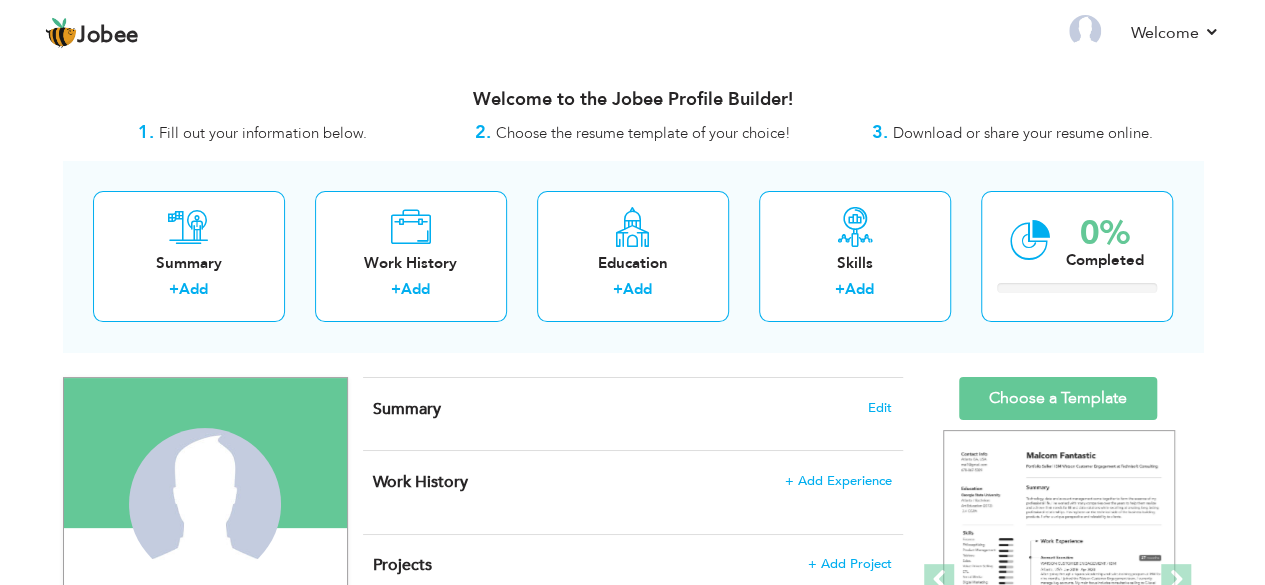 scroll, scrollTop: 0, scrollLeft: 0, axis: both 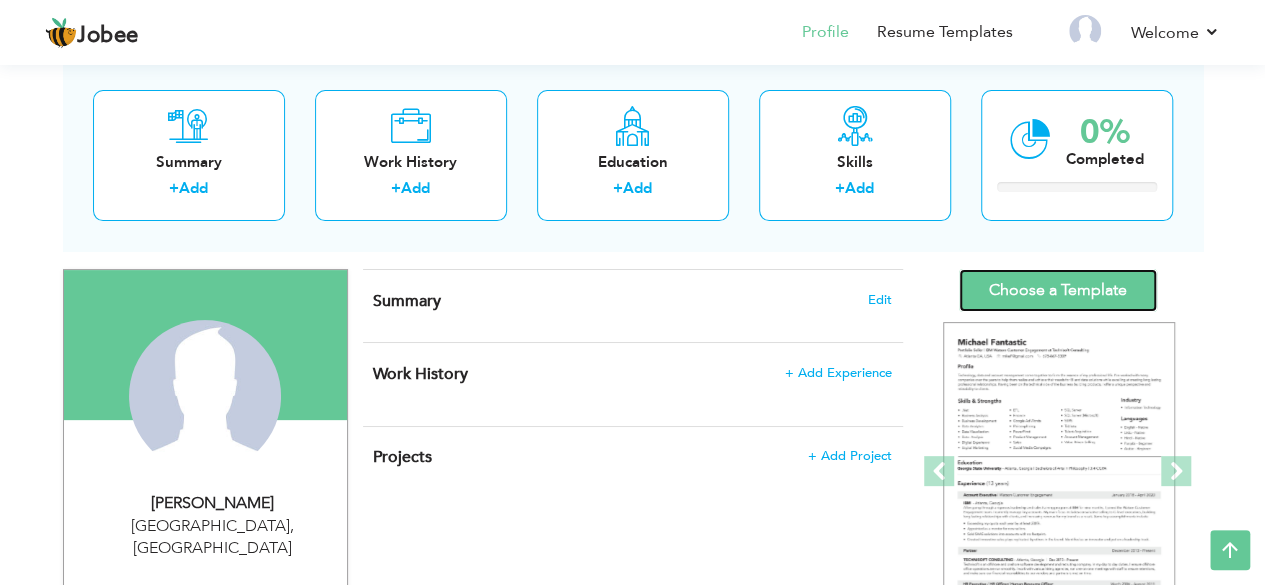 click on "Choose a Template" at bounding box center (1058, 290) 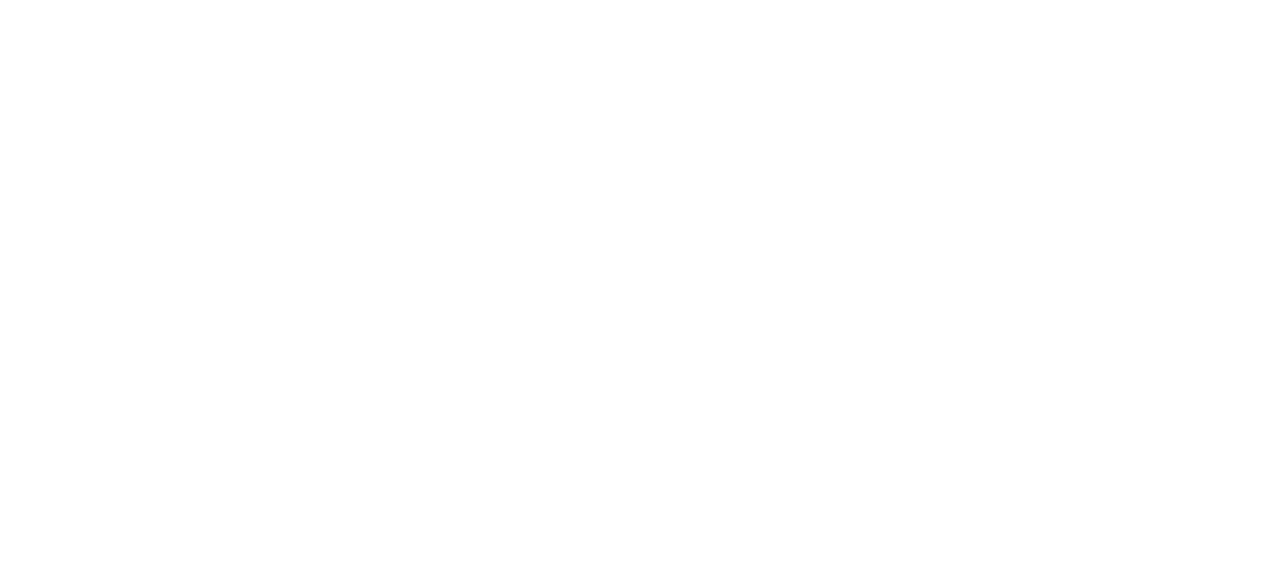 scroll, scrollTop: 0, scrollLeft: 0, axis: both 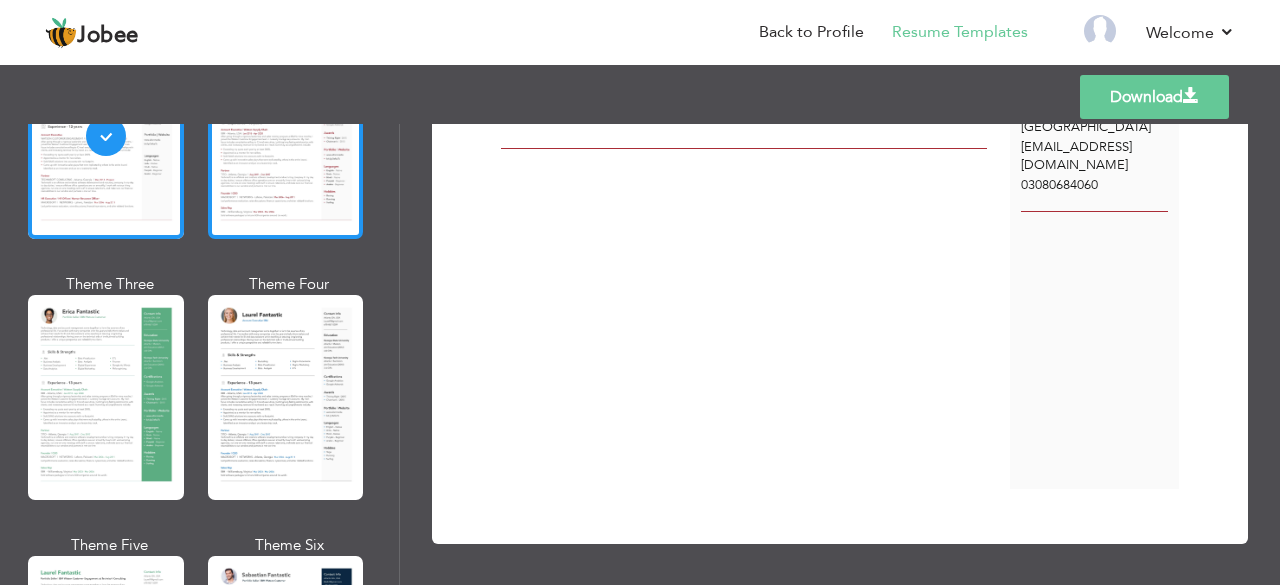 click at bounding box center (286, 397) 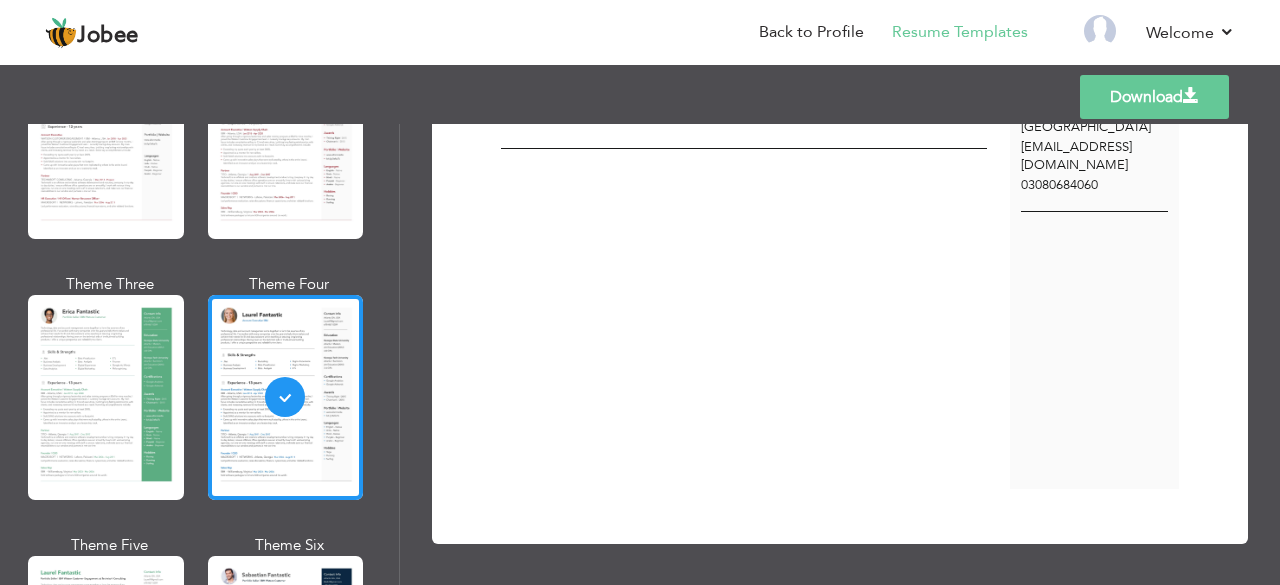 scroll, scrollTop: 0, scrollLeft: 0, axis: both 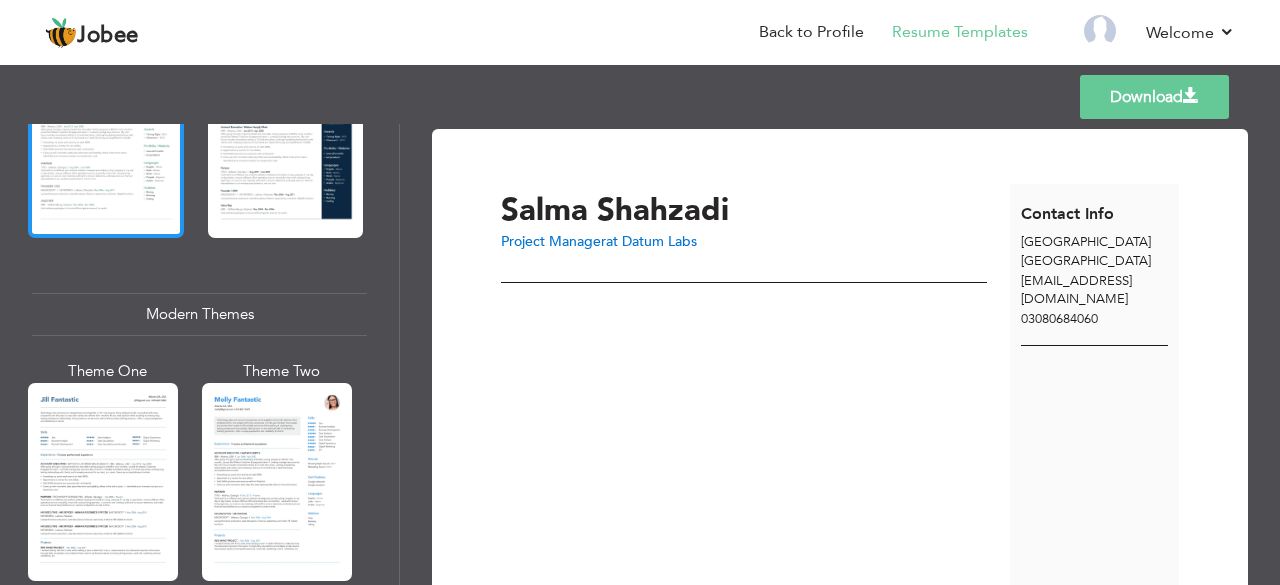click at bounding box center (106, 135) 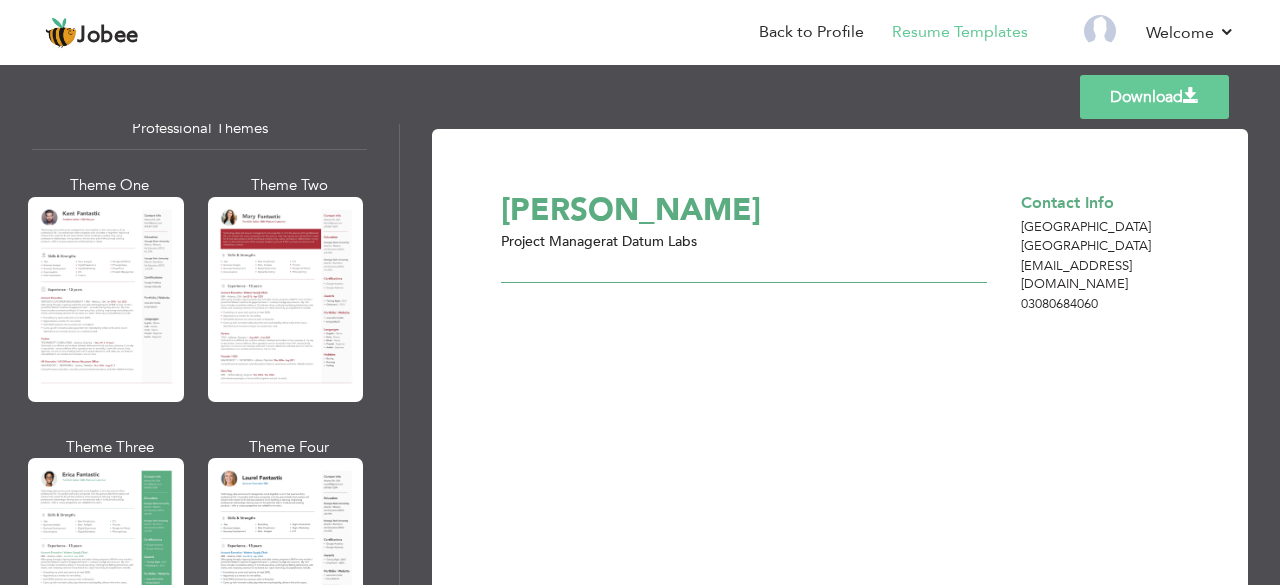 scroll, scrollTop: 0, scrollLeft: 0, axis: both 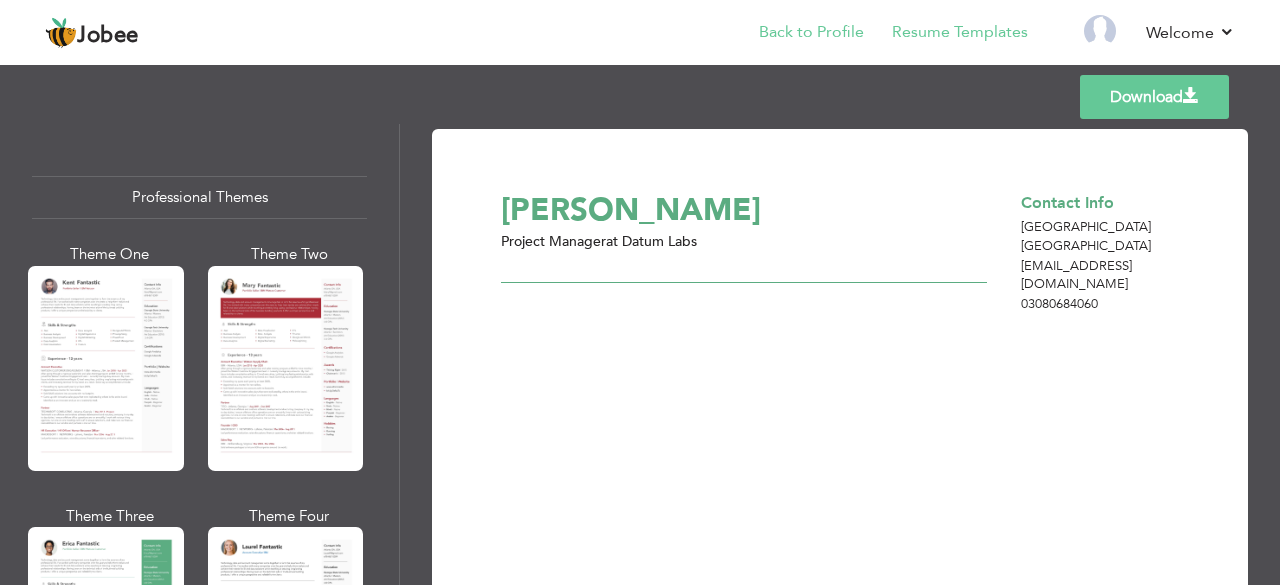 click on "Back to Profile" at bounding box center [797, 34] 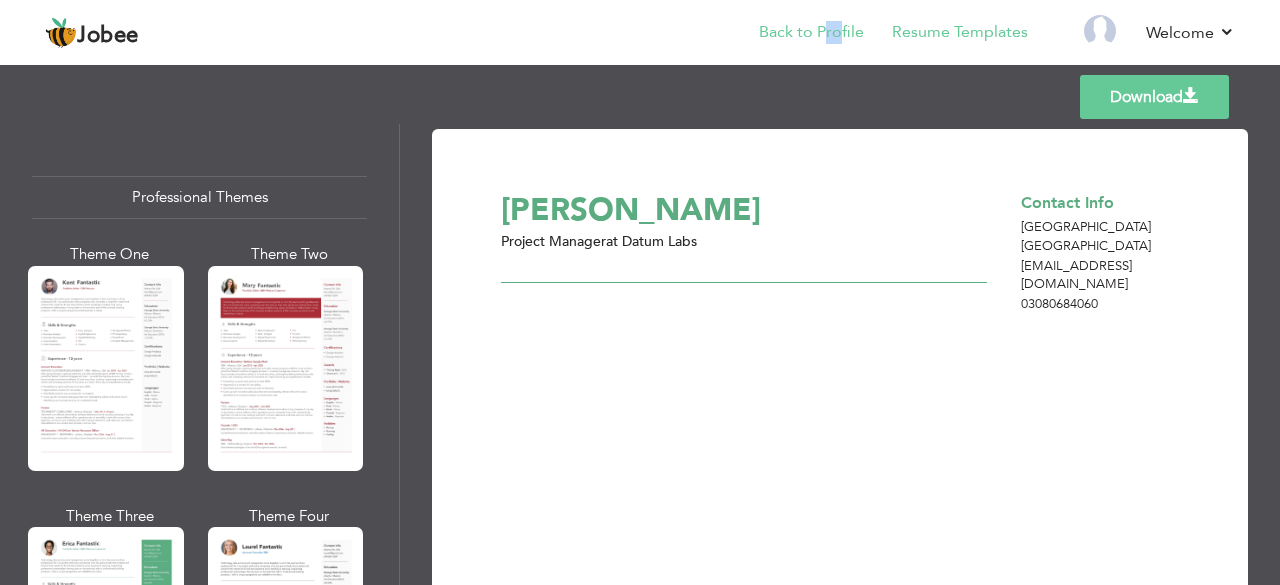 drag, startPoint x: 841, startPoint y: 18, endPoint x: 828, endPoint y: 32, distance: 19.104973 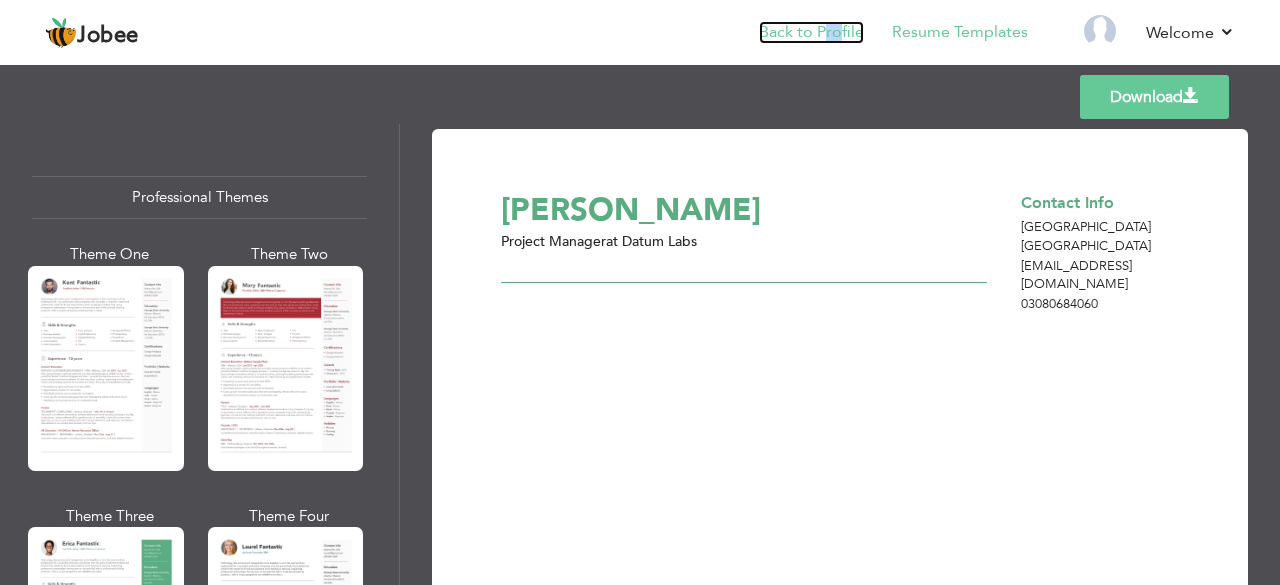 click on "Back to Profile" at bounding box center (811, 32) 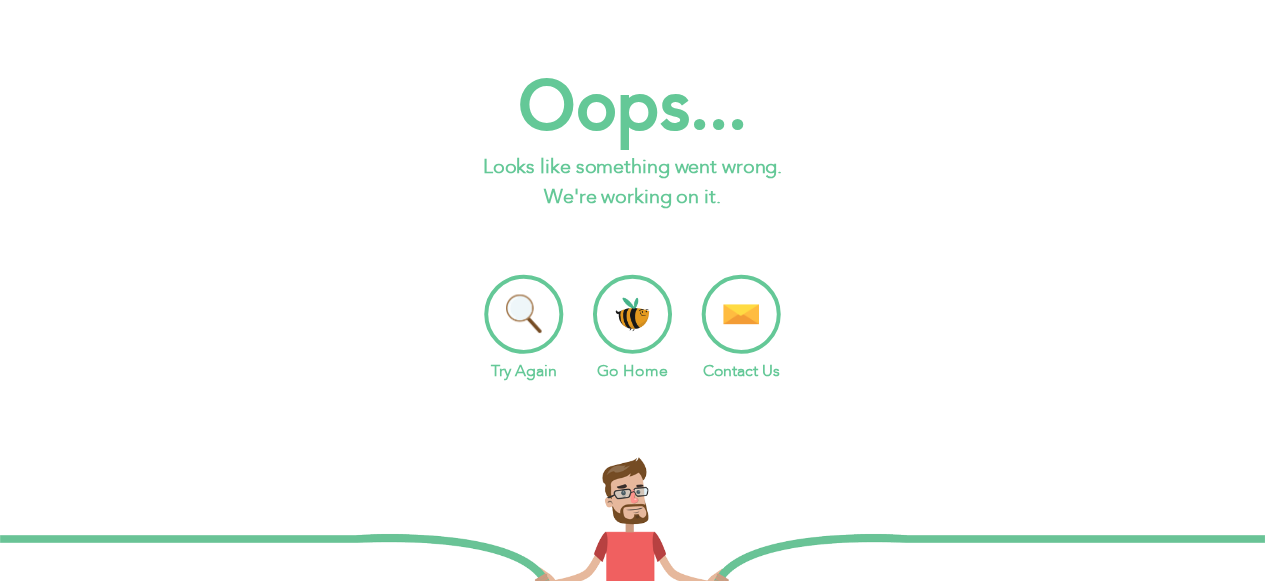 scroll, scrollTop: 0, scrollLeft: 0, axis: both 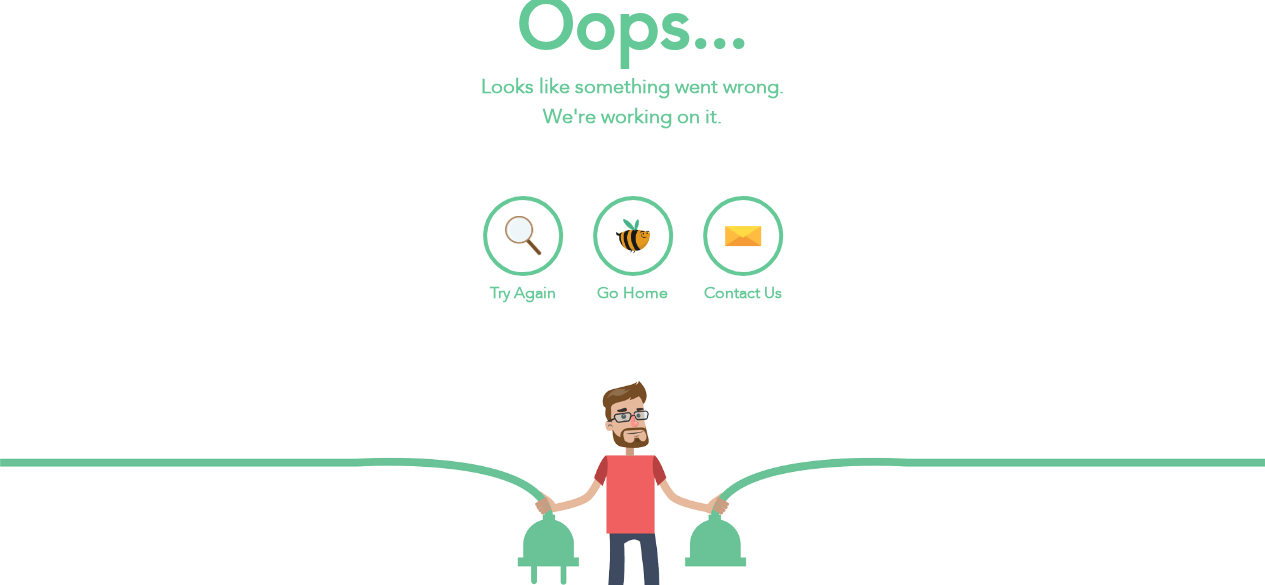 click on "Try Again" at bounding box center [523, 250] 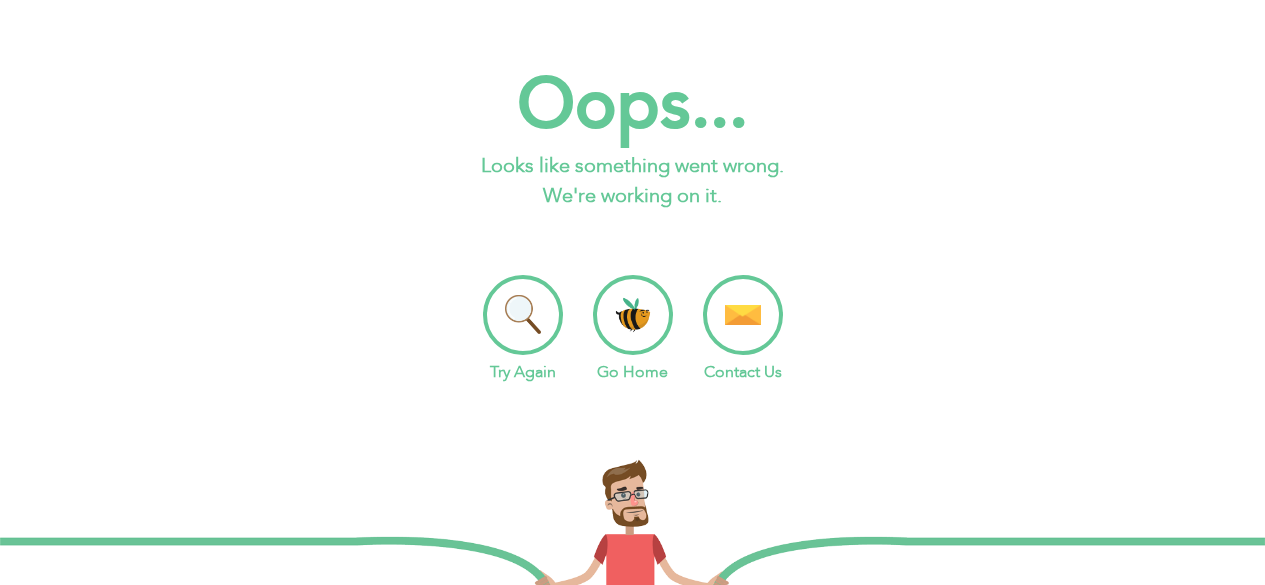 scroll, scrollTop: 0, scrollLeft: 0, axis: both 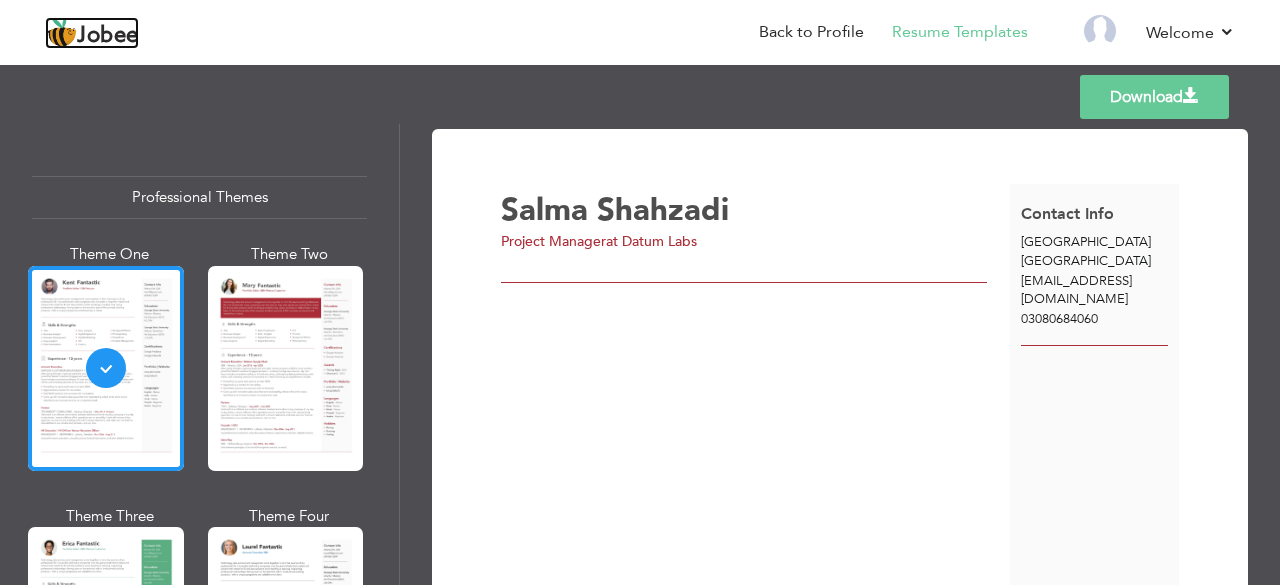 click on "Jobee" at bounding box center (108, 36) 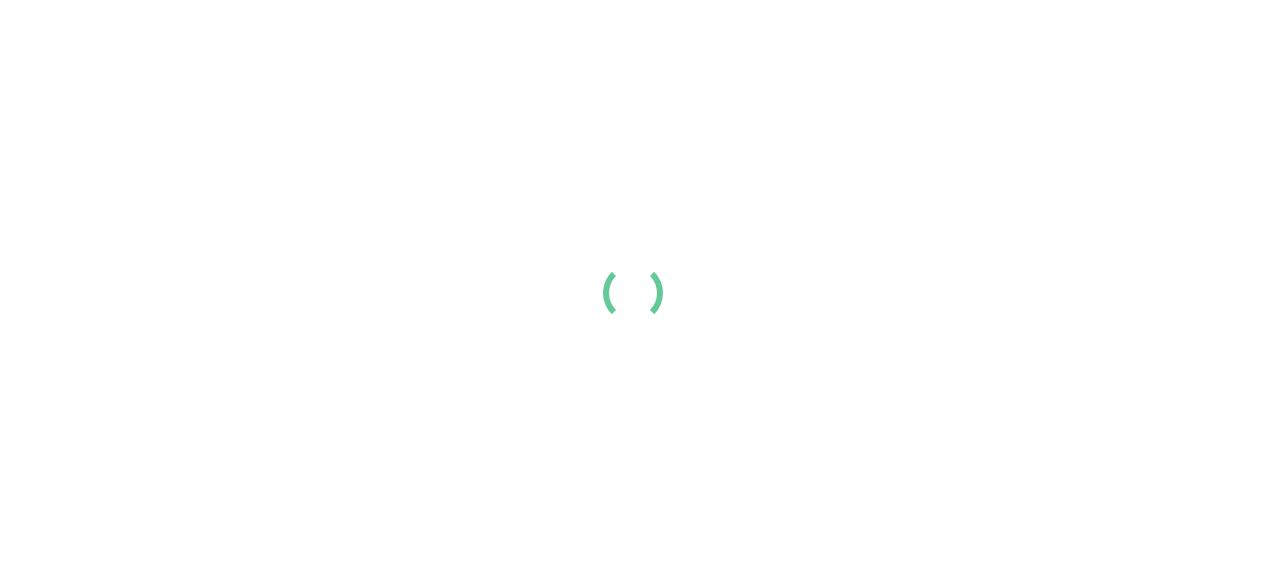 scroll, scrollTop: 0, scrollLeft: 0, axis: both 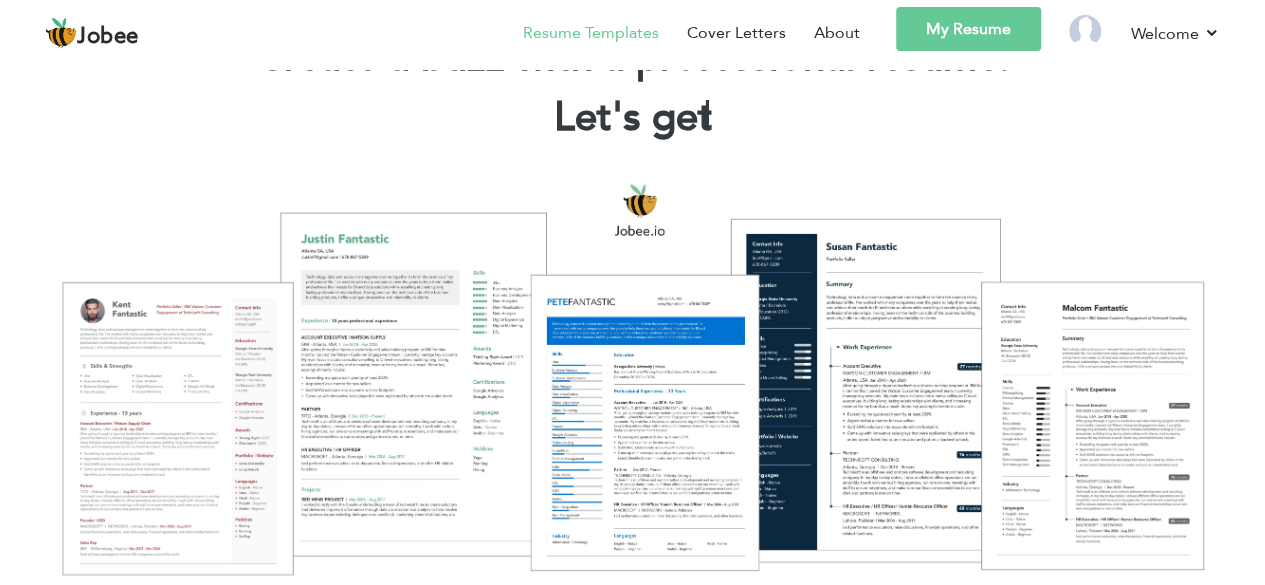 click on "Resume Templates" at bounding box center (591, 33) 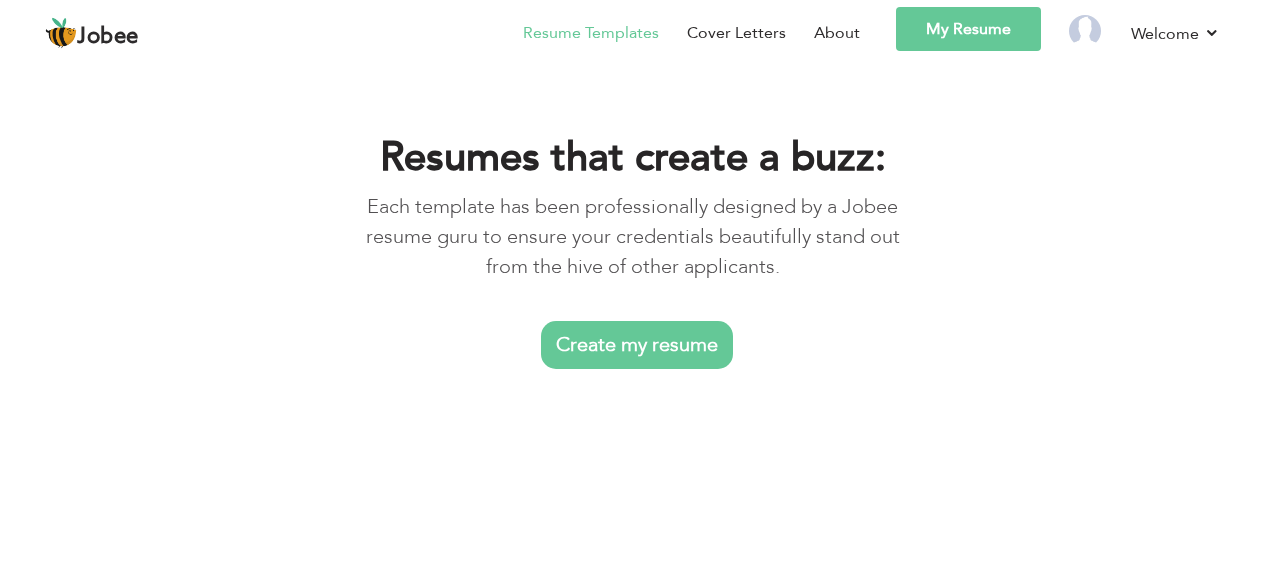 scroll, scrollTop: 0, scrollLeft: 0, axis: both 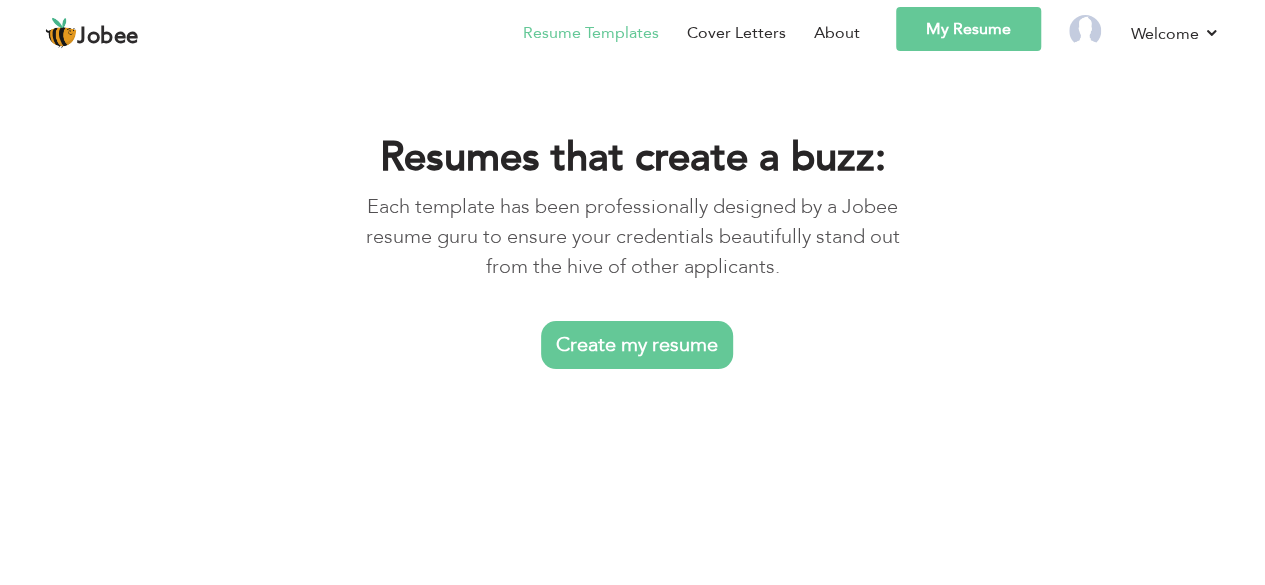 click on "Create my resume" at bounding box center [637, 345] 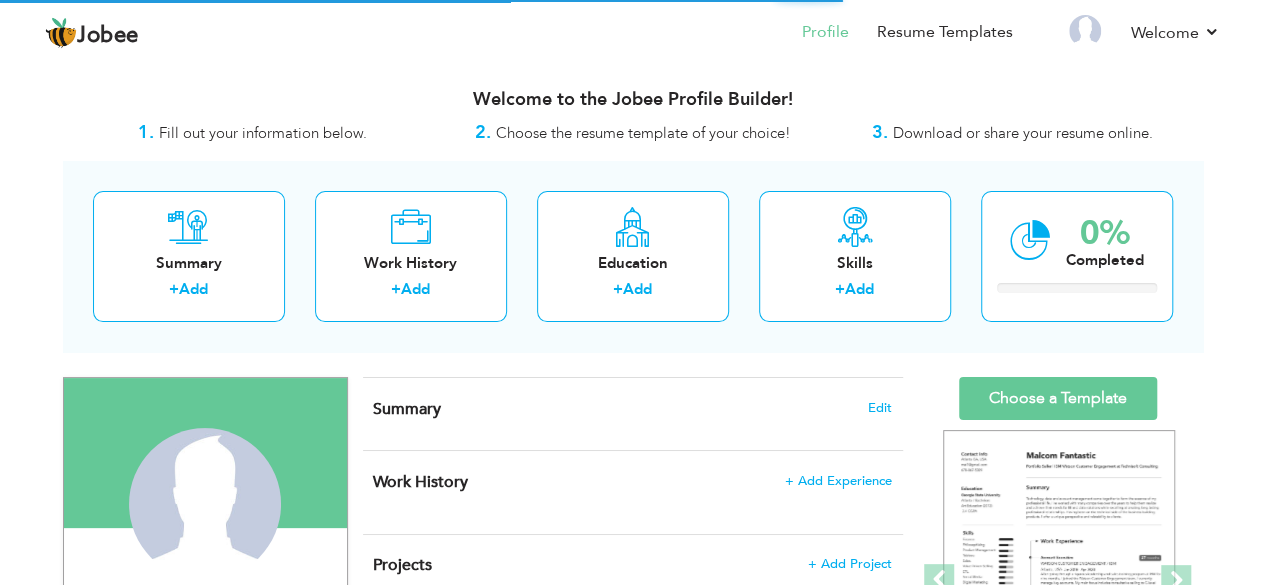 scroll, scrollTop: 0, scrollLeft: 0, axis: both 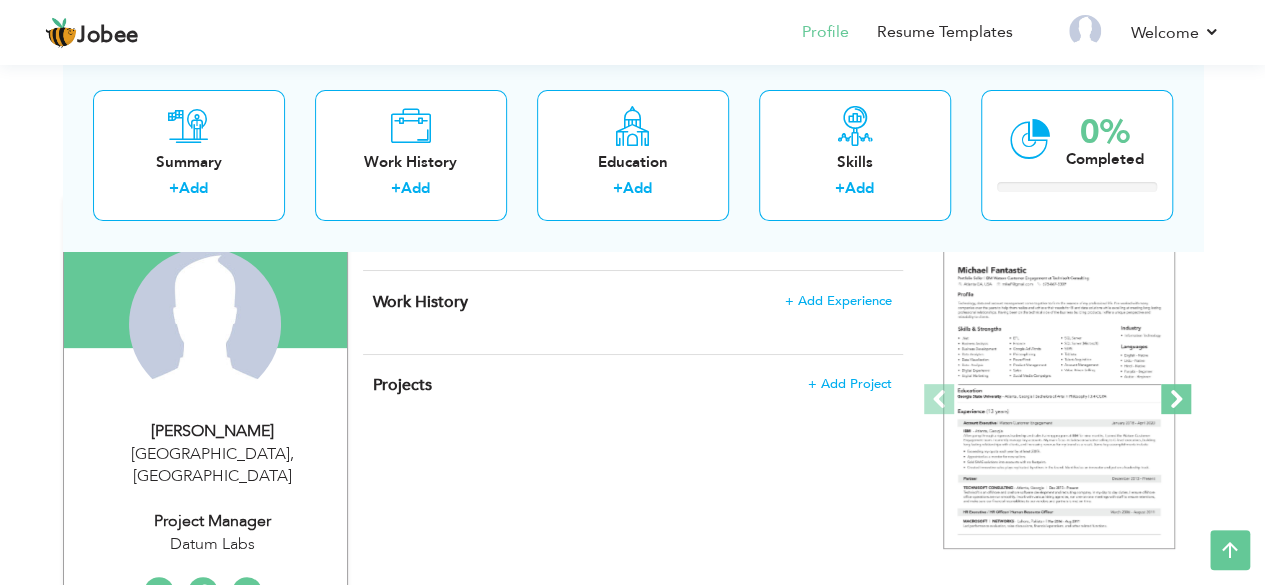 click at bounding box center (1176, 399) 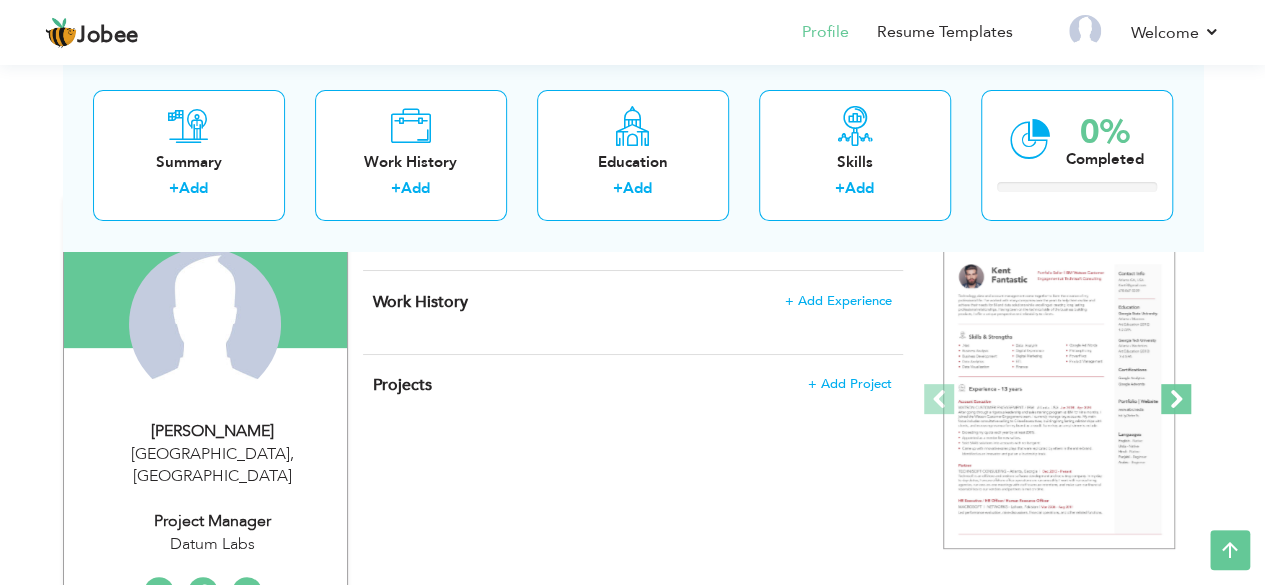 click at bounding box center [1176, 399] 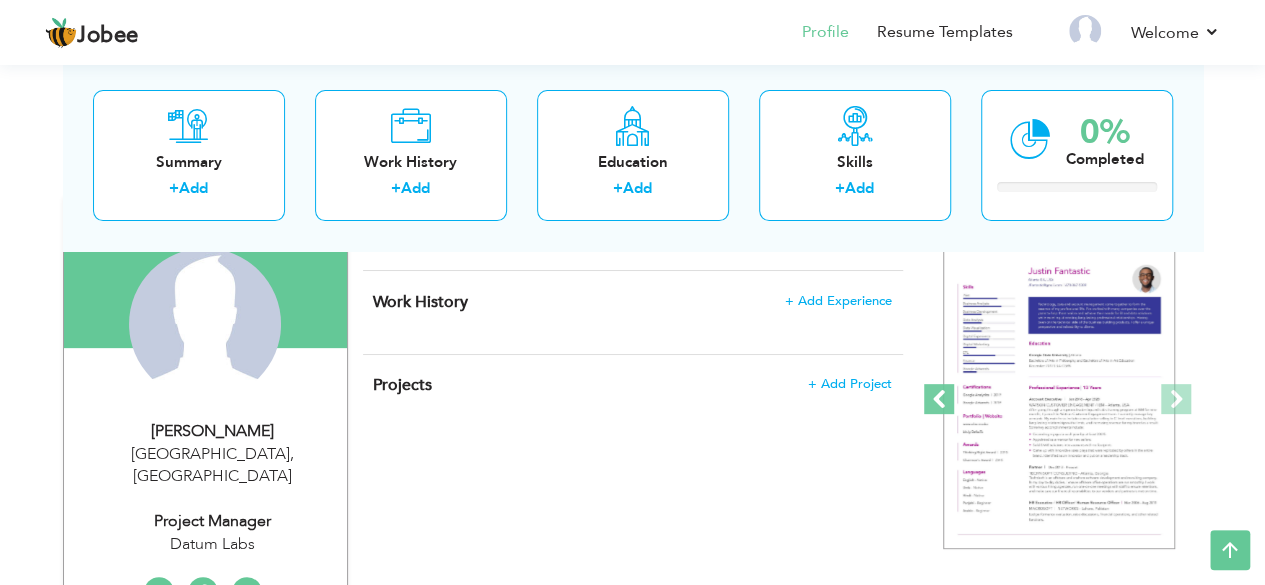 click at bounding box center (939, 399) 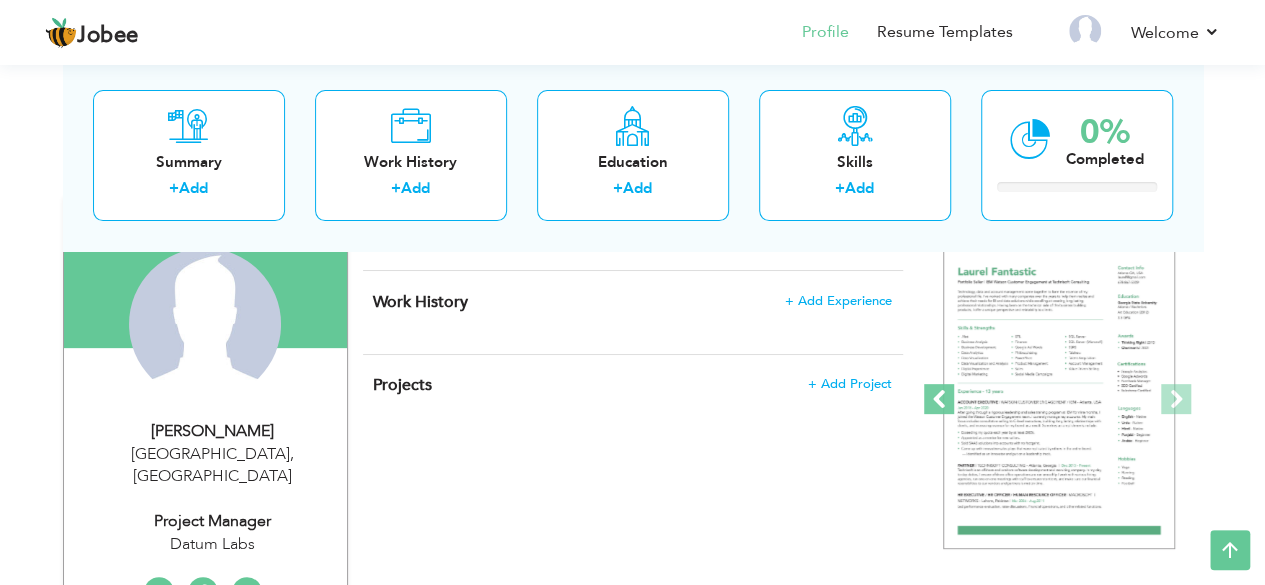 click at bounding box center [939, 399] 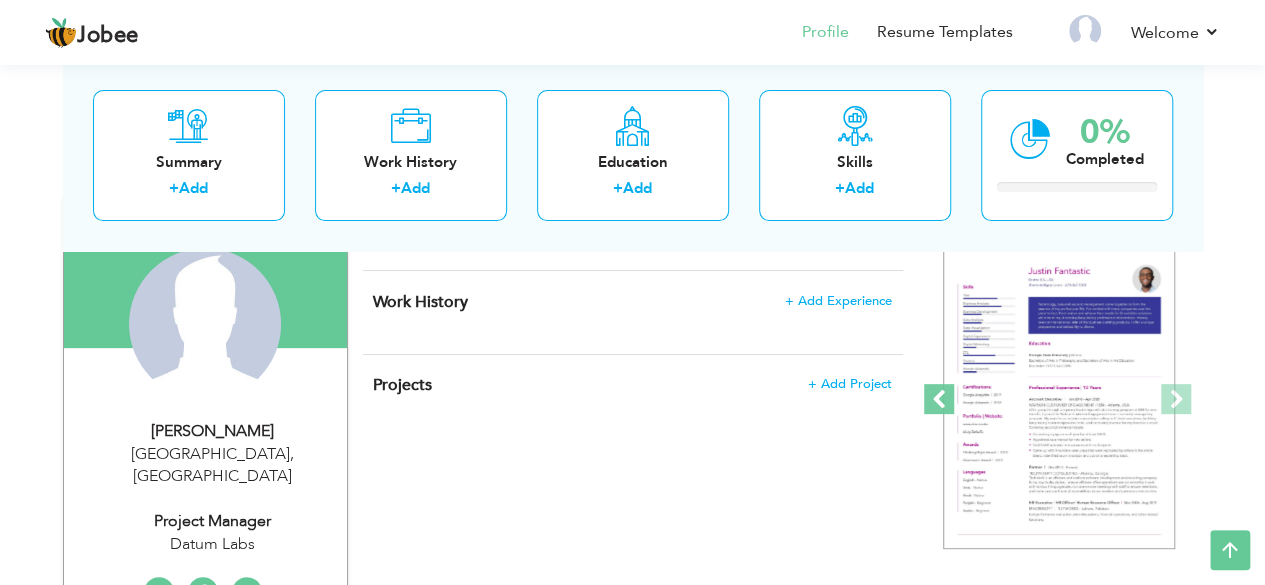 click at bounding box center (939, 399) 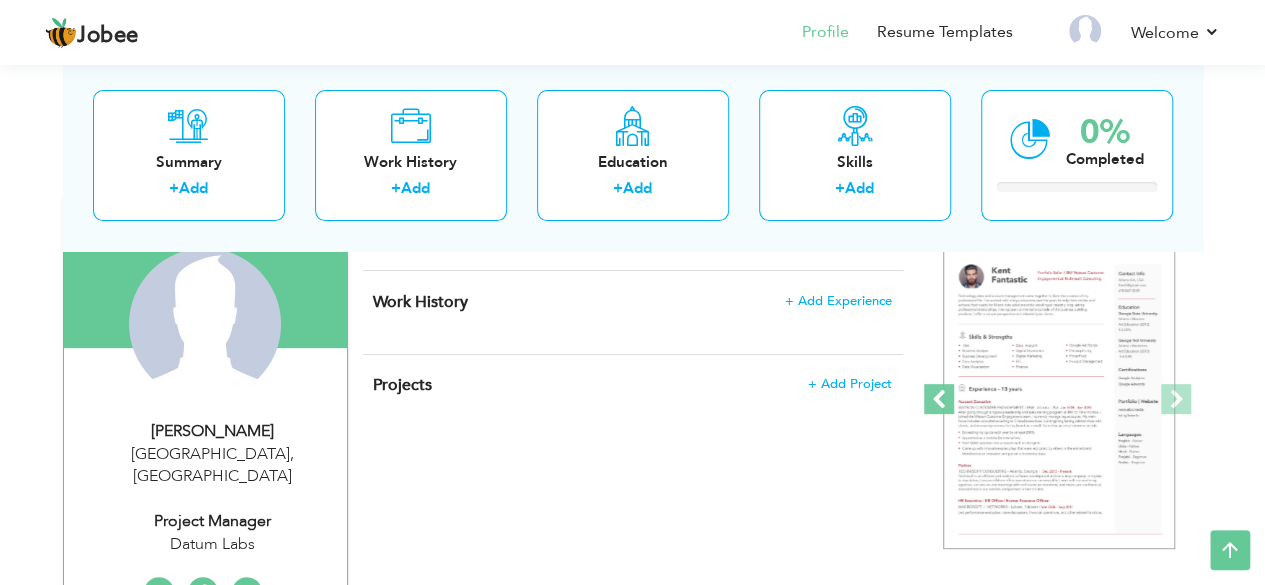 click at bounding box center [939, 399] 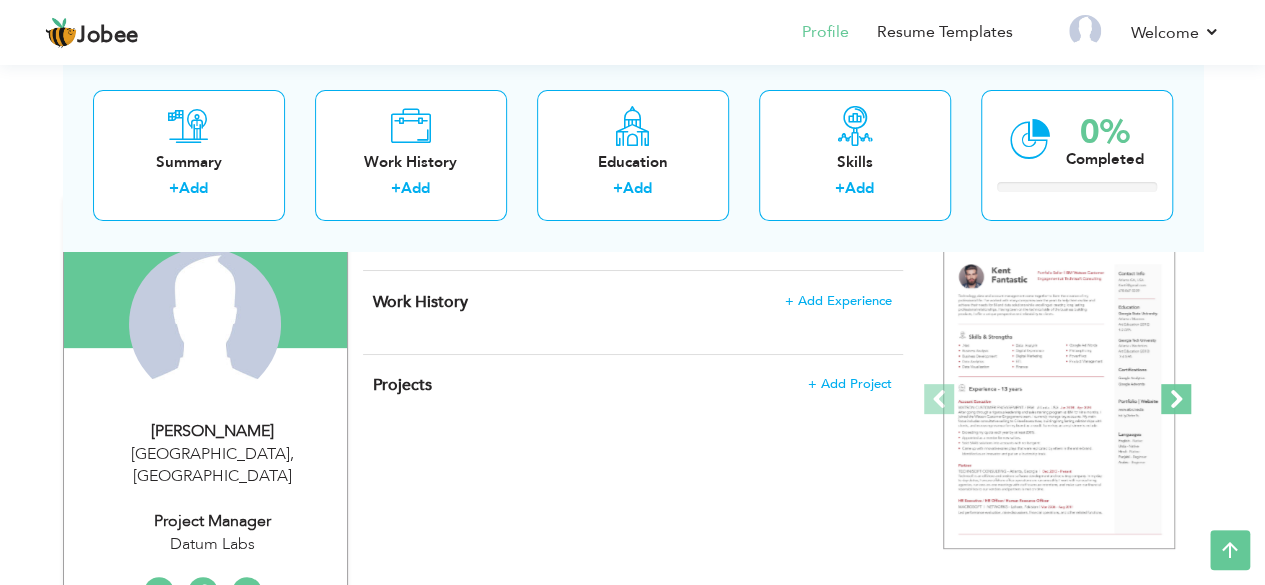 click at bounding box center (1176, 399) 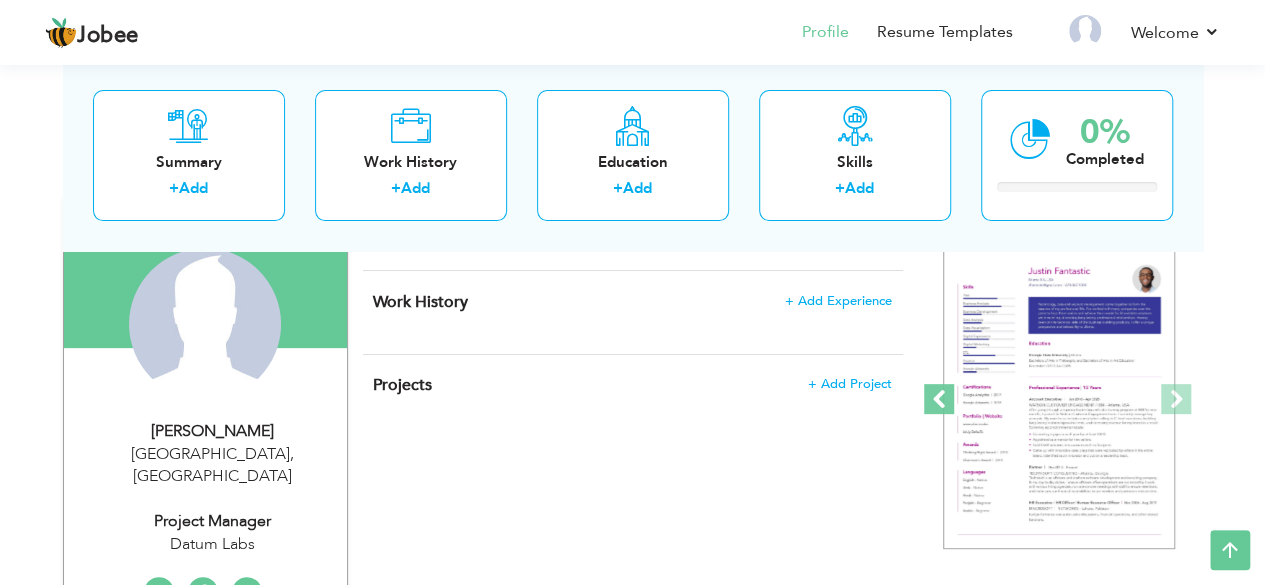 click at bounding box center [939, 399] 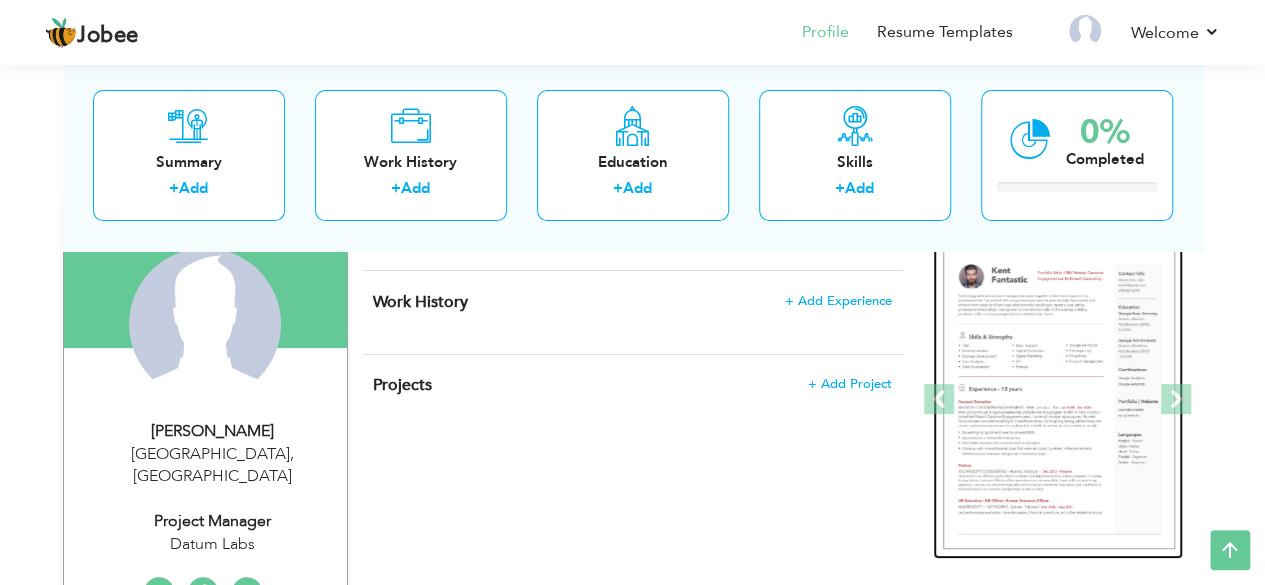 click at bounding box center [1059, 400] 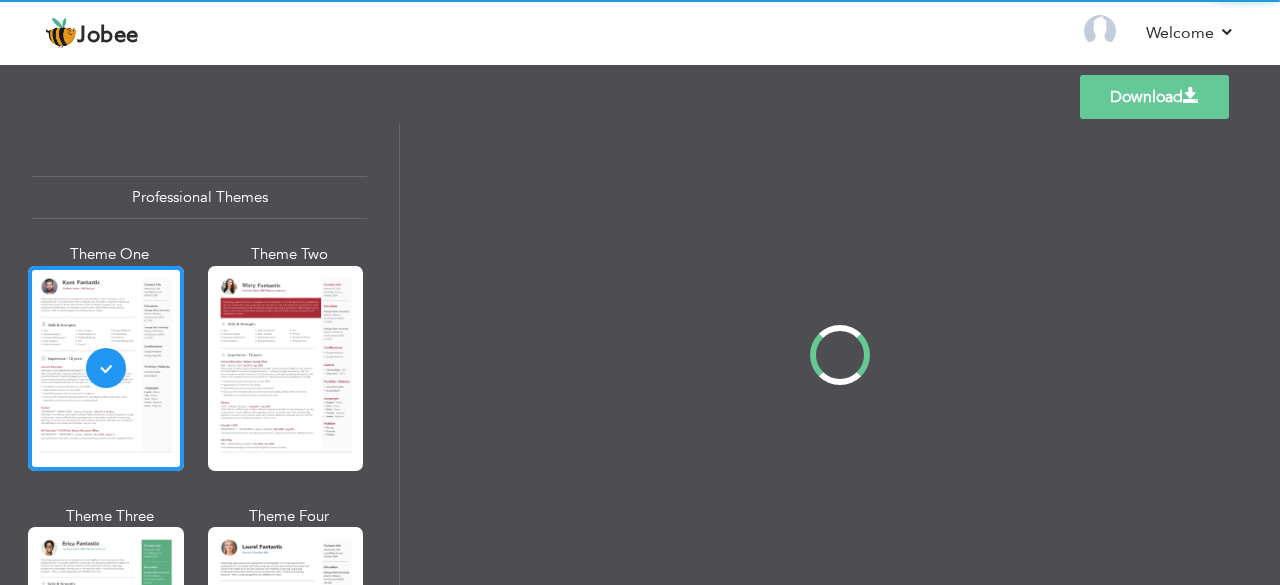 scroll, scrollTop: 0, scrollLeft: 0, axis: both 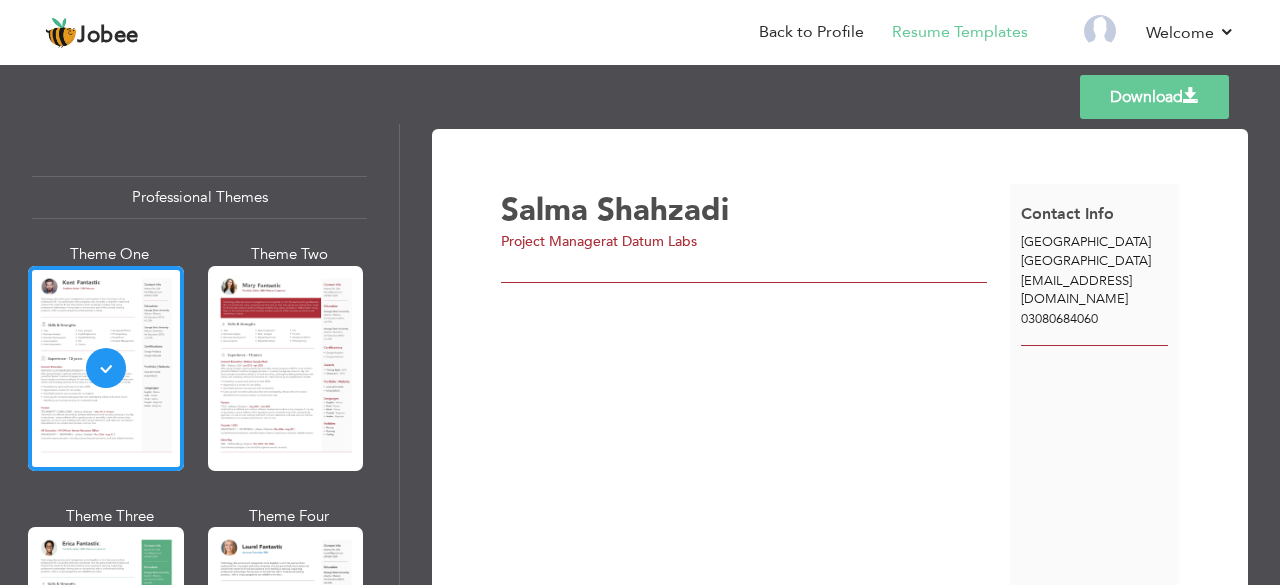 click on "Shahzadi" at bounding box center [663, 210] 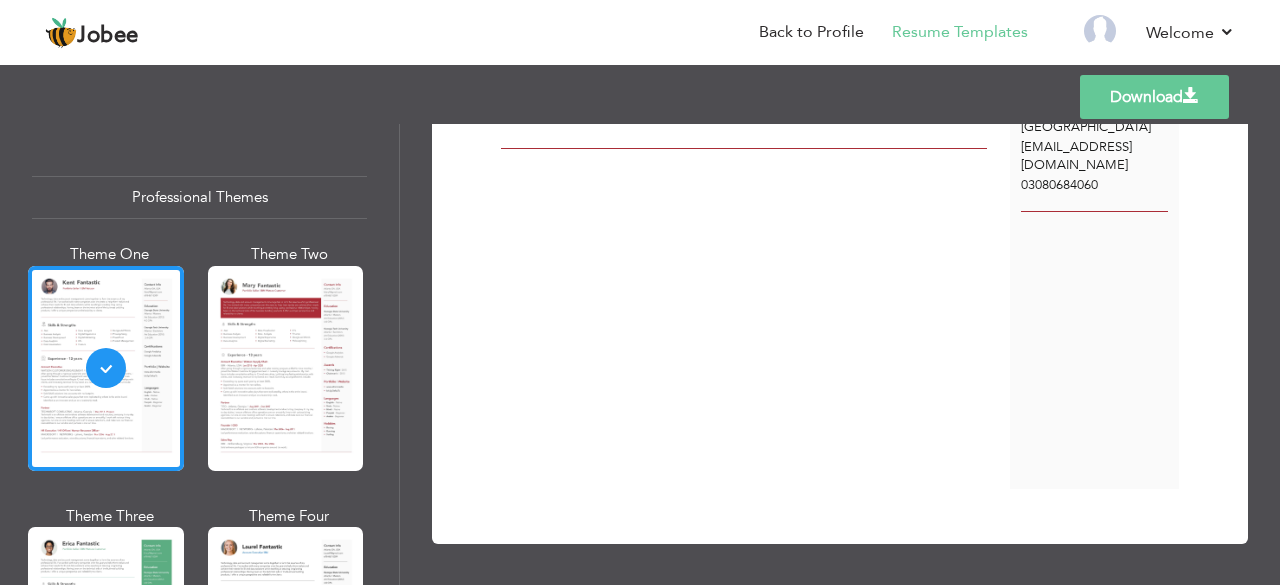 scroll, scrollTop: 0, scrollLeft: 0, axis: both 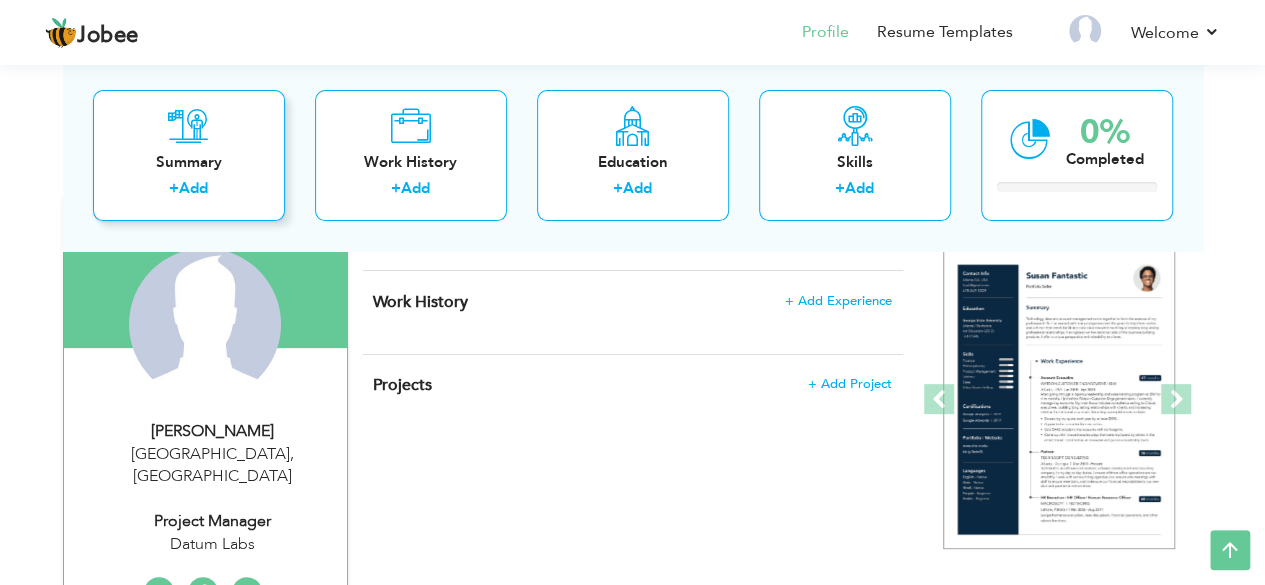 click on "Summary" at bounding box center (189, 162) 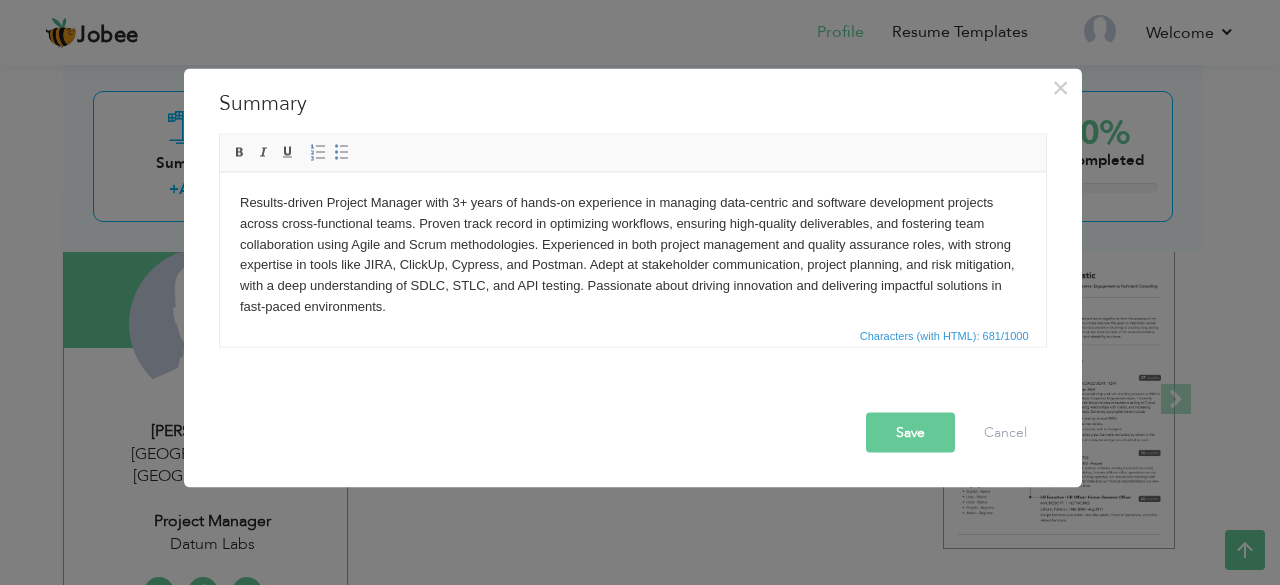 click on "Save" at bounding box center (910, 432) 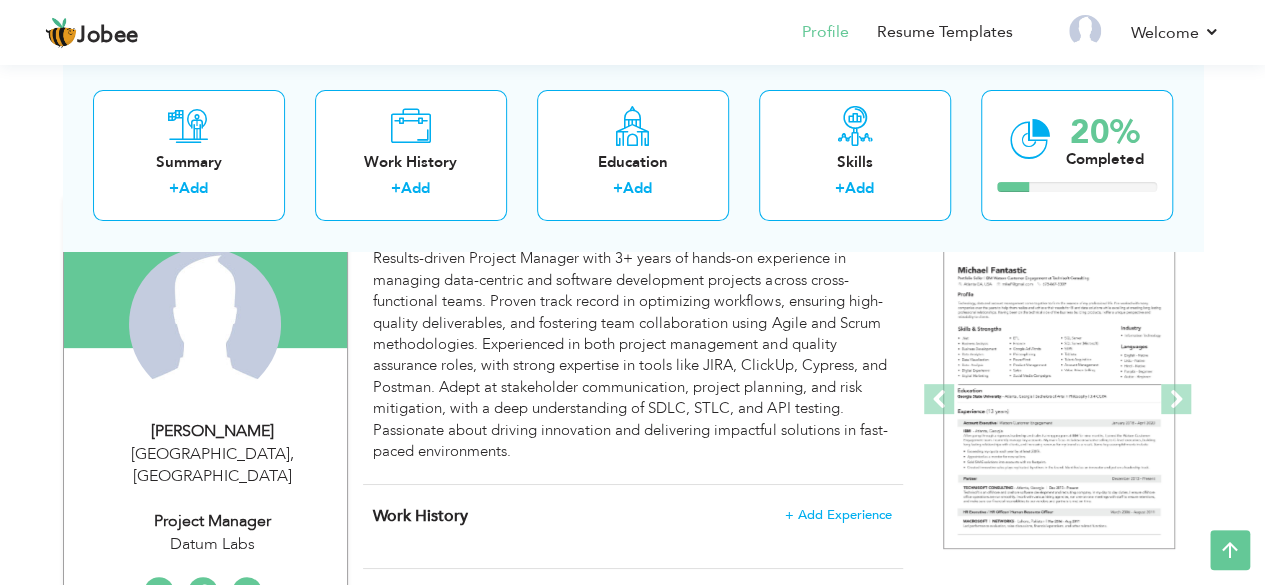 click on "Work History
+ Add Experience" at bounding box center [632, 516] 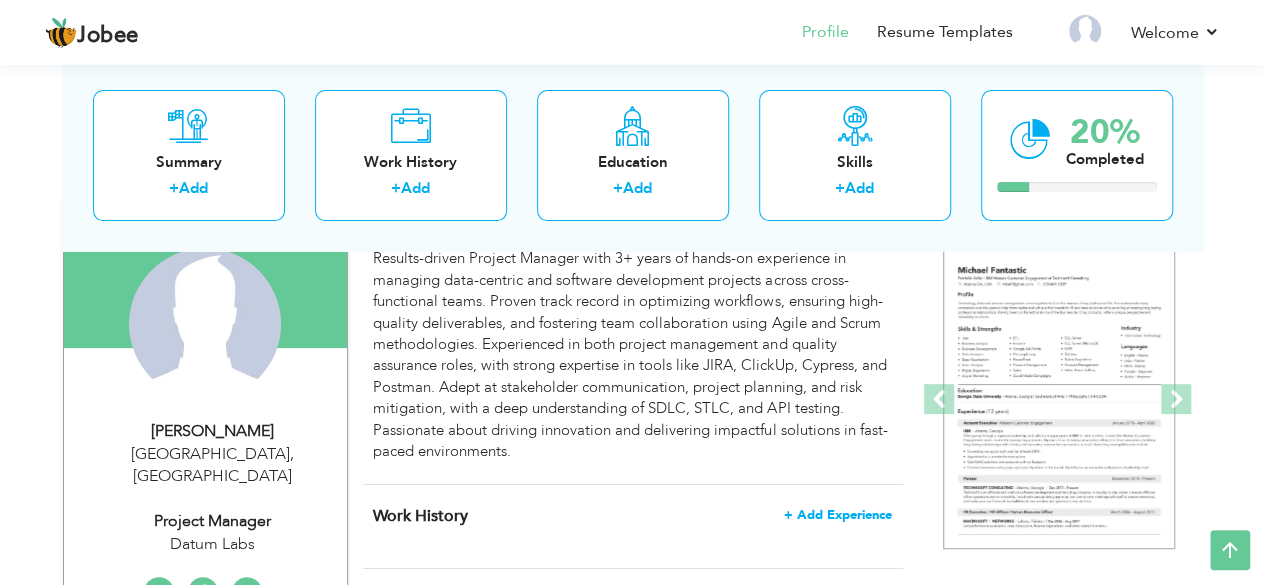 click on "+ Add Experience" at bounding box center [838, 515] 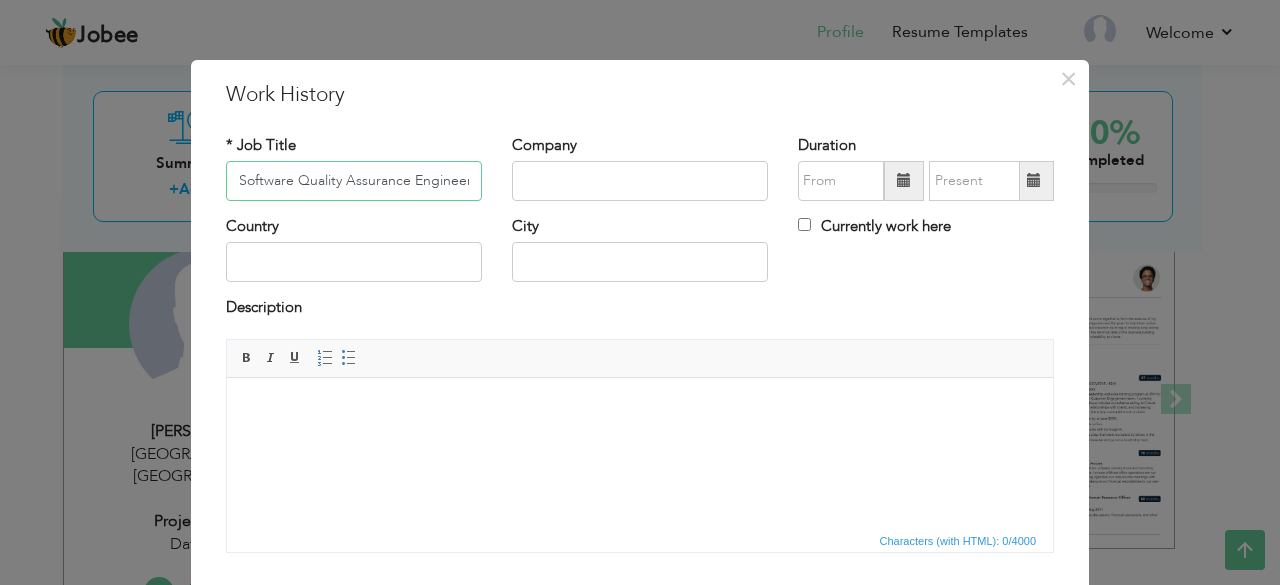 type on "Software Quality Assurance Engineer" 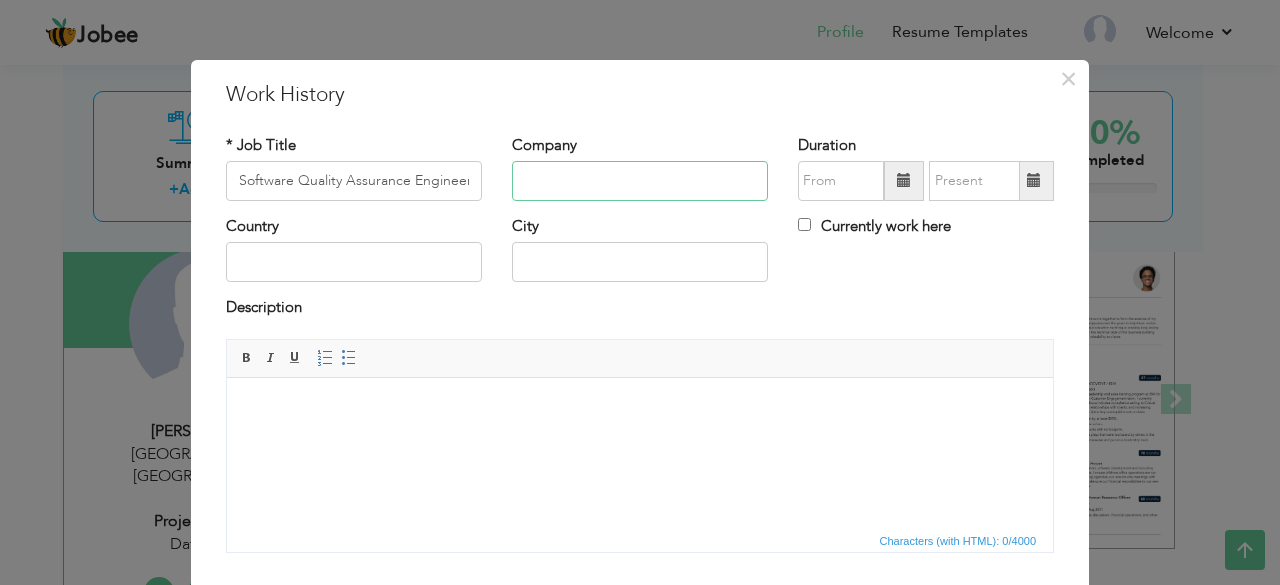 click at bounding box center [640, 181] 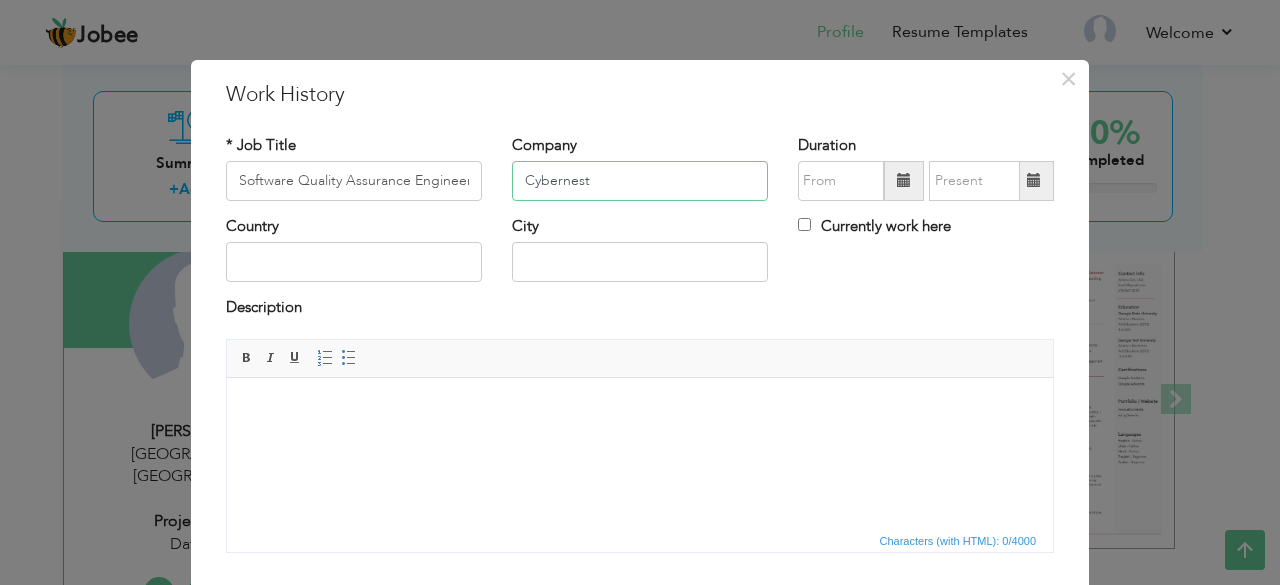 type on "Cybernest" 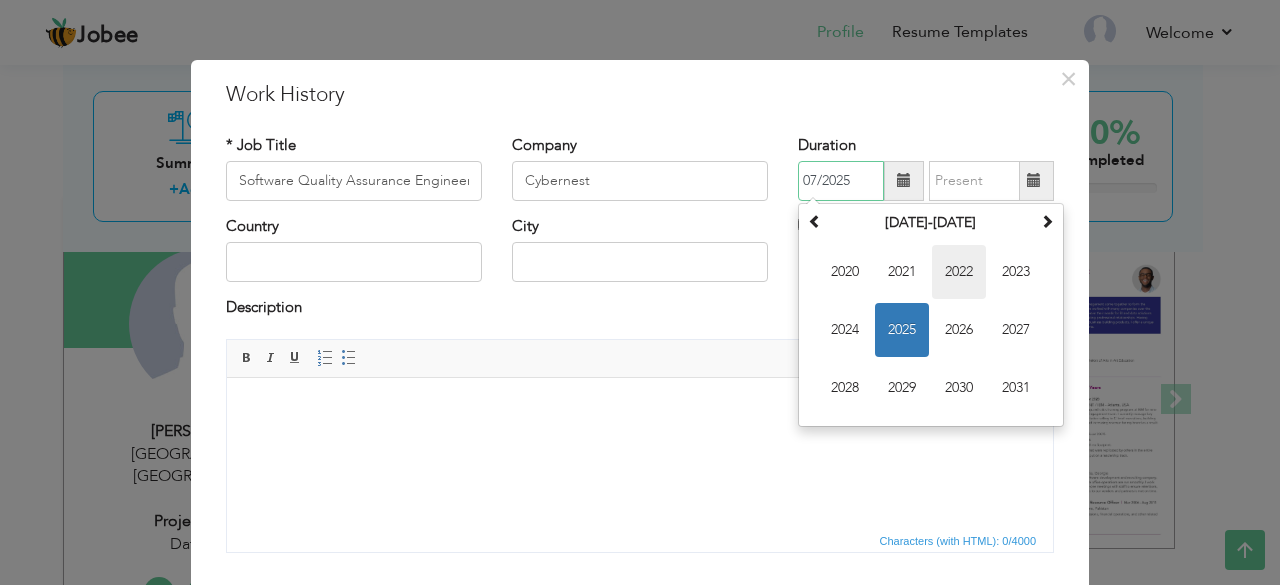 click on "2022" at bounding box center [959, 272] 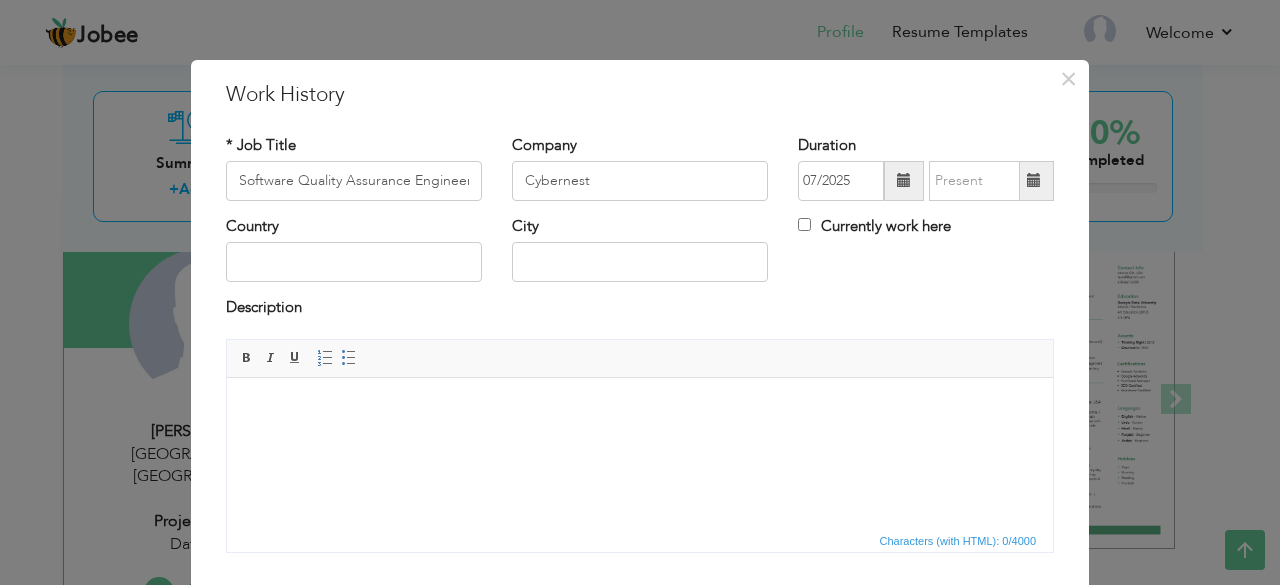 click at bounding box center (904, 180) 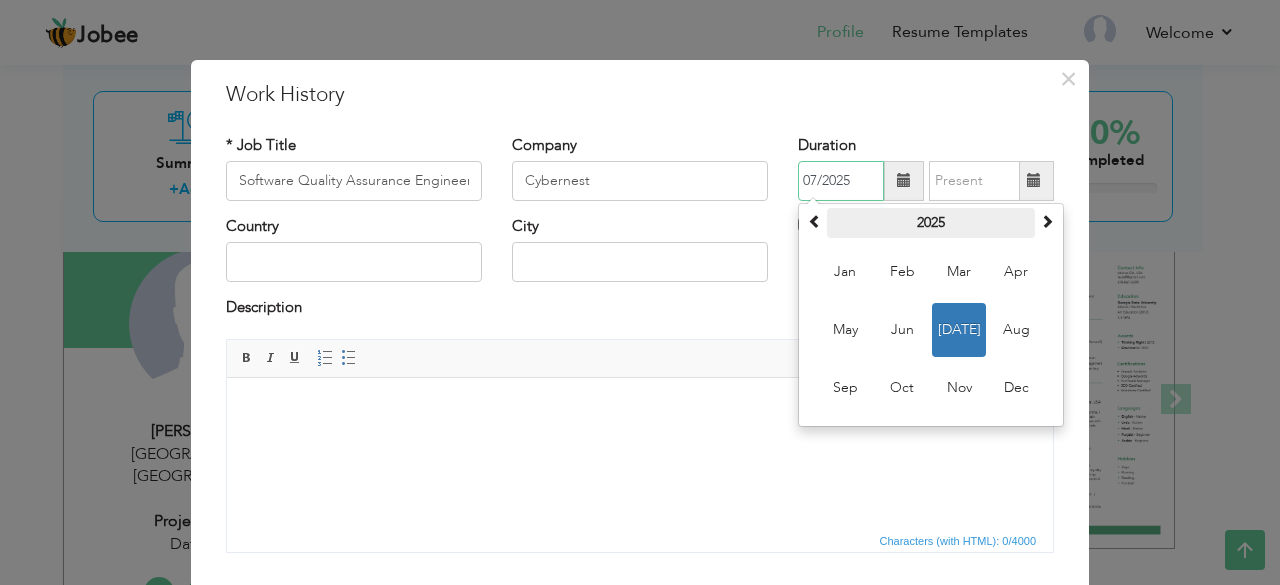 click on "2025" at bounding box center (931, 223) 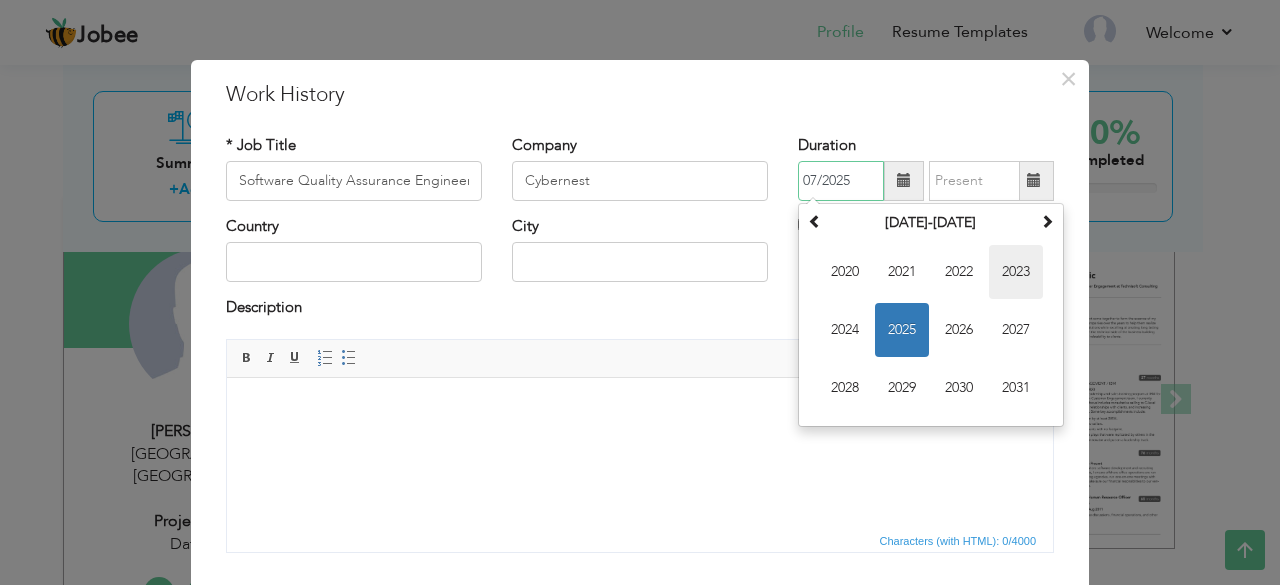 click on "2023" at bounding box center (1016, 272) 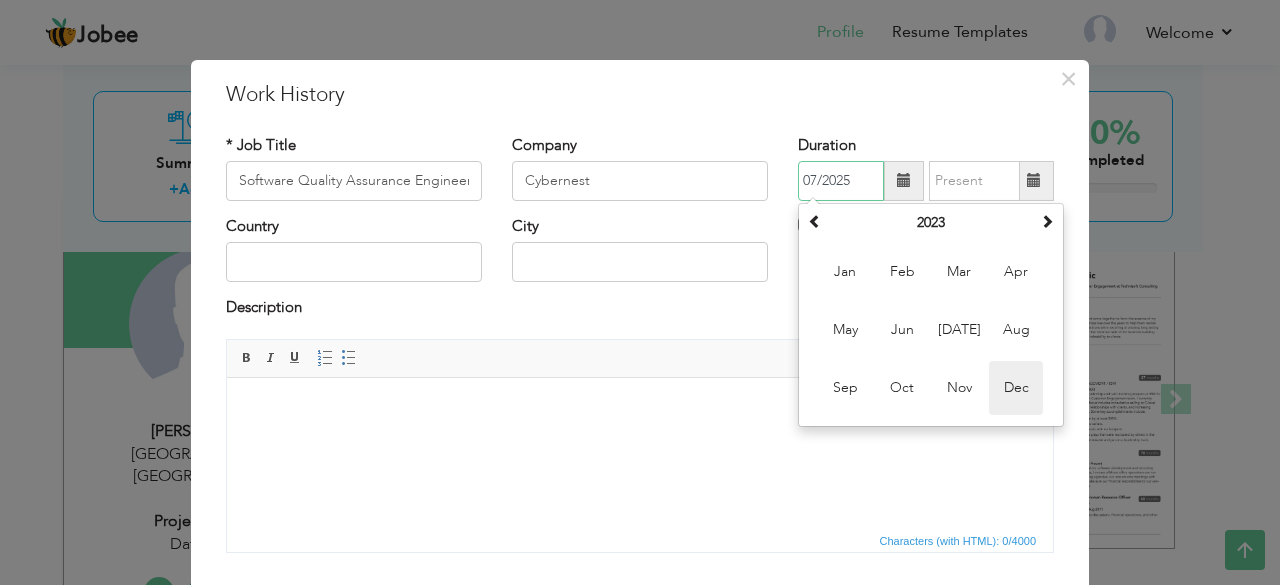 click on "Dec" at bounding box center [1016, 388] 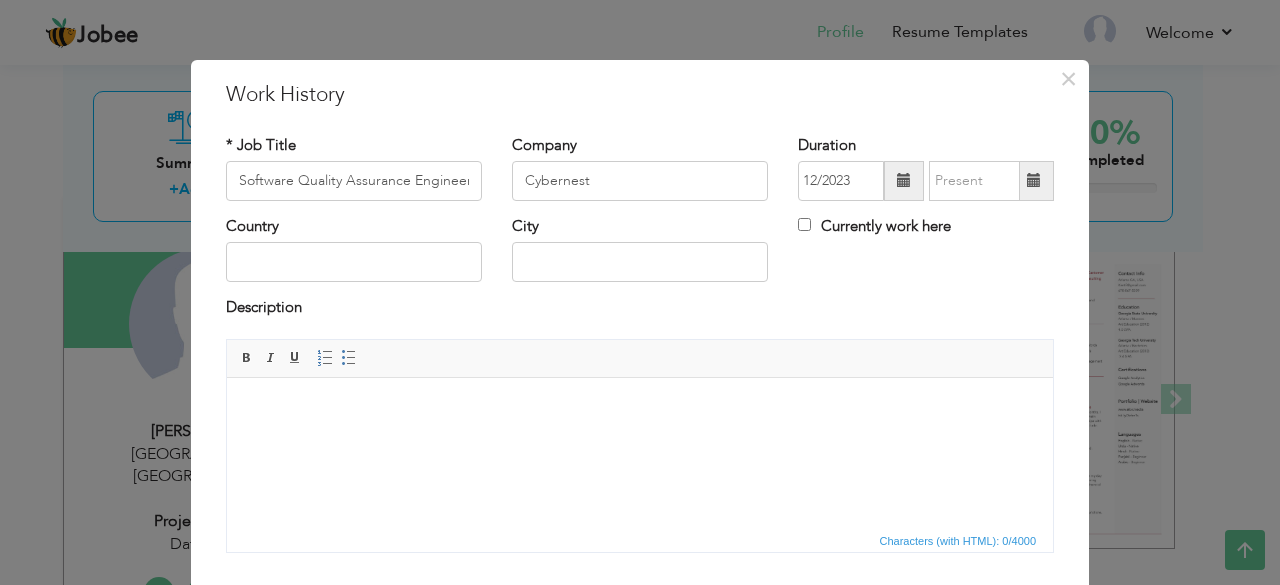 click at bounding box center (904, 181) 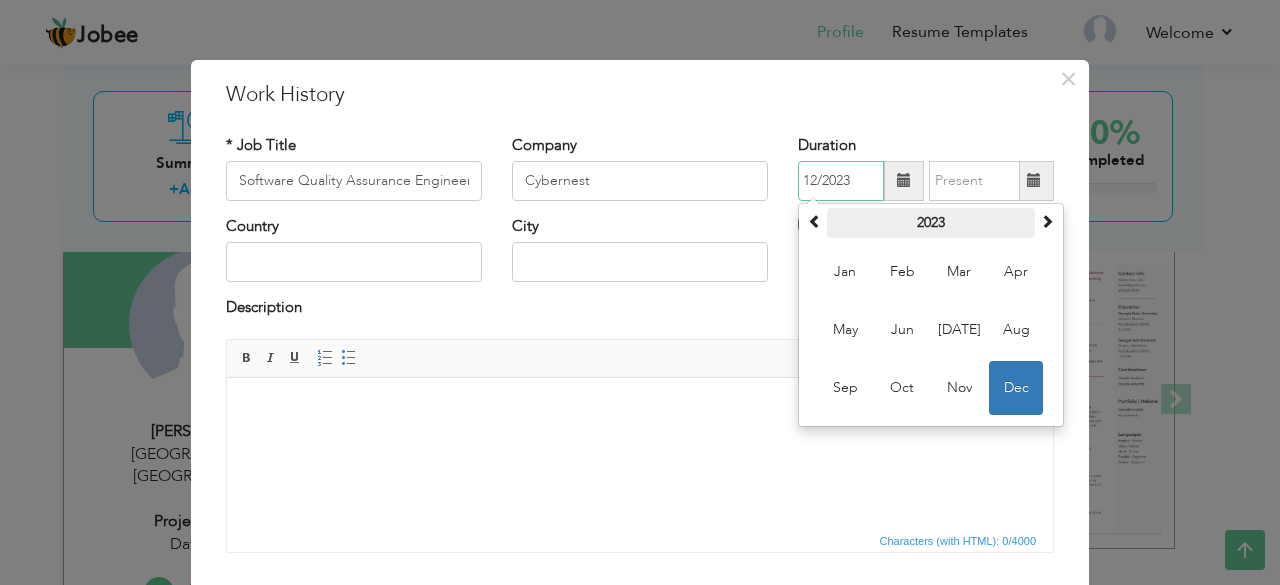 click on "2023" at bounding box center (931, 223) 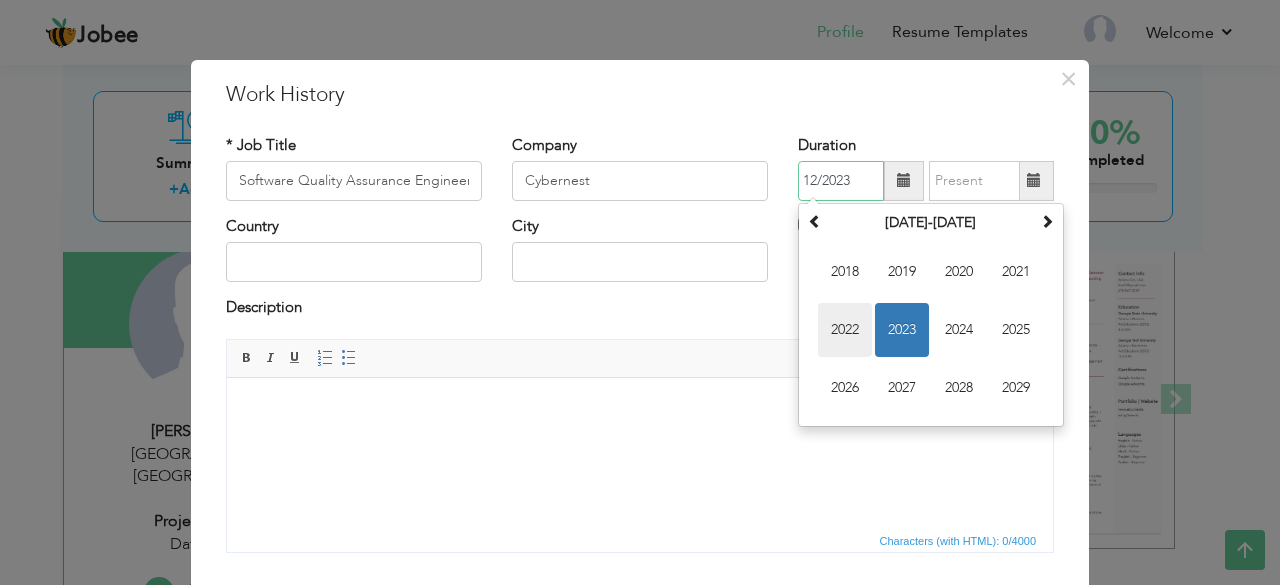 click on "2022" at bounding box center [845, 330] 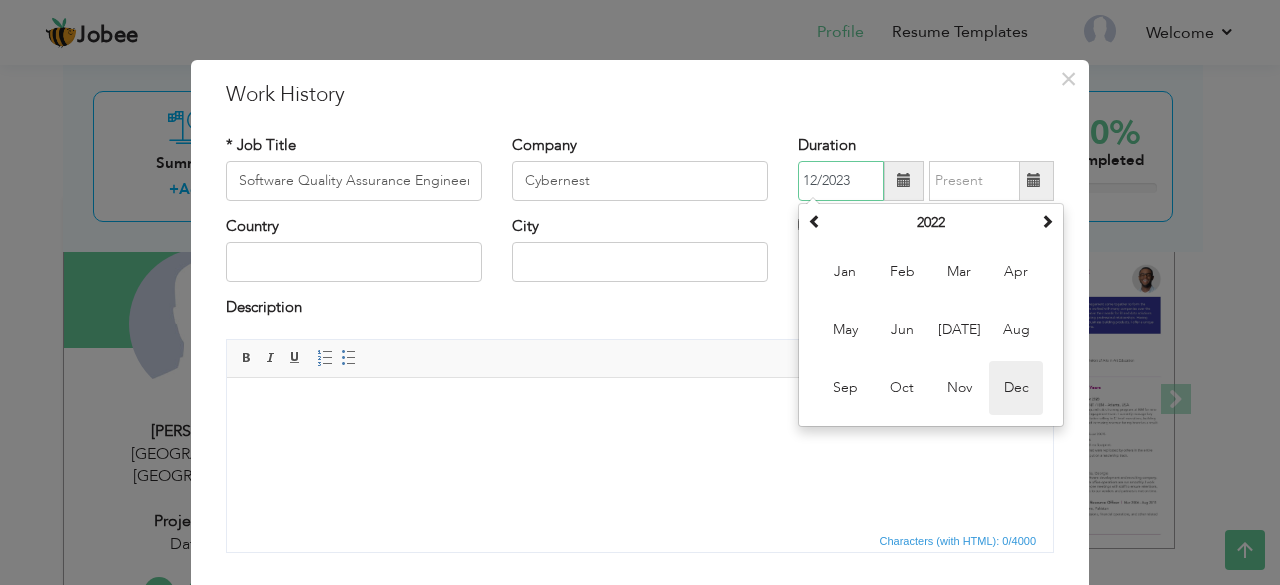 click on "Dec" at bounding box center (1016, 388) 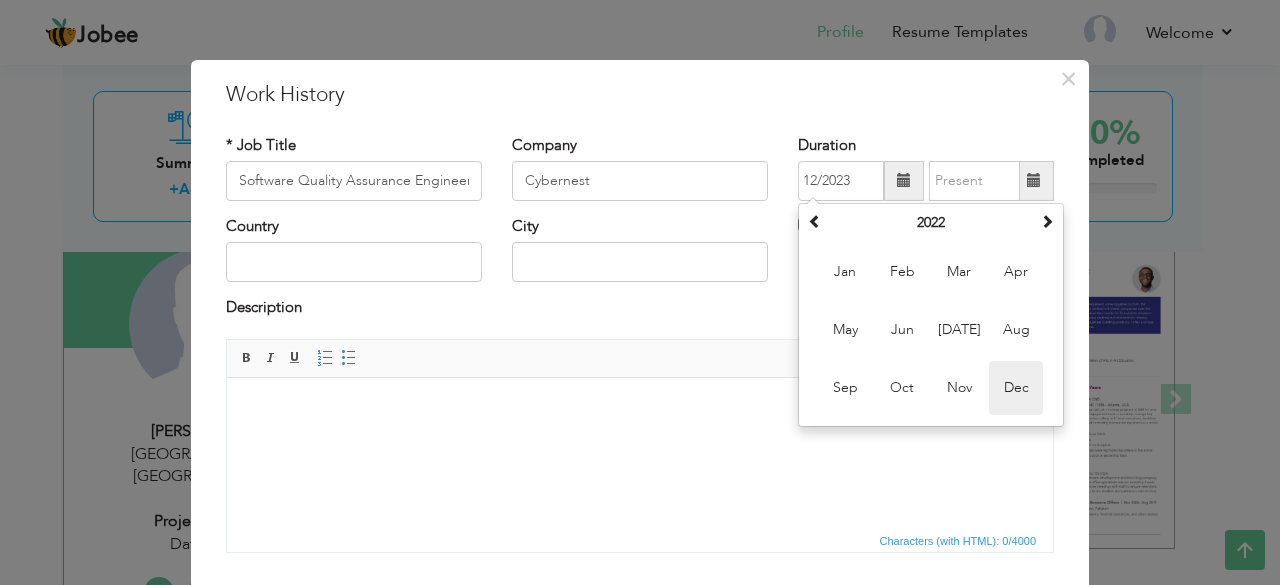 type on "12/2022" 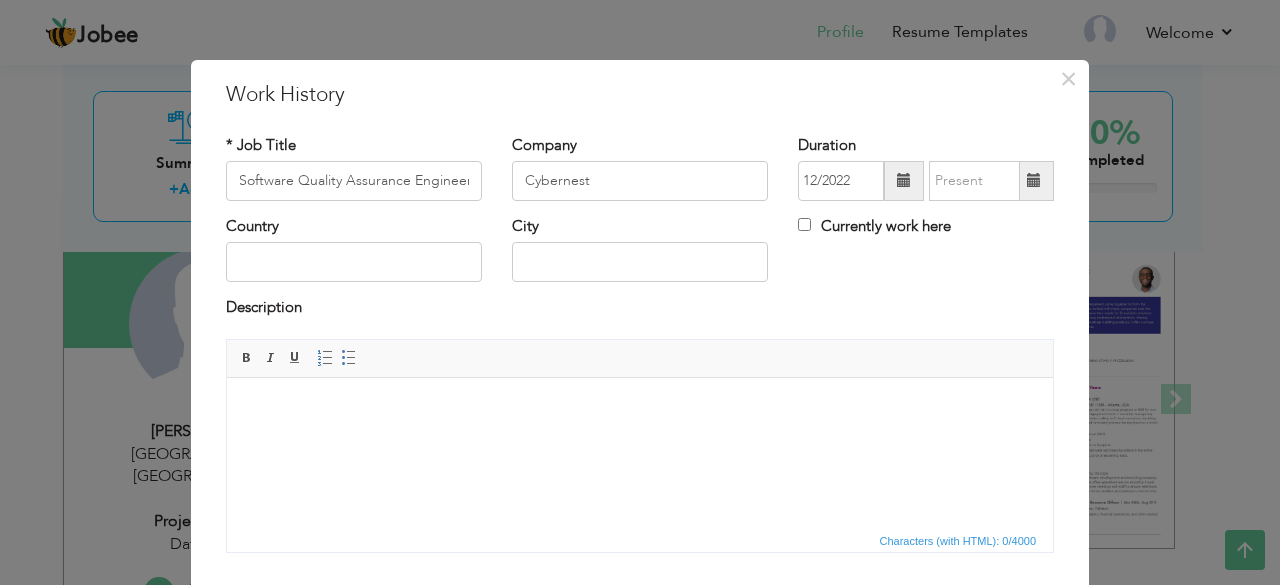 click at bounding box center (1034, 180) 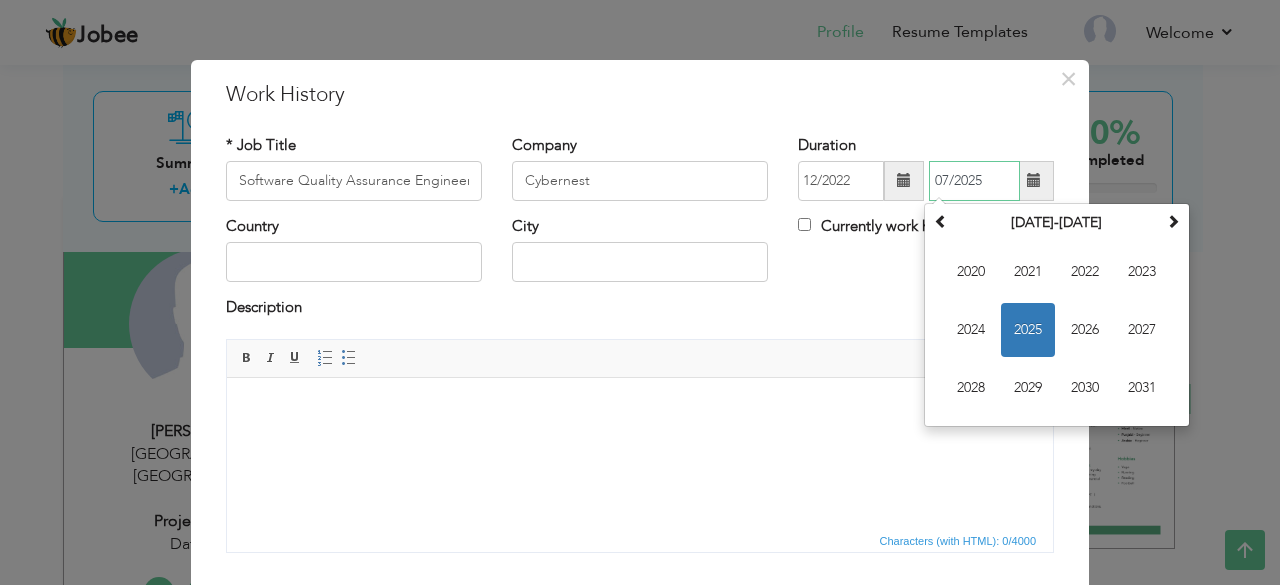 click on "2025" at bounding box center [1028, 330] 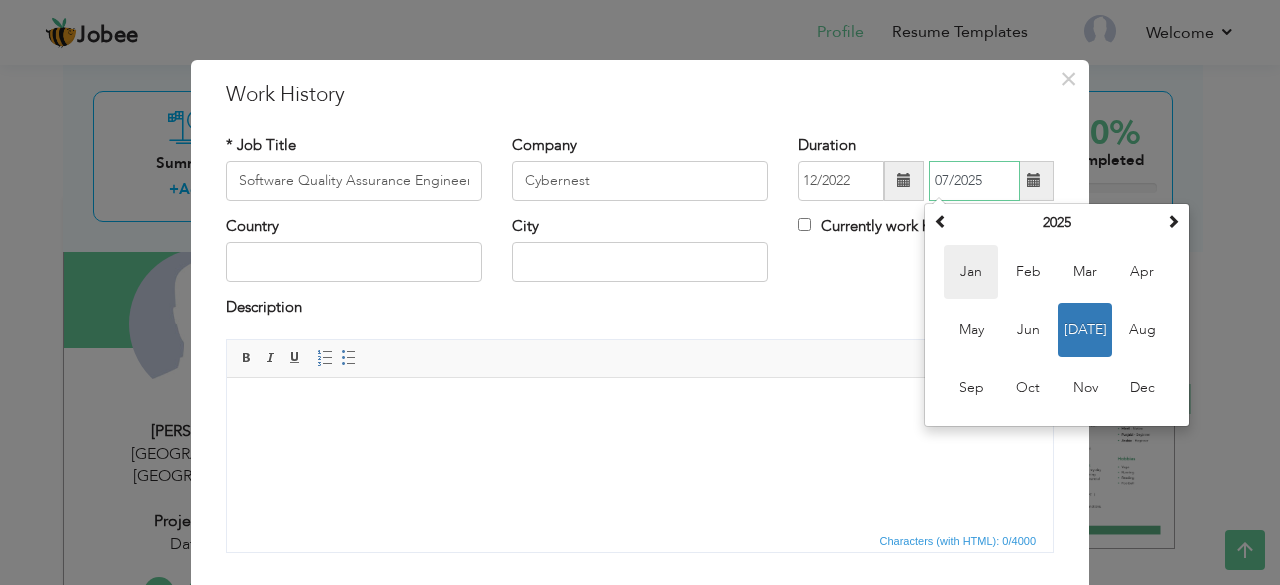 click on "Jan" at bounding box center (971, 272) 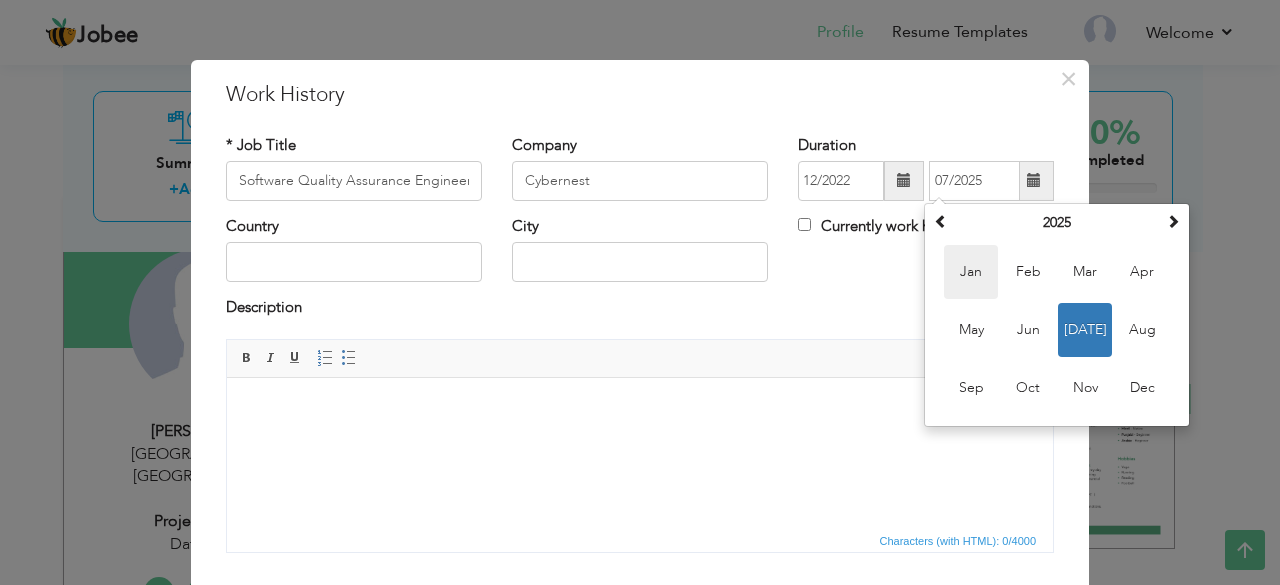 type on "01/2025" 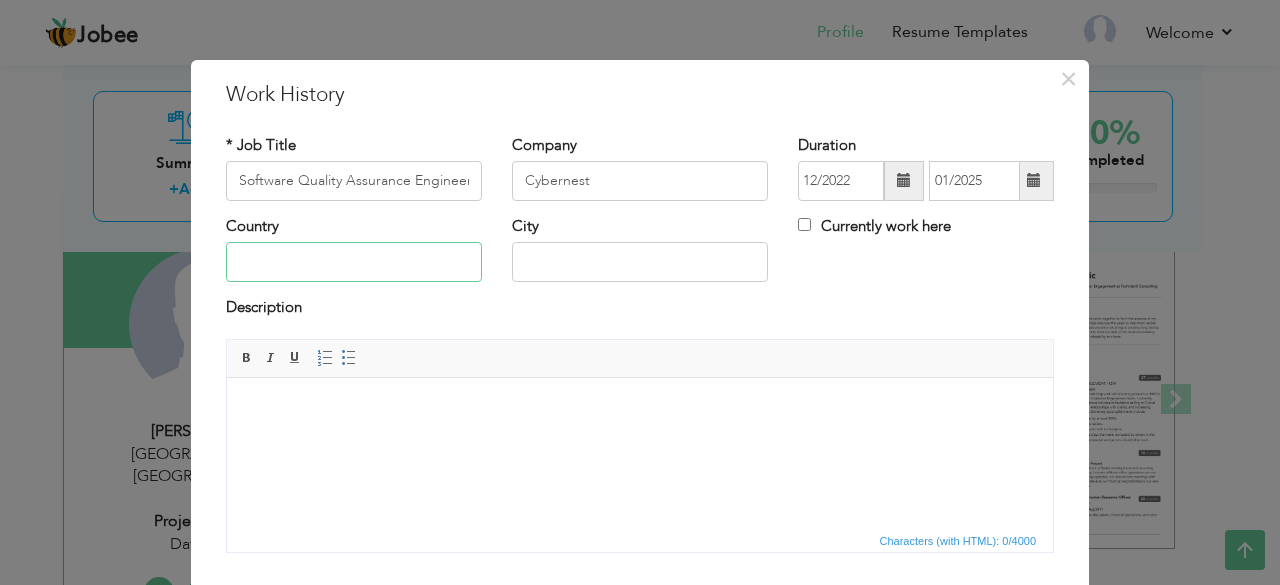click at bounding box center (354, 262) 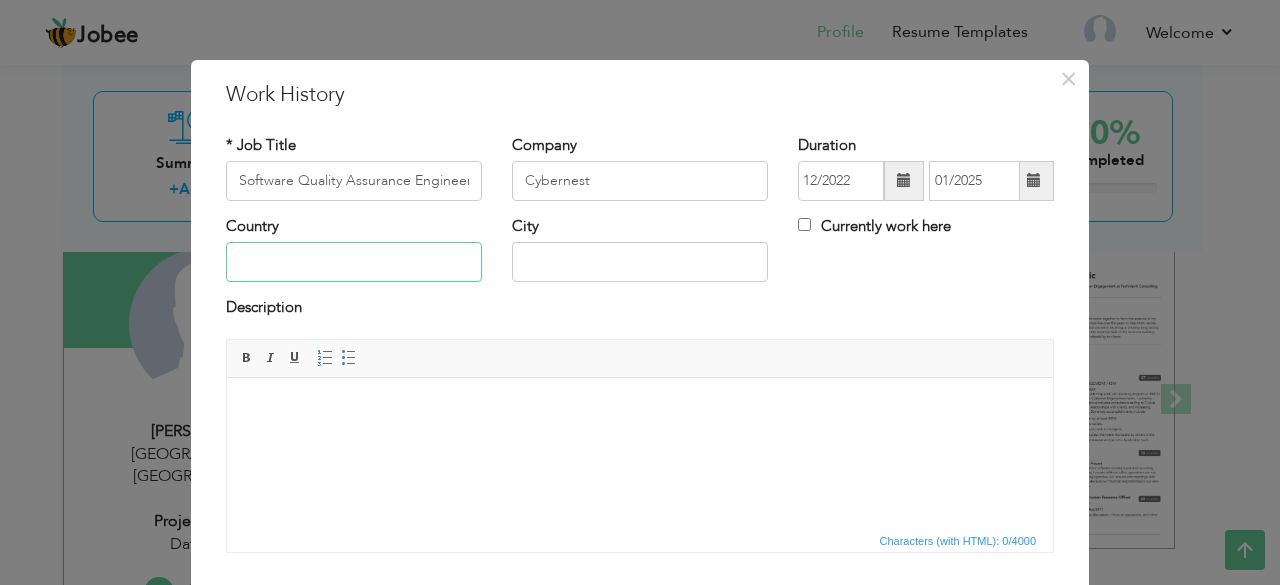 type on "[GEOGRAPHIC_DATA]" 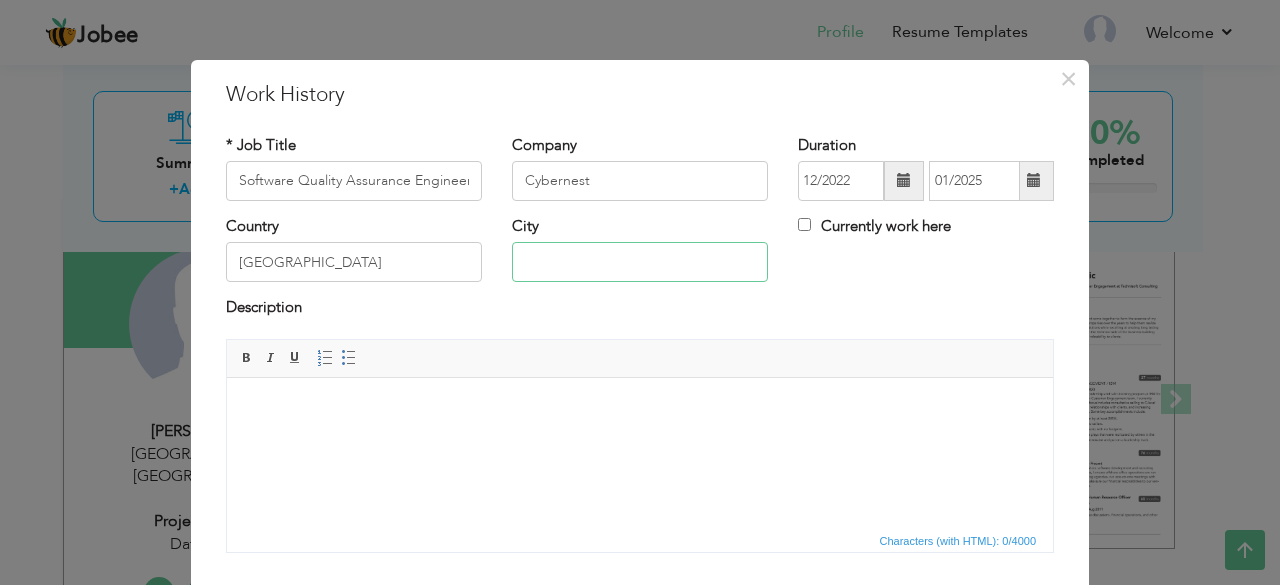 type on "[GEOGRAPHIC_DATA]" 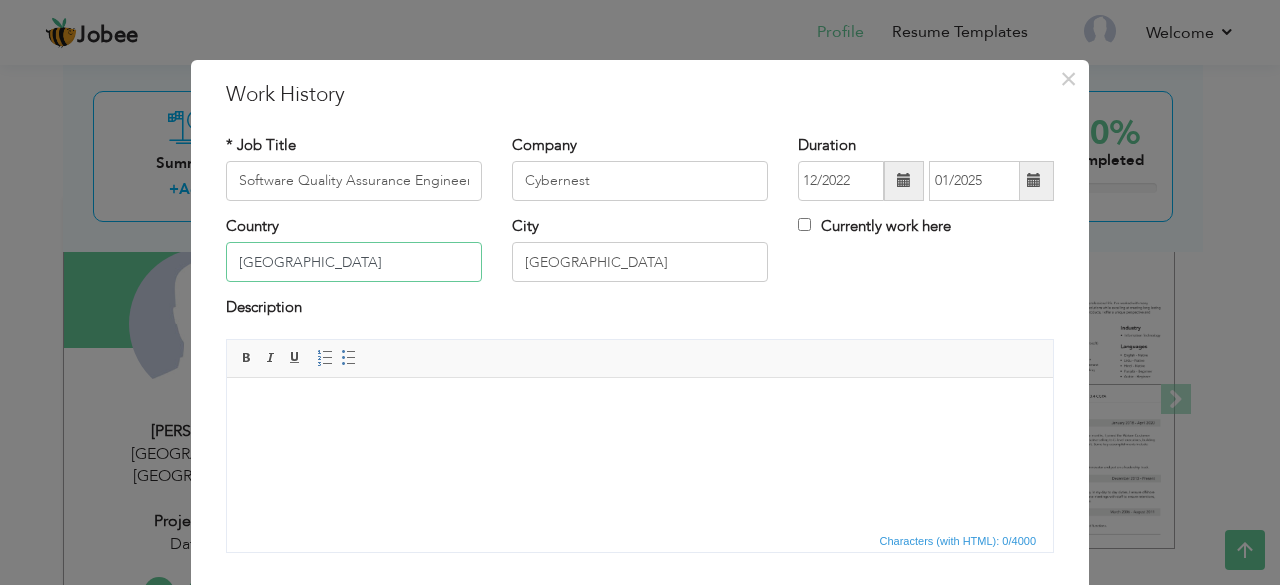 scroll, scrollTop: 128, scrollLeft: 0, axis: vertical 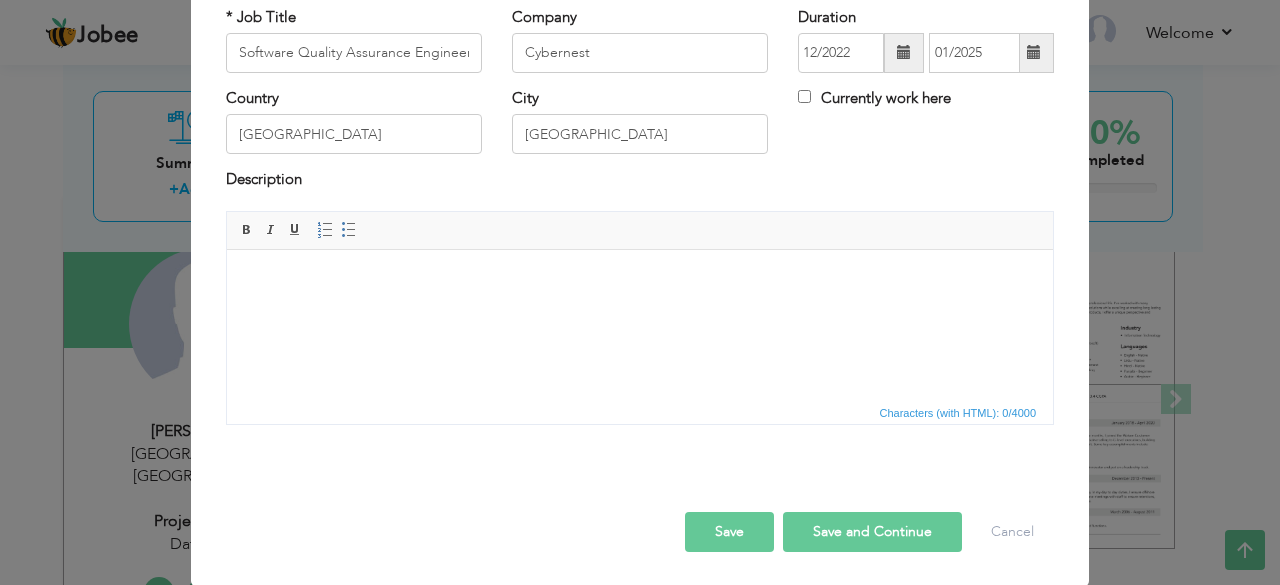 click on "Save and Continue" at bounding box center (872, 532) 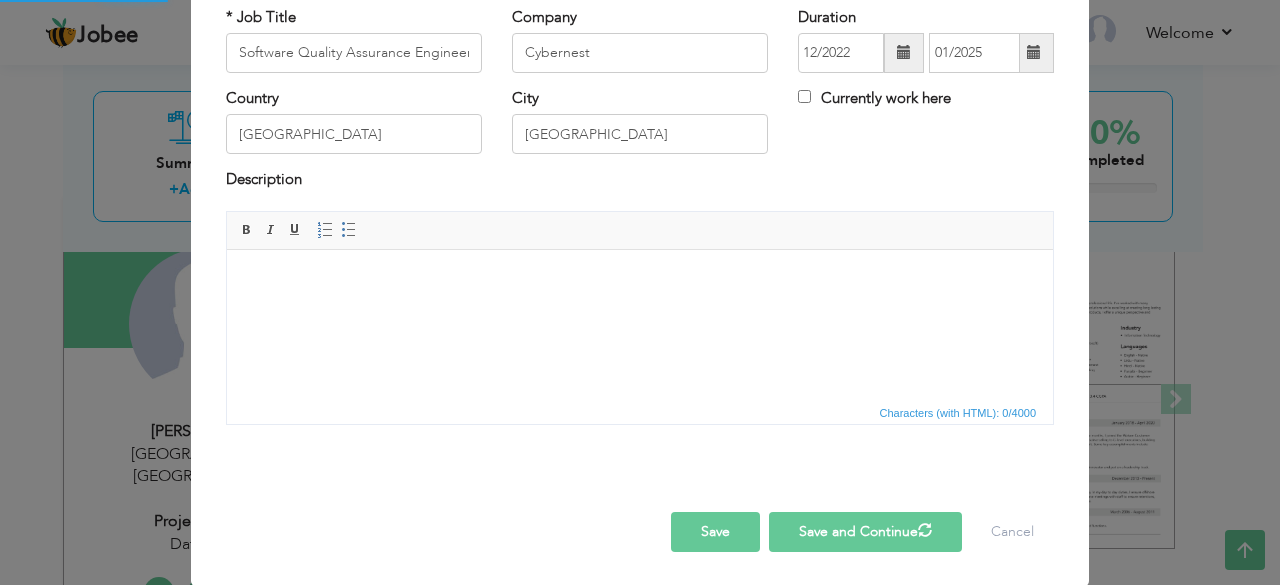 type 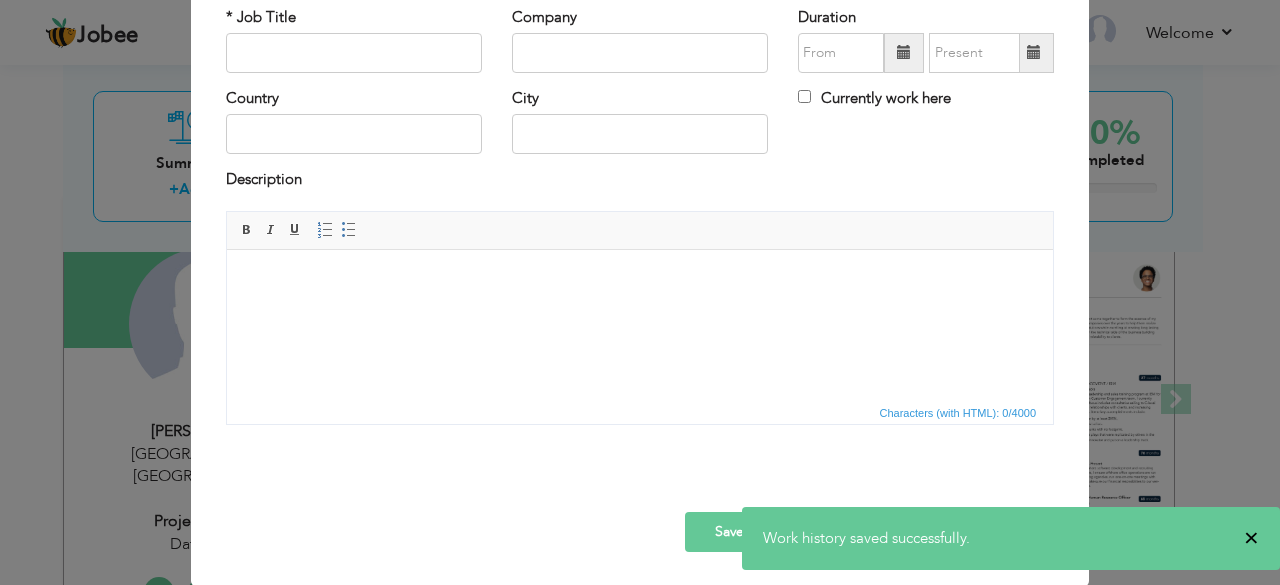 click on "×" at bounding box center (1251, 538) 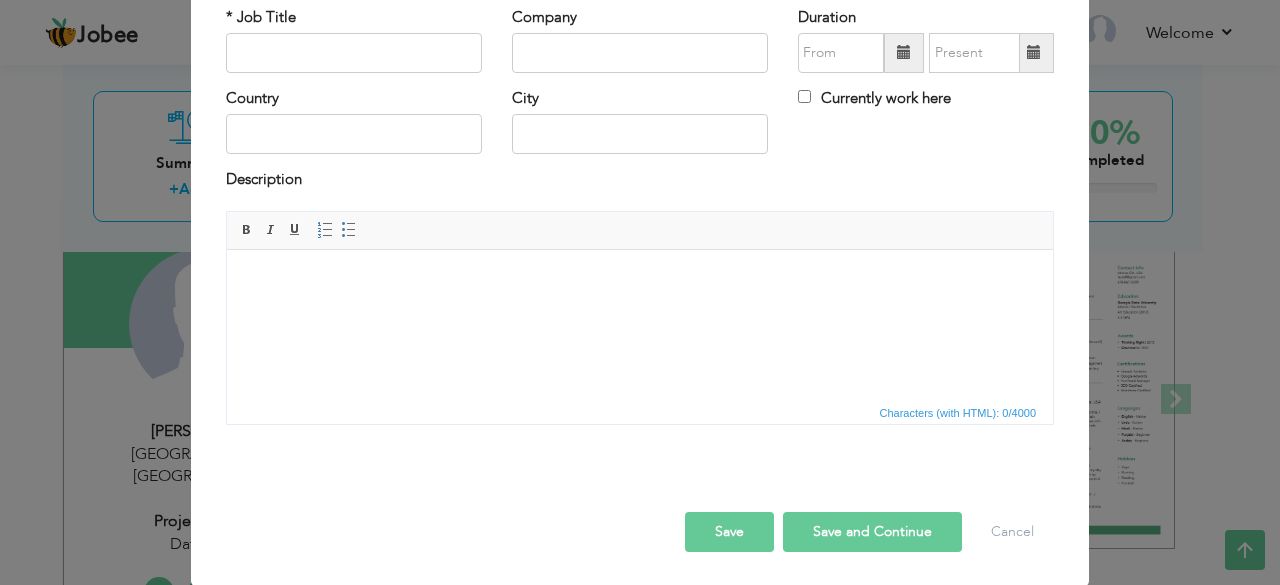 scroll, scrollTop: 67, scrollLeft: 0, axis: vertical 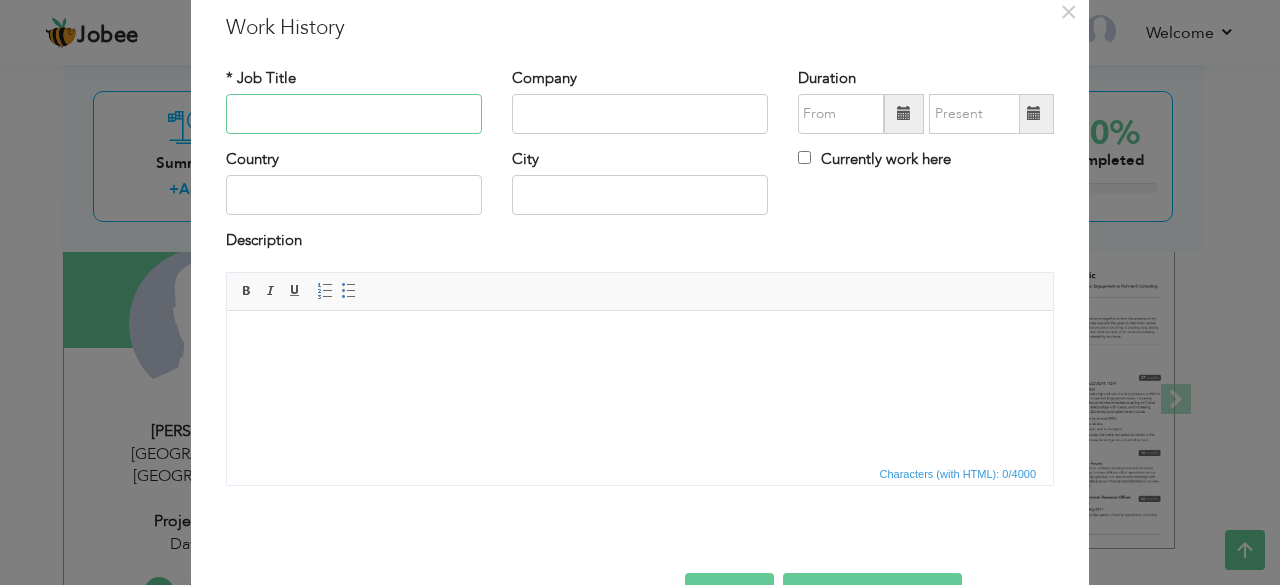 click at bounding box center (354, 114) 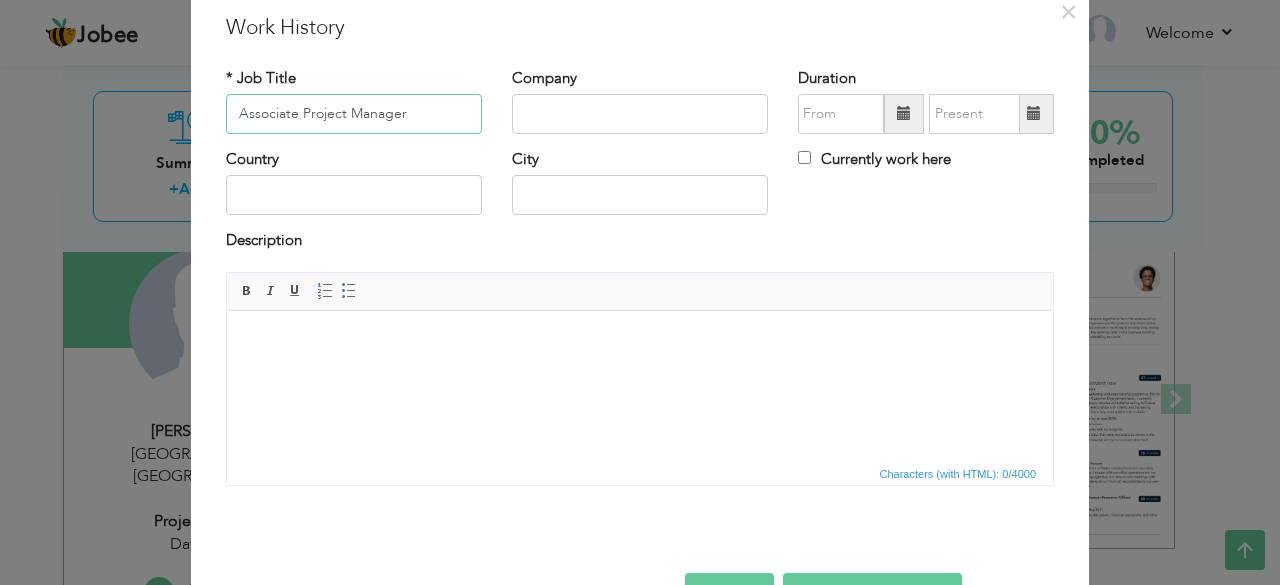 type on "Associate Project Manager" 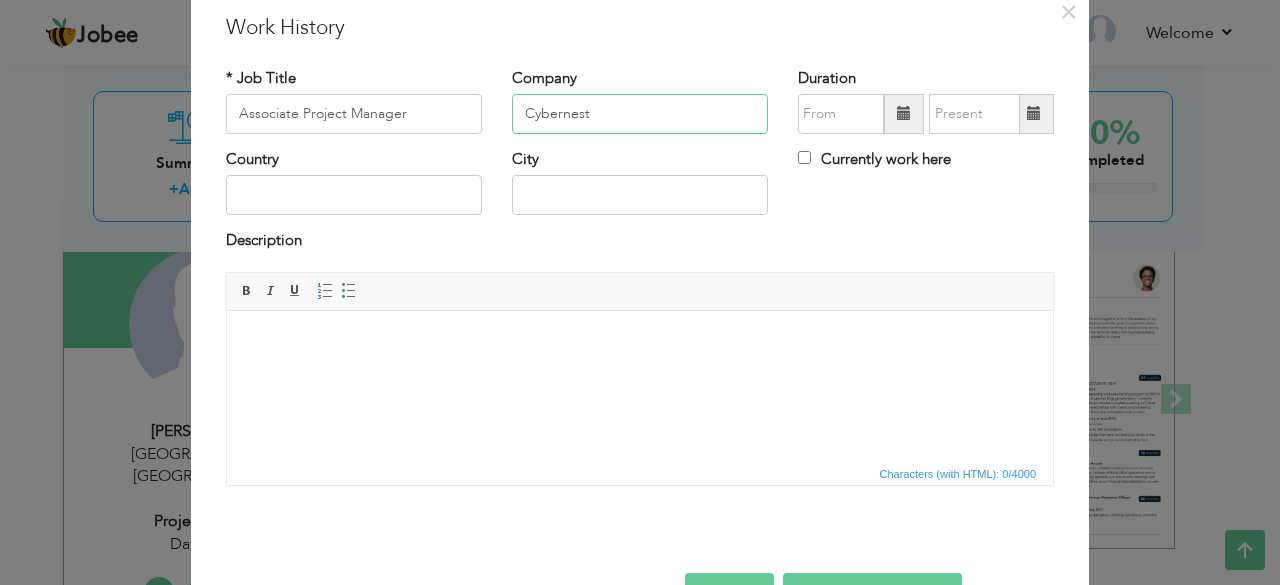 type on "Cybernest" 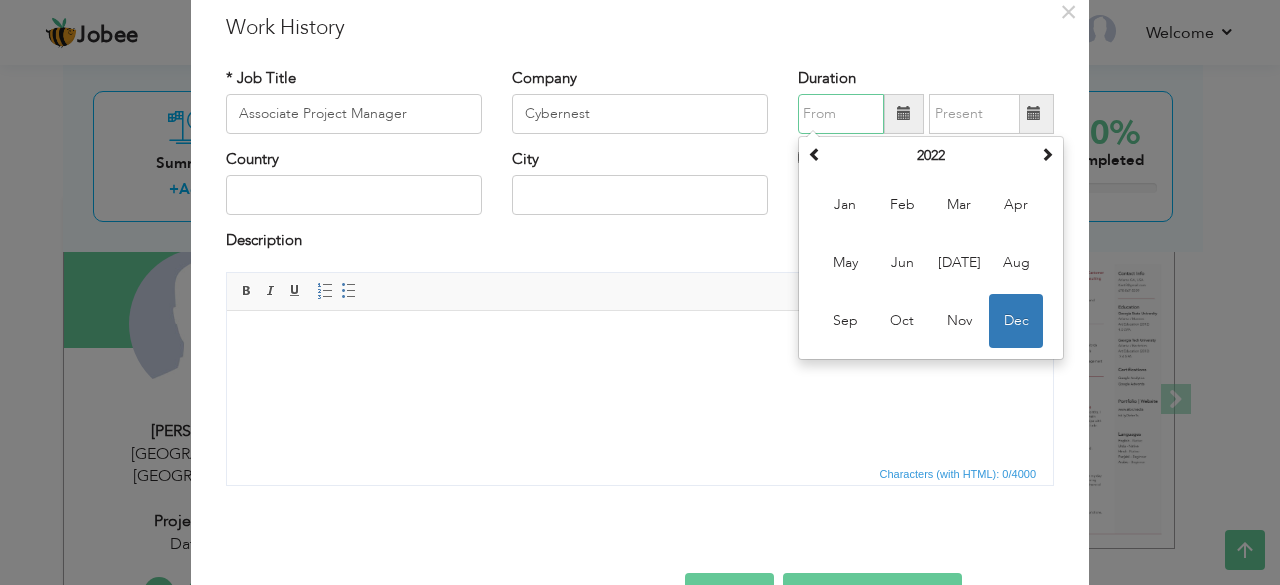 click on "Dec" at bounding box center [1016, 321] 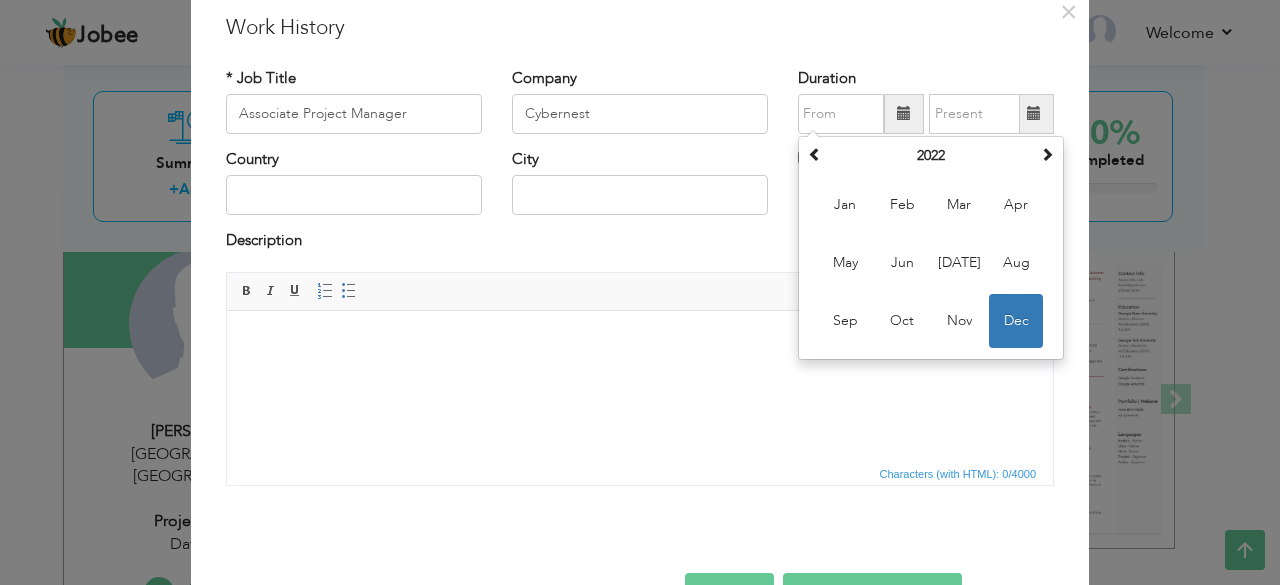 type on "12/2022" 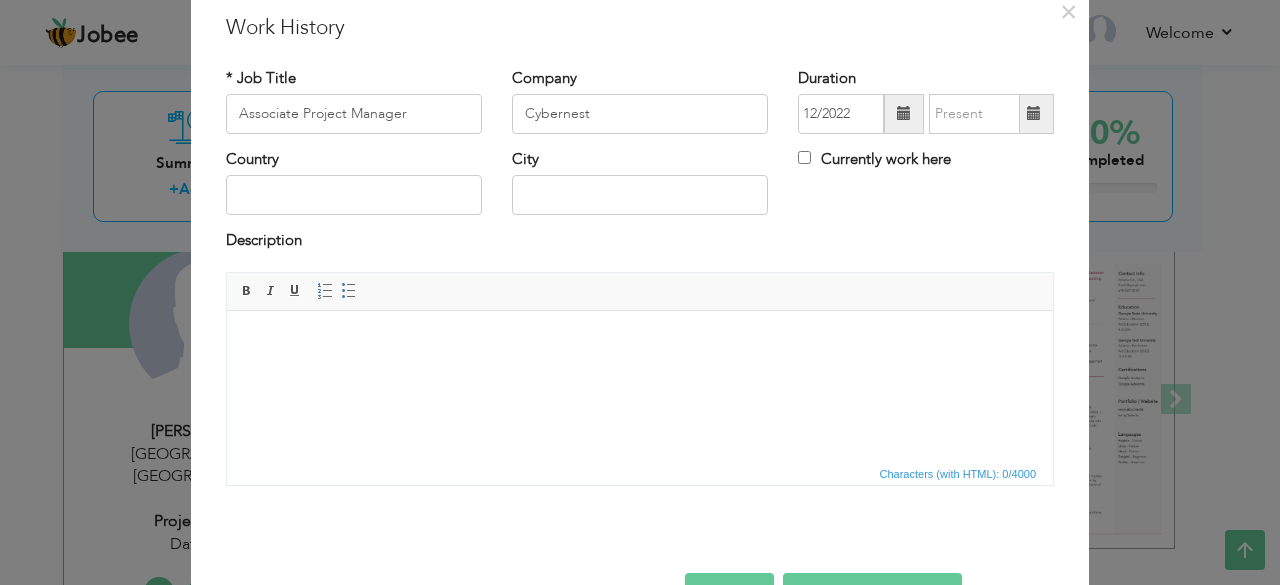 click at bounding box center (1034, 114) 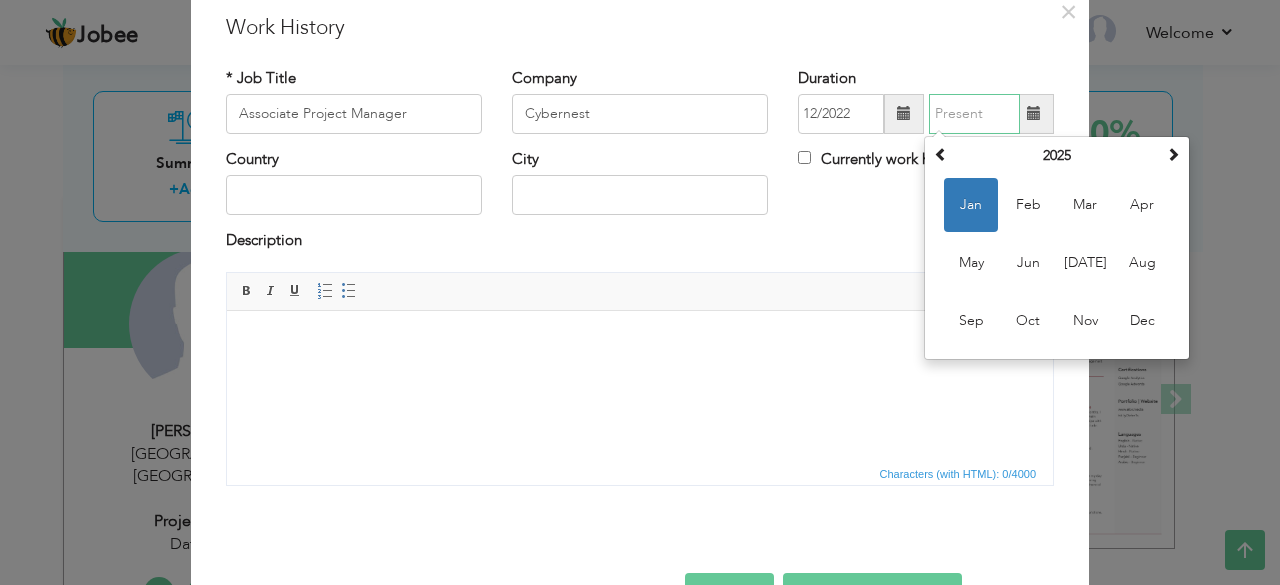 click on "Jan" at bounding box center (971, 205) 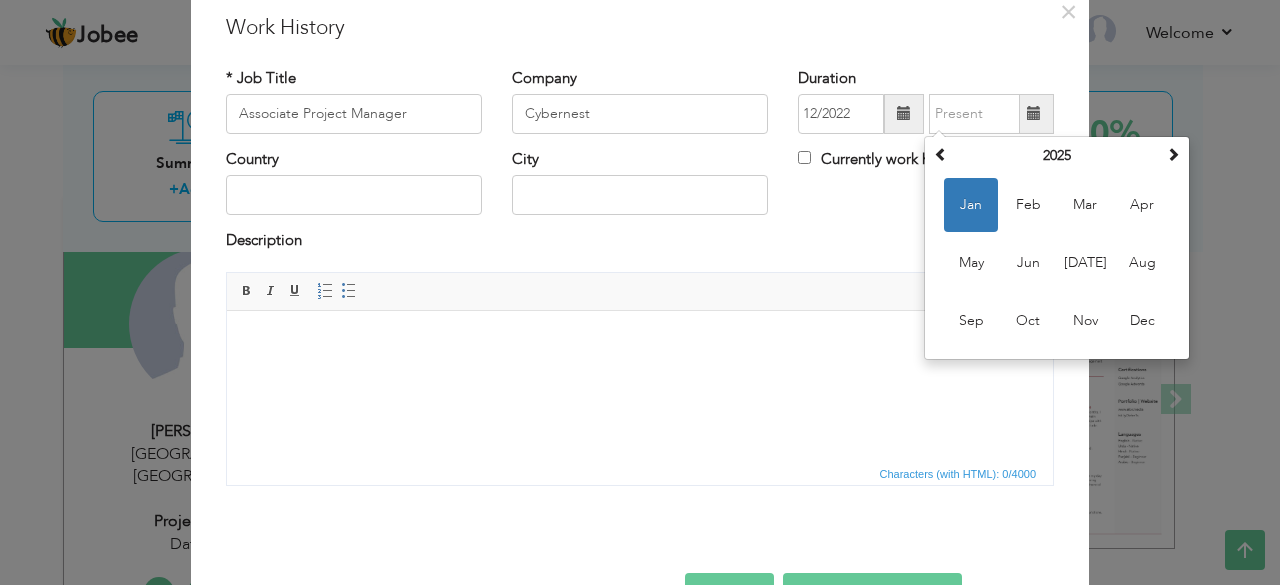 type on "01/2025" 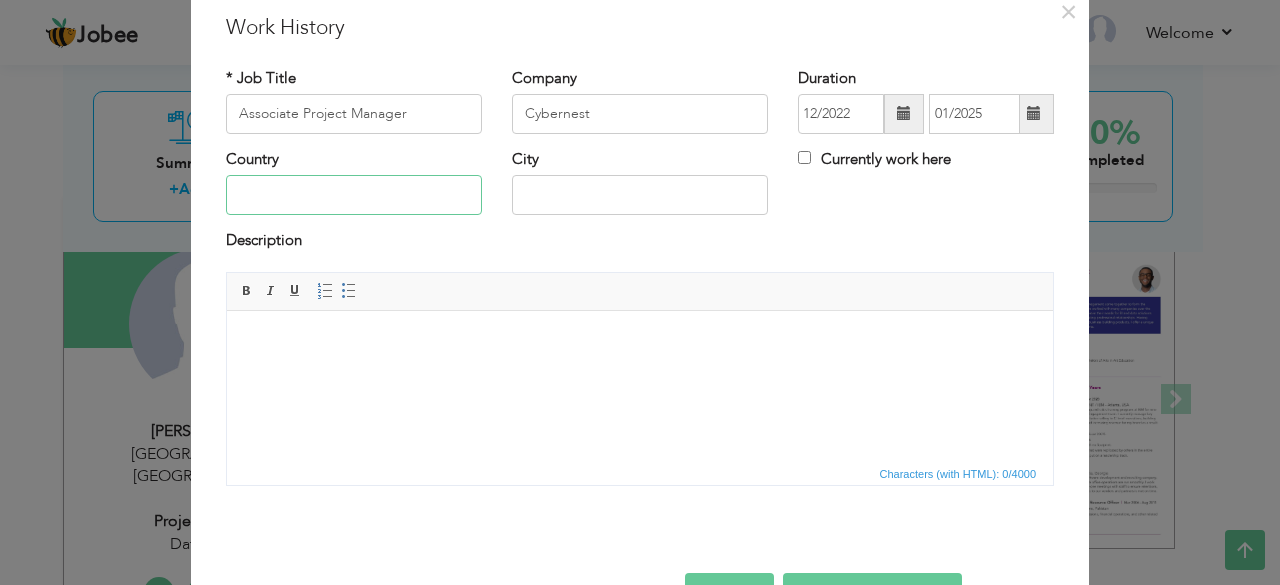 click at bounding box center [354, 195] 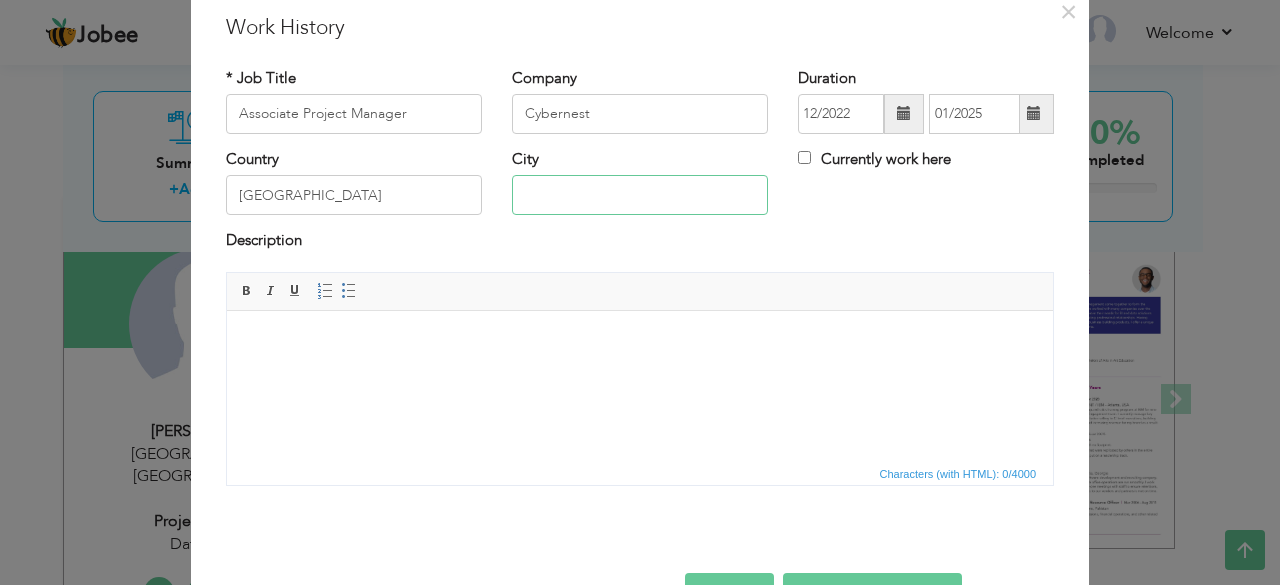 type on "[GEOGRAPHIC_DATA]" 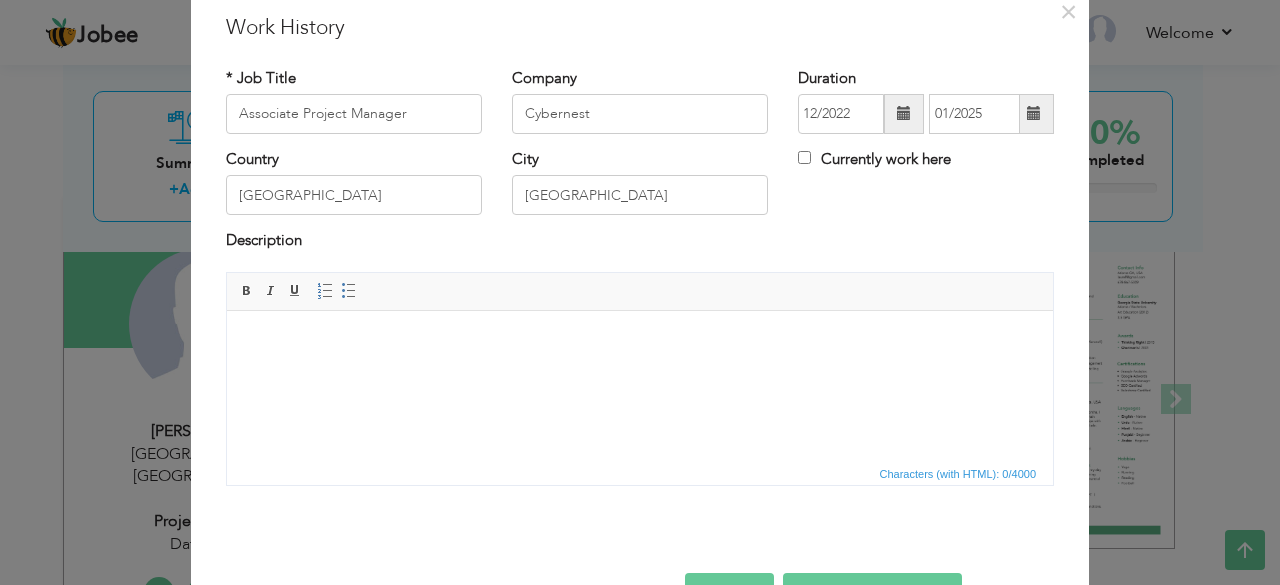 click at bounding box center (640, 340) 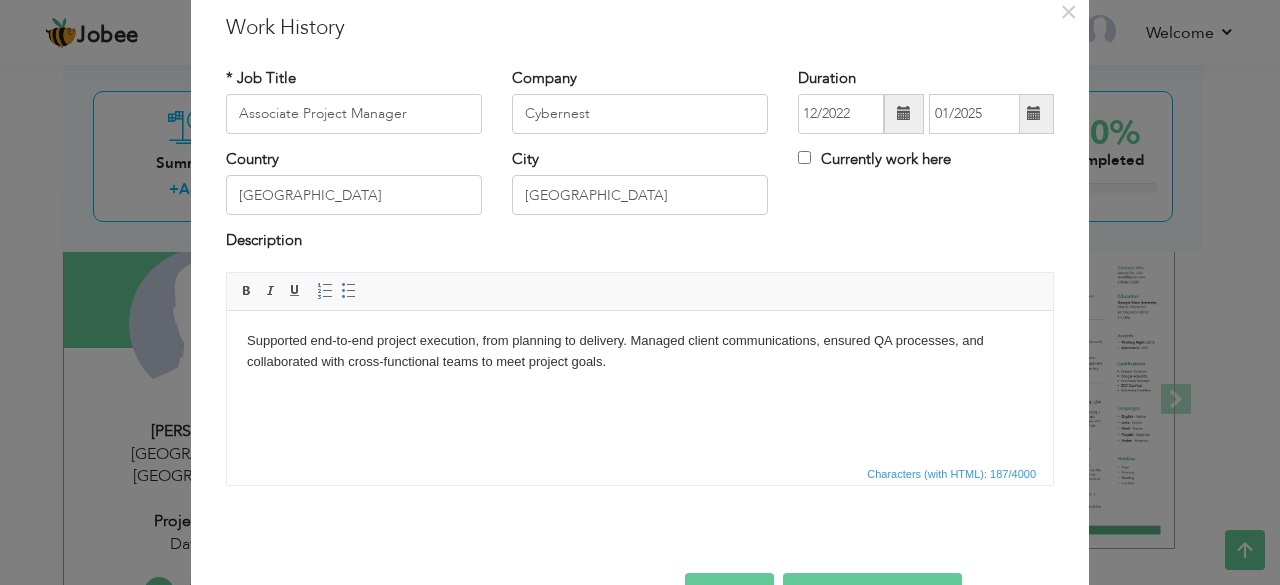 scroll, scrollTop: 128, scrollLeft: 0, axis: vertical 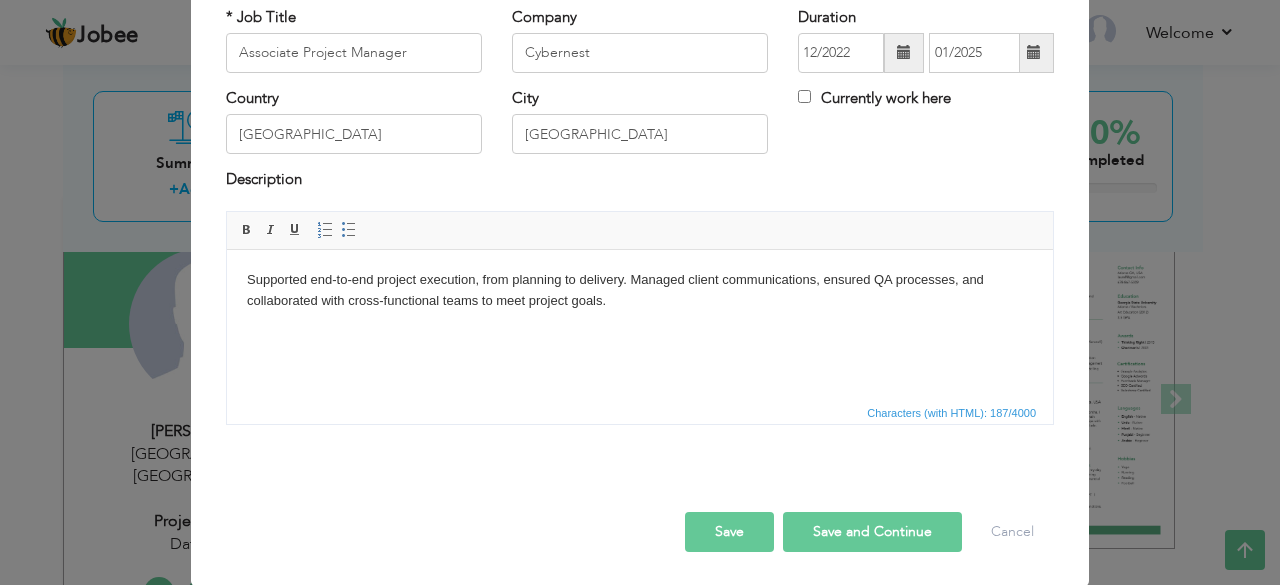 click on "Save and Continue" at bounding box center (872, 532) 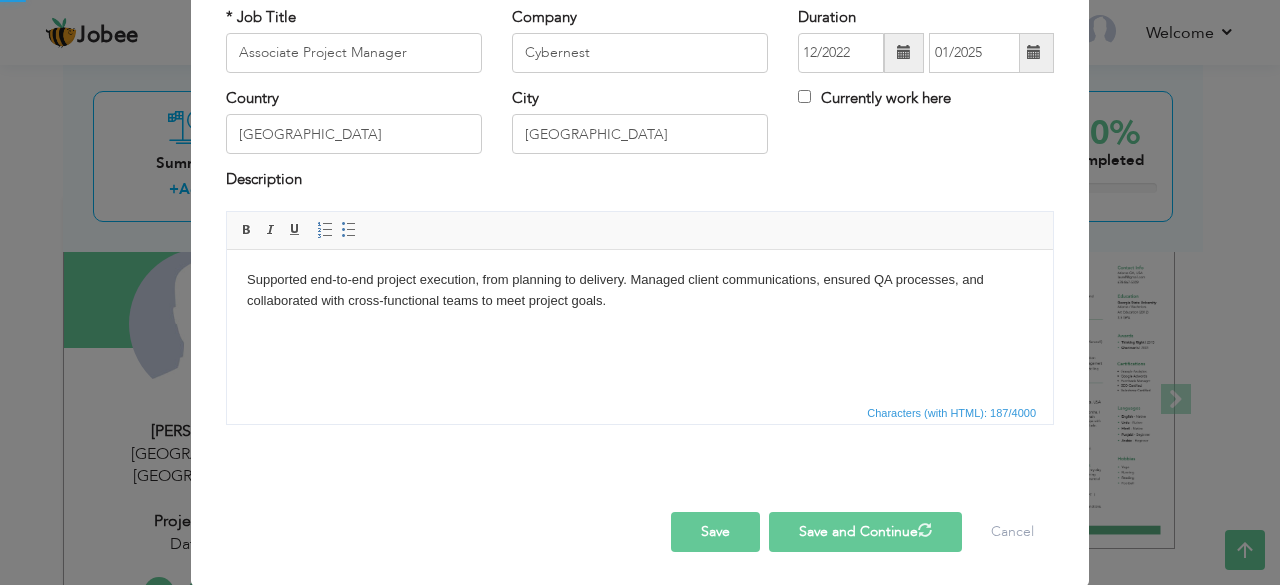 type 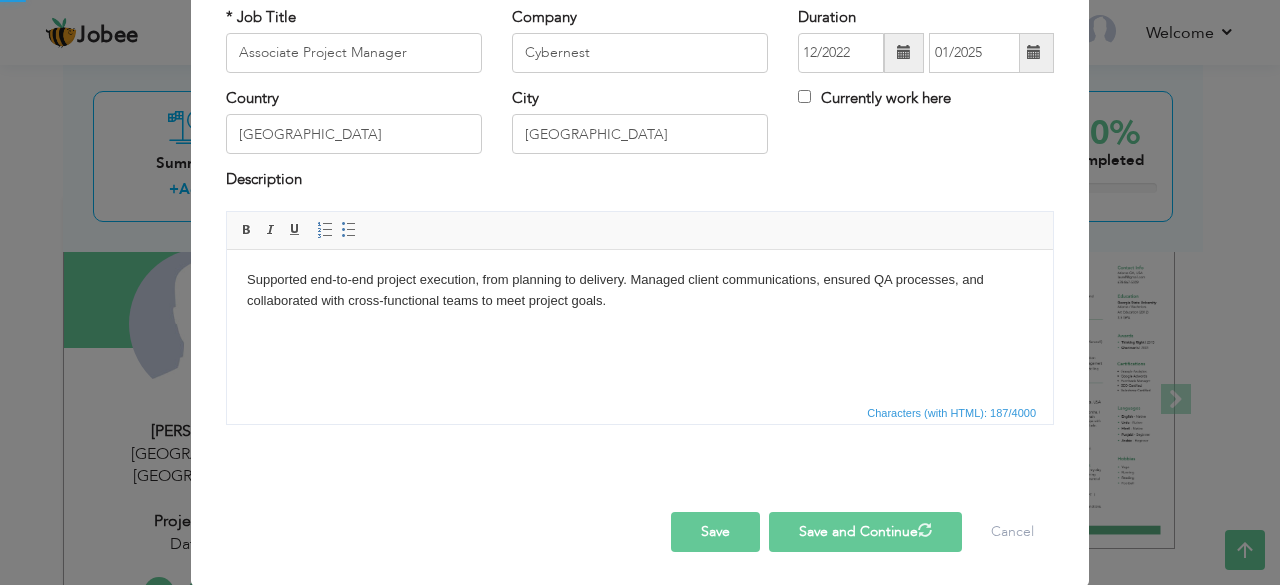 type 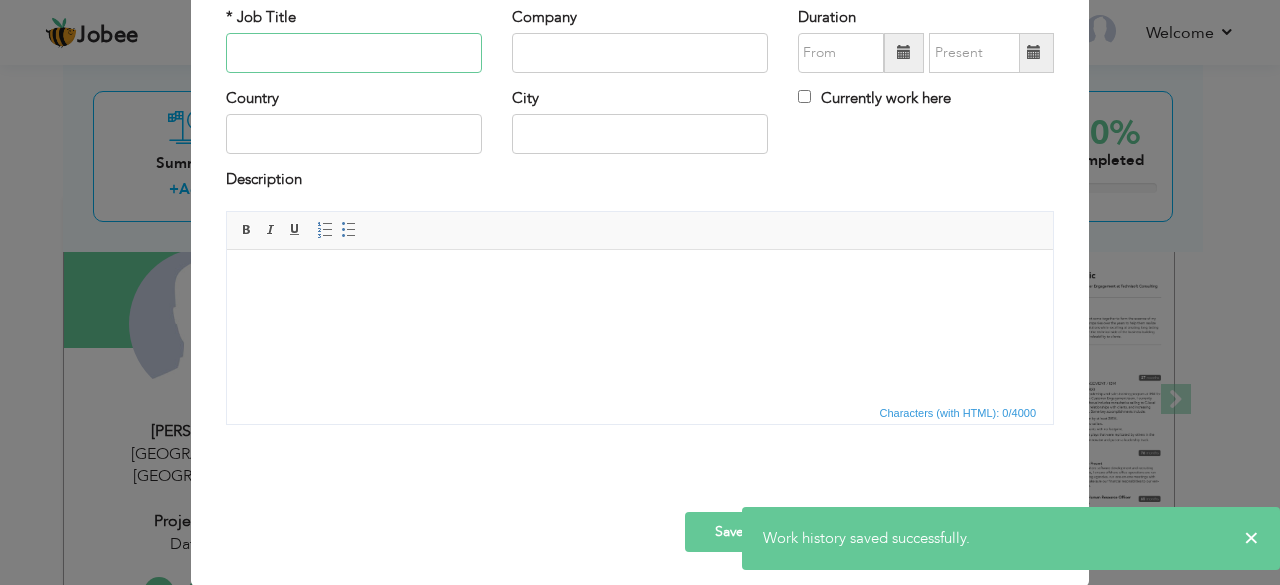 click at bounding box center (354, 53) 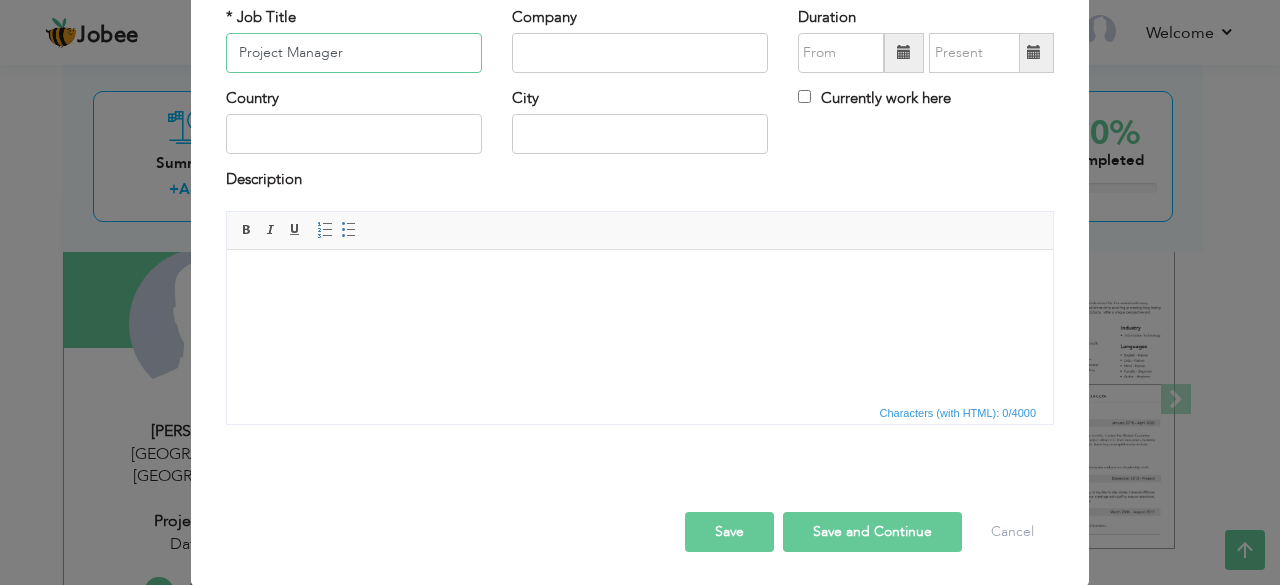 type on "Project Manager" 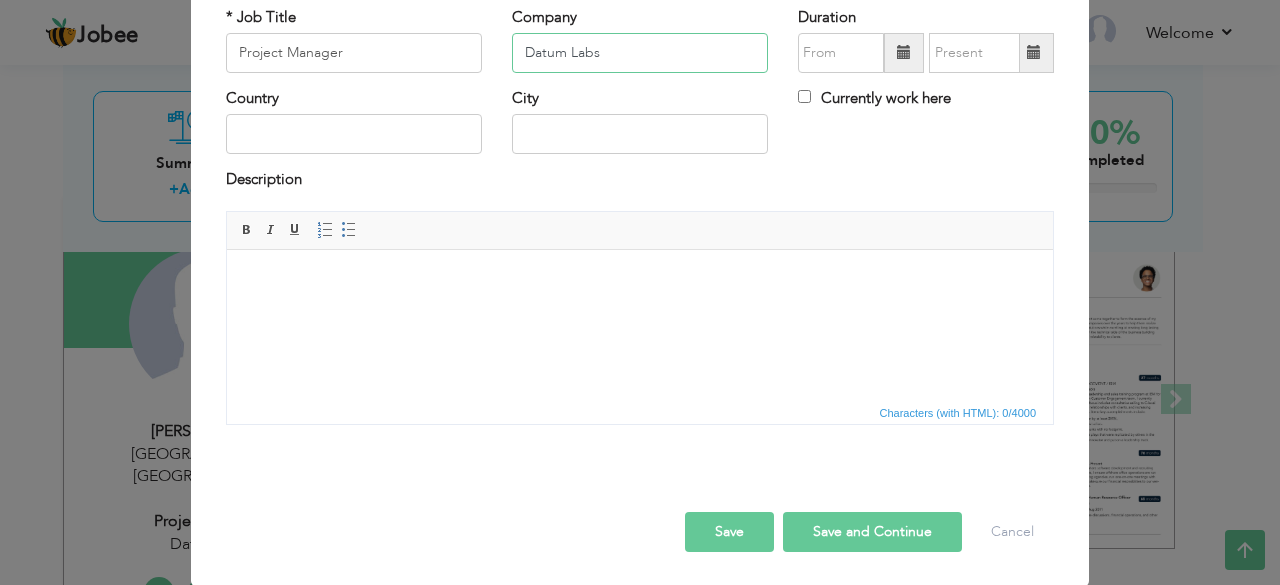 type on "Datum Labs" 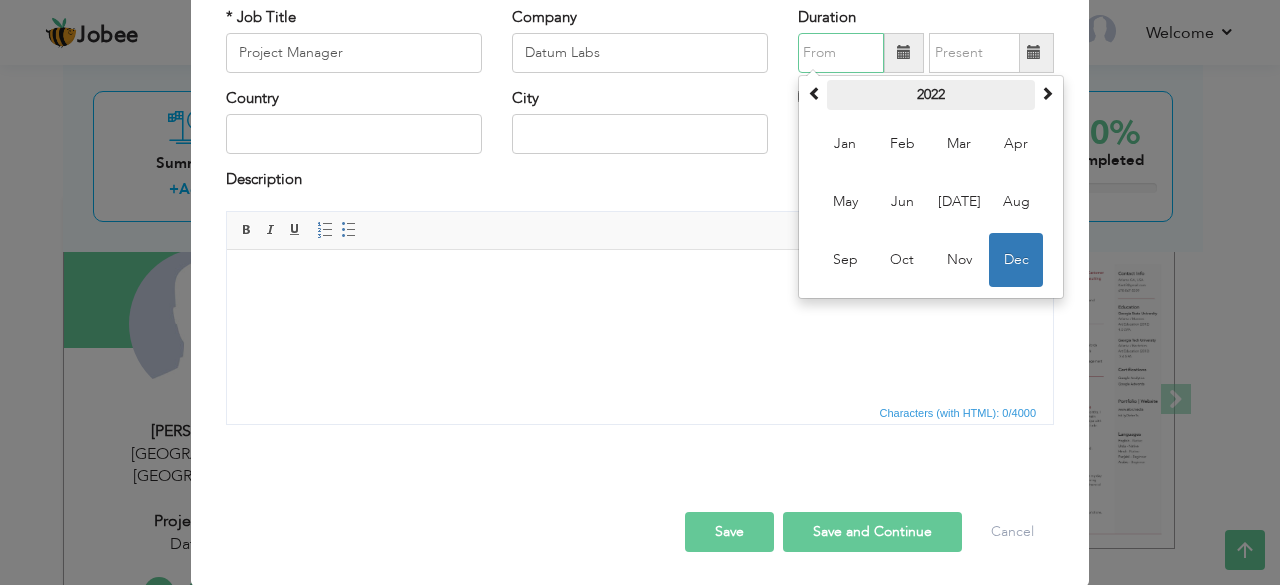 click on "2022" at bounding box center (931, 95) 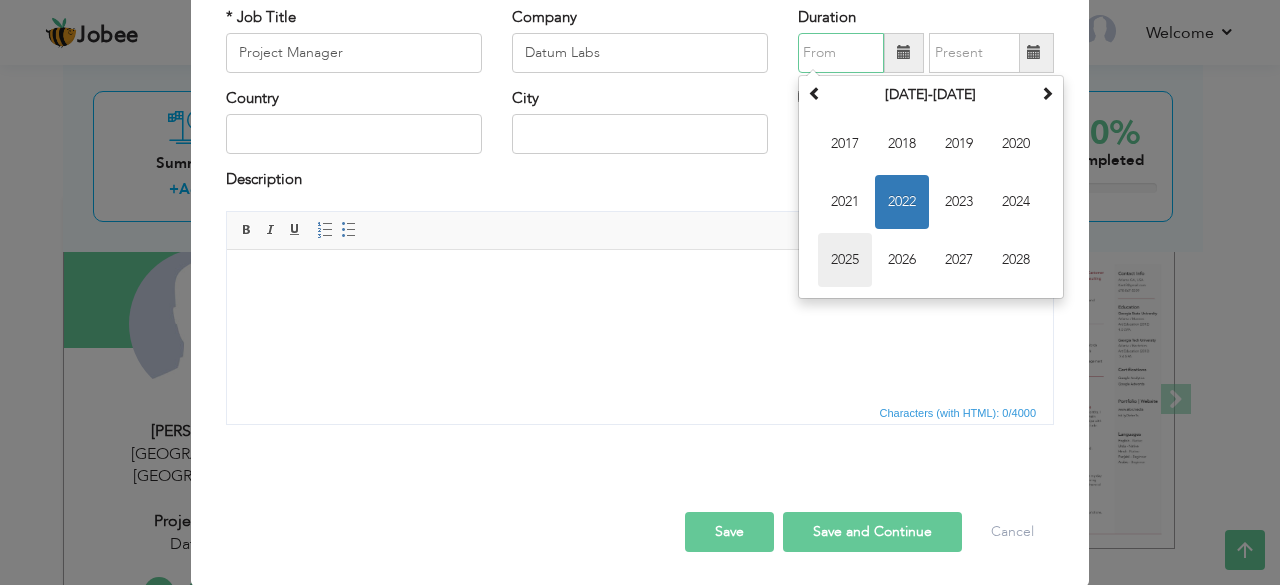 click on "2025" at bounding box center [845, 260] 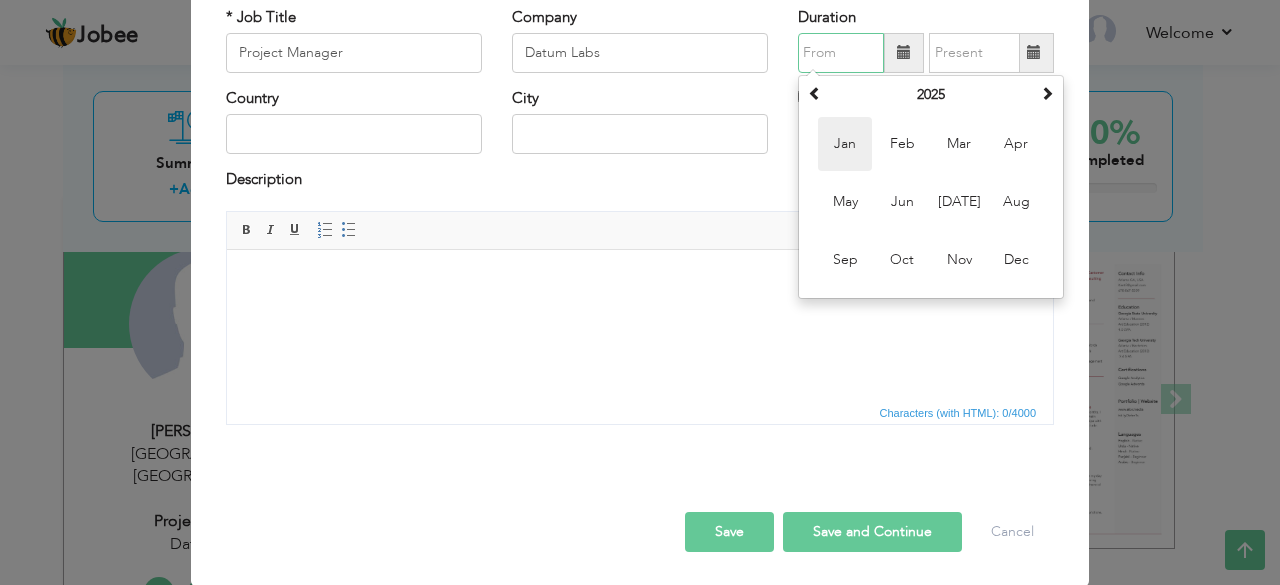 click on "Jan" at bounding box center [845, 144] 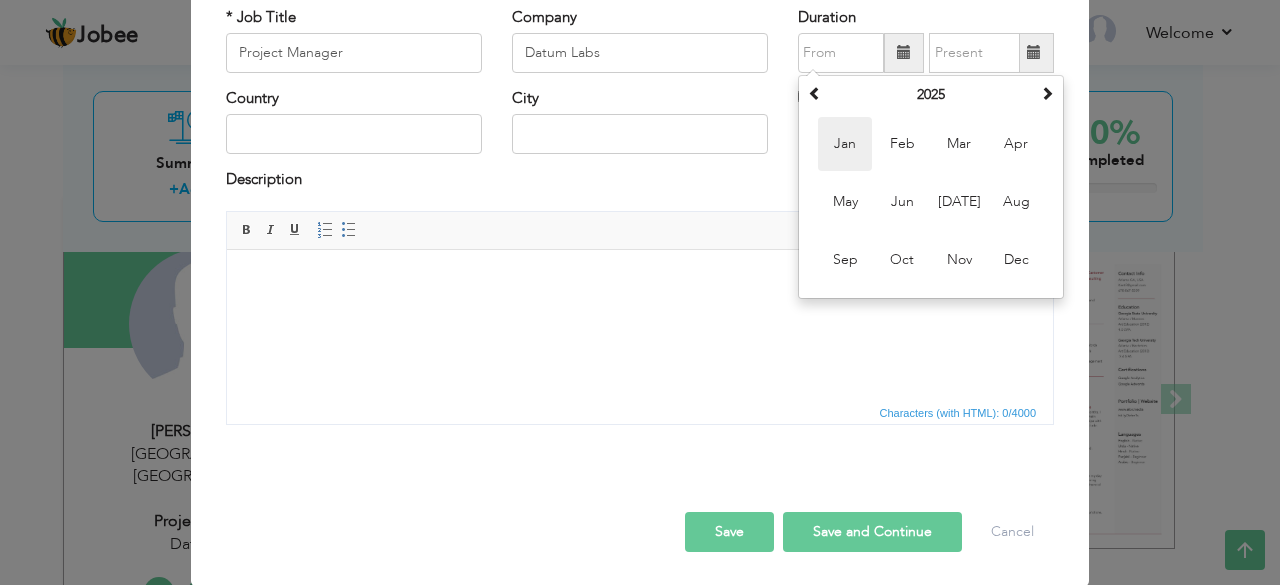 type on "01/2025" 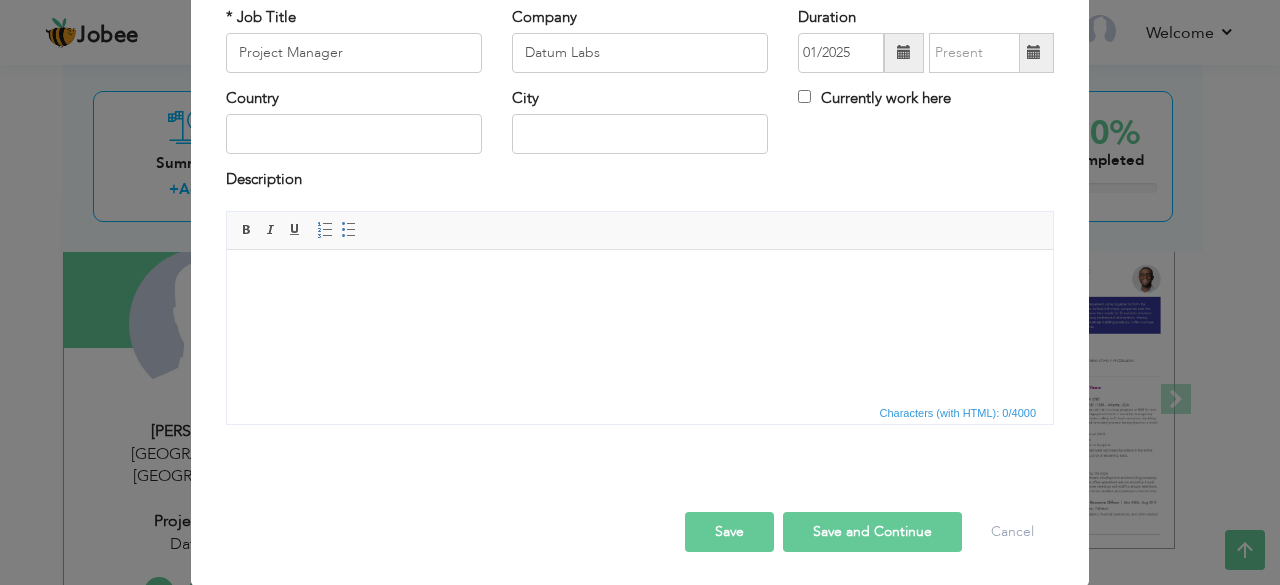 click on "Currently work here" at bounding box center [926, 108] 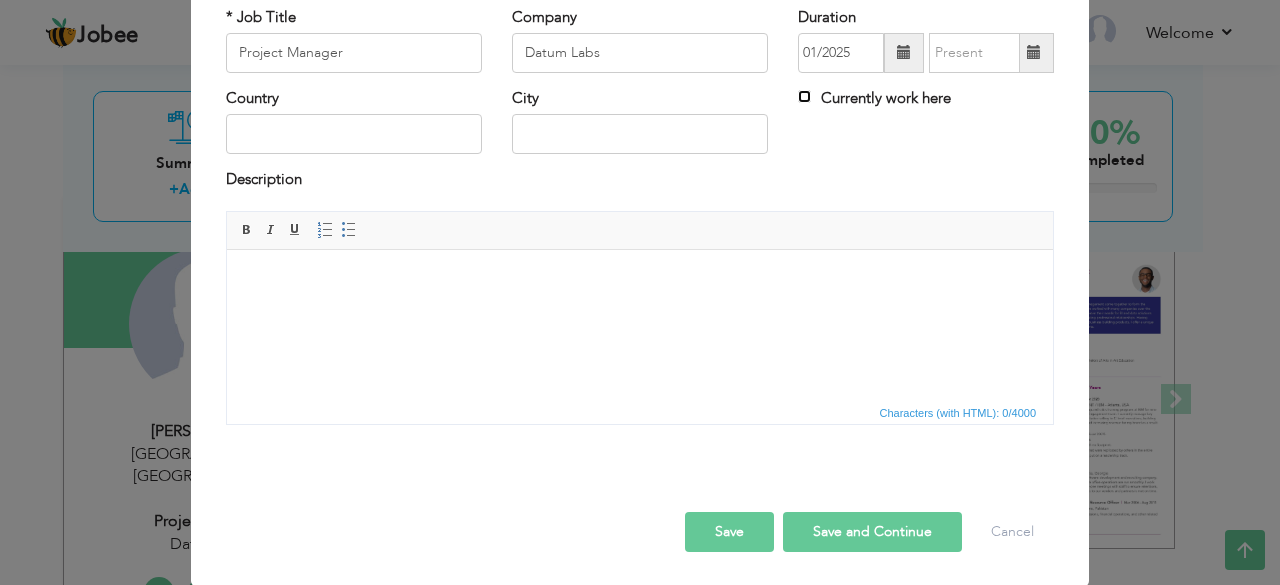click on "Currently work here" at bounding box center [804, 96] 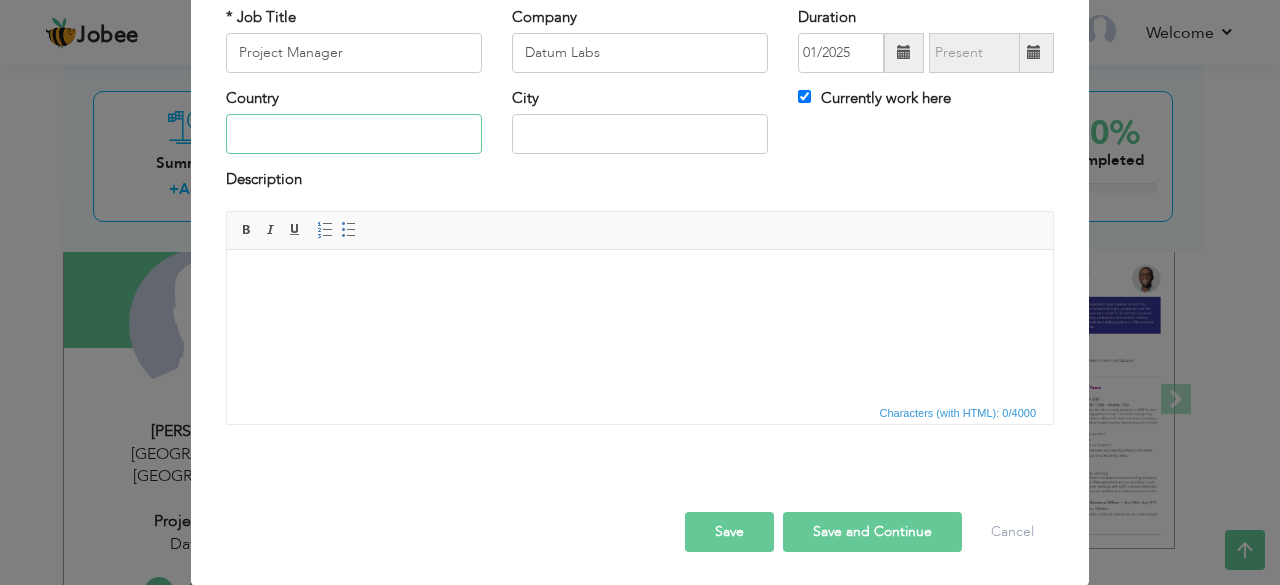 click at bounding box center [354, 134] 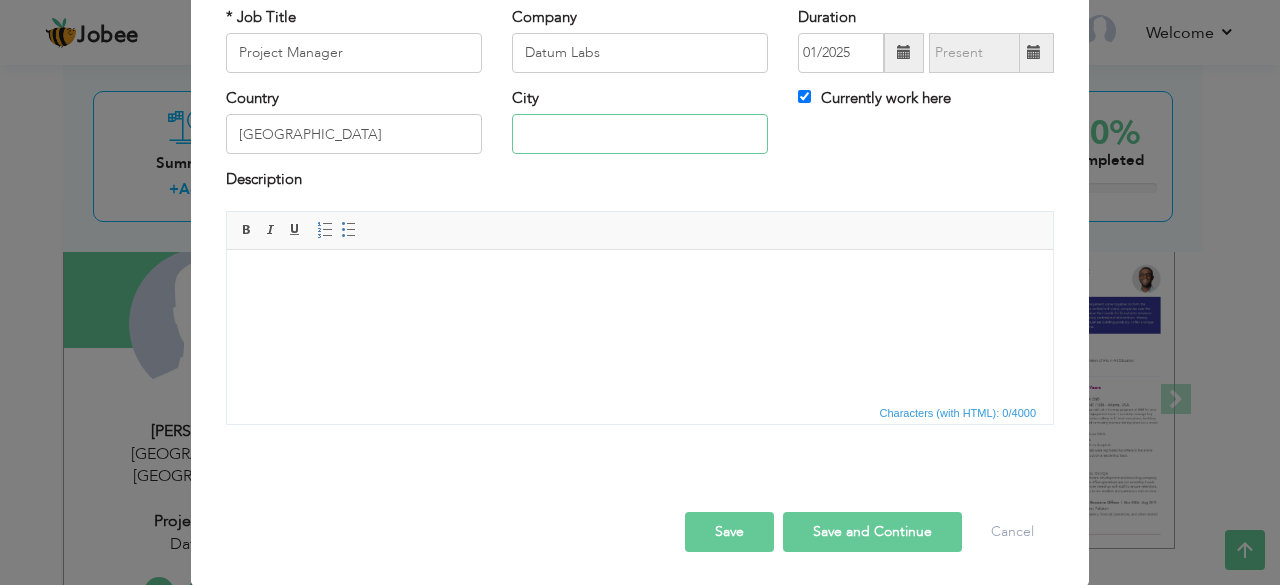 type on "[GEOGRAPHIC_DATA]" 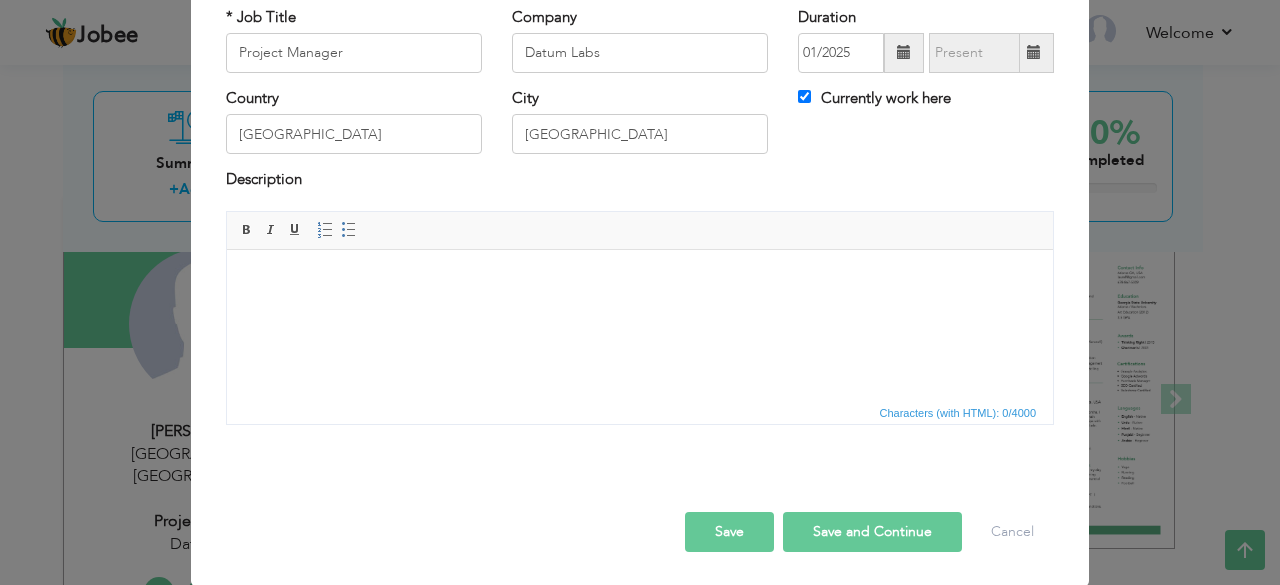 click at bounding box center (640, 279) 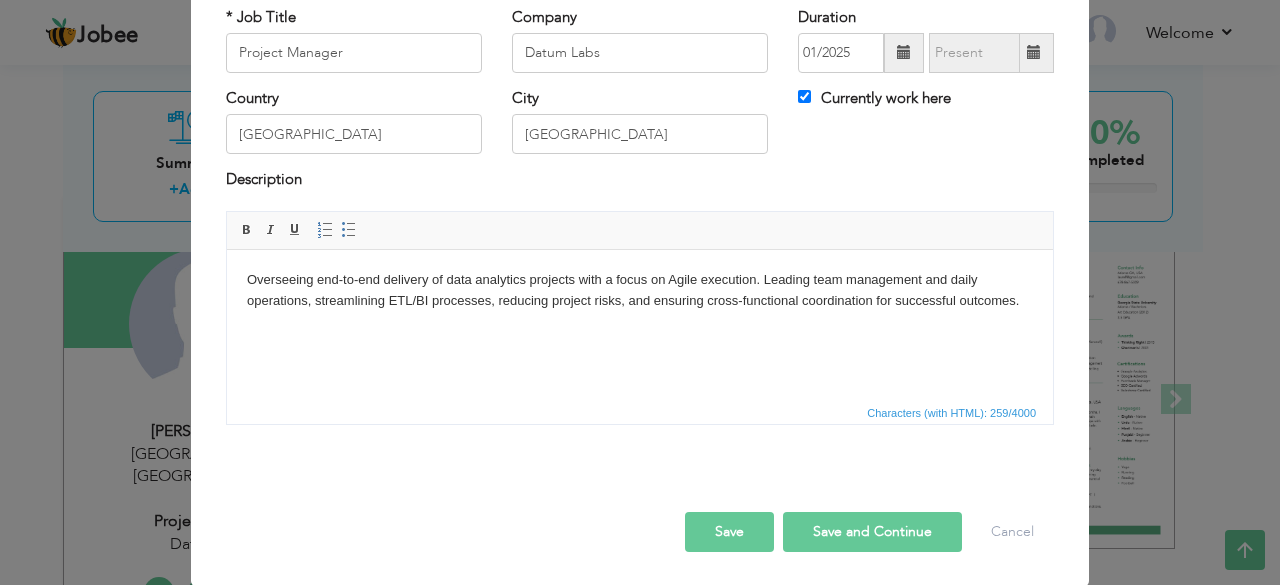 click on "Save and Continue" at bounding box center (872, 532) 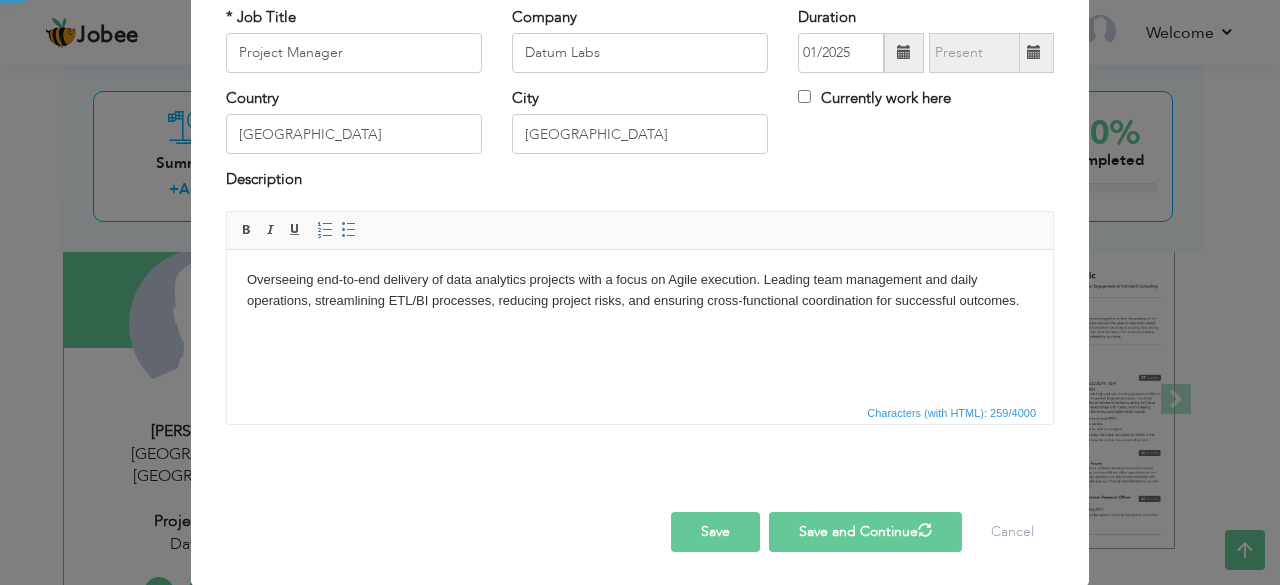type 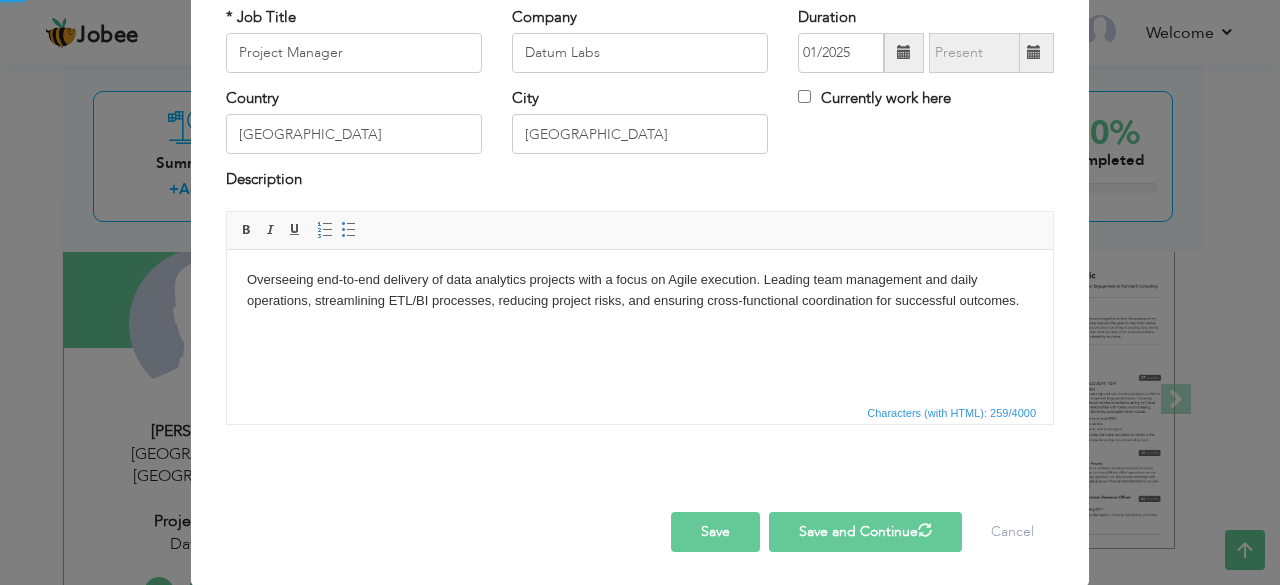 type 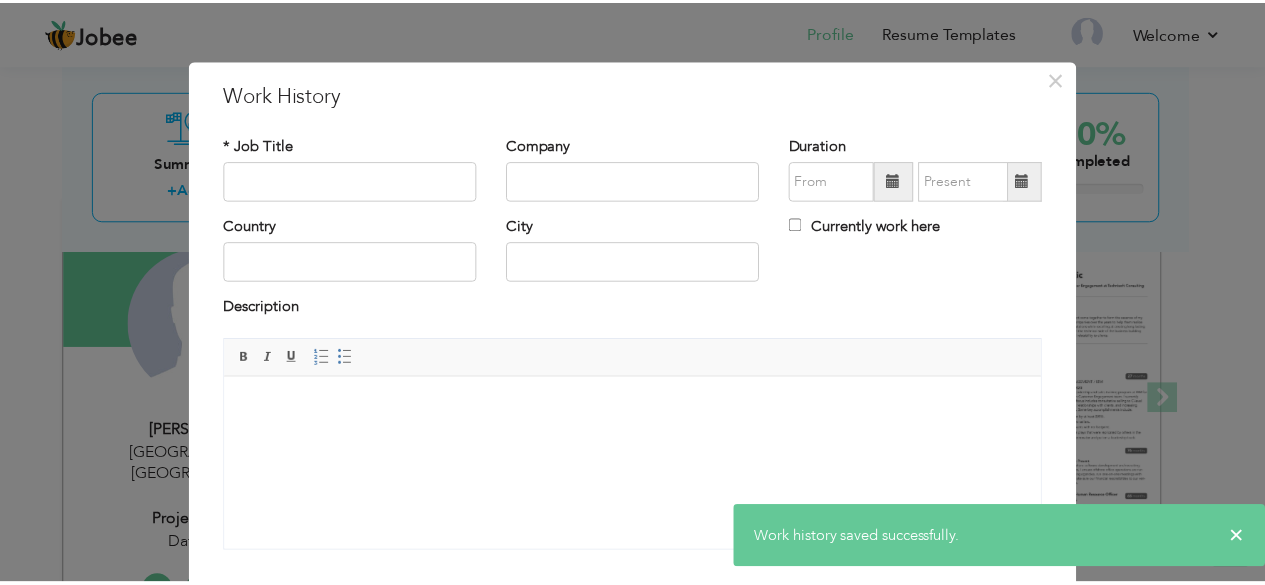 scroll, scrollTop: 128, scrollLeft: 0, axis: vertical 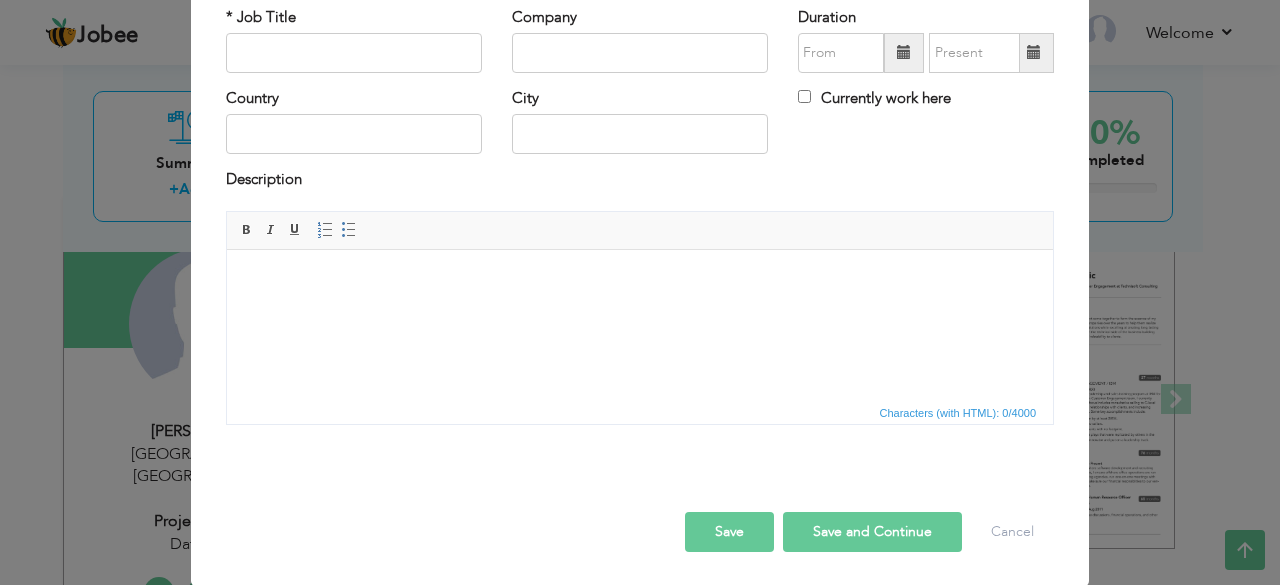 click on "Jobee
Profile
Resume Templates
Resume Templates
Cover Letters
About
My Resume
Welcome
Settings
Log off
Welcome" at bounding box center (640, 526) 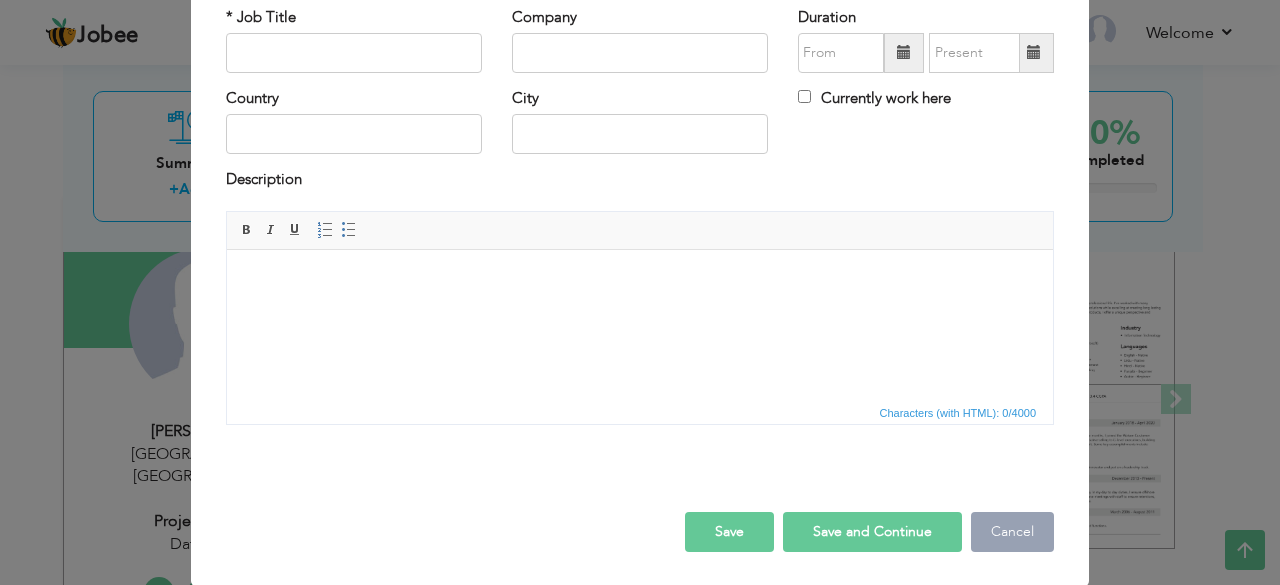 click on "Cancel" at bounding box center [1012, 532] 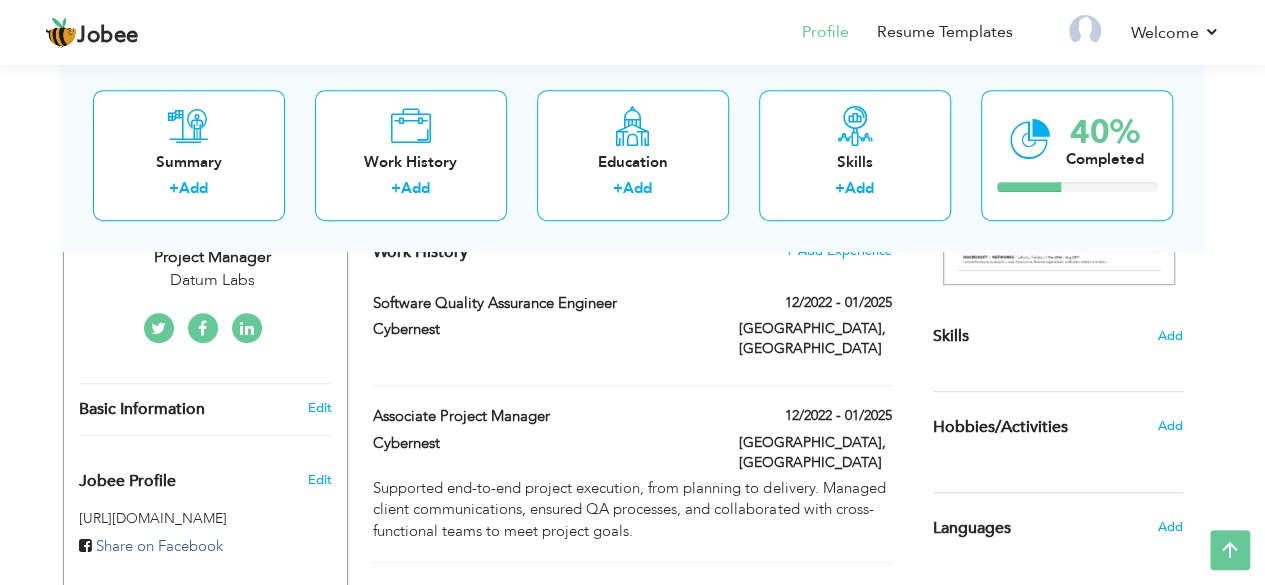 scroll, scrollTop: 447, scrollLeft: 0, axis: vertical 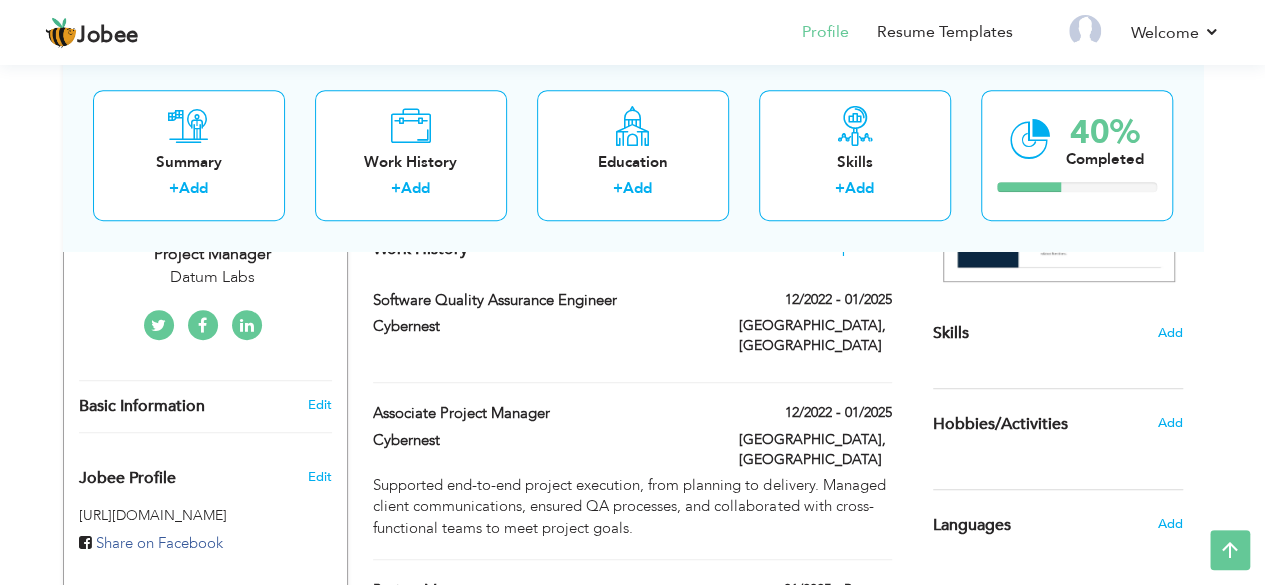 drag, startPoint x: 366, startPoint y: 395, endPoint x: 351, endPoint y: 311, distance: 85.32877 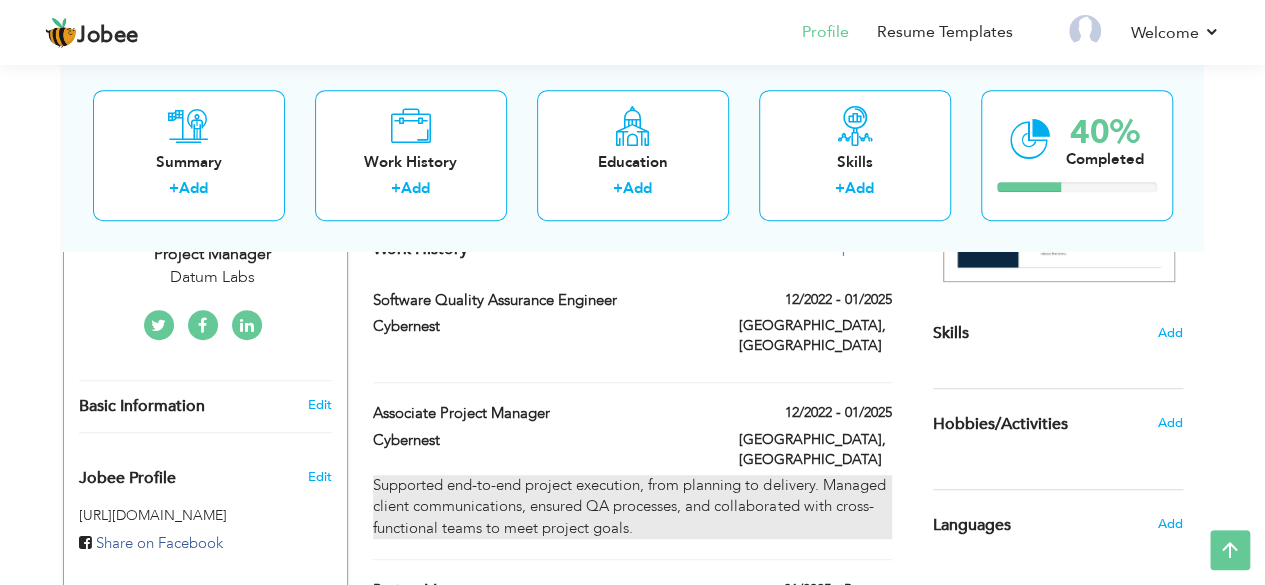 drag, startPoint x: 364, startPoint y: 295, endPoint x: 372, endPoint y: 452, distance: 157.20369 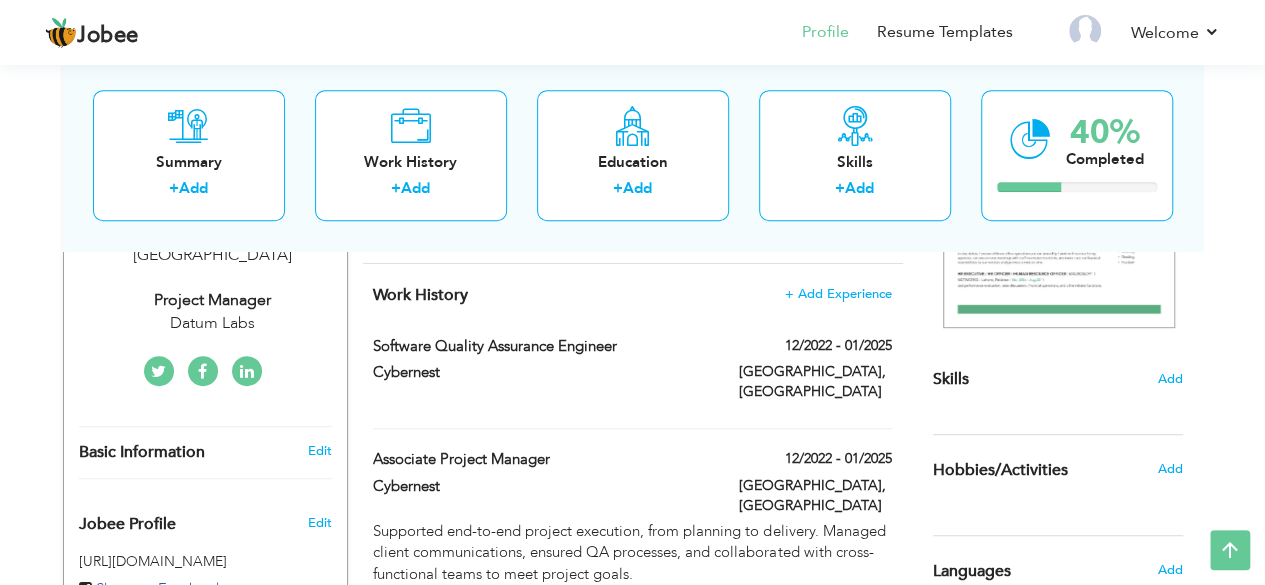 scroll, scrollTop: 406, scrollLeft: 0, axis: vertical 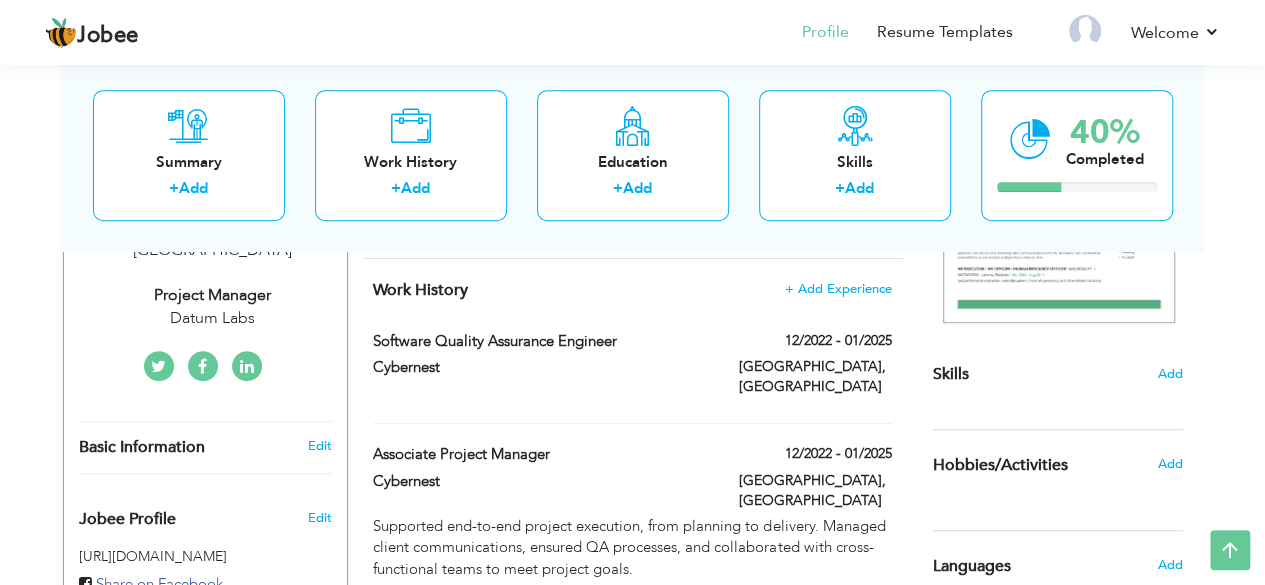 click at bounding box center (247, 366) 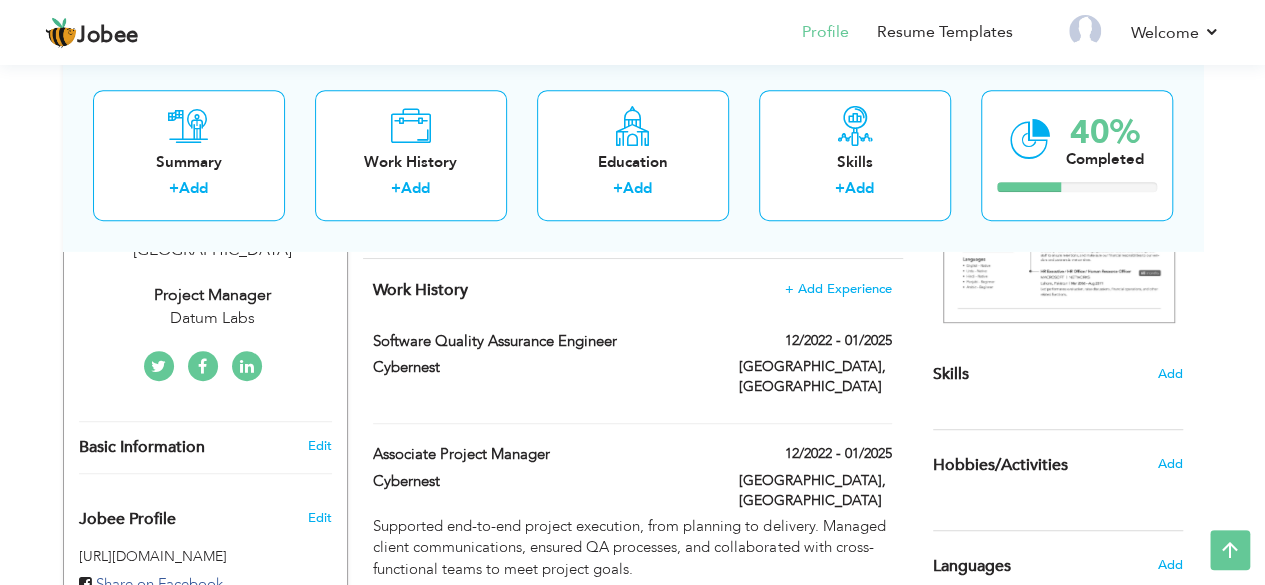 click at bounding box center (247, 366) 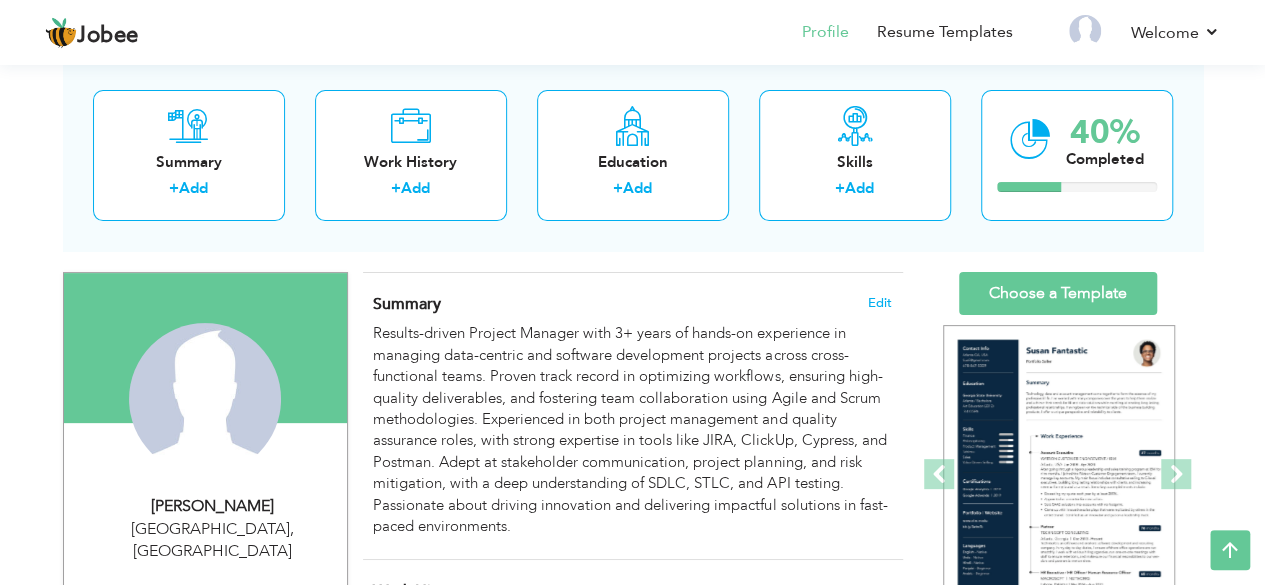 scroll, scrollTop: 104, scrollLeft: 0, axis: vertical 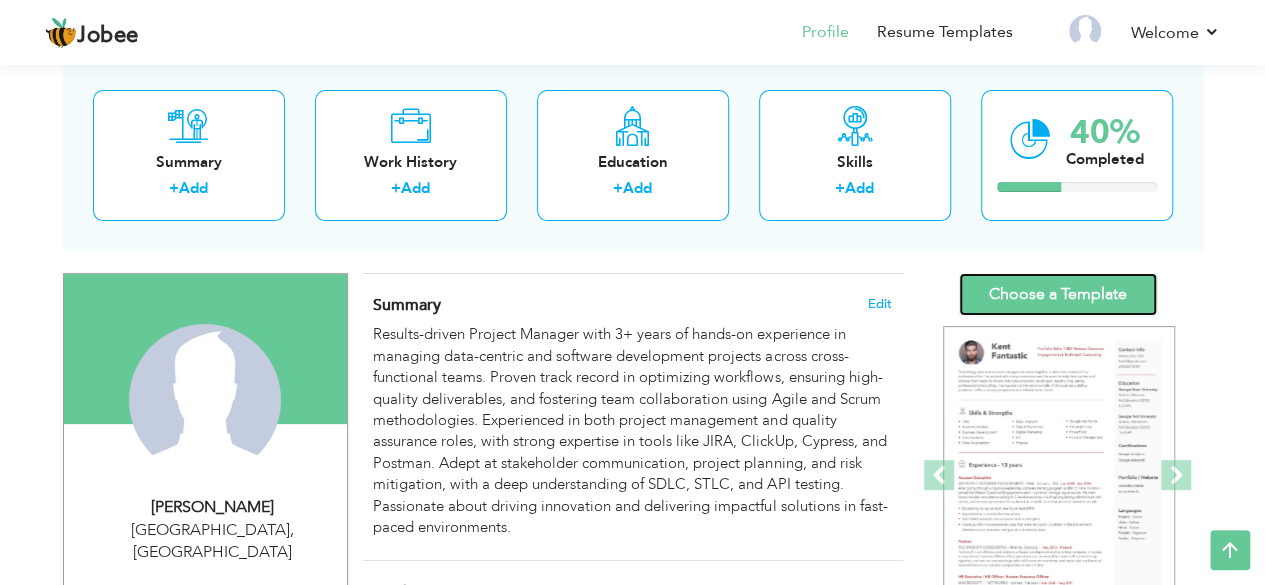 click on "Choose a Template" at bounding box center (1058, 294) 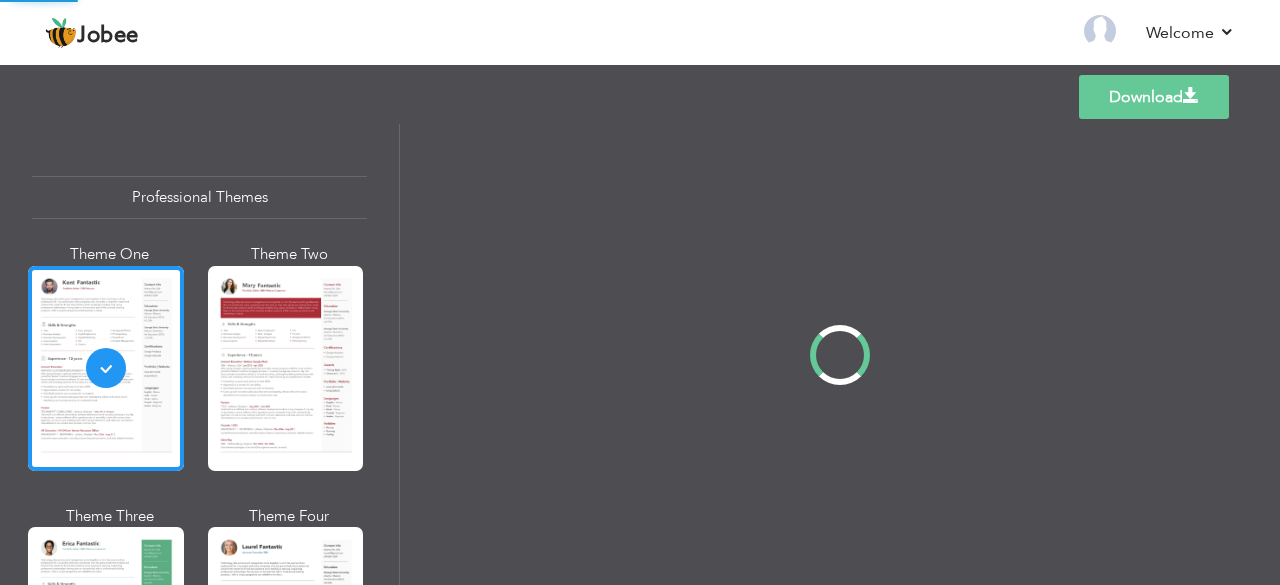 scroll, scrollTop: 0, scrollLeft: 0, axis: both 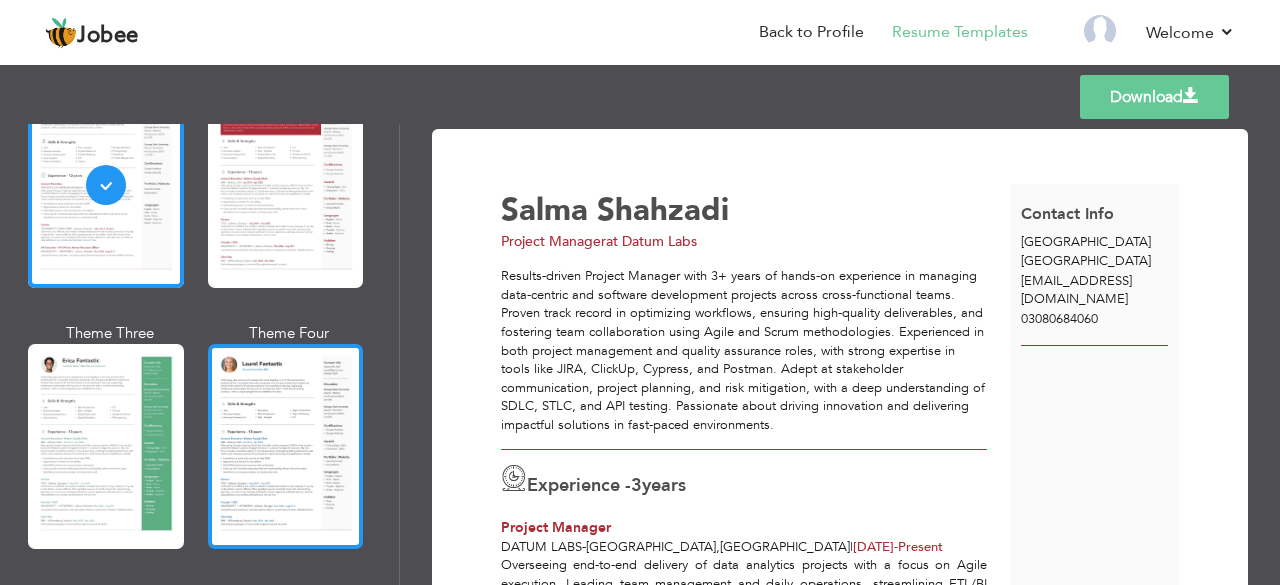 click at bounding box center (286, 446) 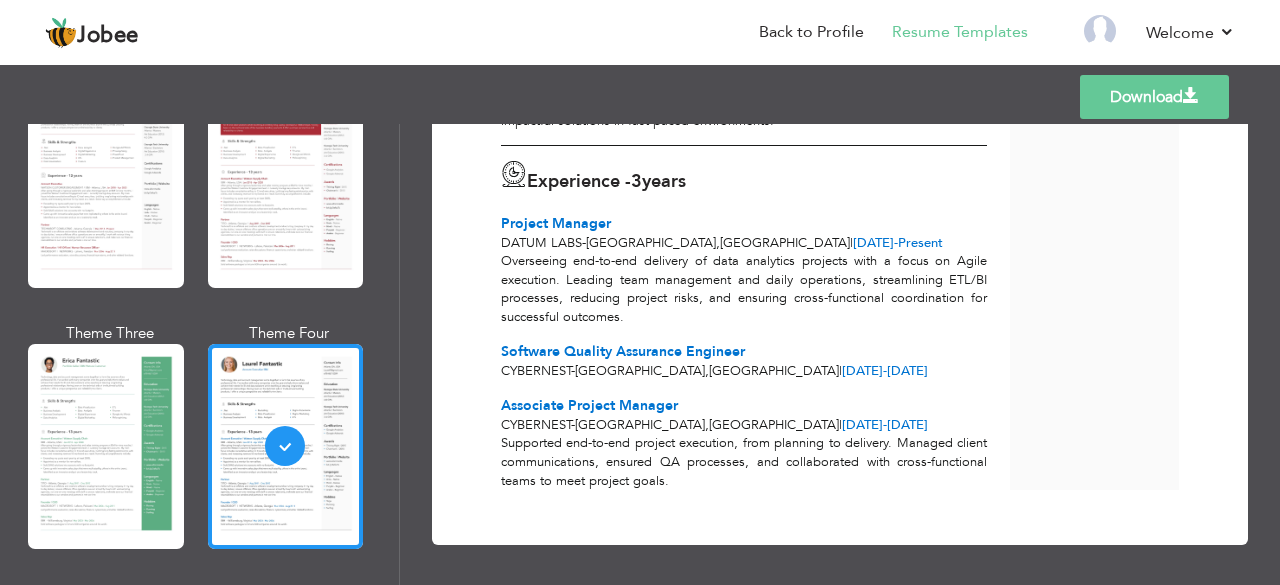 scroll, scrollTop: 0, scrollLeft: 0, axis: both 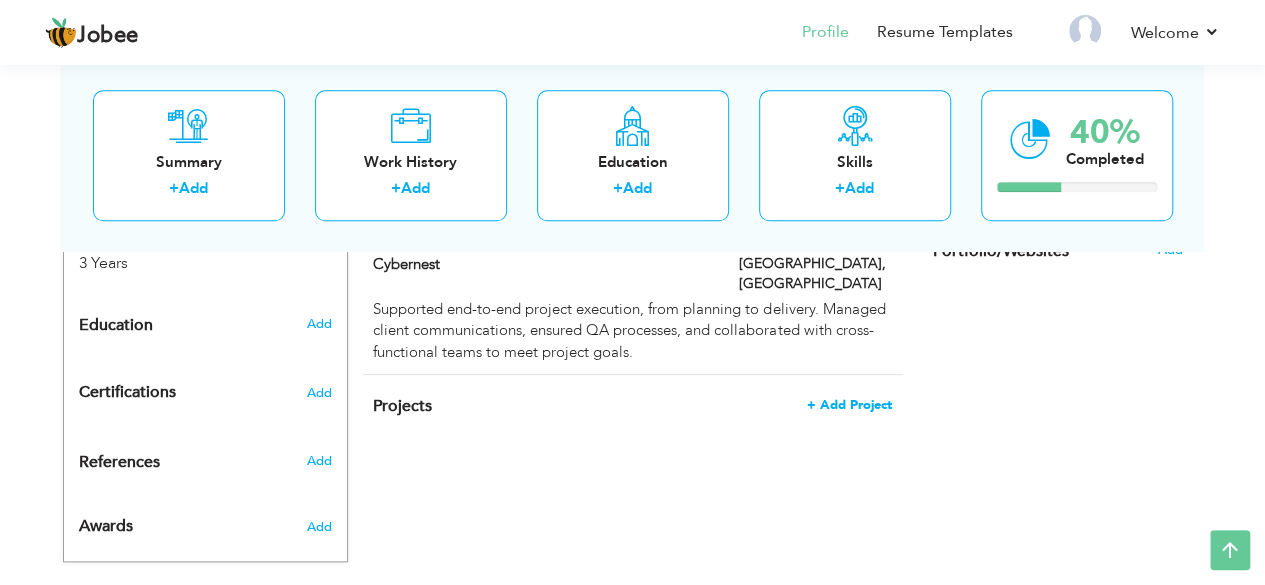 click on "+ Add Project" at bounding box center (849, 405) 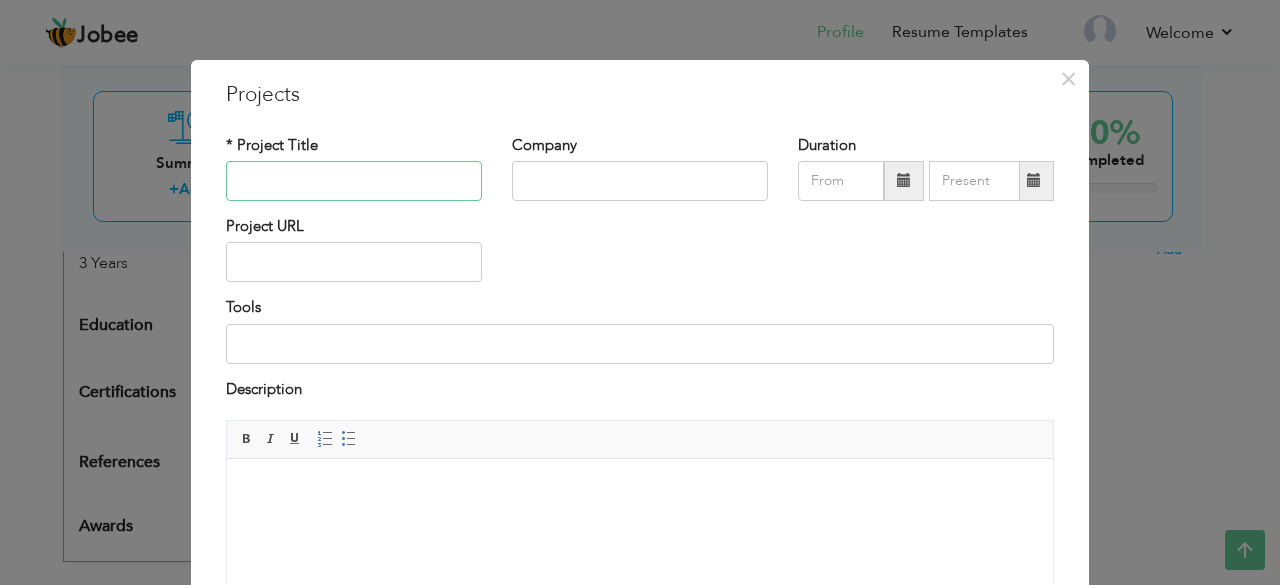 paste on "Markets4U" 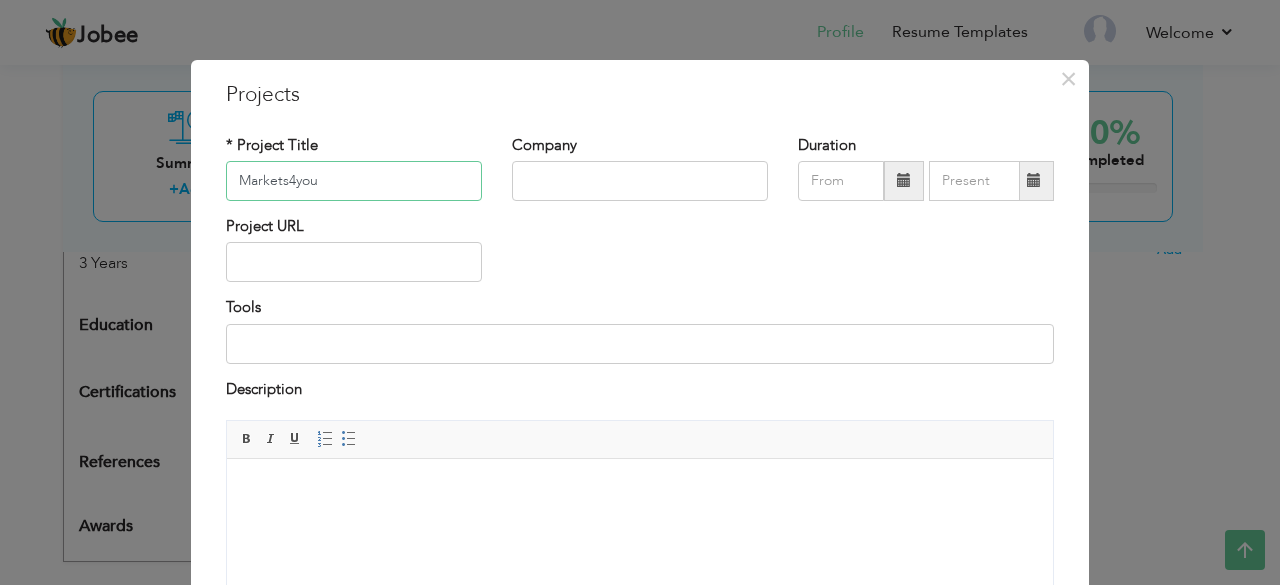 type on "Markets4you" 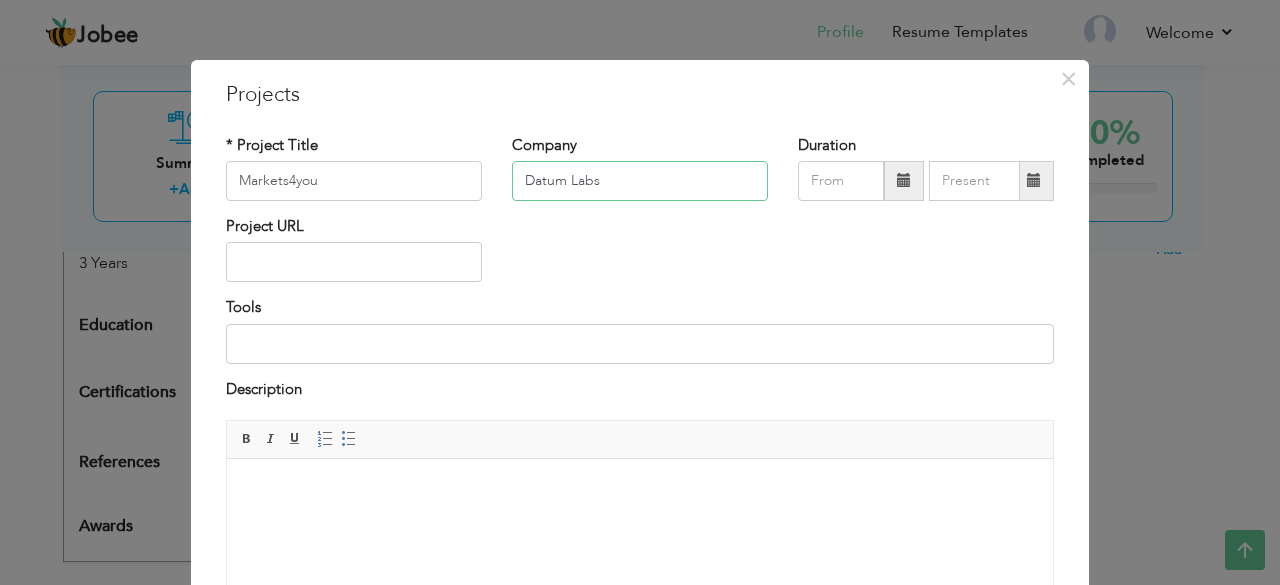 type on "Datum Labs" 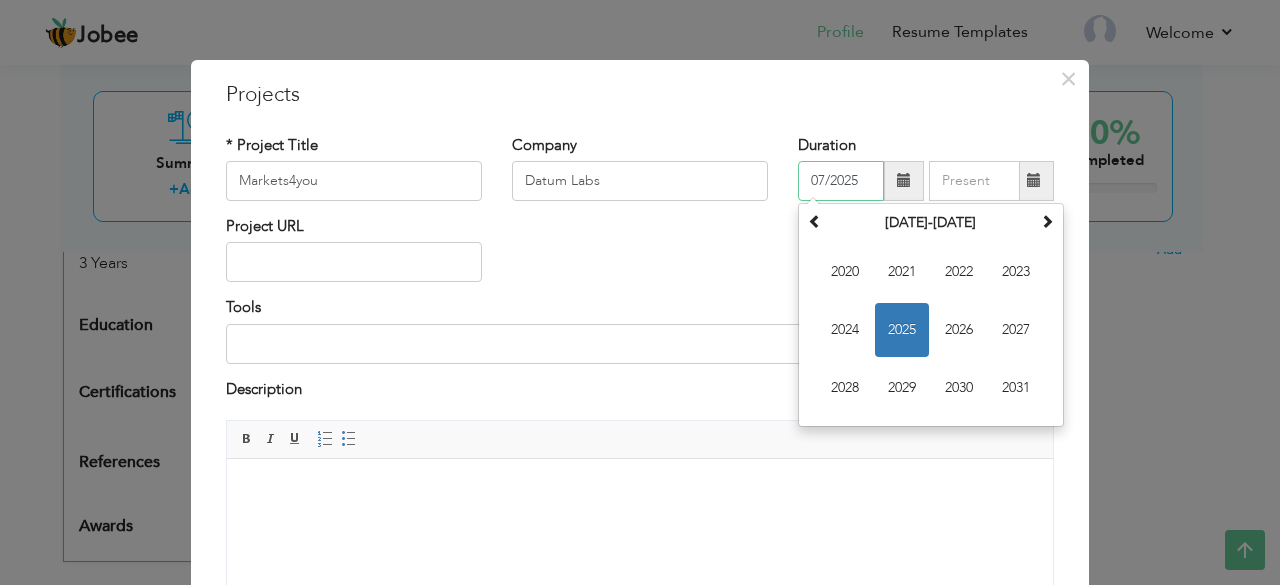 click on "2025" at bounding box center (902, 330) 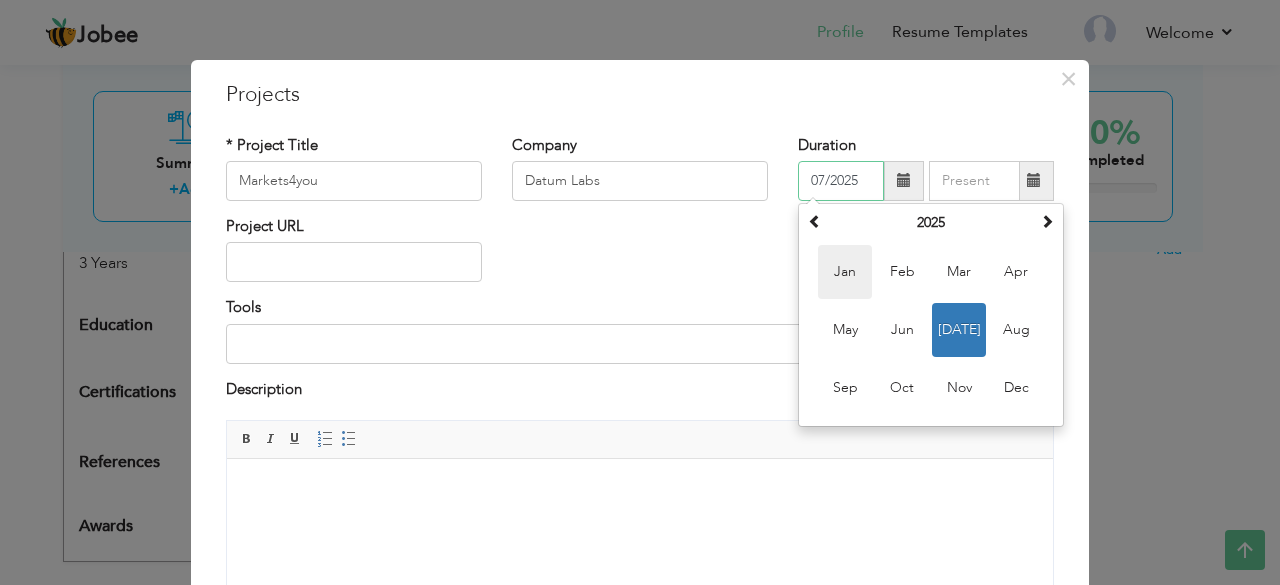 click on "Jan" at bounding box center (845, 272) 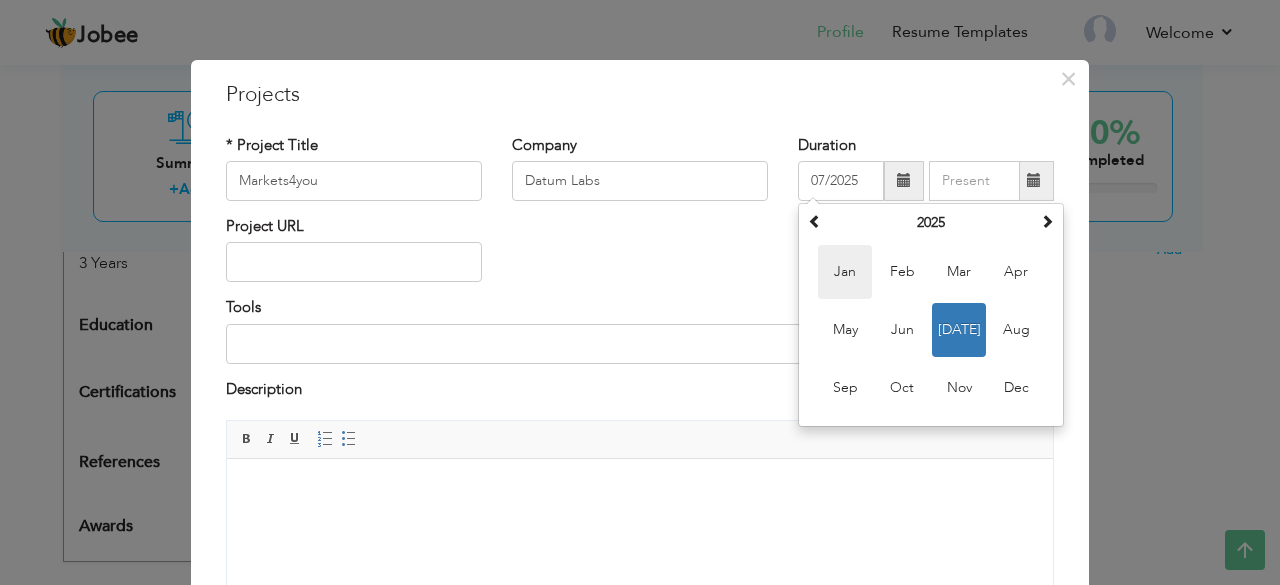type on "01/2025" 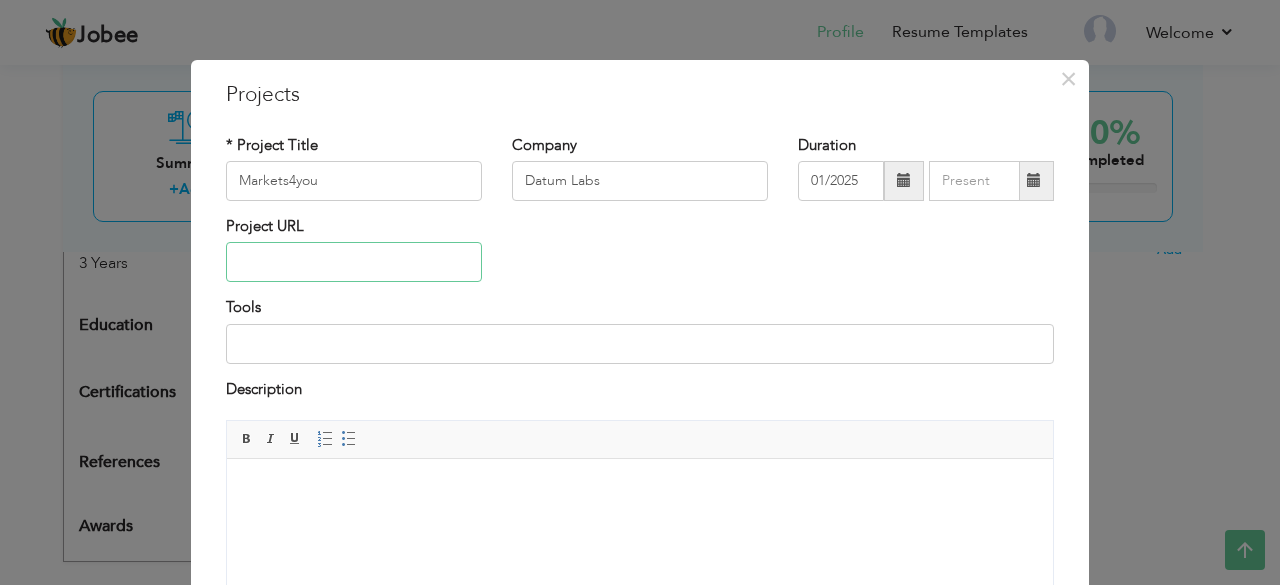 click at bounding box center (354, 262) 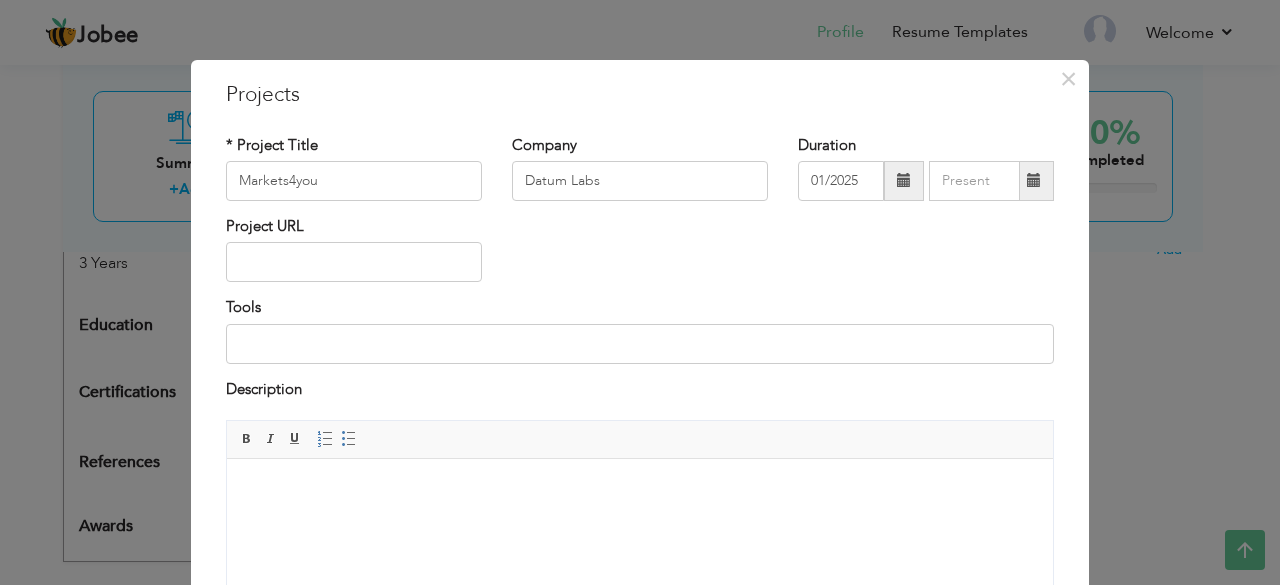 click on "Tools" at bounding box center [640, 337] 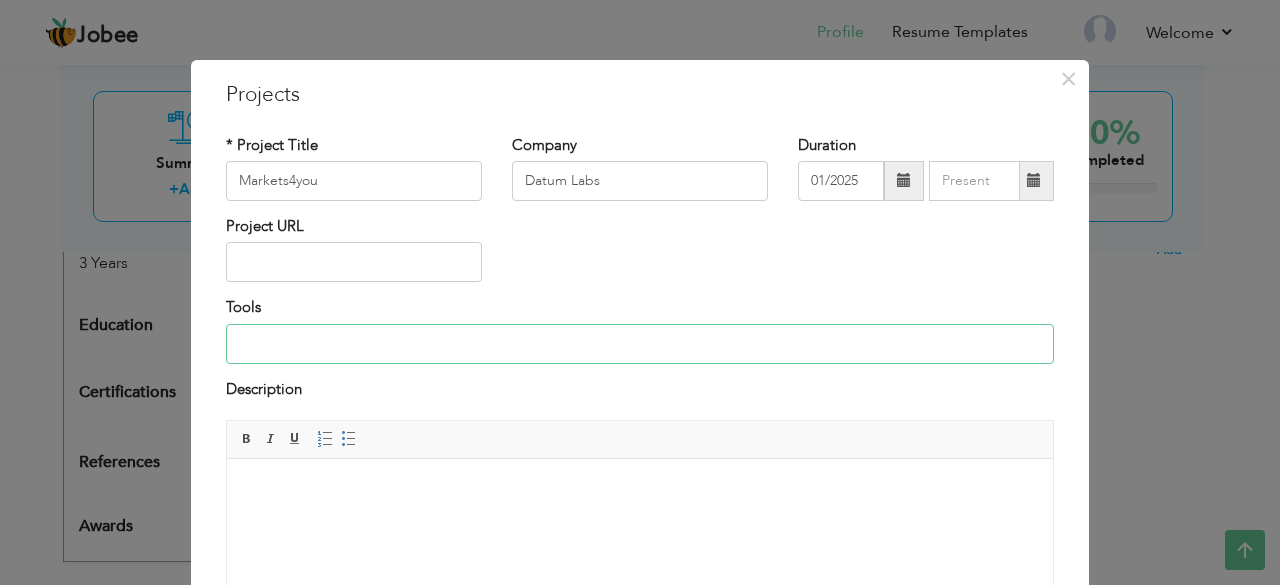click at bounding box center (640, 344) 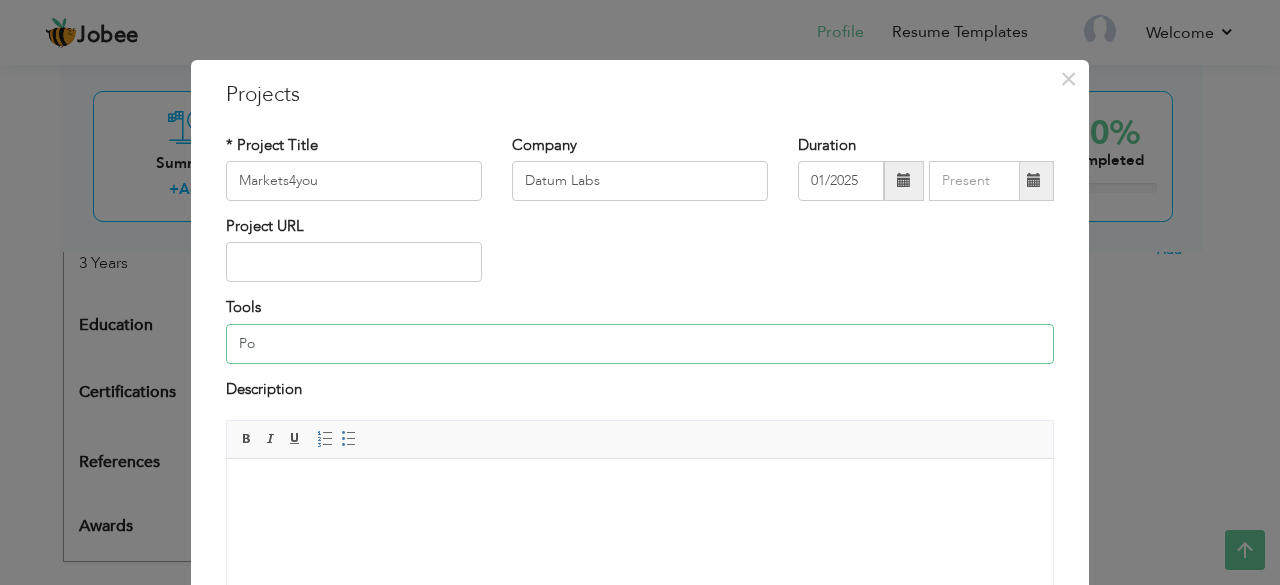 type on "P" 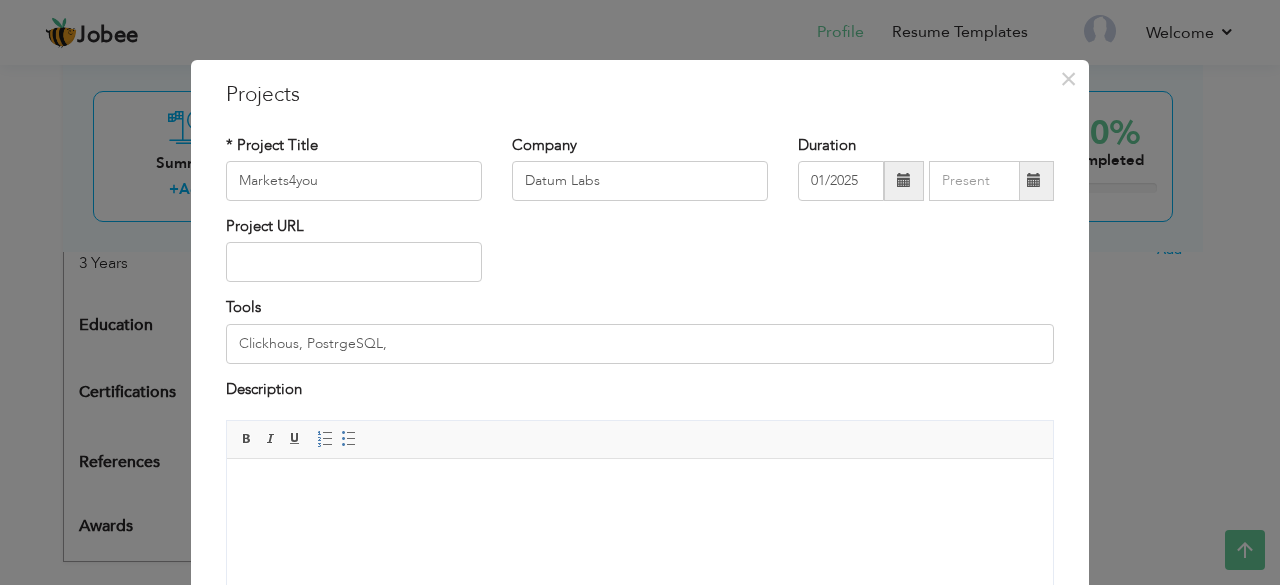 click at bounding box center (640, 489) 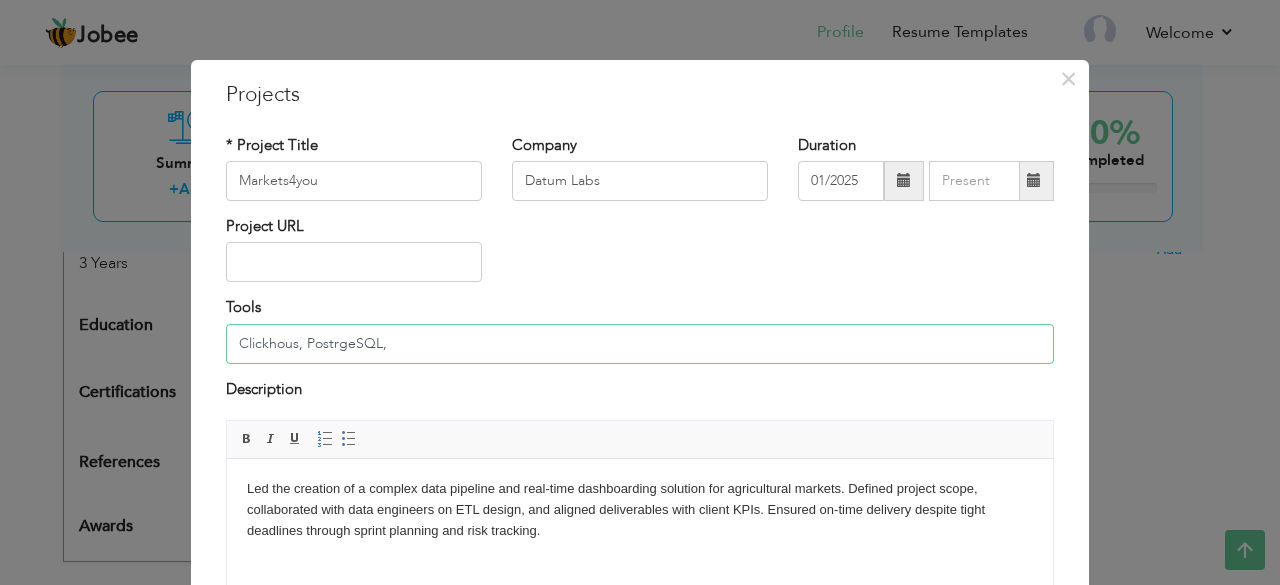 click on "Clickhous, PostrgeSQL," at bounding box center [640, 344] 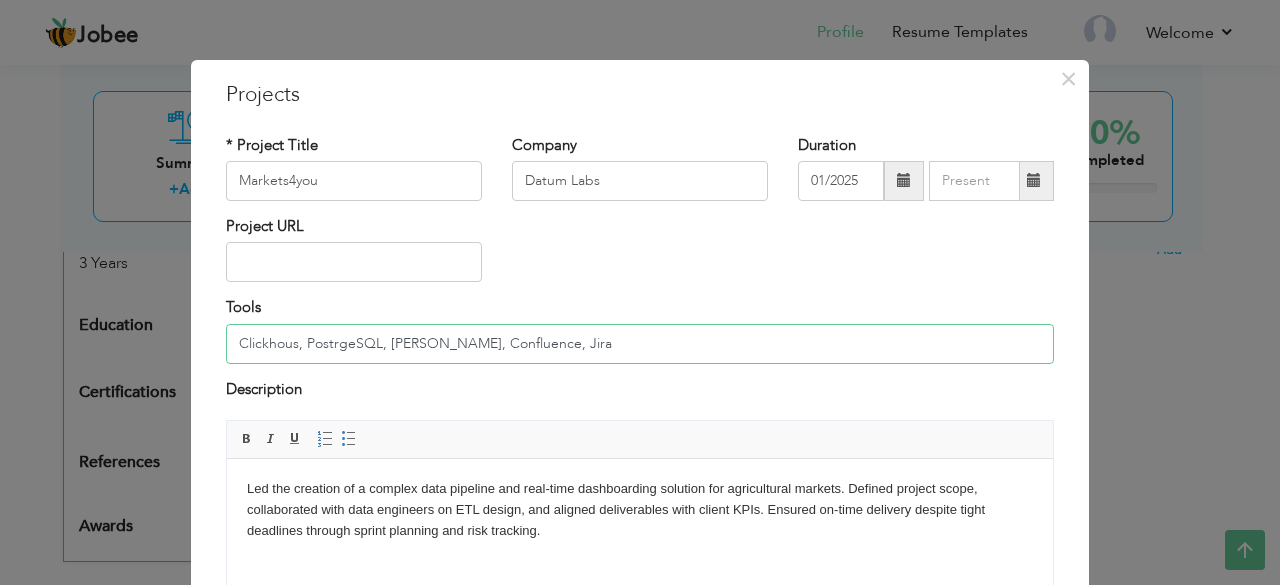 type on "Clickhous, PostrgeSQL, [PERSON_NAME], Confluence, Jira" 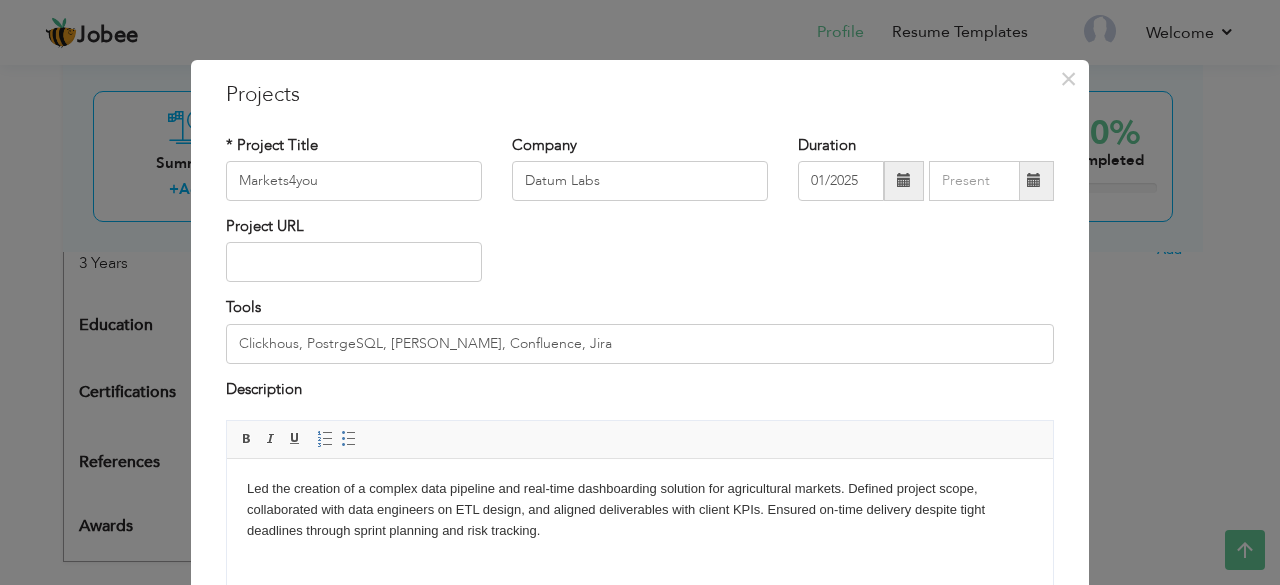 click on "Project URL" at bounding box center [640, 256] 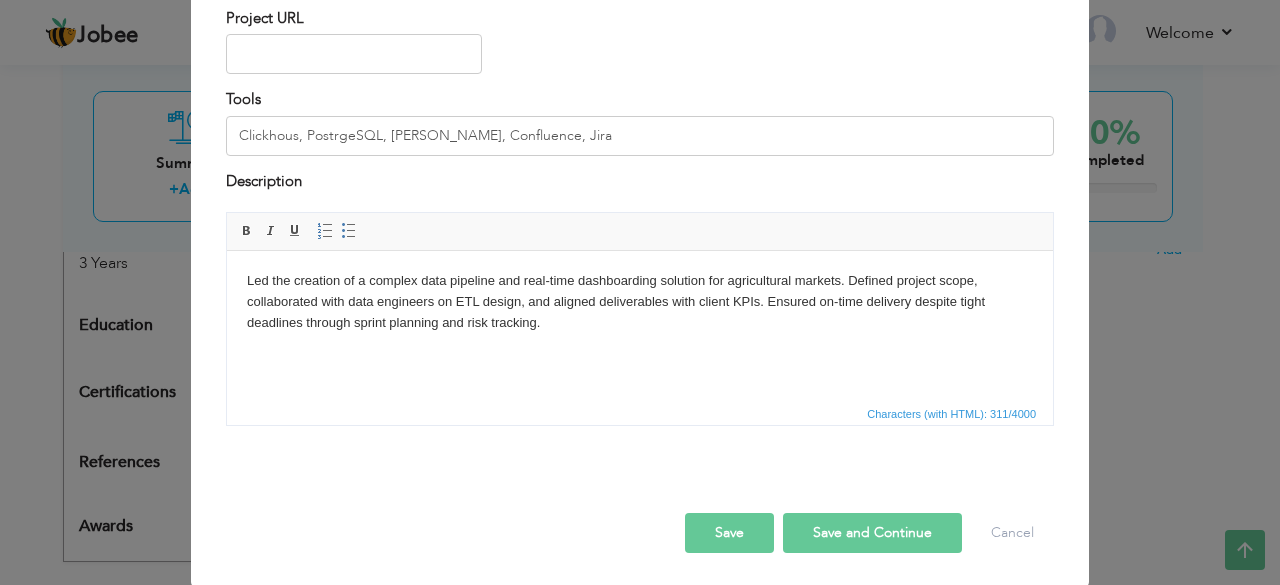 scroll, scrollTop: 209, scrollLeft: 0, axis: vertical 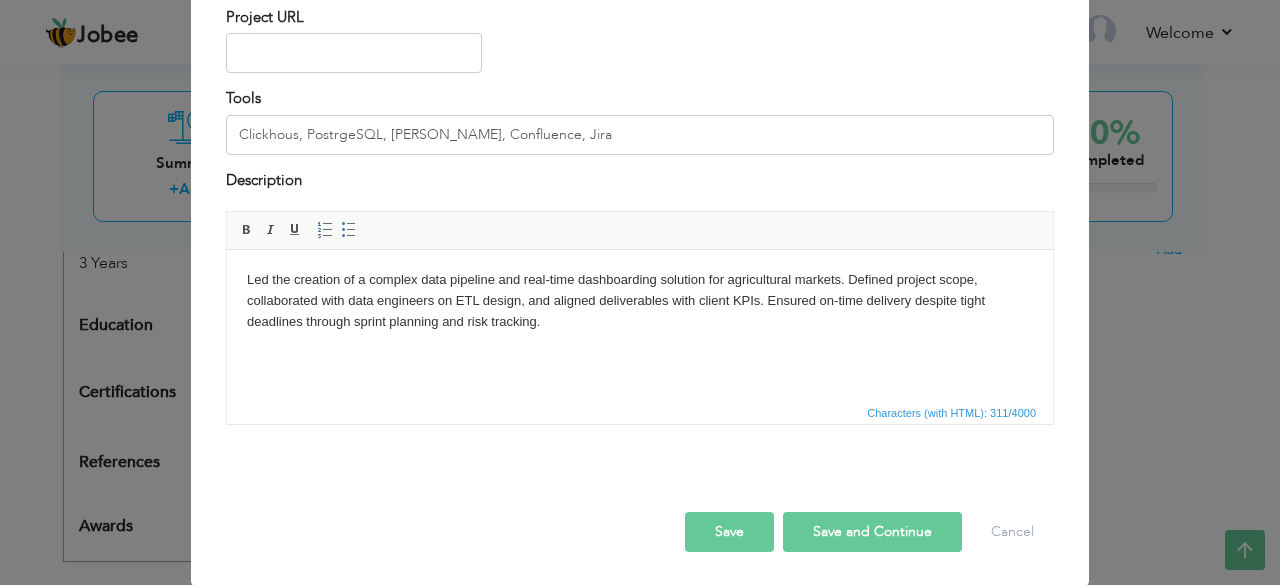 click on "Save and Continue" at bounding box center [872, 532] 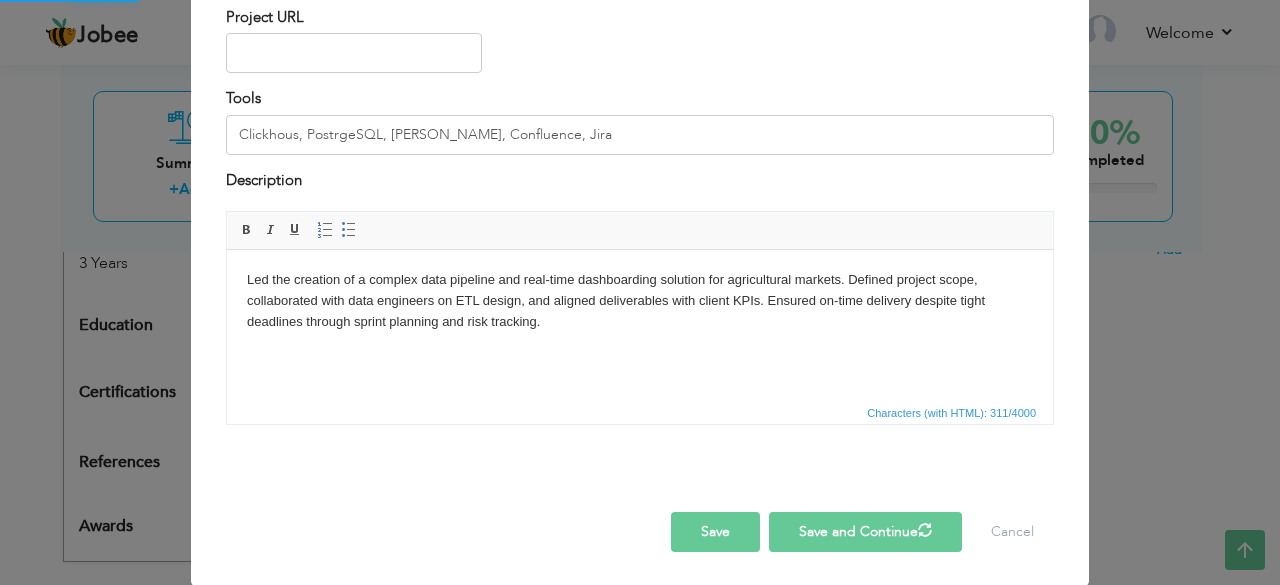 type 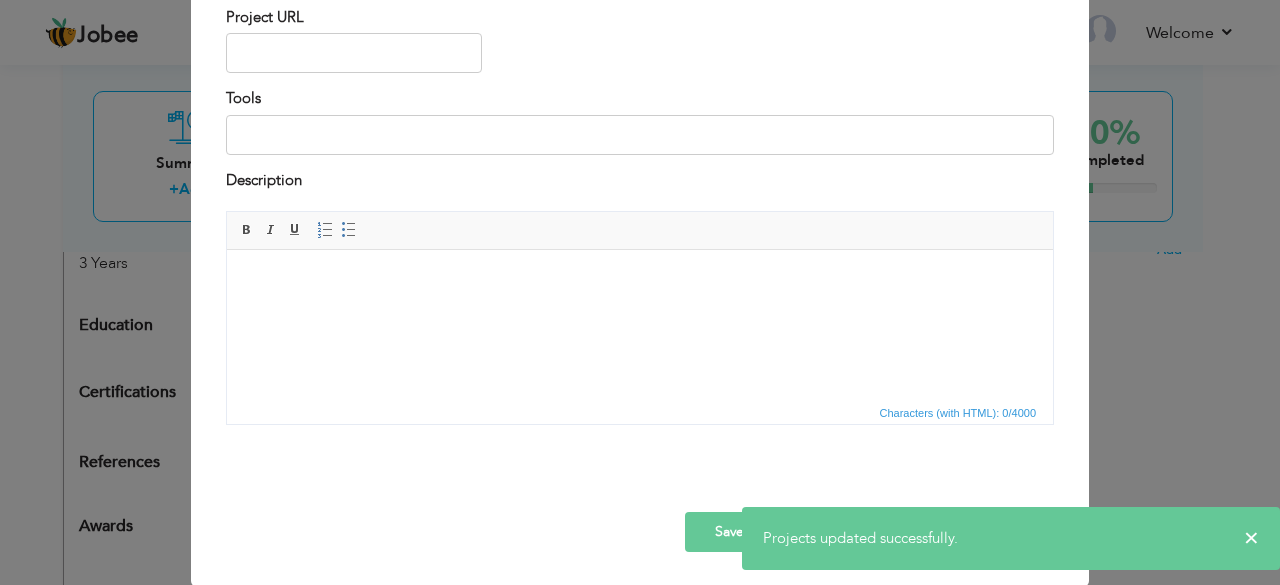 scroll, scrollTop: 0, scrollLeft: 0, axis: both 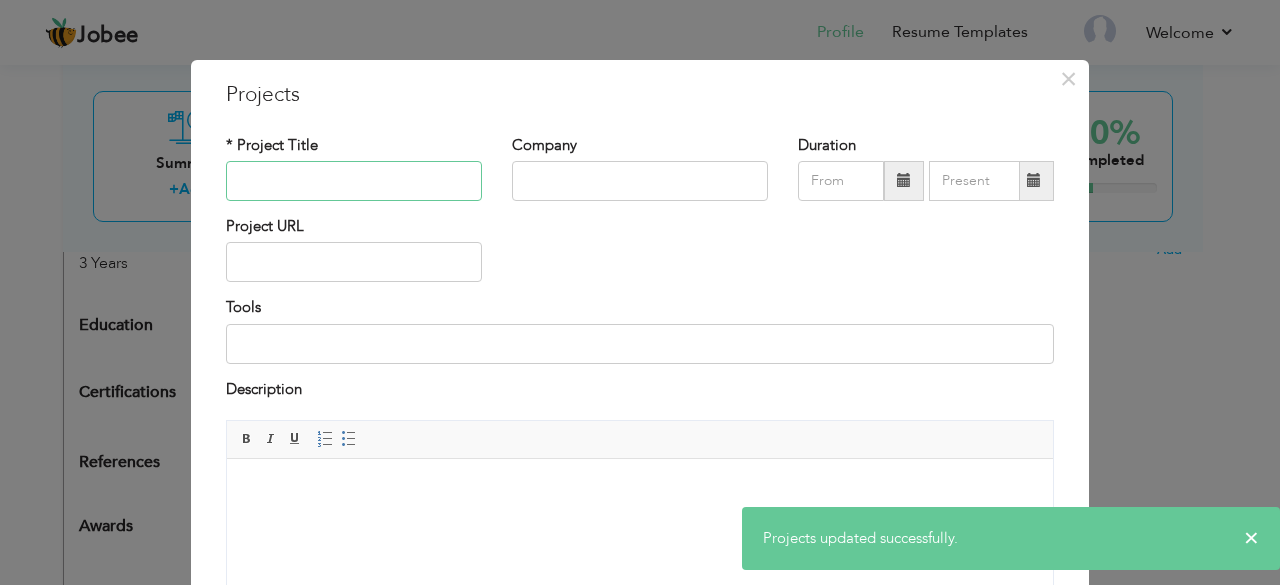 click at bounding box center (354, 181) 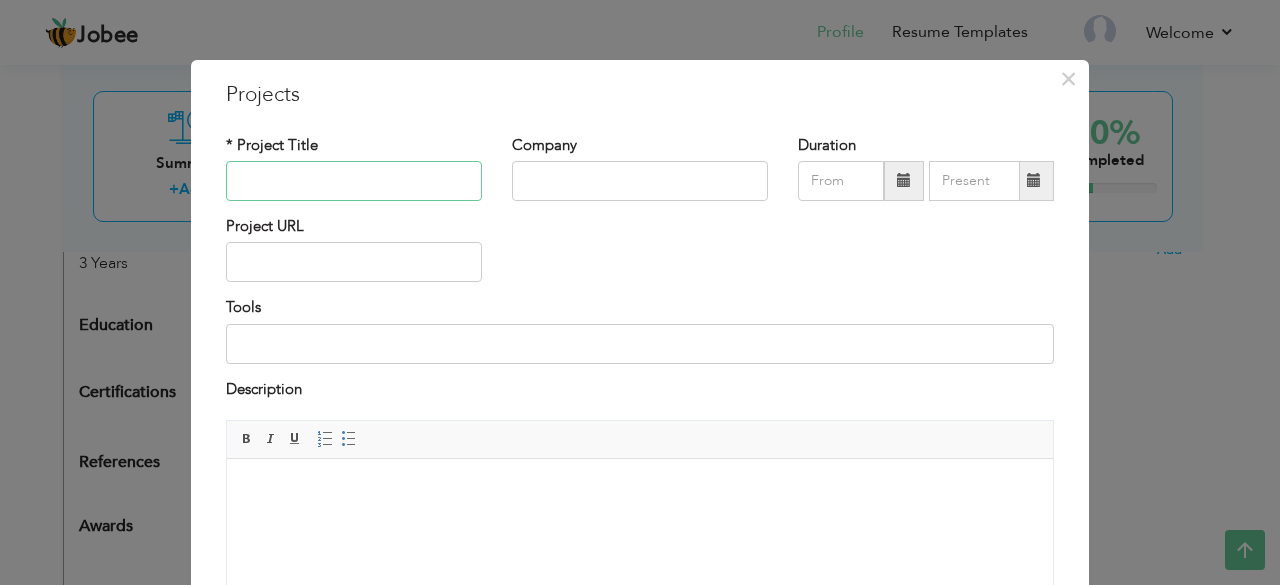 paste on "CGIAR (Agri-Research Organization)" 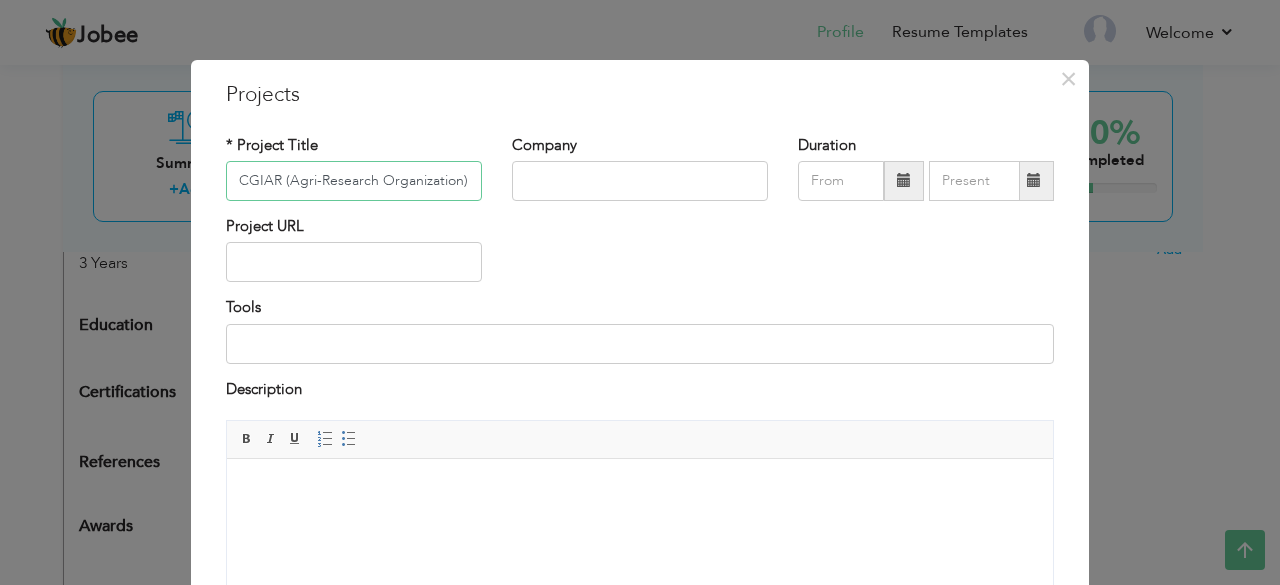 type on "CGIAR (Agri-Research Organization)" 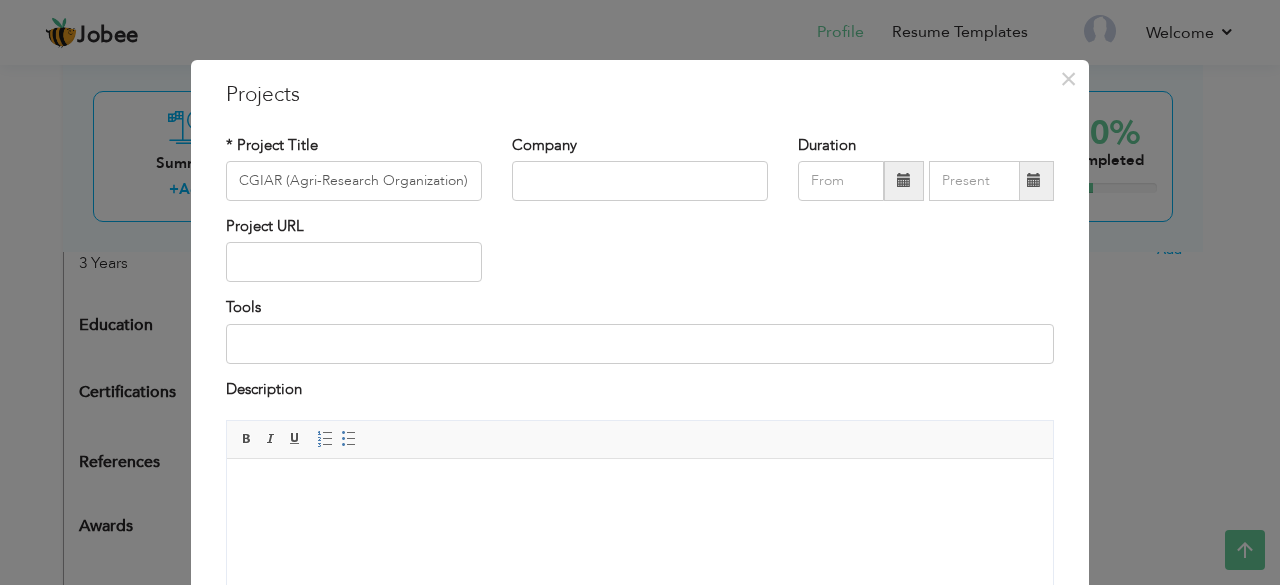 drag, startPoint x: 618, startPoint y: 148, endPoint x: 585, endPoint y: 183, distance: 48.104053 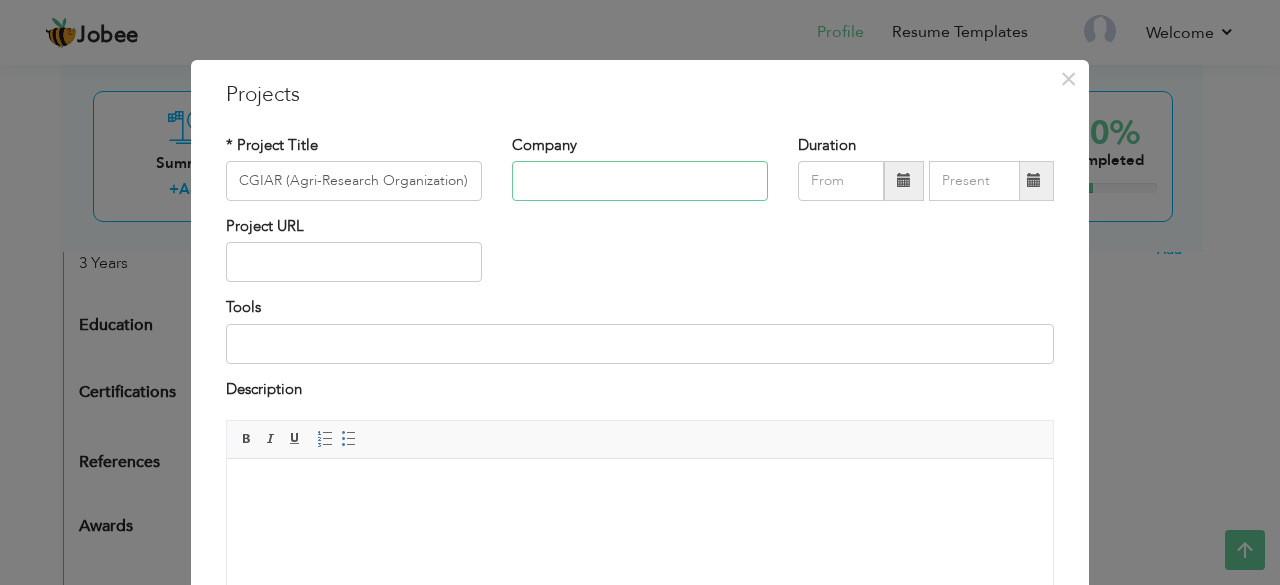 click at bounding box center [640, 181] 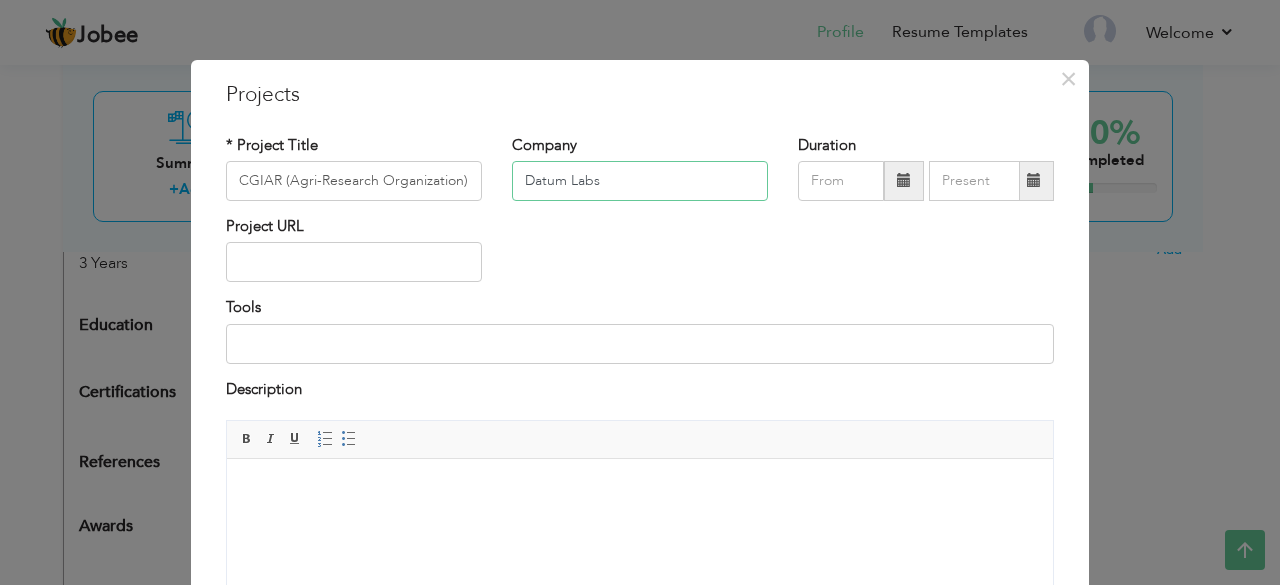 type on "Datum Labs" 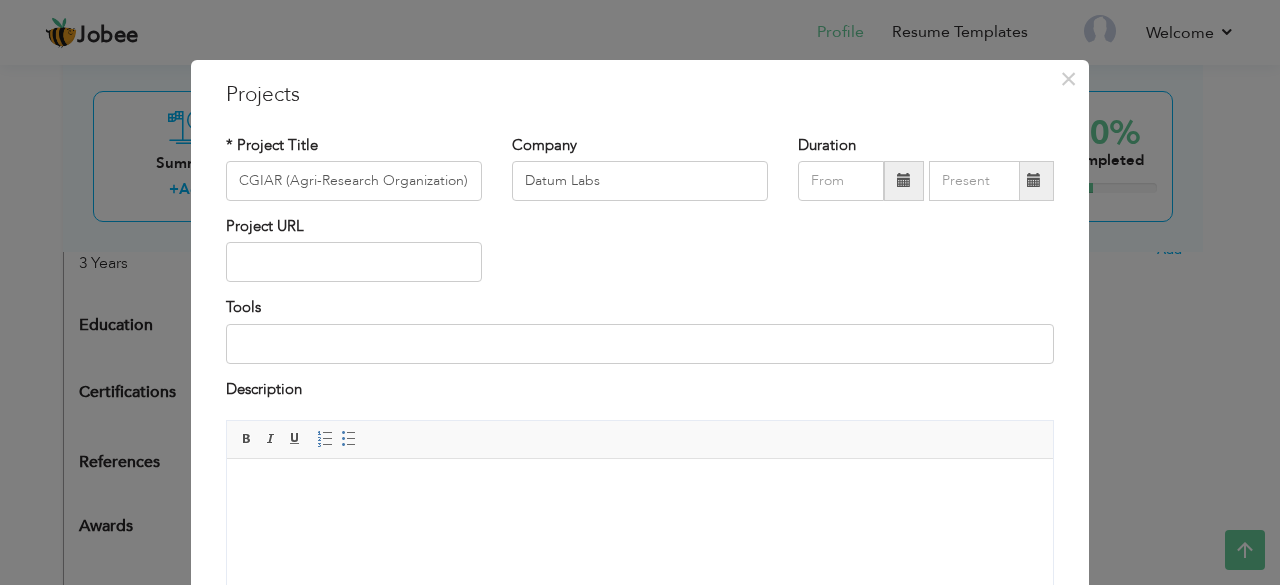 click at bounding box center [904, 180] 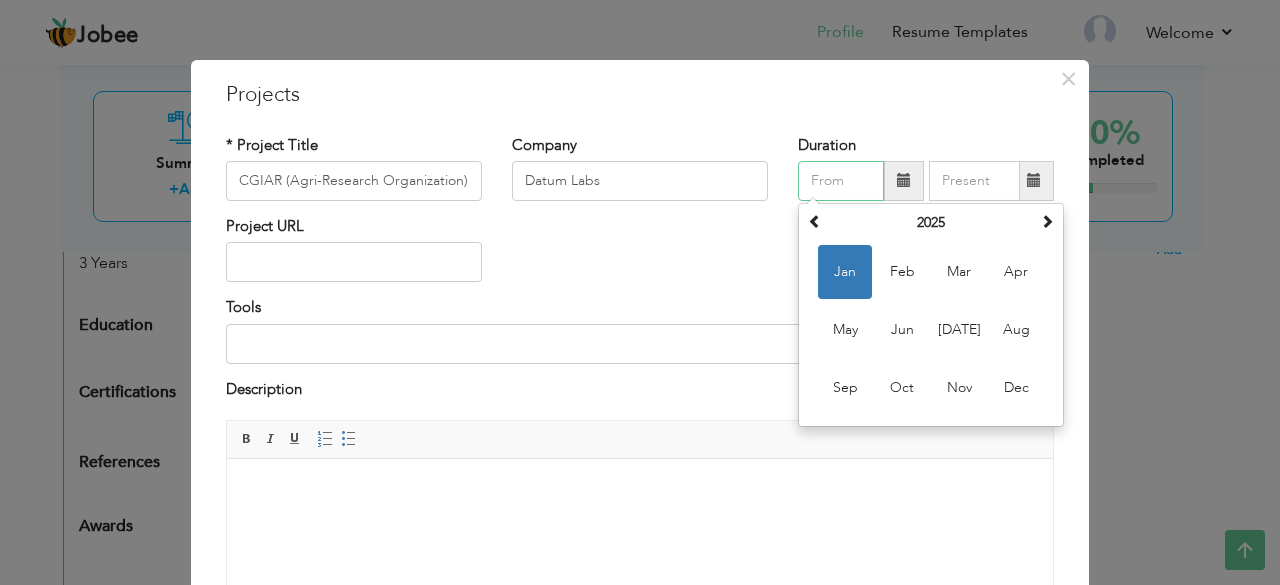 click on "Jan" at bounding box center [845, 272] 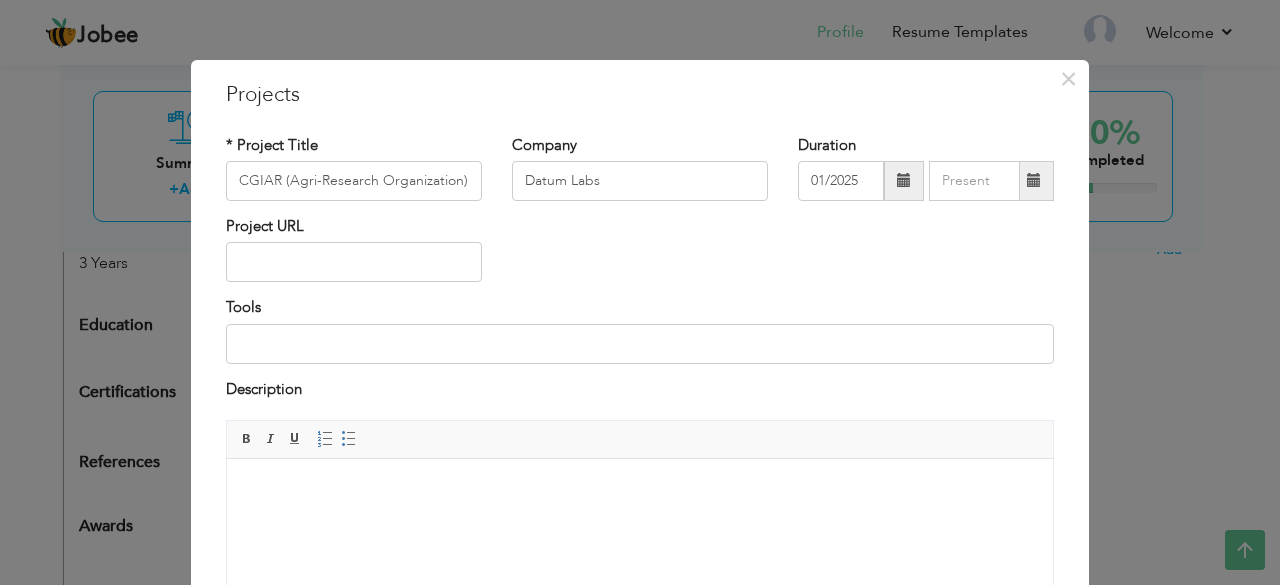 click at bounding box center (904, 180) 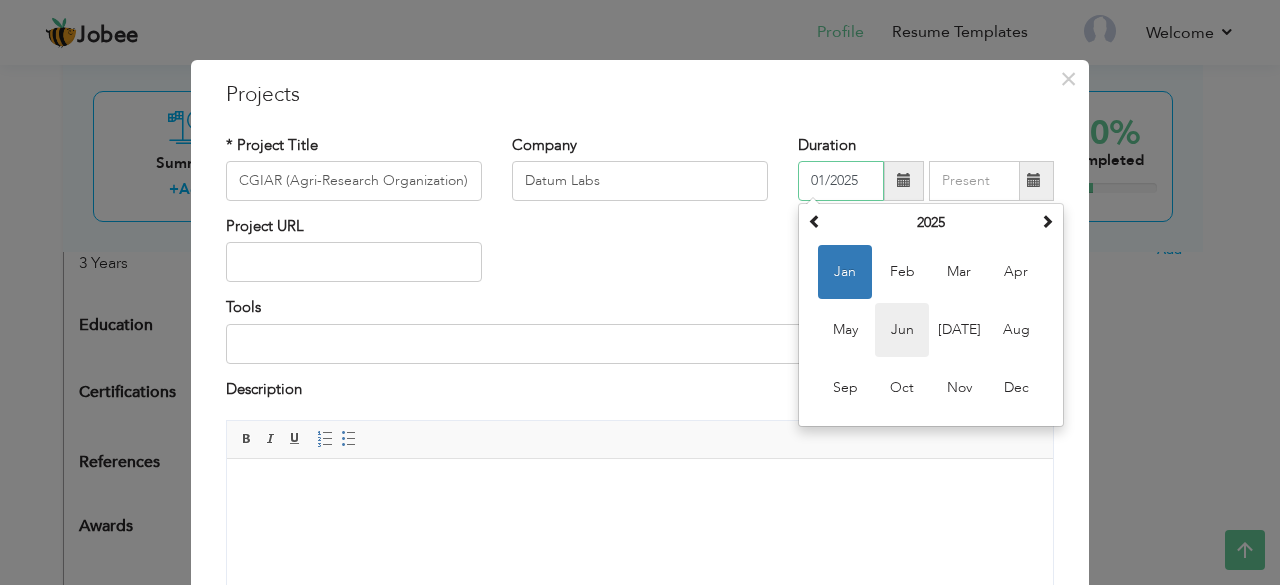 click on "Jun" at bounding box center (902, 330) 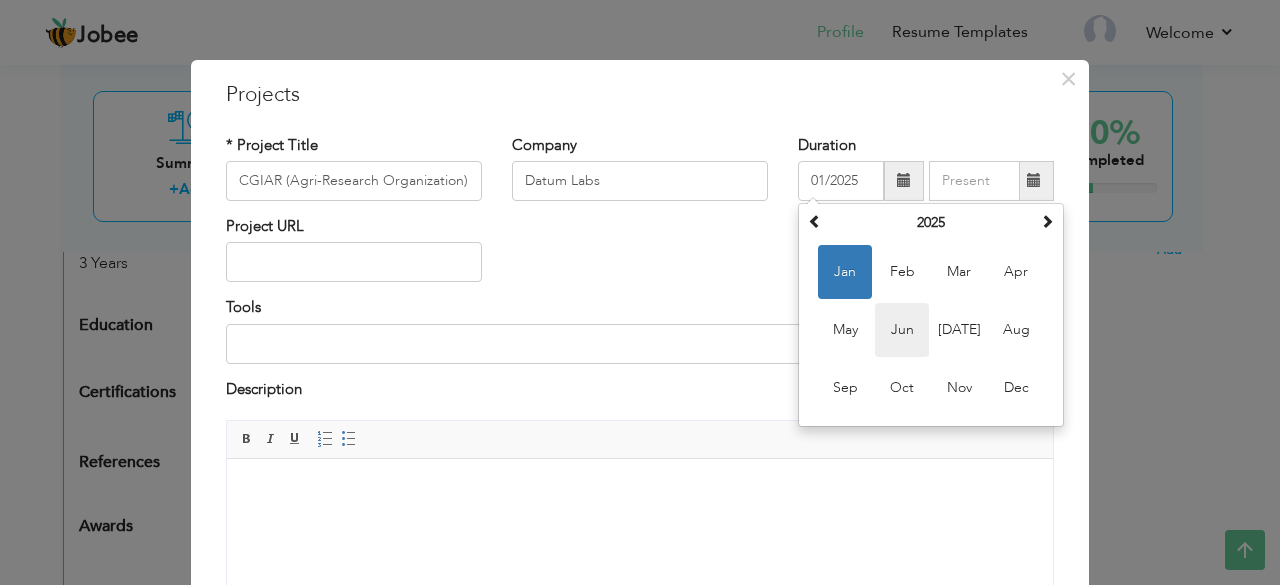 type on "06/2025" 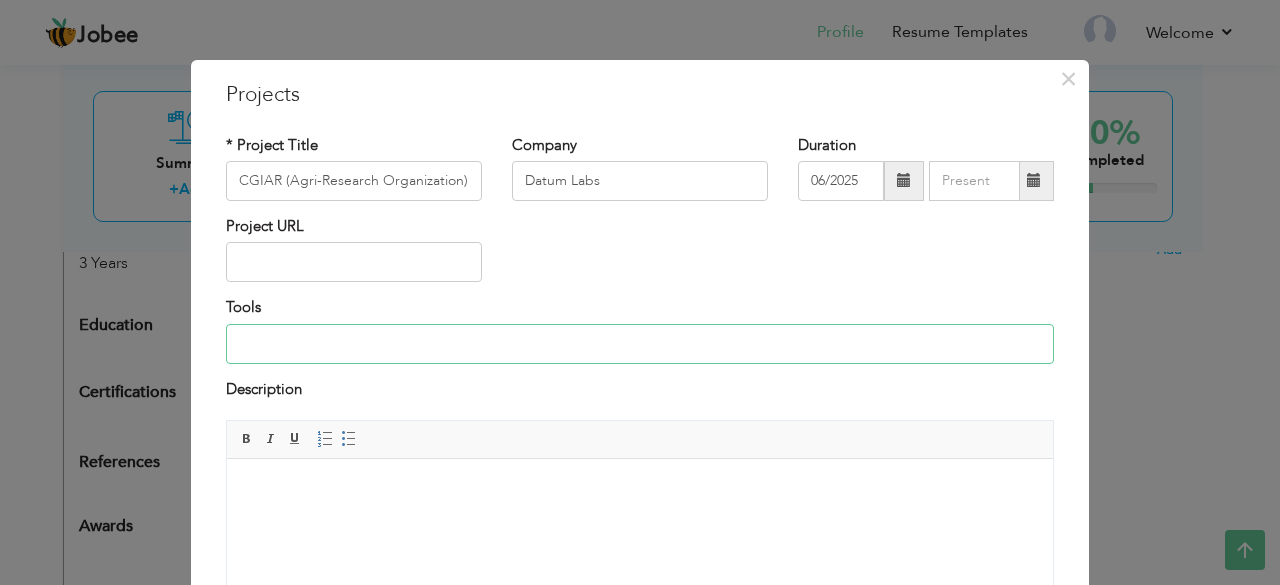 click at bounding box center [640, 344] 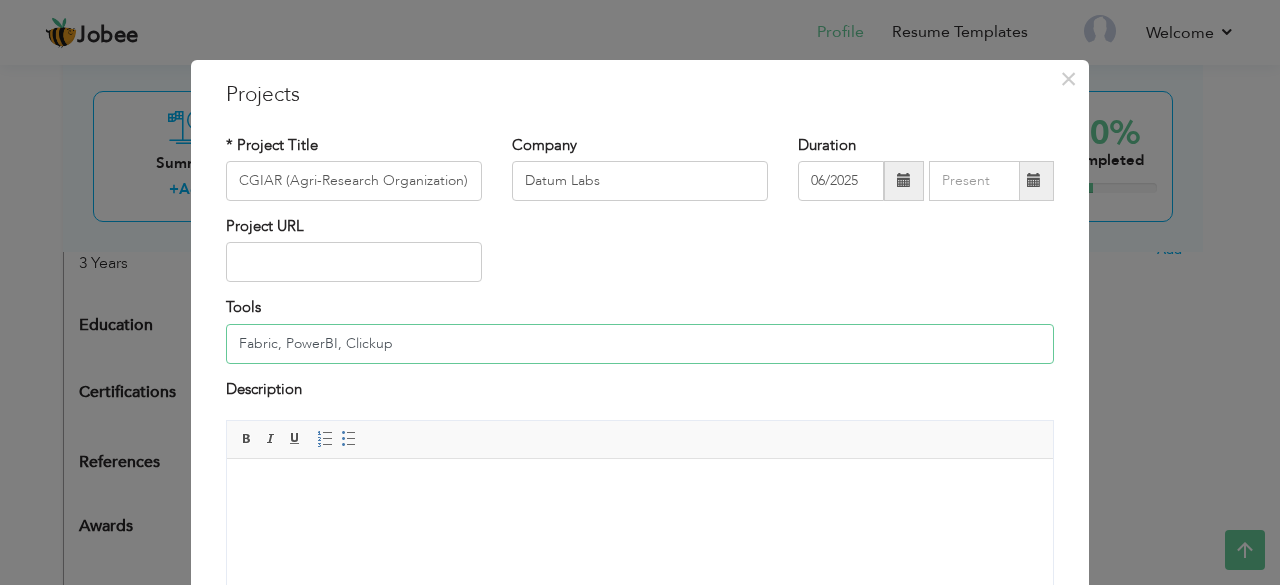 type on "Fabric, PowerBI, Clickup" 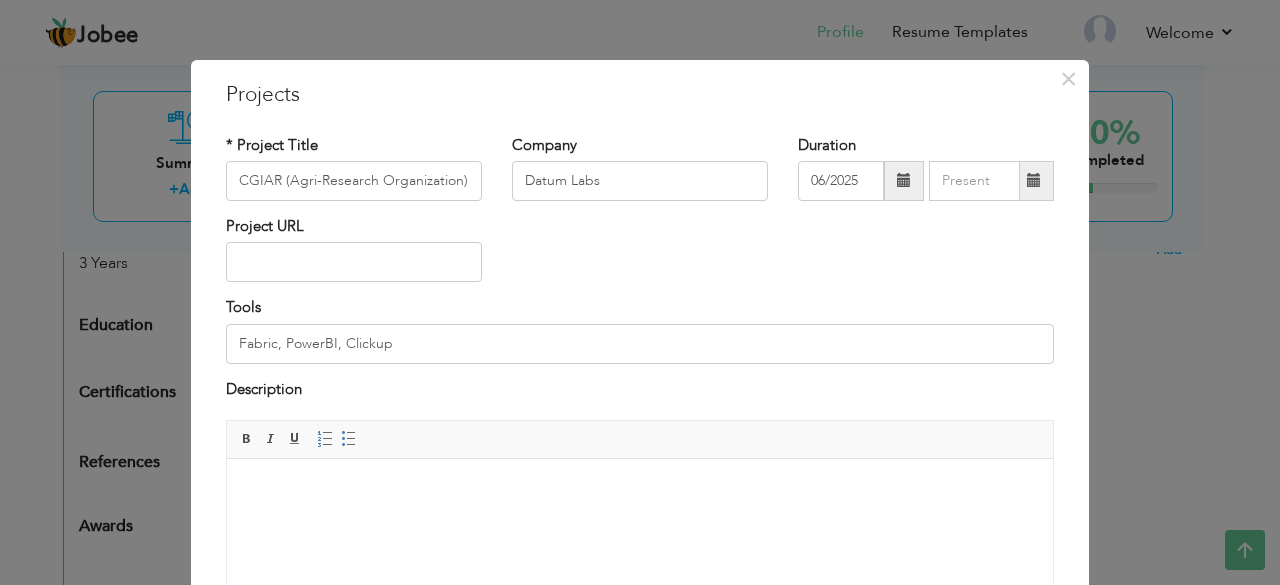 click at bounding box center (640, 489) 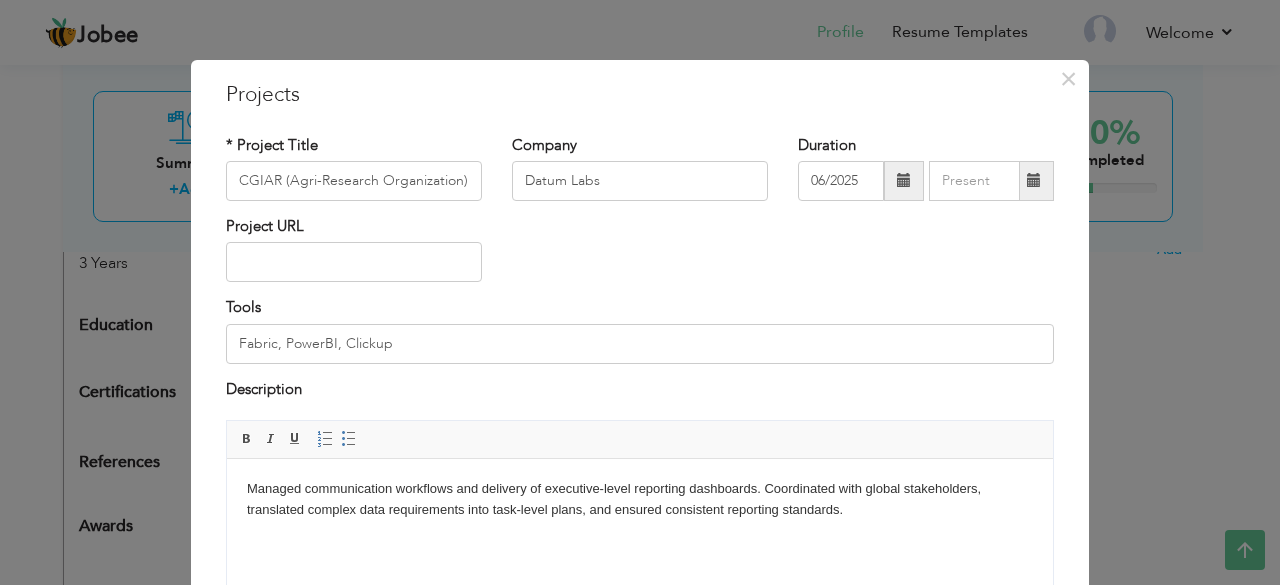 scroll, scrollTop: 209, scrollLeft: 0, axis: vertical 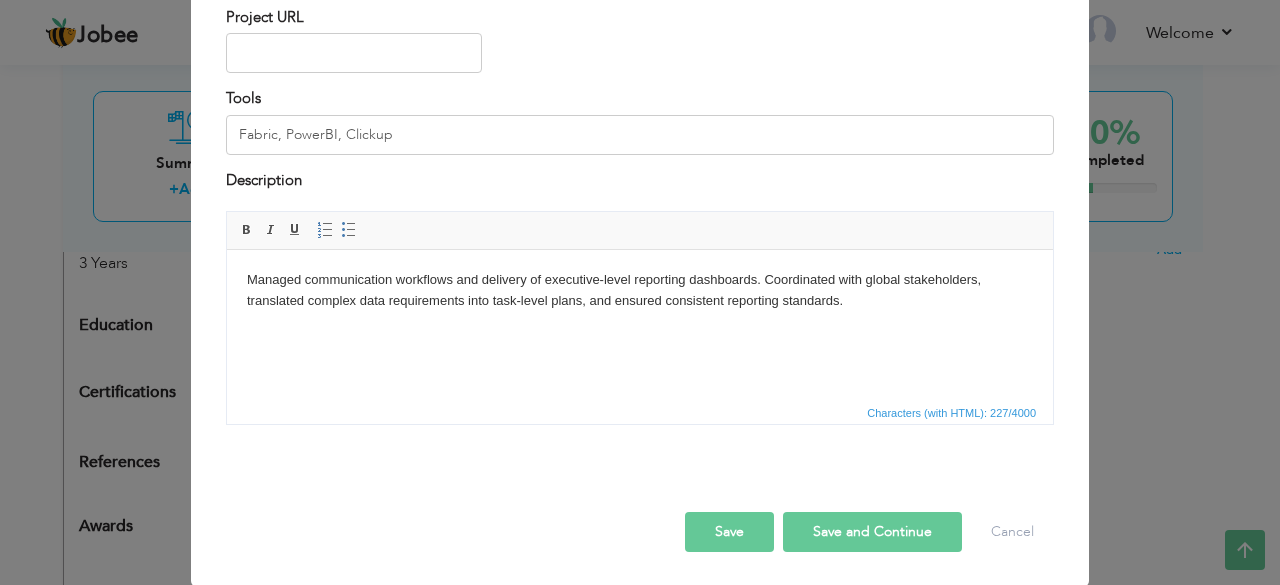 click on "Save and Continue" at bounding box center (872, 532) 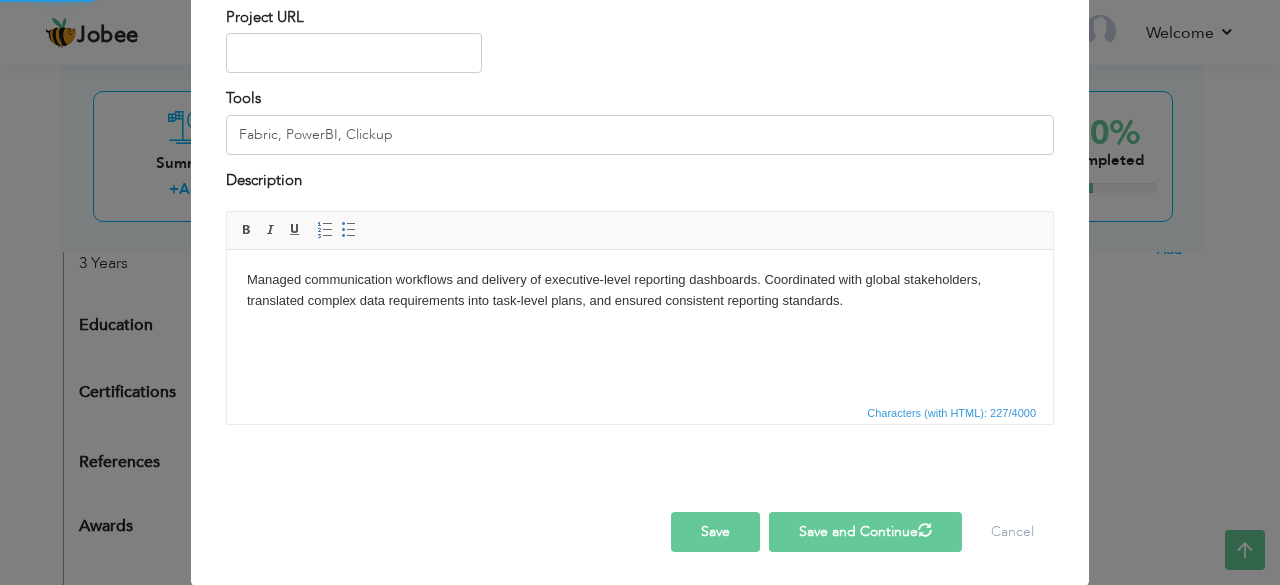 type 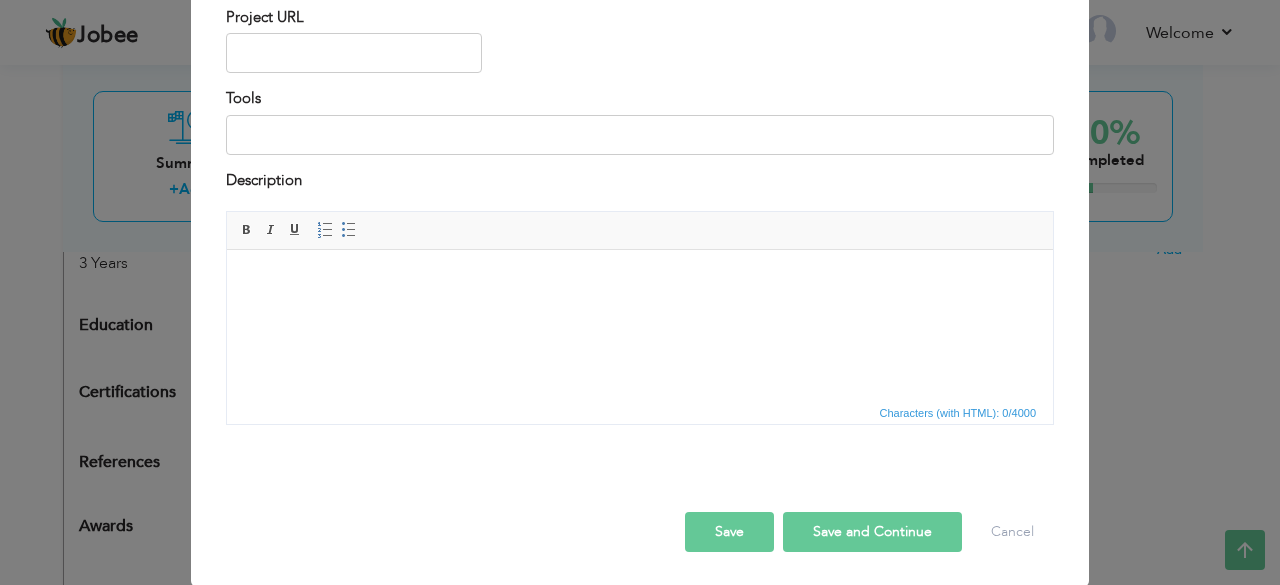 scroll, scrollTop: 0, scrollLeft: 0, axis: both 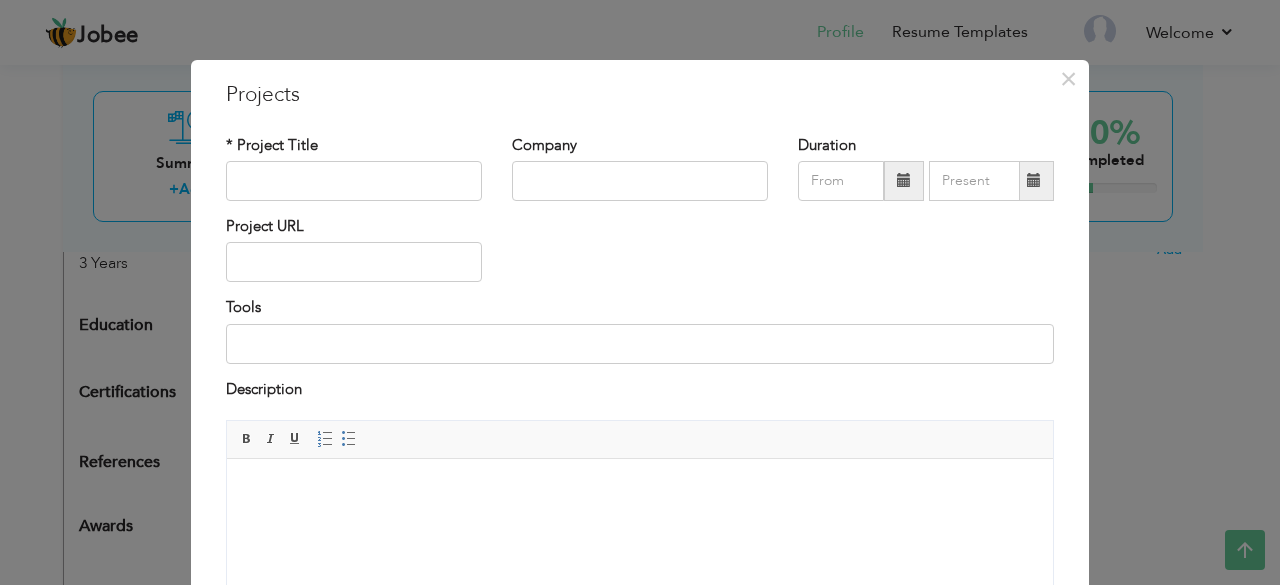 type 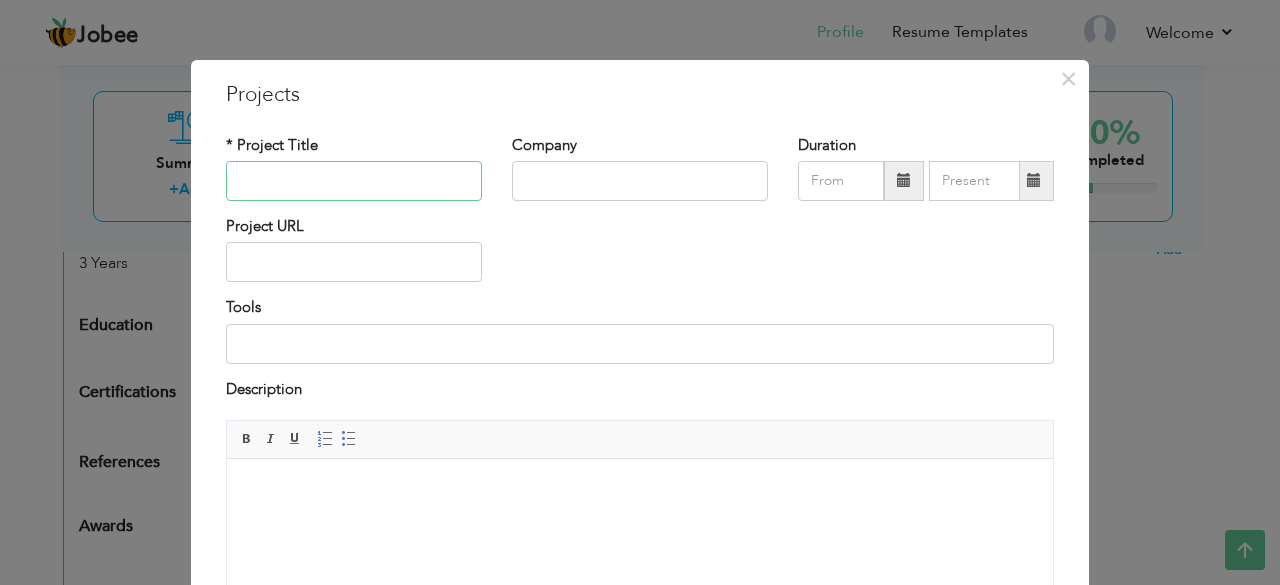 click at bounding box center [354, 181] 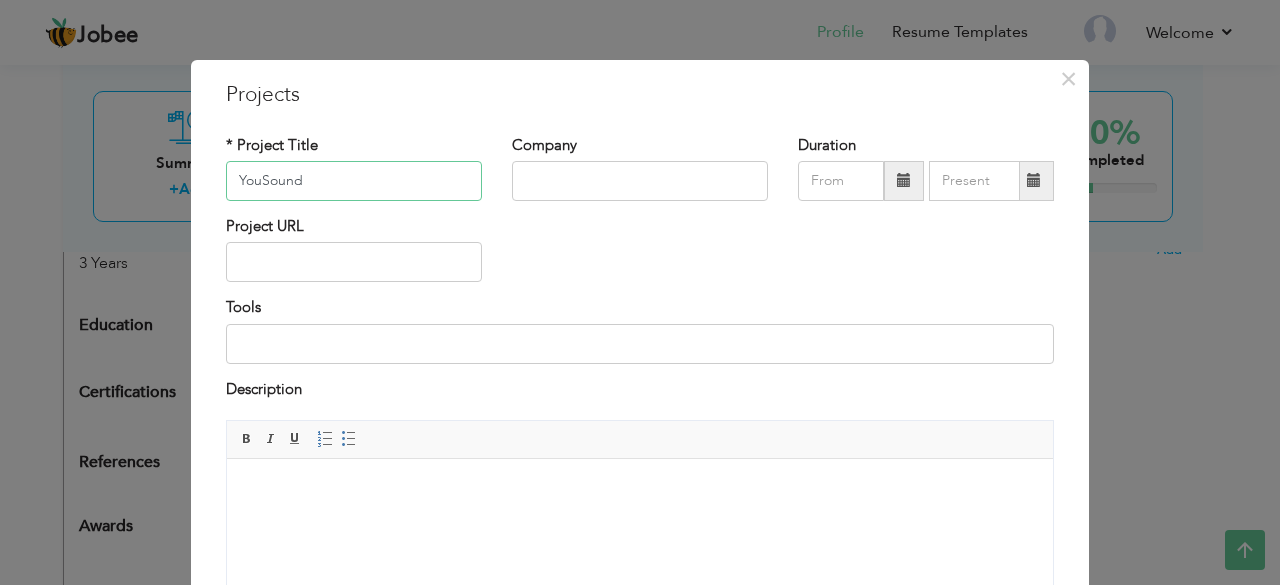 type on "YouSound" 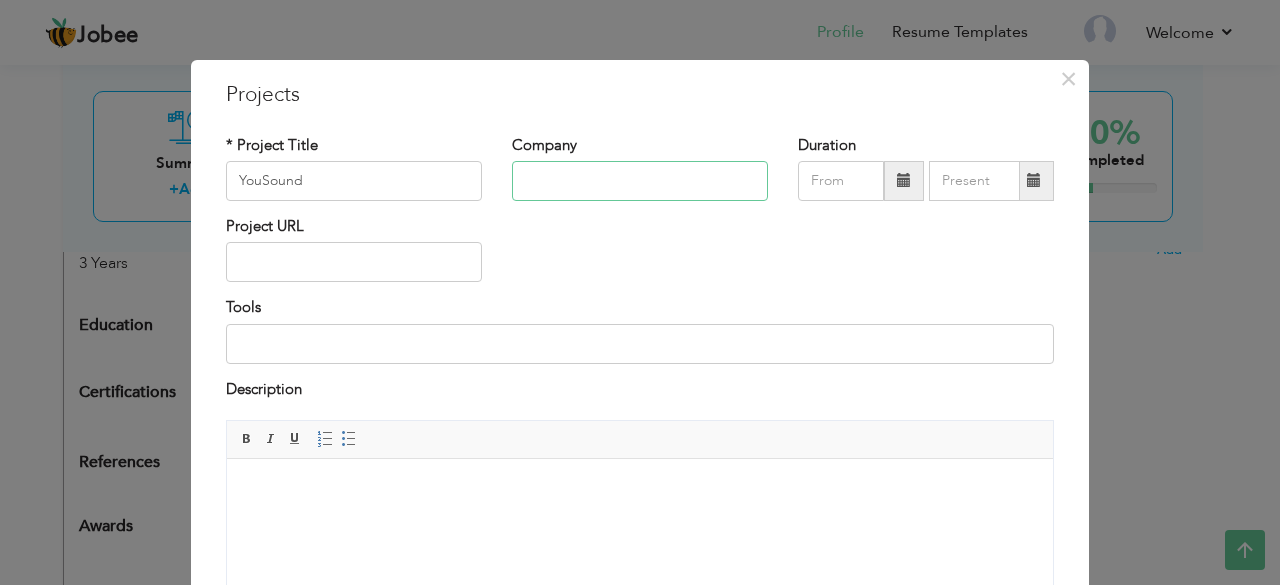 click at bounding box center [640, 181] 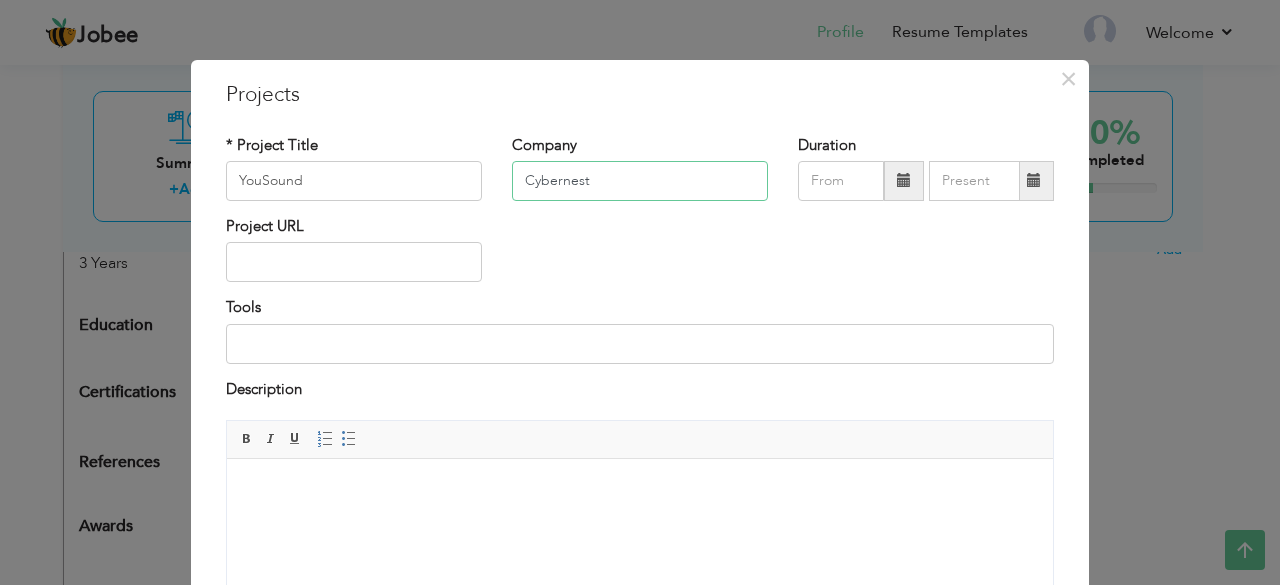 type on "Cybernest" 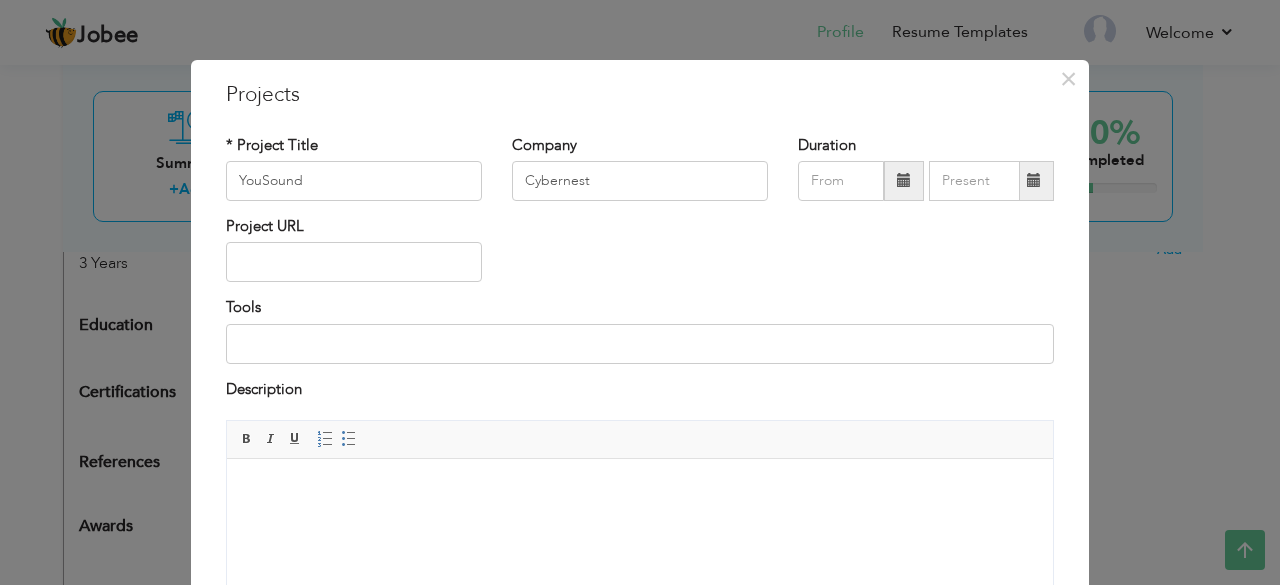 click at bounding box center (904, 181) 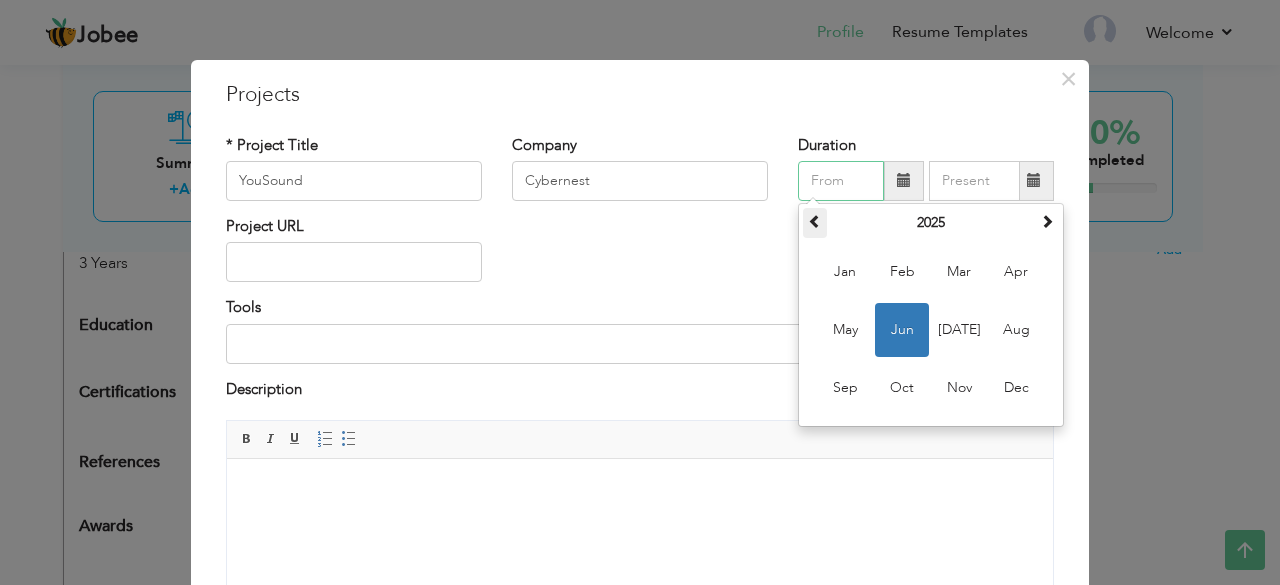click at bounding box center (815, 221) 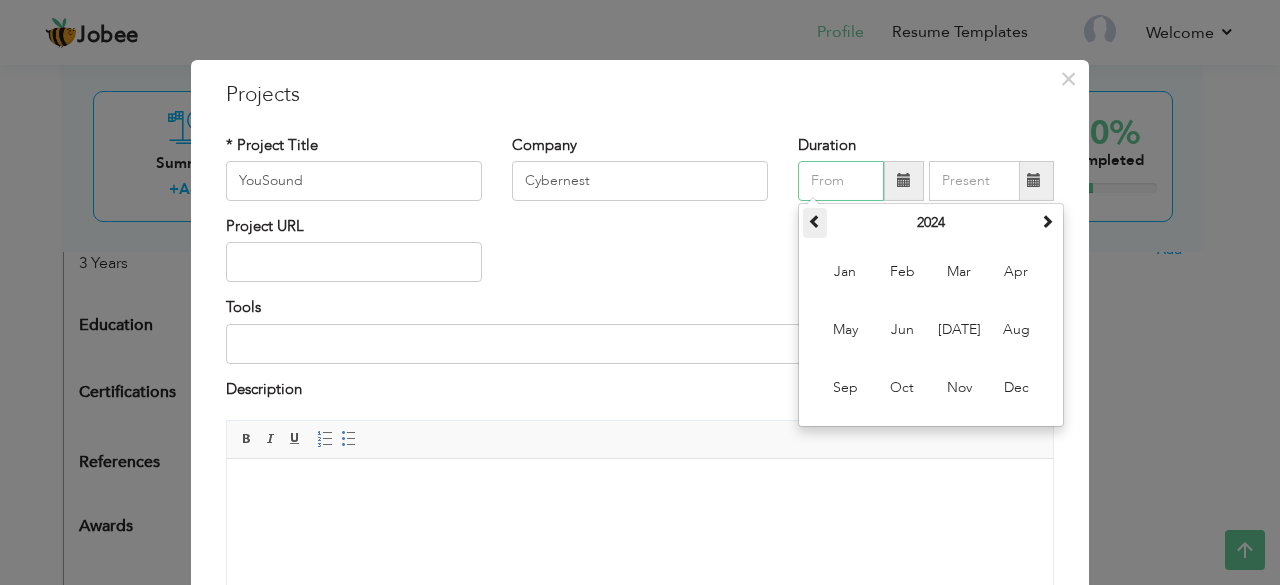 click at bounding box center (815, 221) 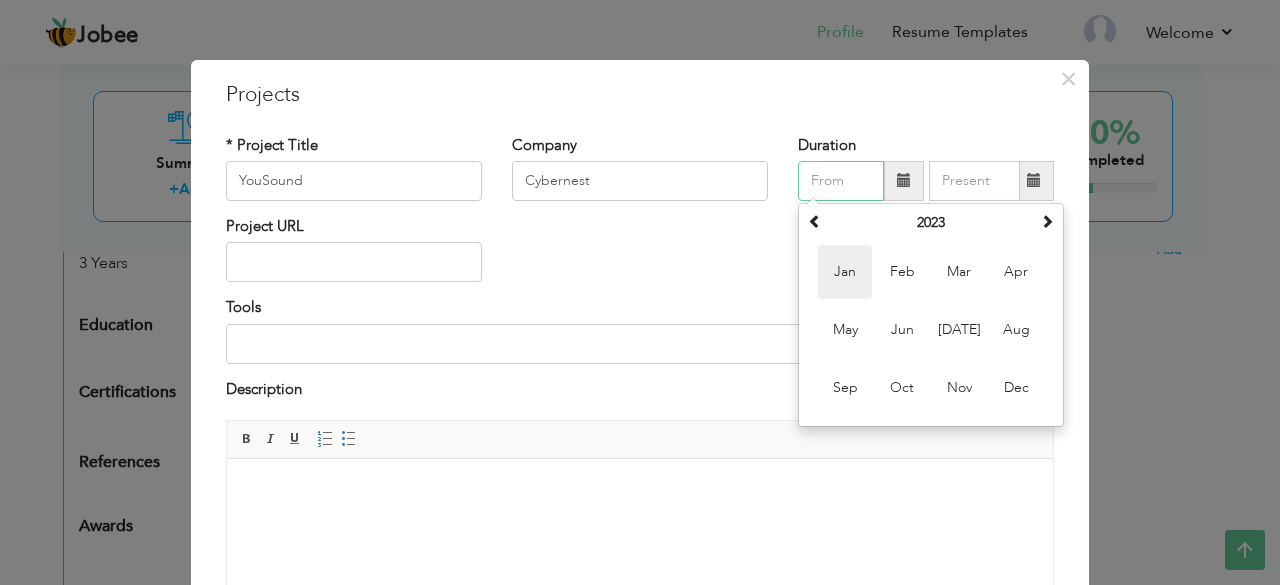 click on "Jan" at bounding box center [845, 272] 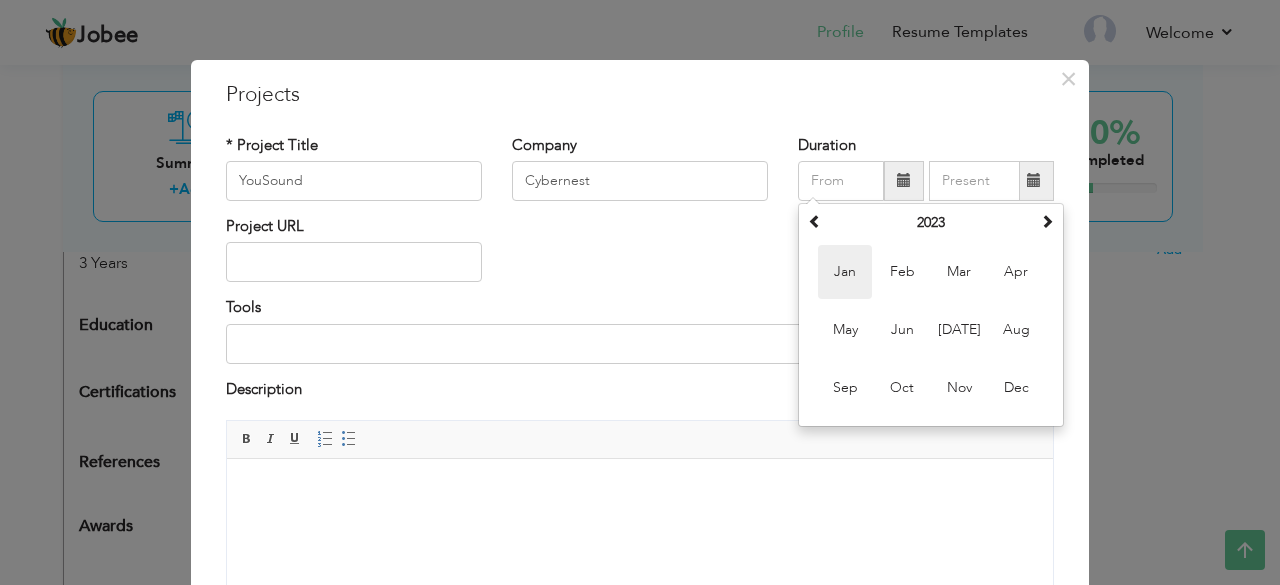 type on "01/2023" 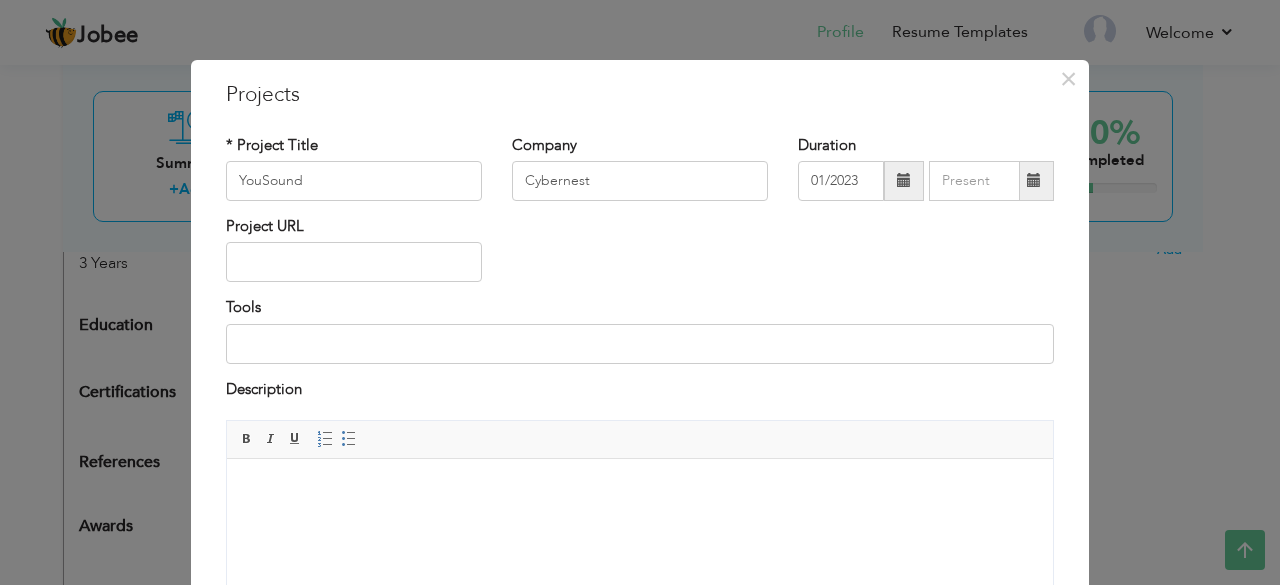 click at bounding box center (1034, 180) 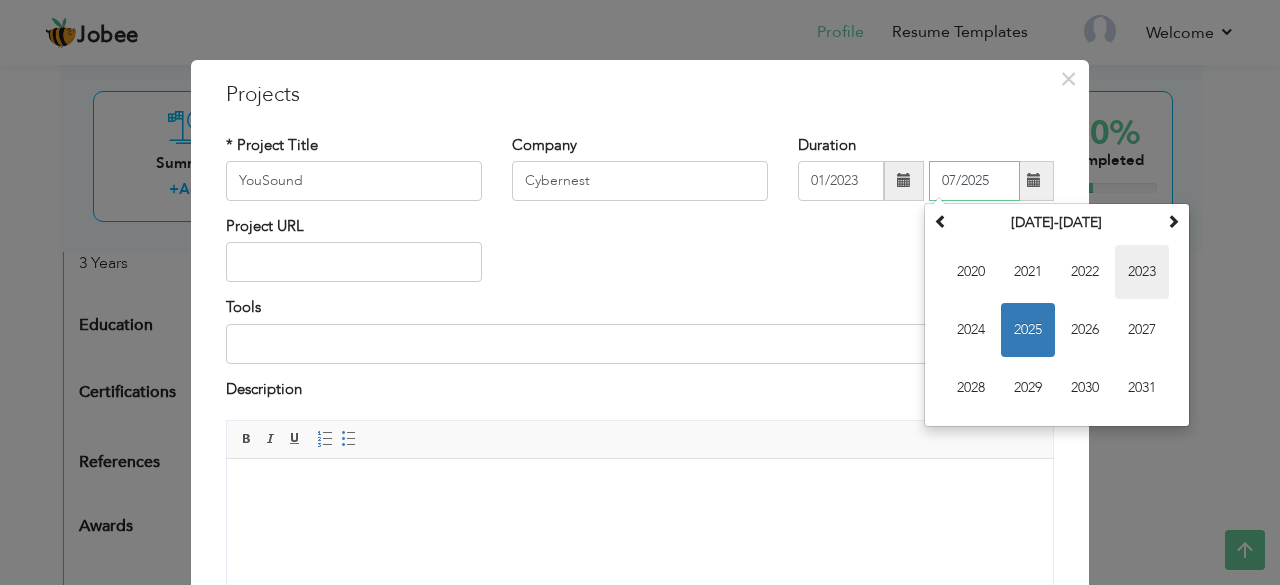 click on "2023" at bounding box center (1142, 272) 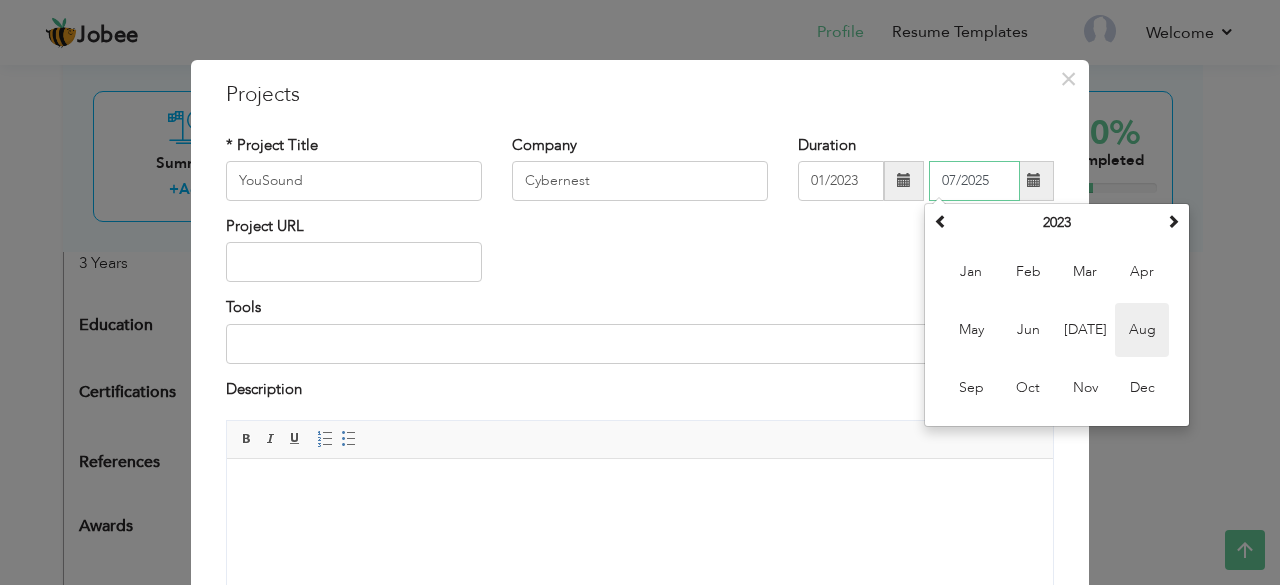 click on "Aug" at bounding box center [1142, 330] 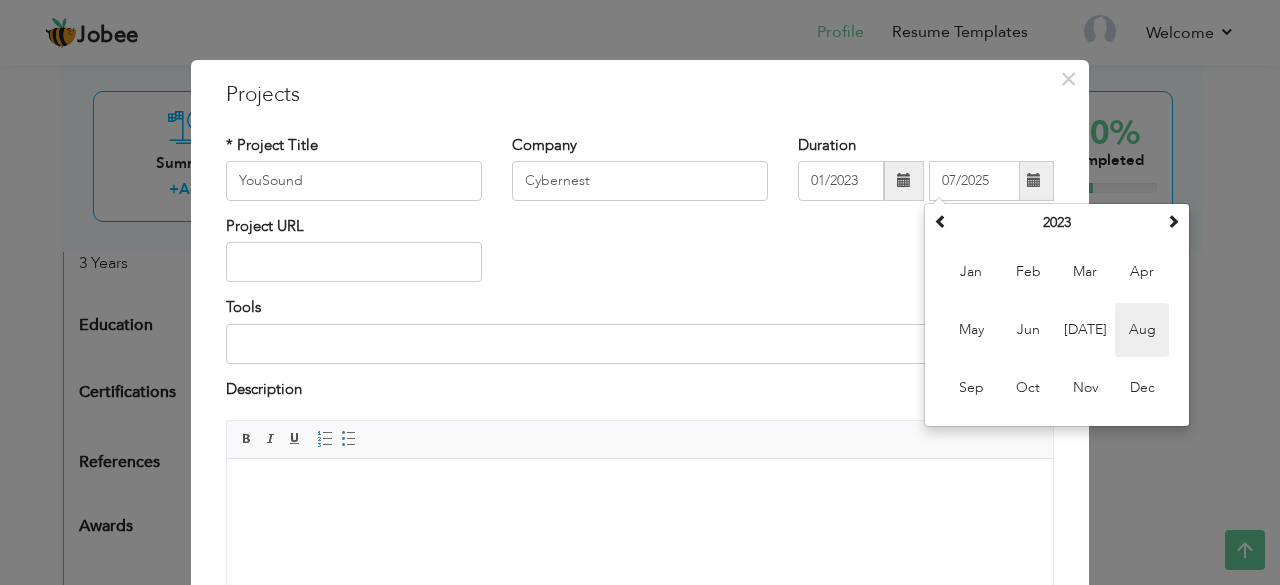 type on "08/2023" 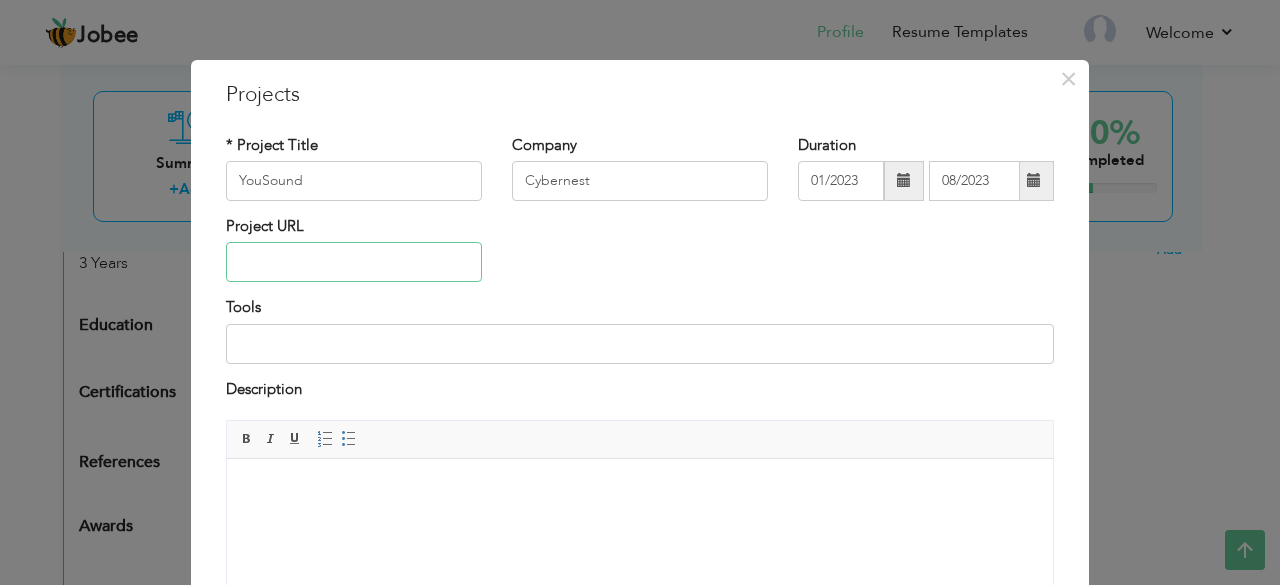 click at bounding box center [354, 262] 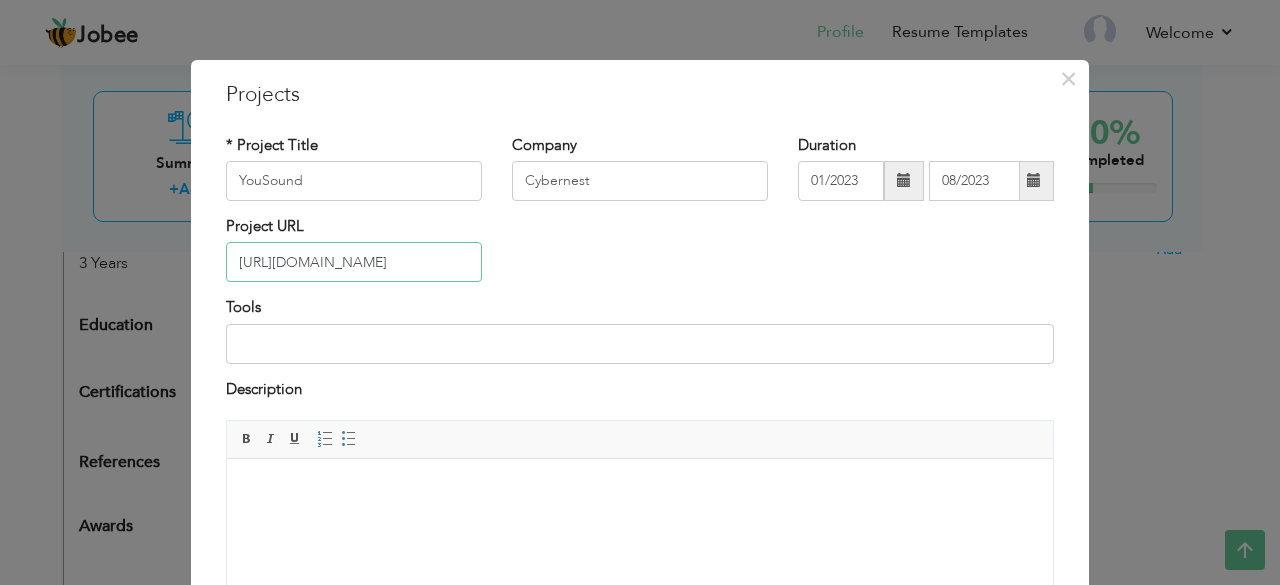 type on "[URL][DOMAIN_NAME]" 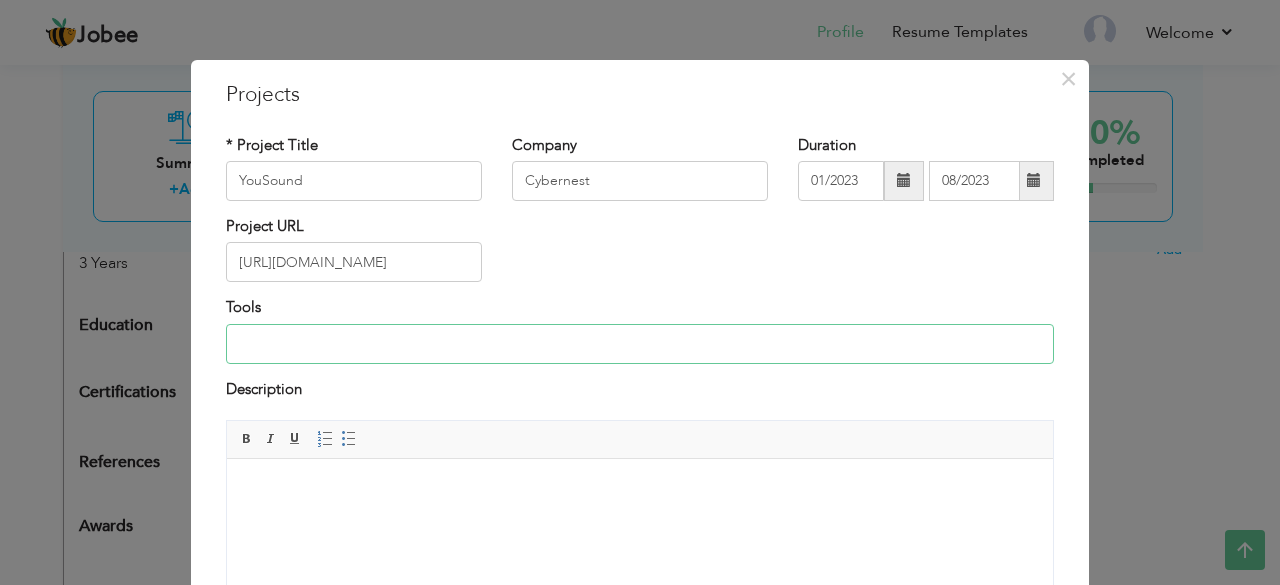 click at bounding box center [640, 344] 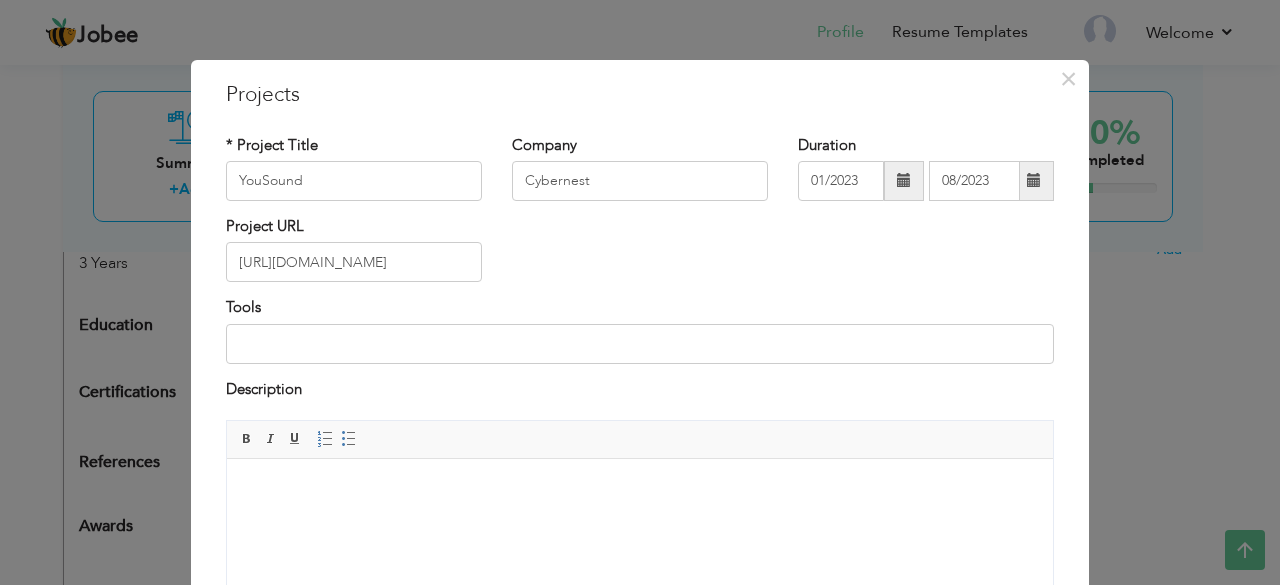 click at bounding box center [640, 489] 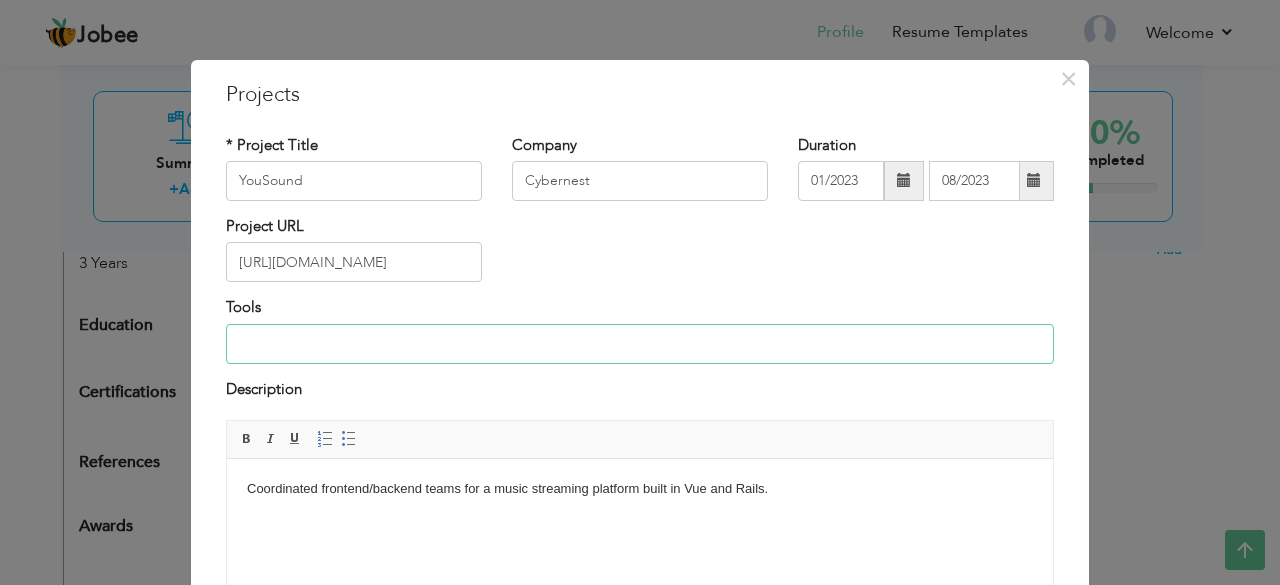 click at bounding box center [640, 344] 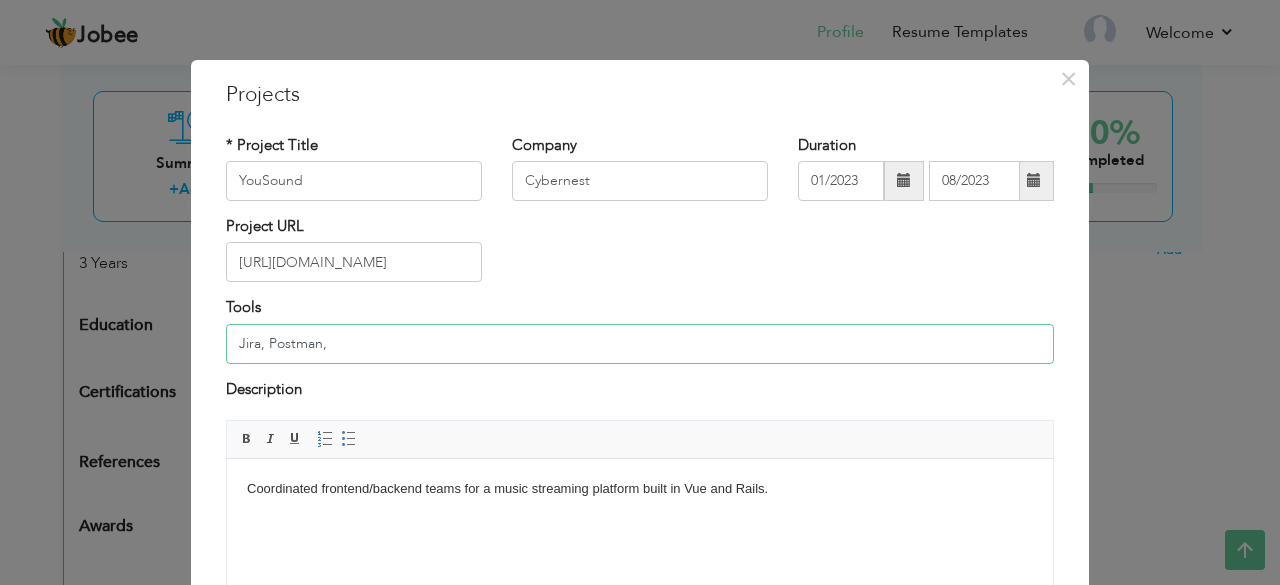 click on "Jira, Postman," at bounding box center [640, 344] 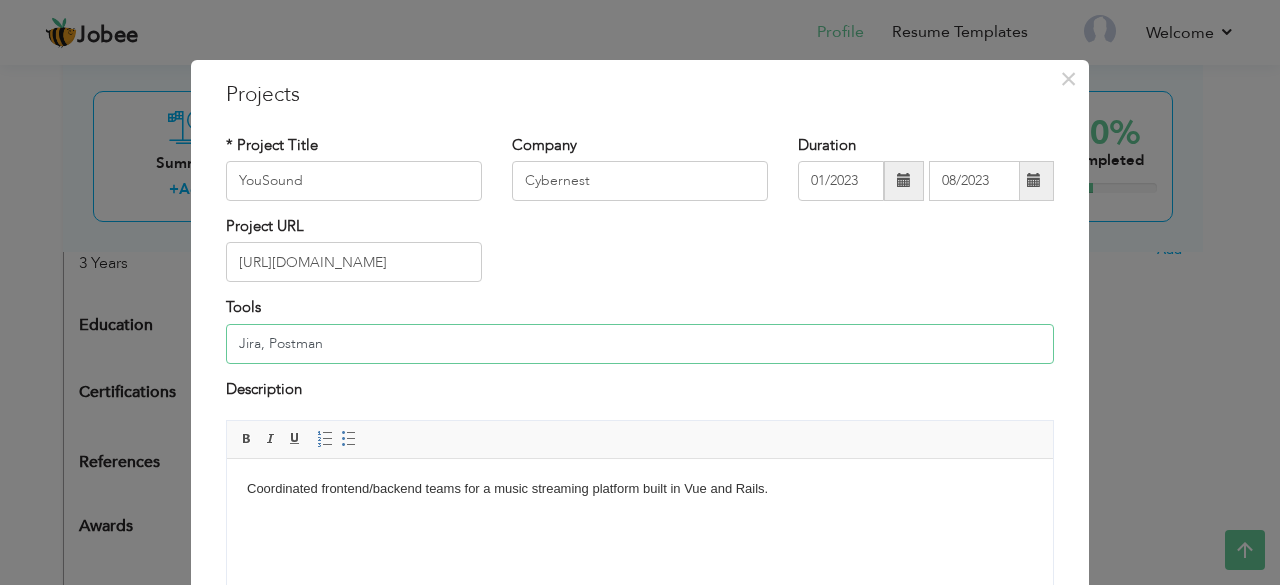 scroll, scrollTop: 209, scrollLeft: 0, axis: vertical 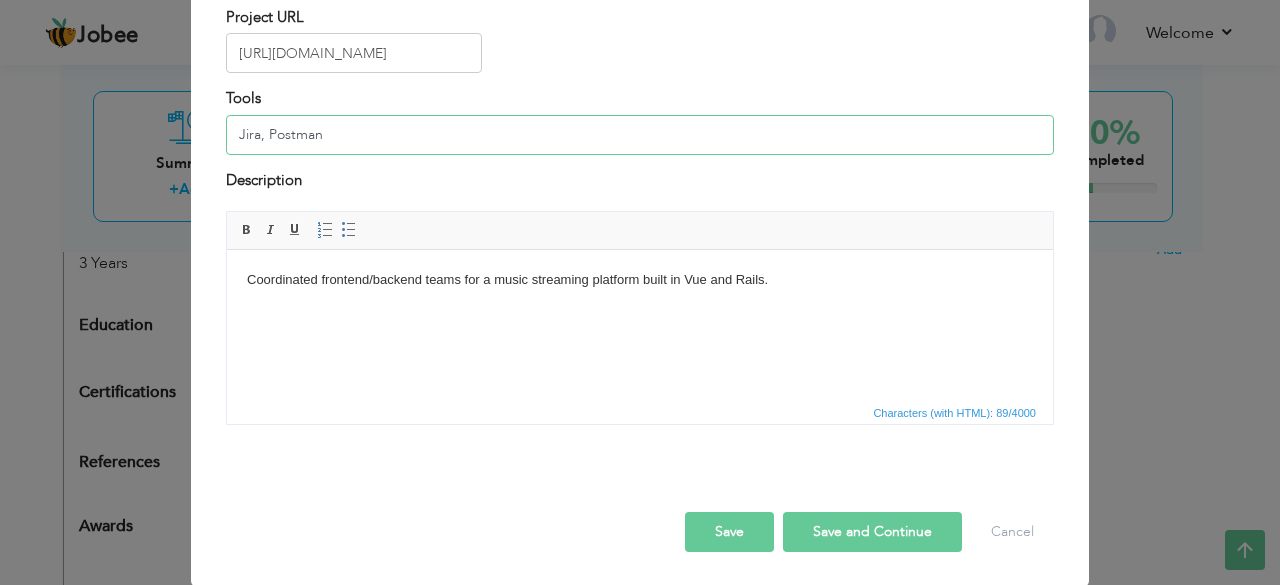 type on "Jira, Postman" 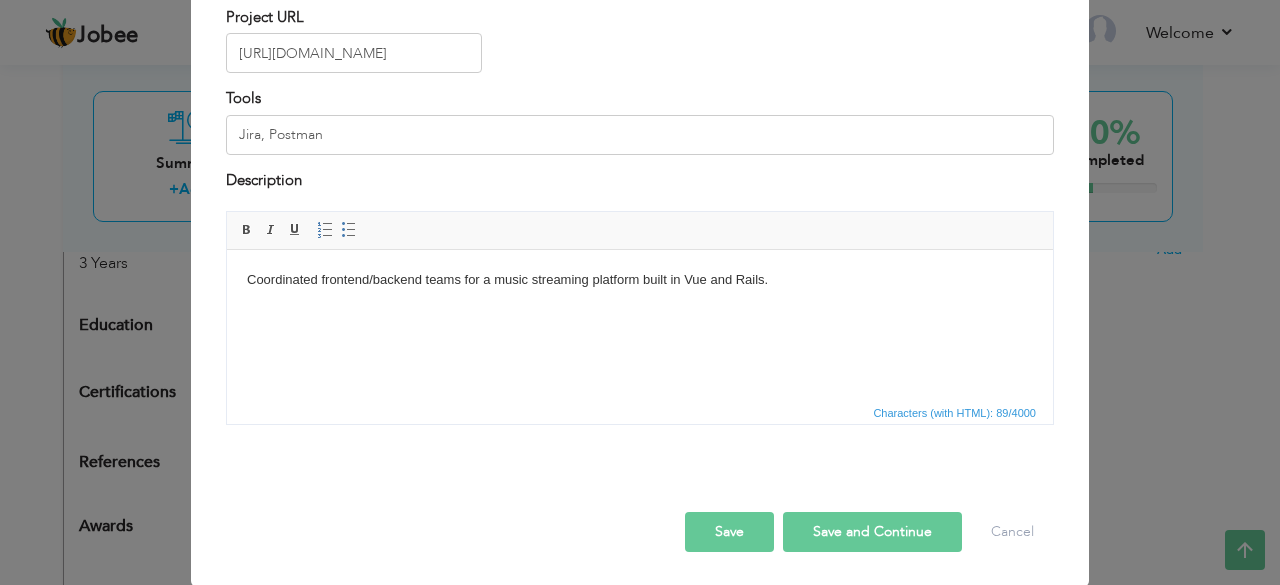 click on "Save and Continue" at bounding box center (872, 532) 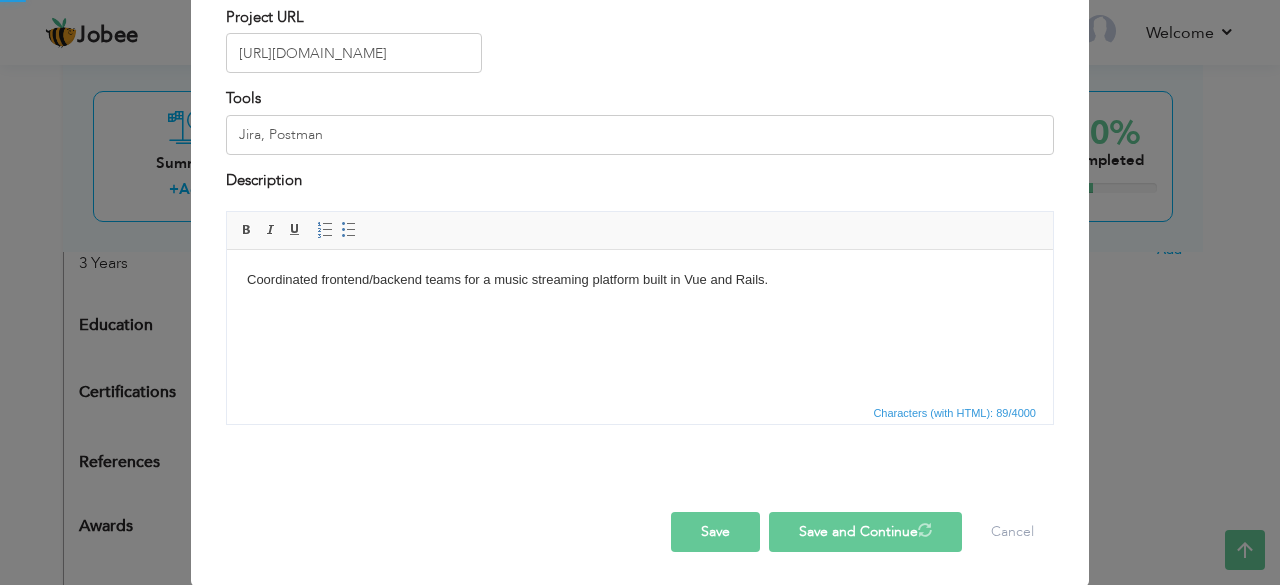 type 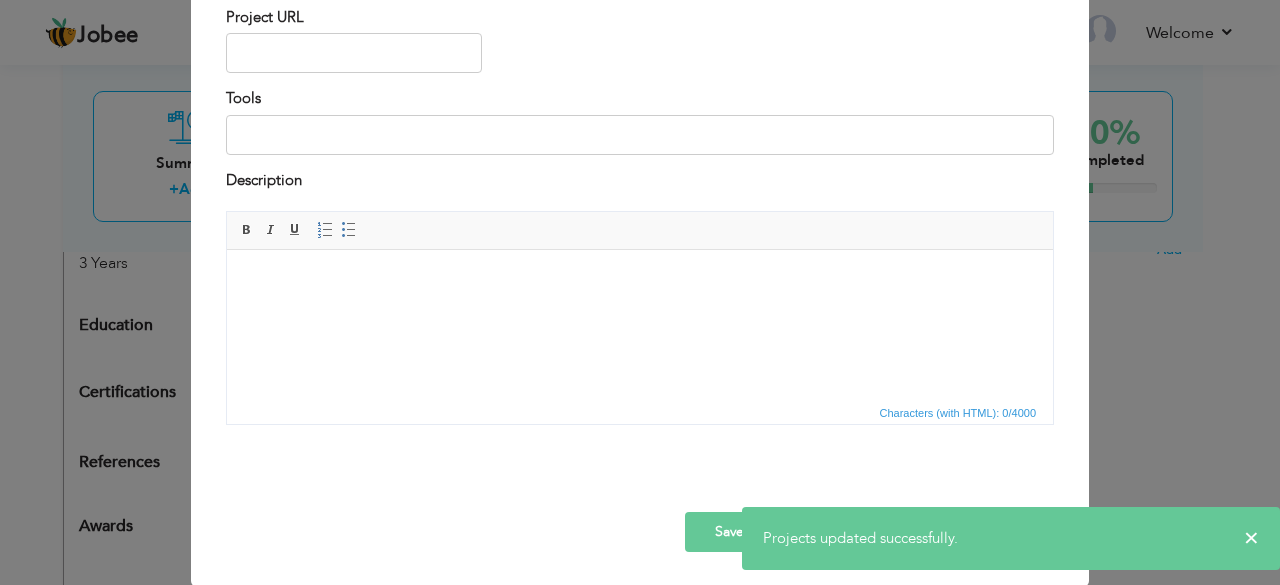 scroll, scrollTop: 0, scrollLeft: 0, axis: both 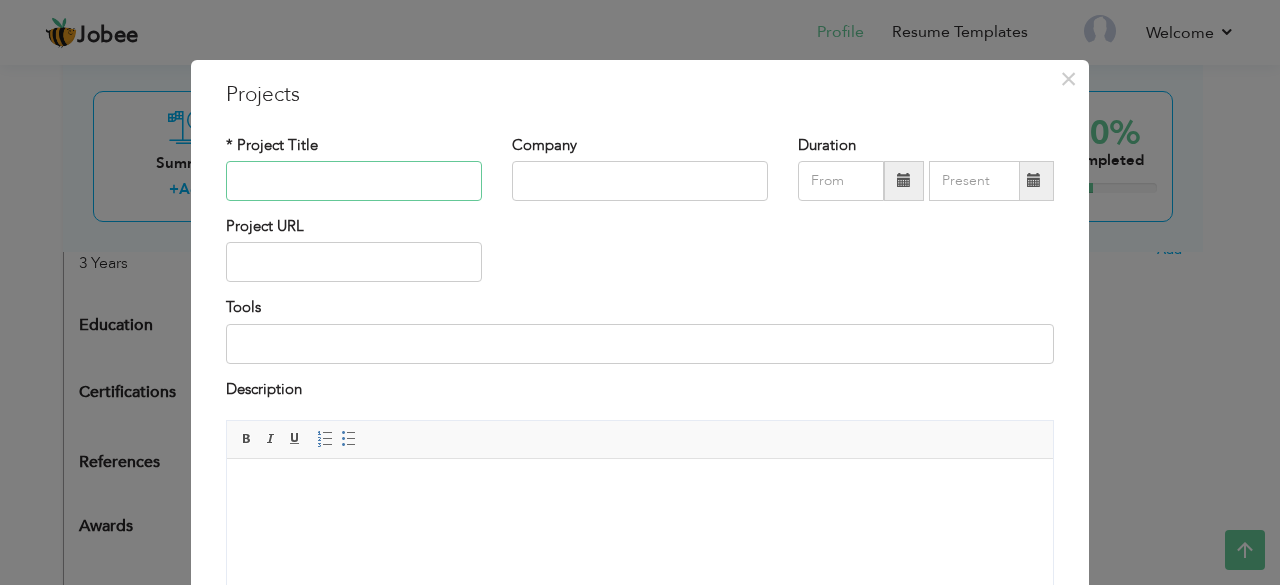 click at bounding box center (354, 181) 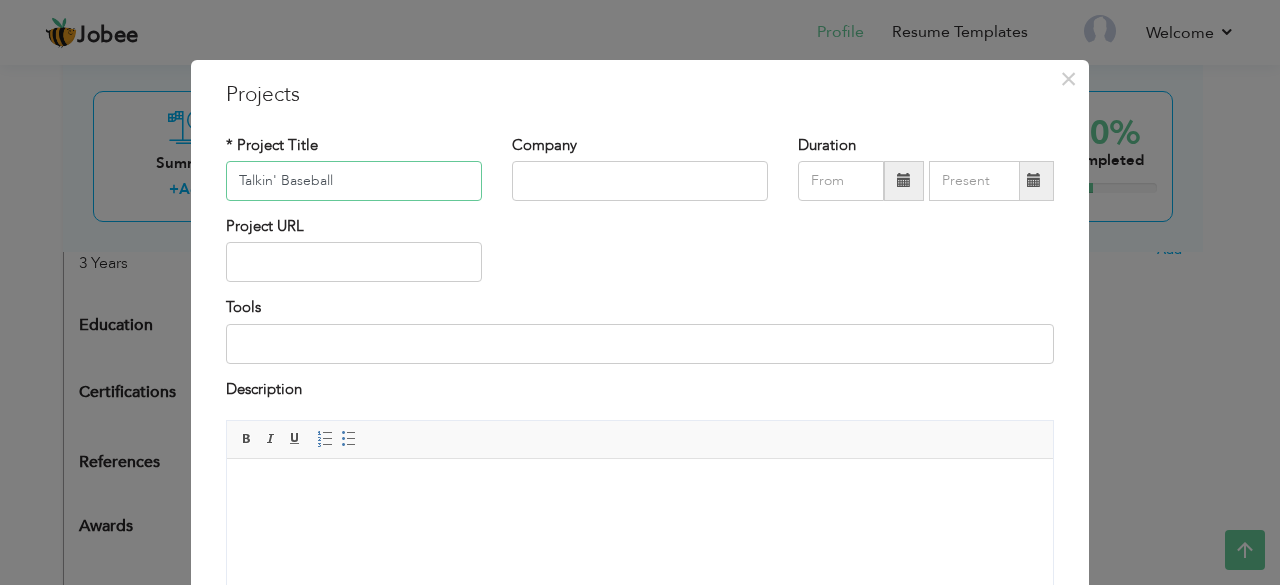 type on "Talkin' Baseball" 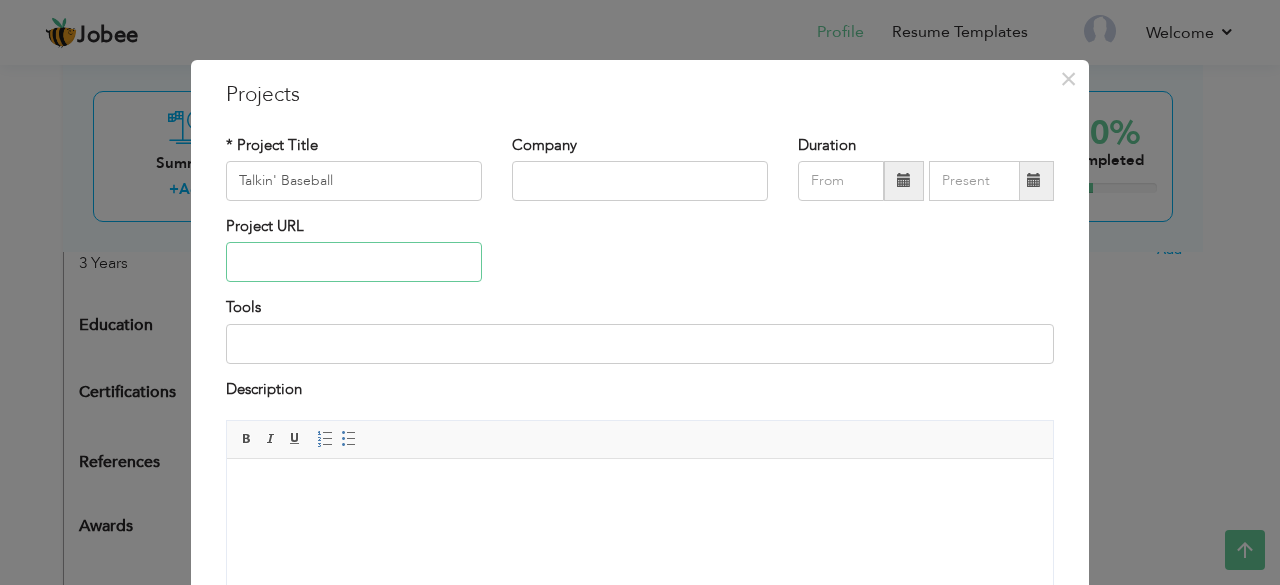 click at bounding box center (354, 262) 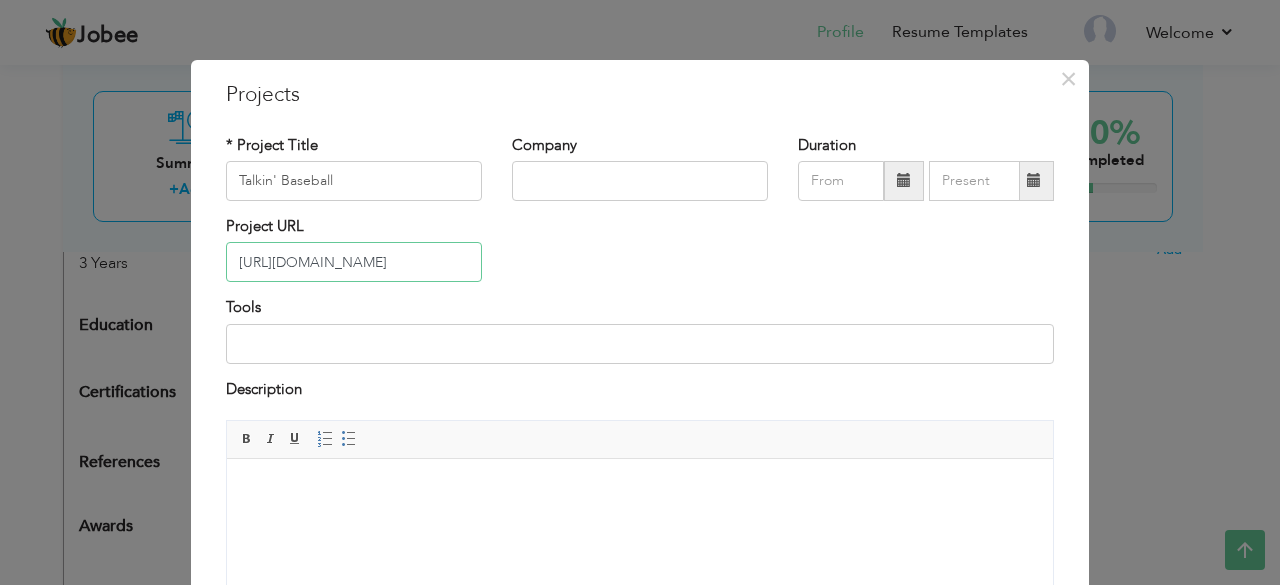type on "[URL][DOMAIN_NAME]" 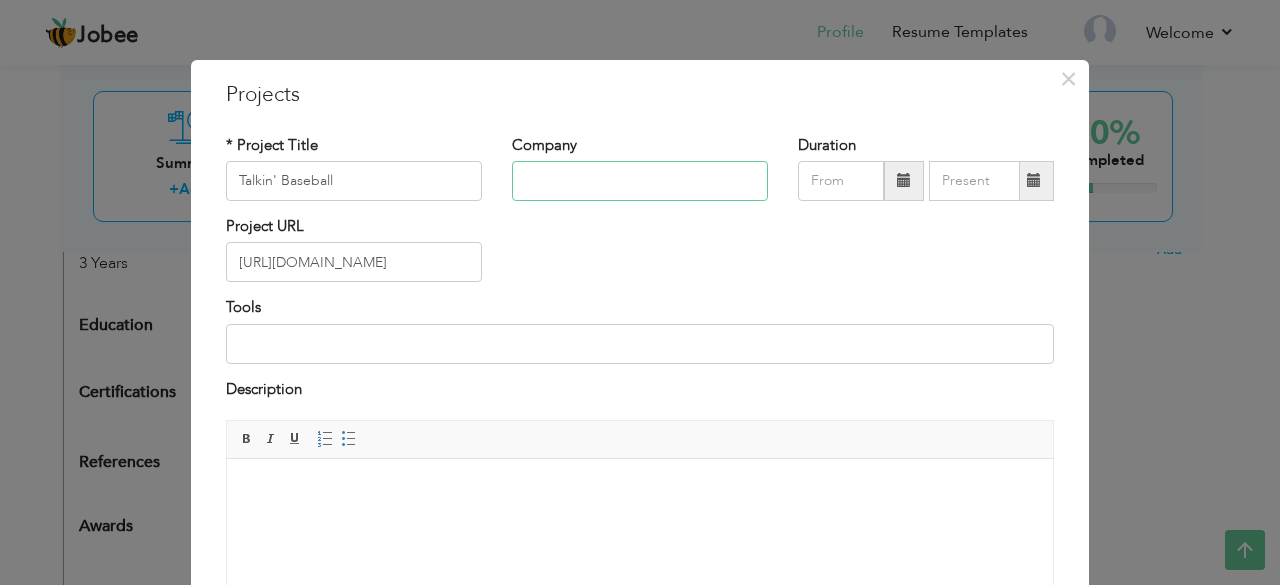 click at bounding box center [640, 181] 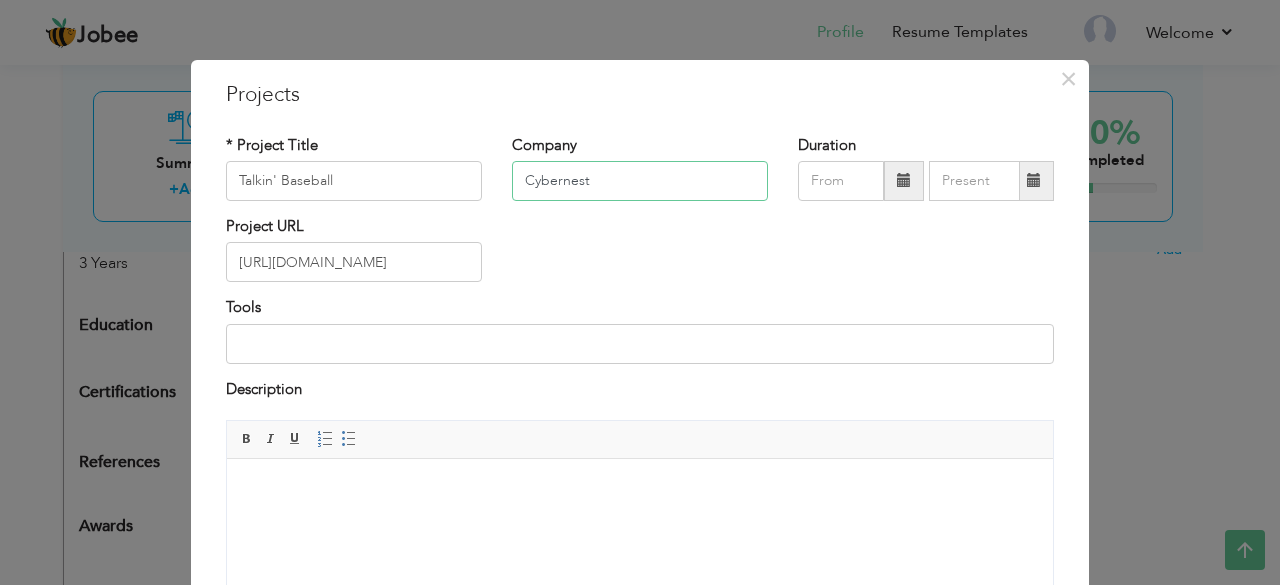 type on "Cybernest" 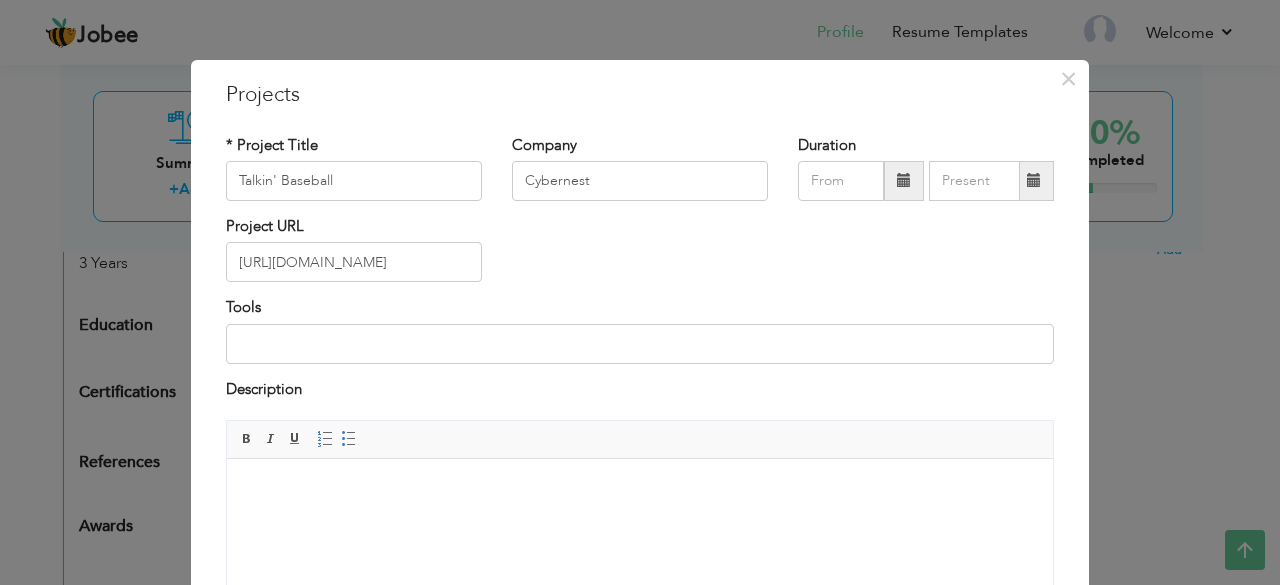 click at bounding box center [904, 181] 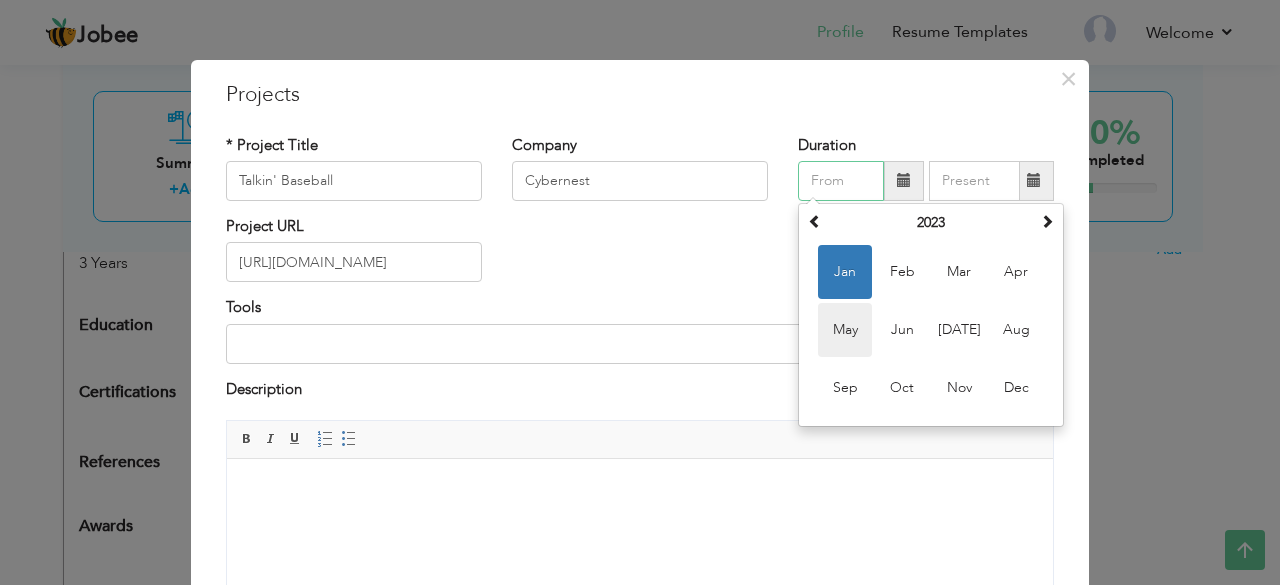 click on "May" at bounding box center (845, 330) 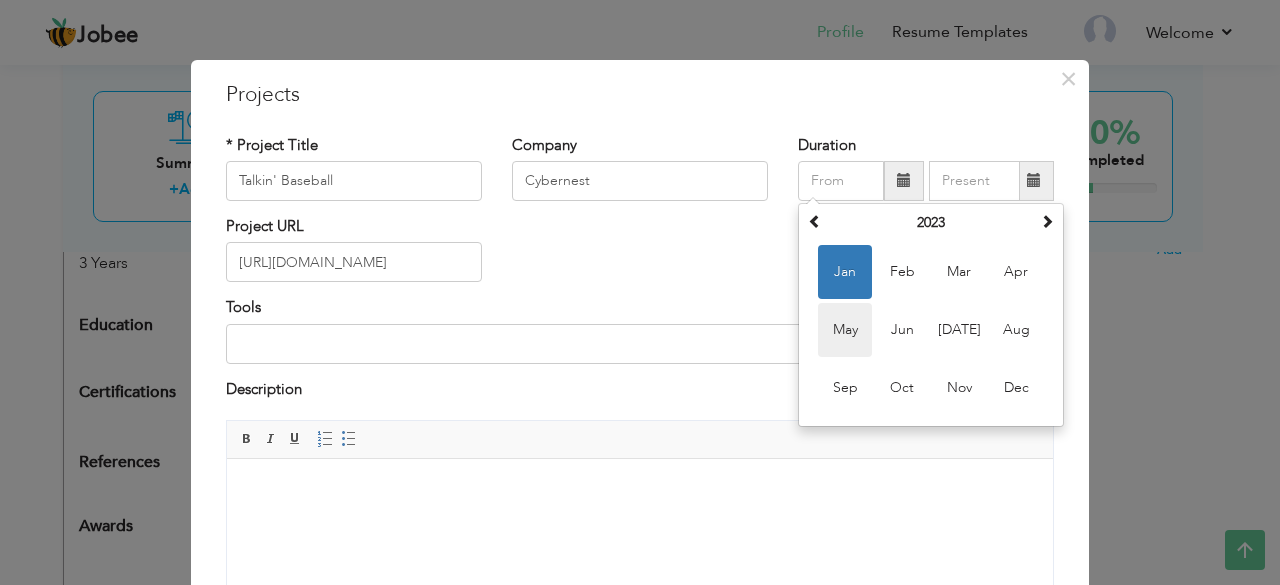 type on "05/2023" 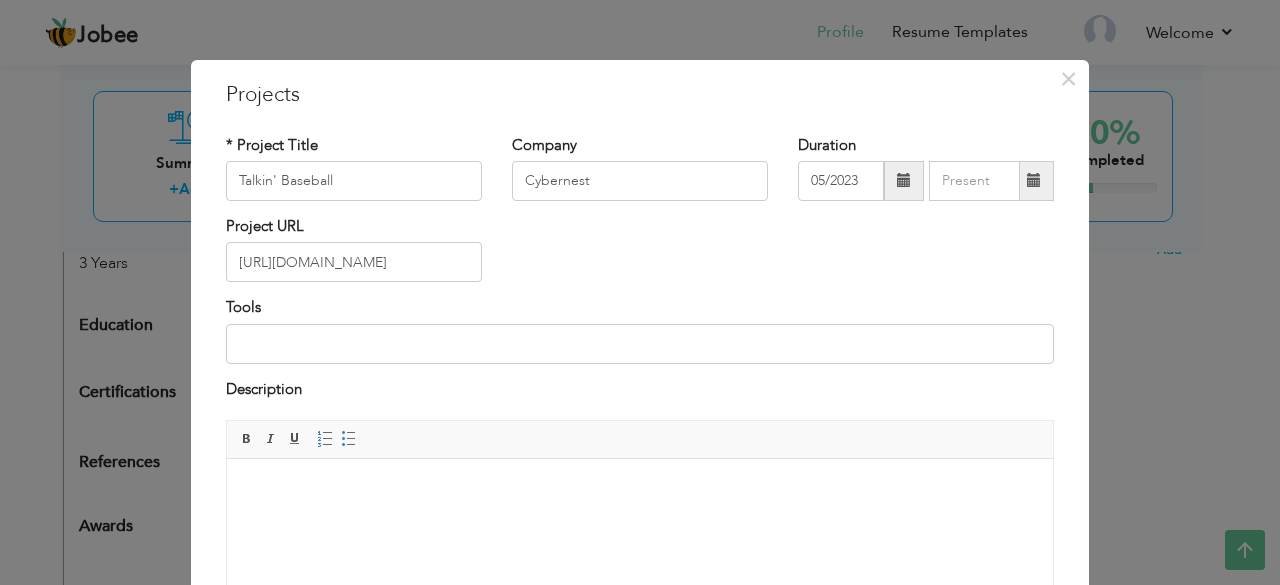click at bounding box center [1034, 180] 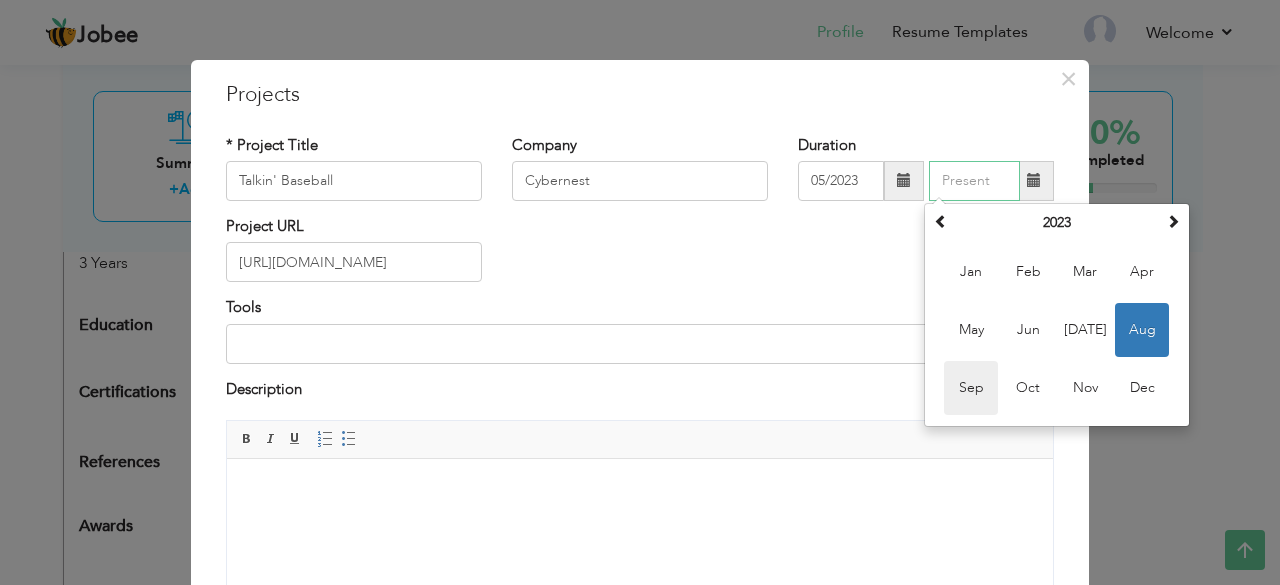 click on "Sep" at bounding box center (971, 388) 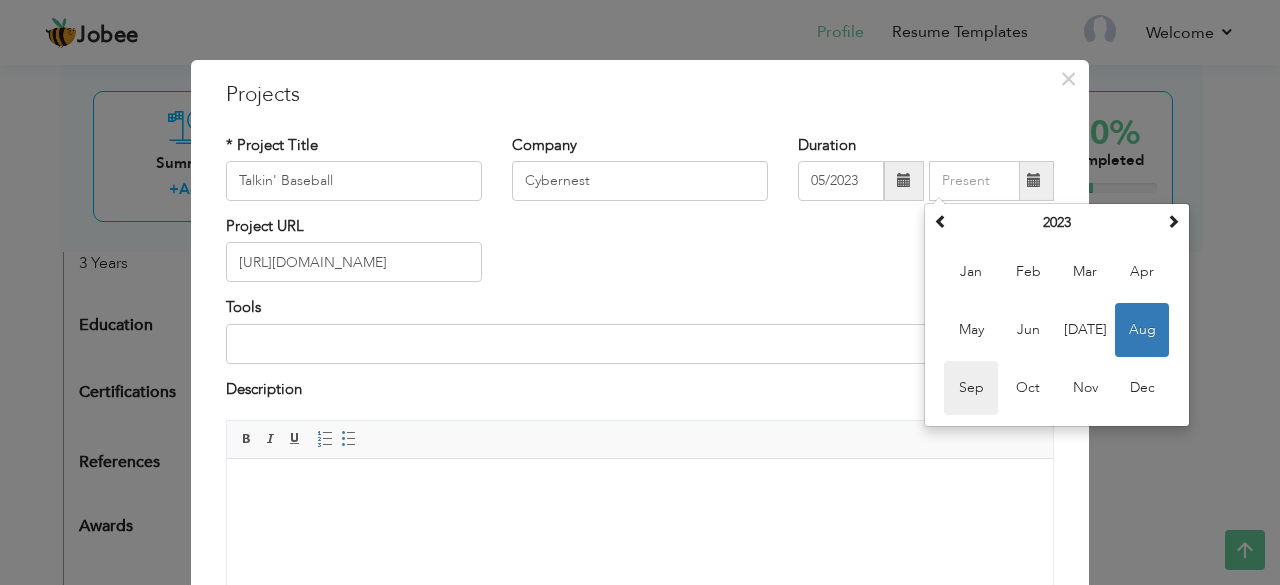 type on "09/2023" 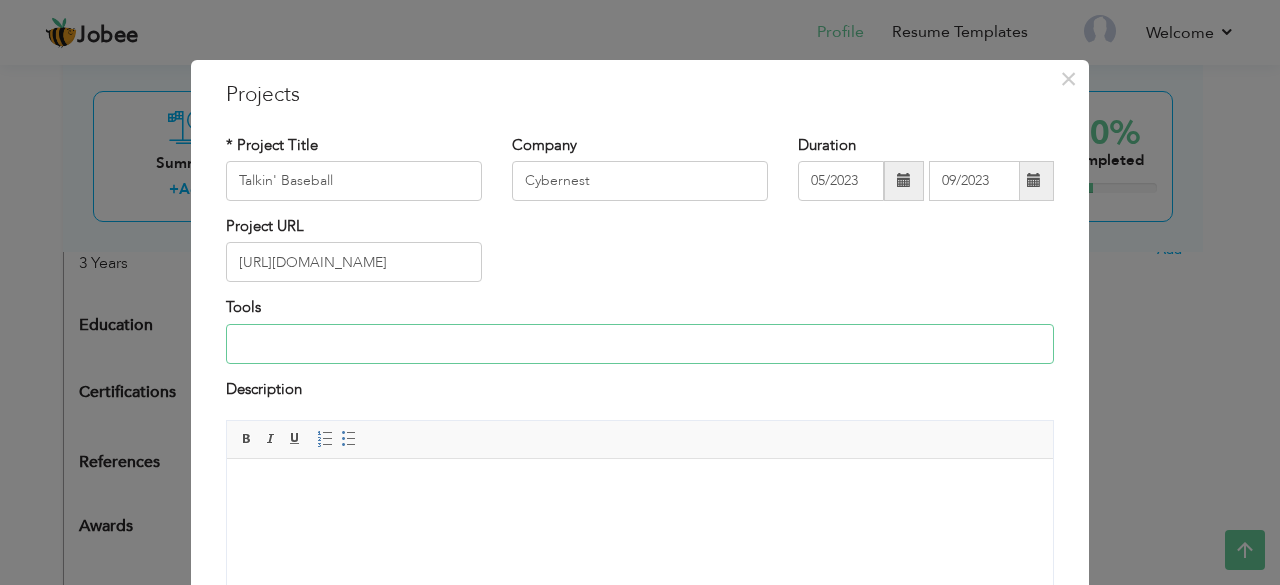 click at bounding box center (640, 344) 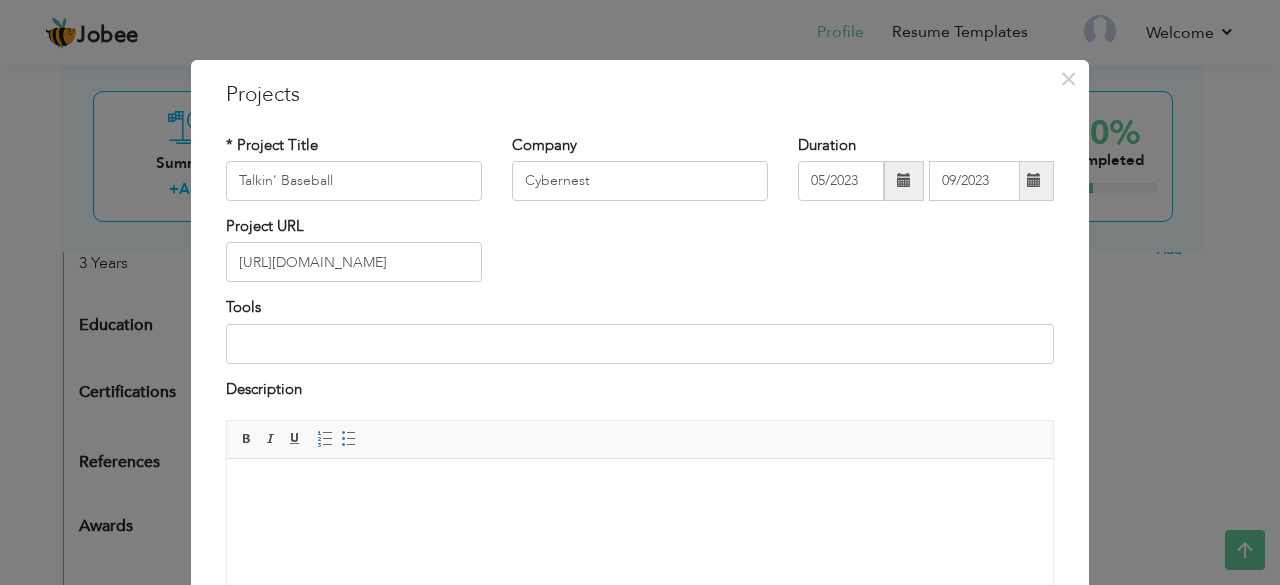 click at bounding box center [640, 489] 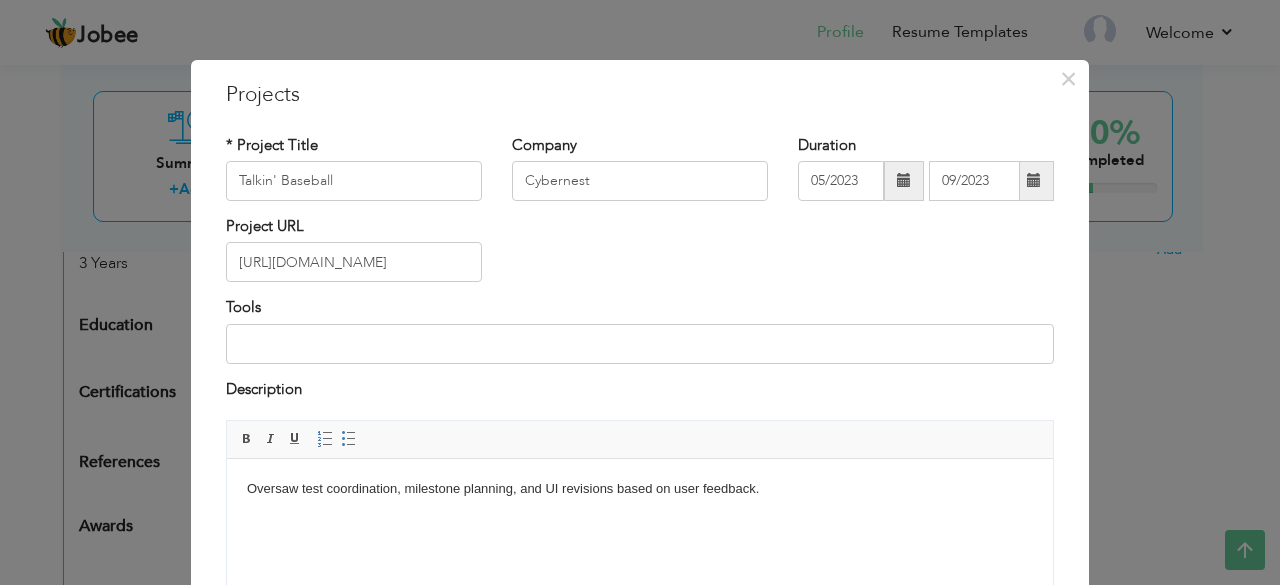 scroll, scrollTop: 209, scrollLeft: 0, axis: vertical 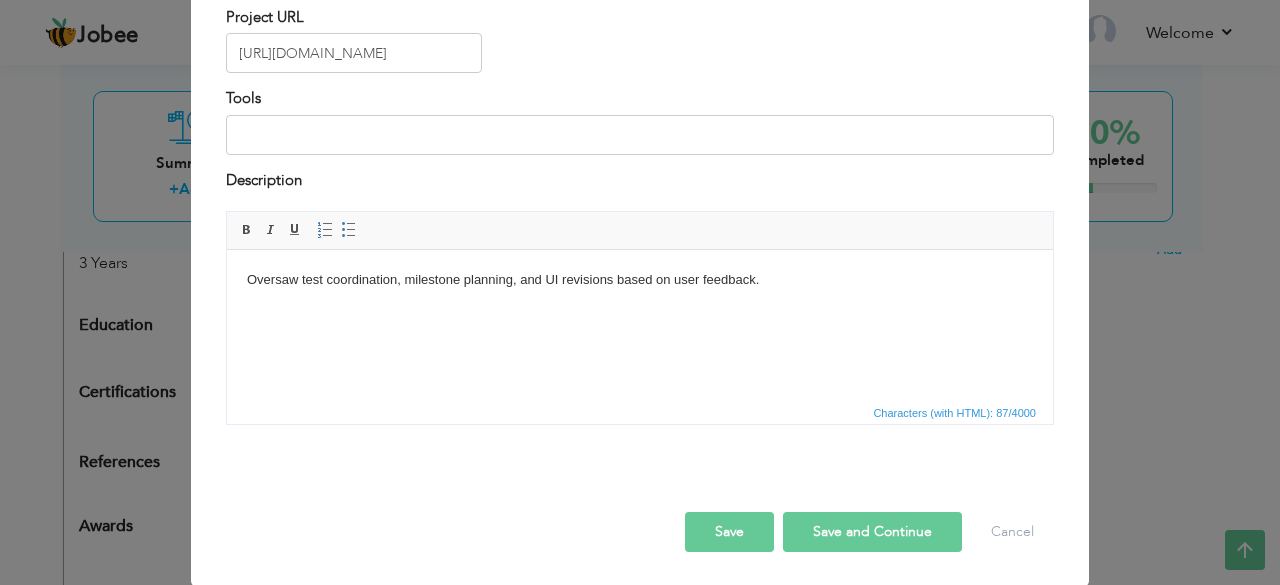 click on "Save and Continue" at bounding box center [872, 532] 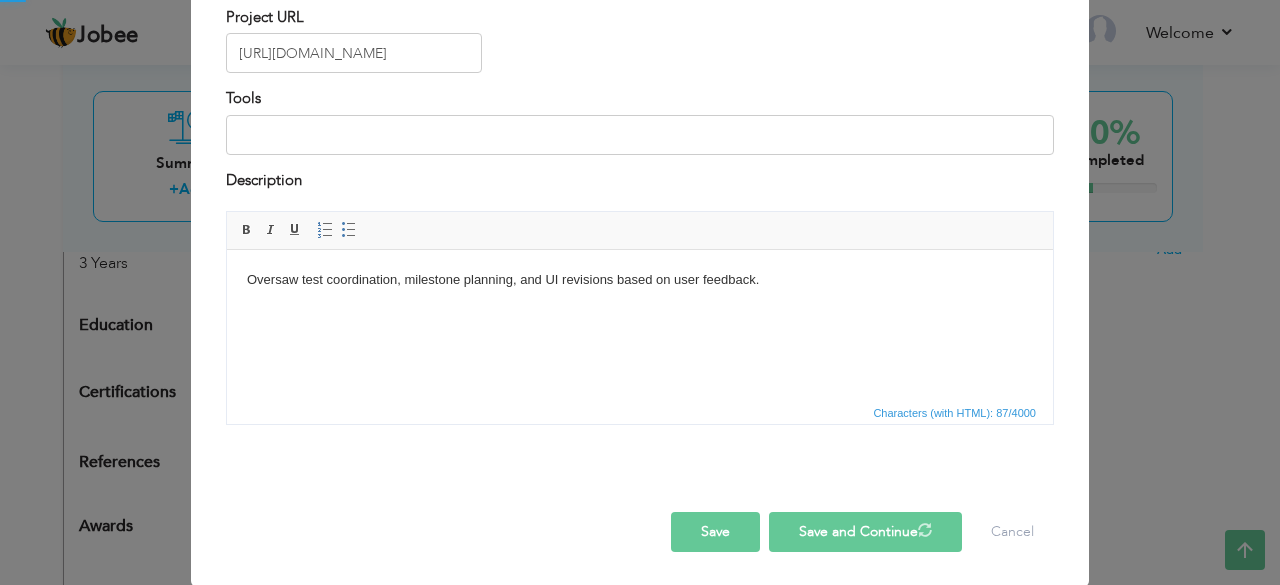 type 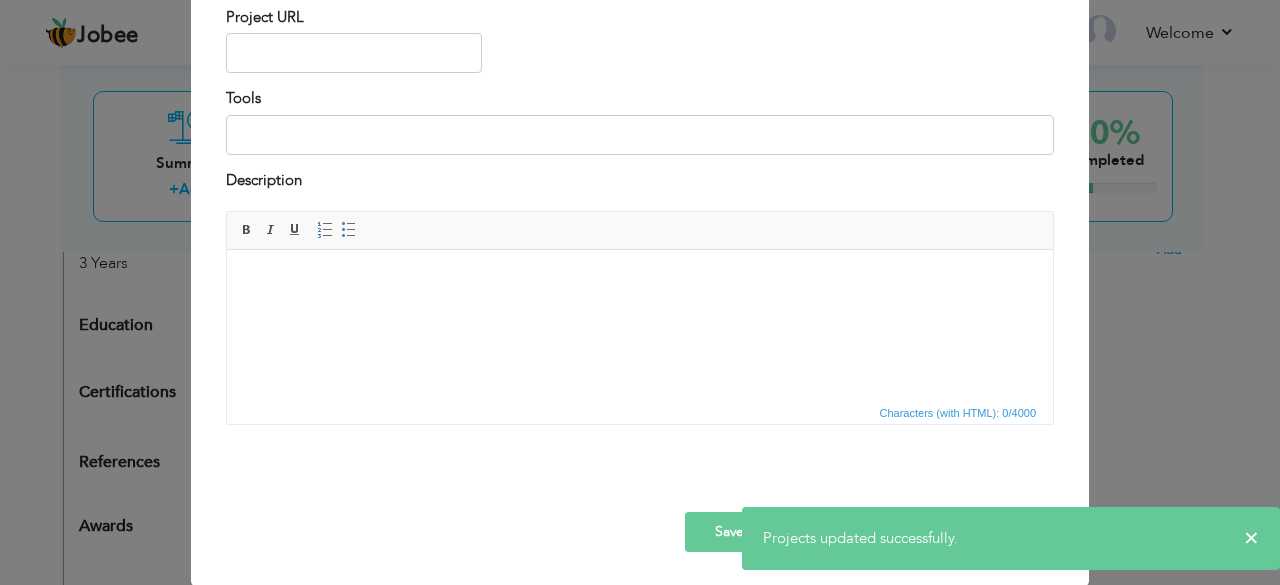 scroll, scrollTop: 0, scrollLeft: 0, axis: both 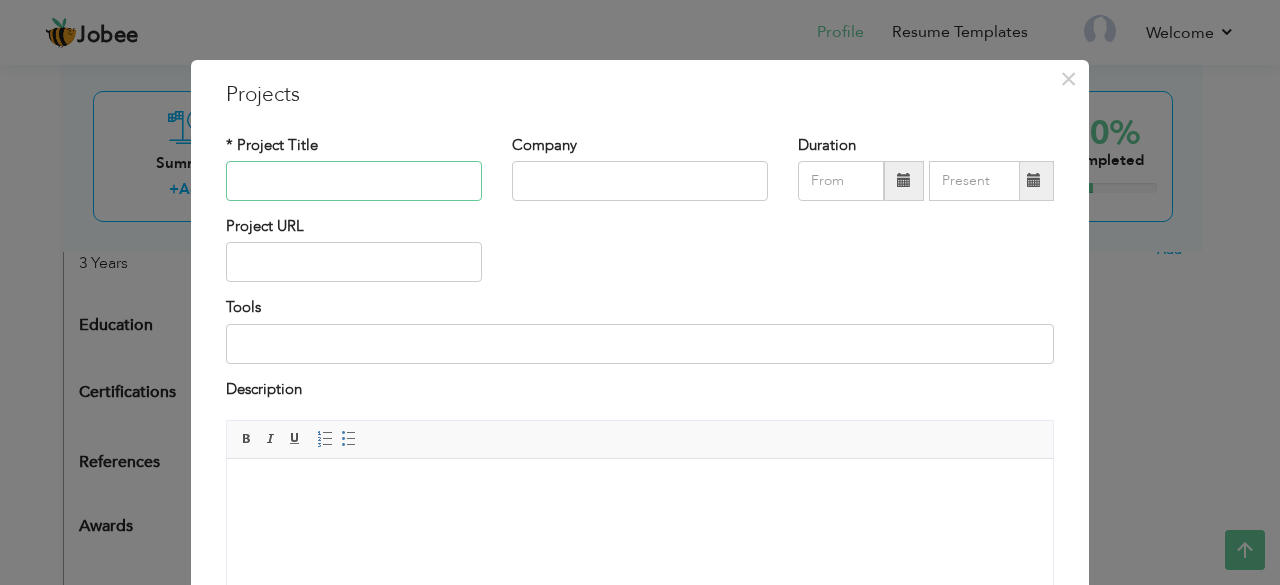 paste on "Capmad / Looxy / Reatino" 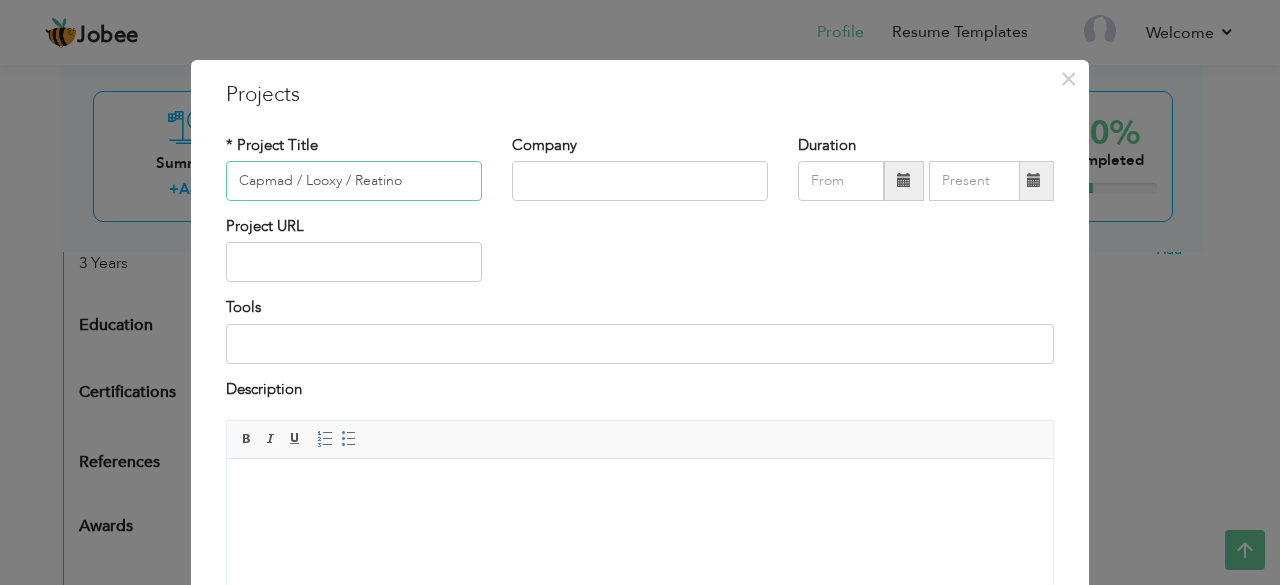 click on "Capmad / Looxy / Reatino" at bounding box center (354, 181) 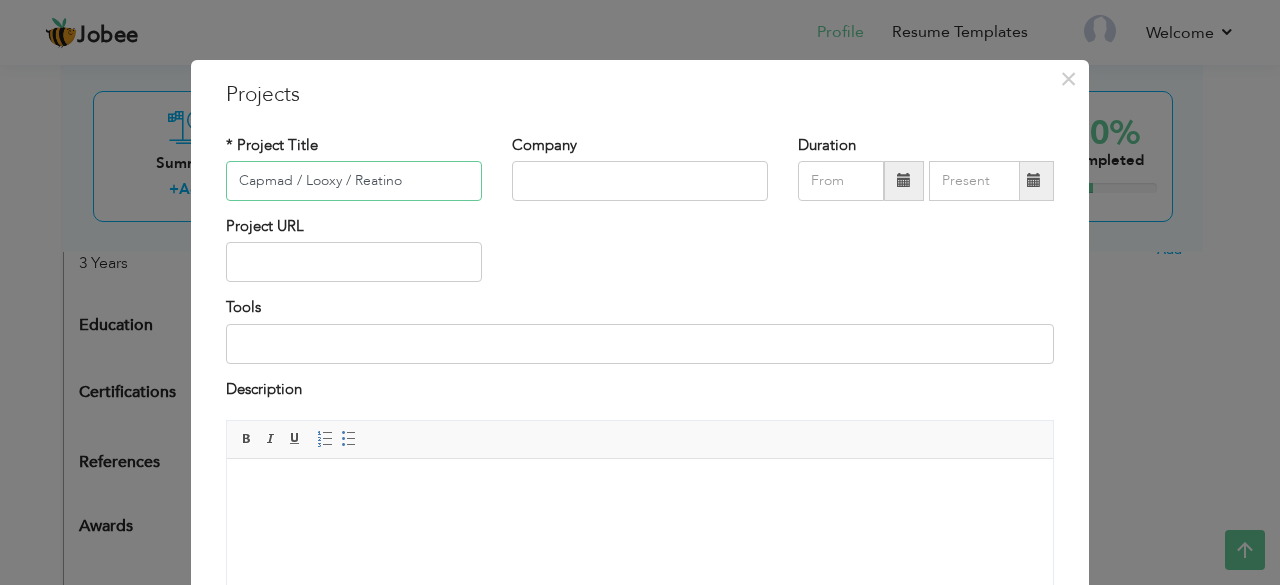type on "Capmad / Looxy / Reatino" 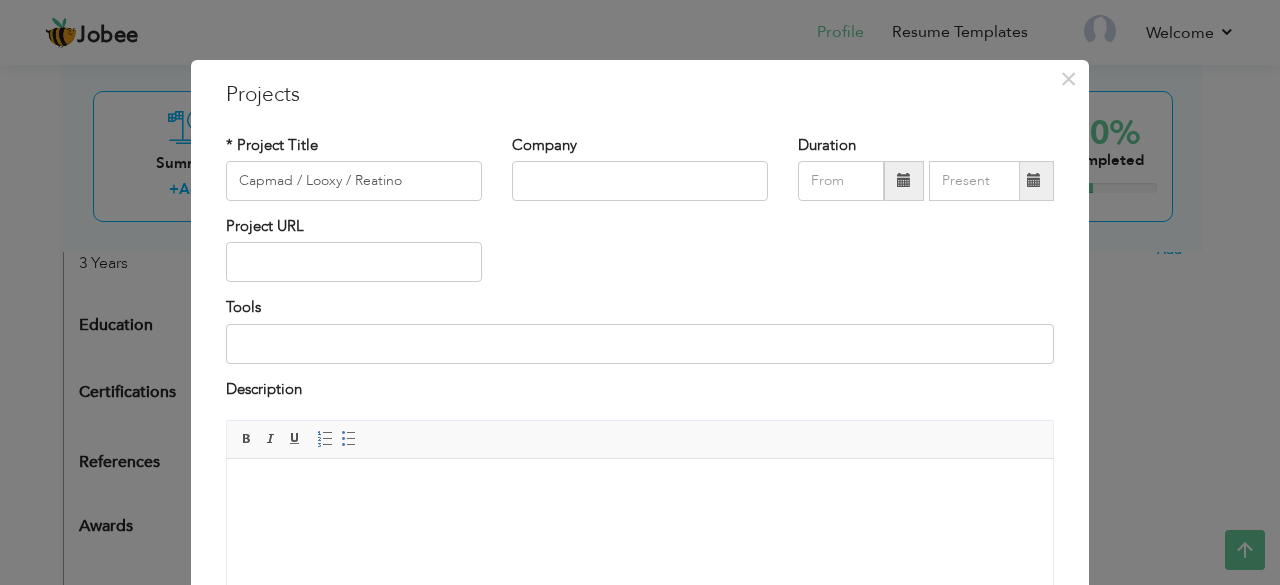click at bounding box center [640, 489] 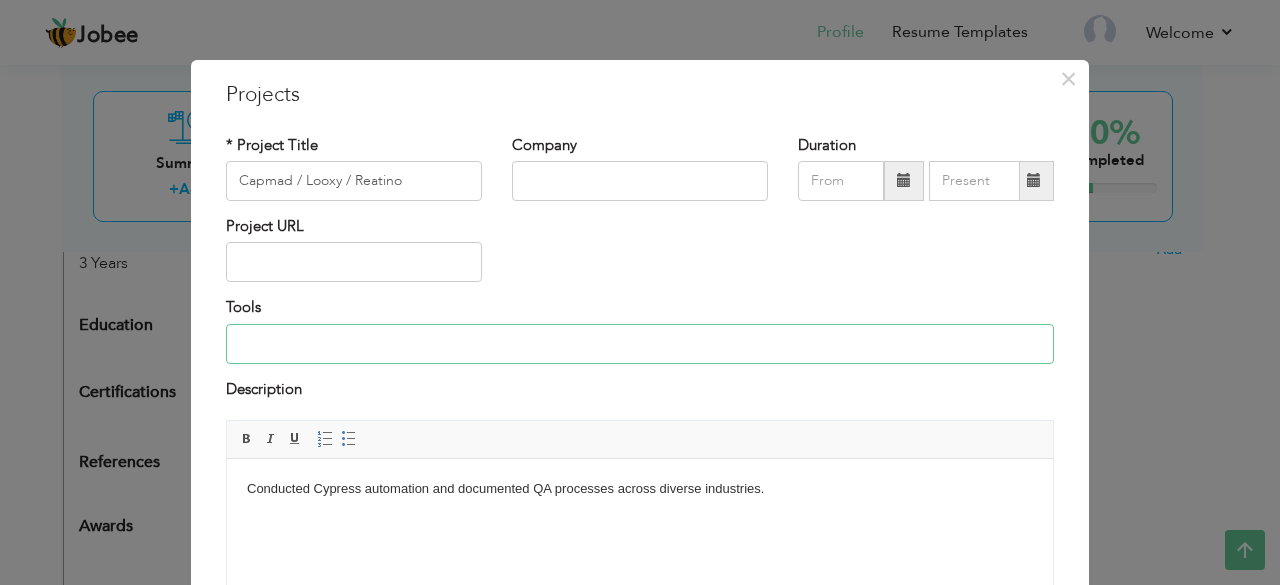 click at bounding box center (640, 344) 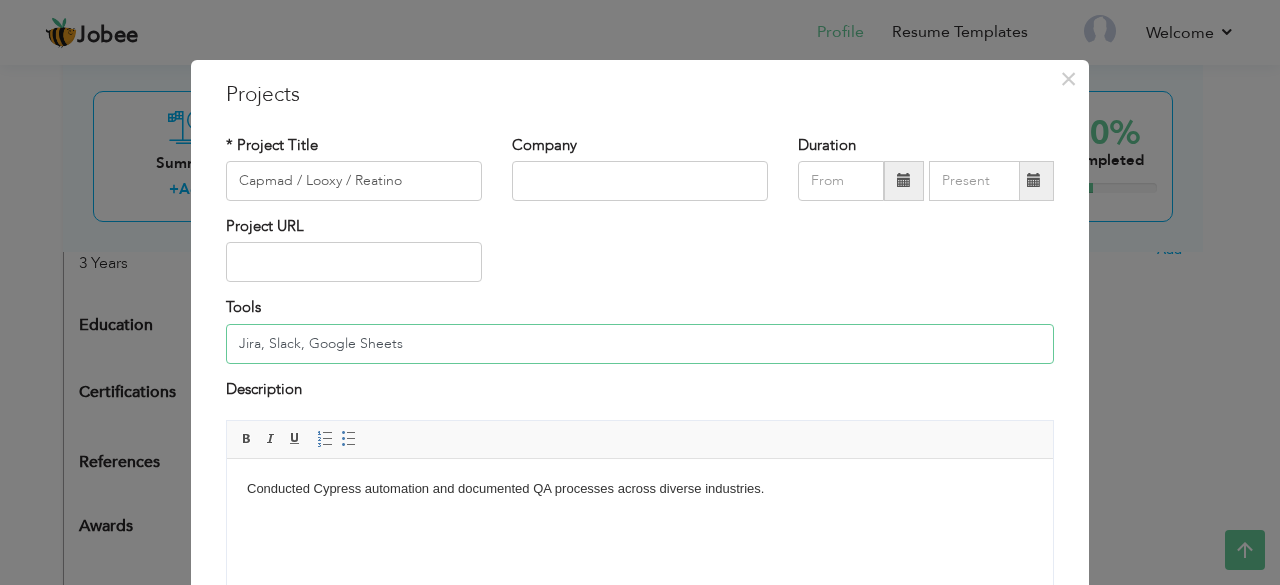click on "Jira, Slack, Google Sheets" at bounding box center (640, 344) 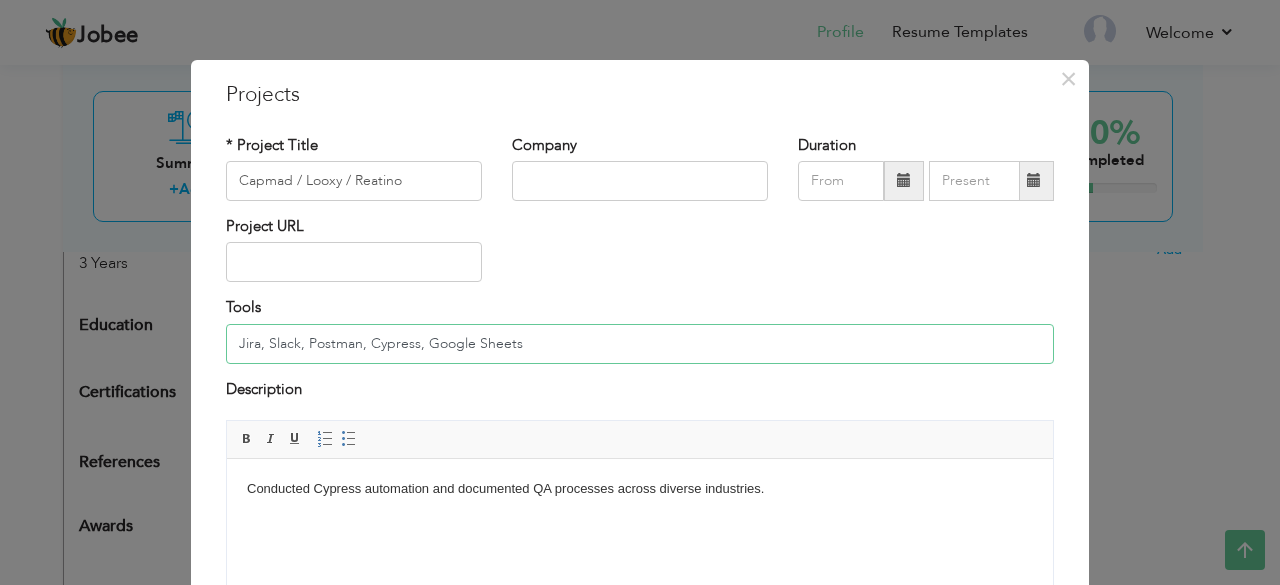 type on "Jira, Slack, Postman, Cypress, Google Sheets" 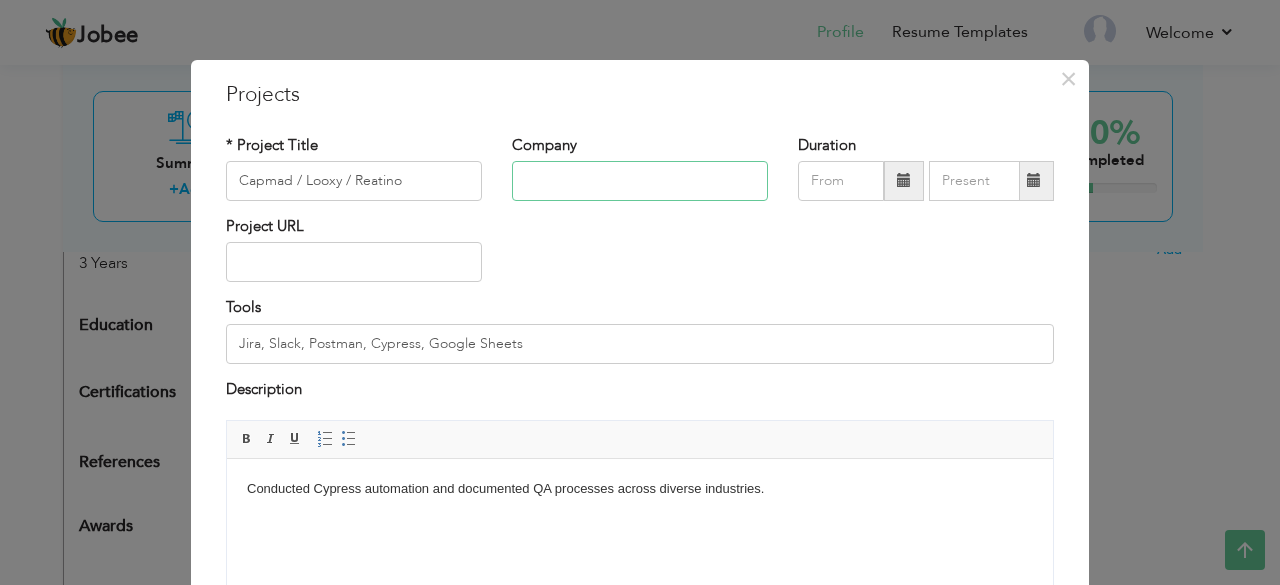 click at bounding box center [640, 181] 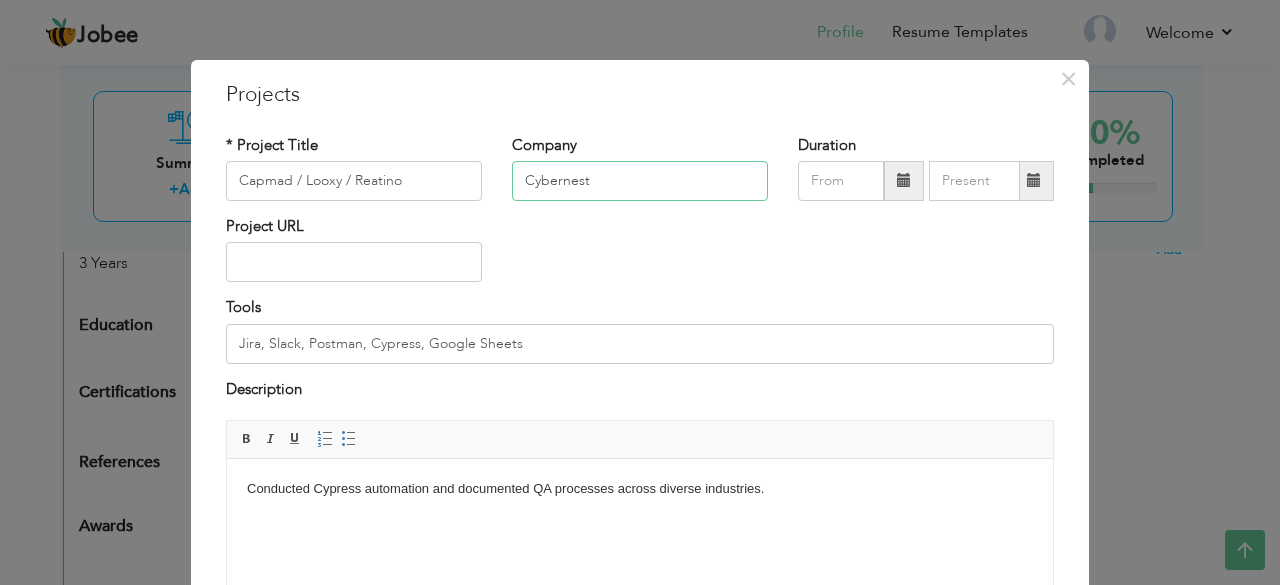 type on "Cybernest" 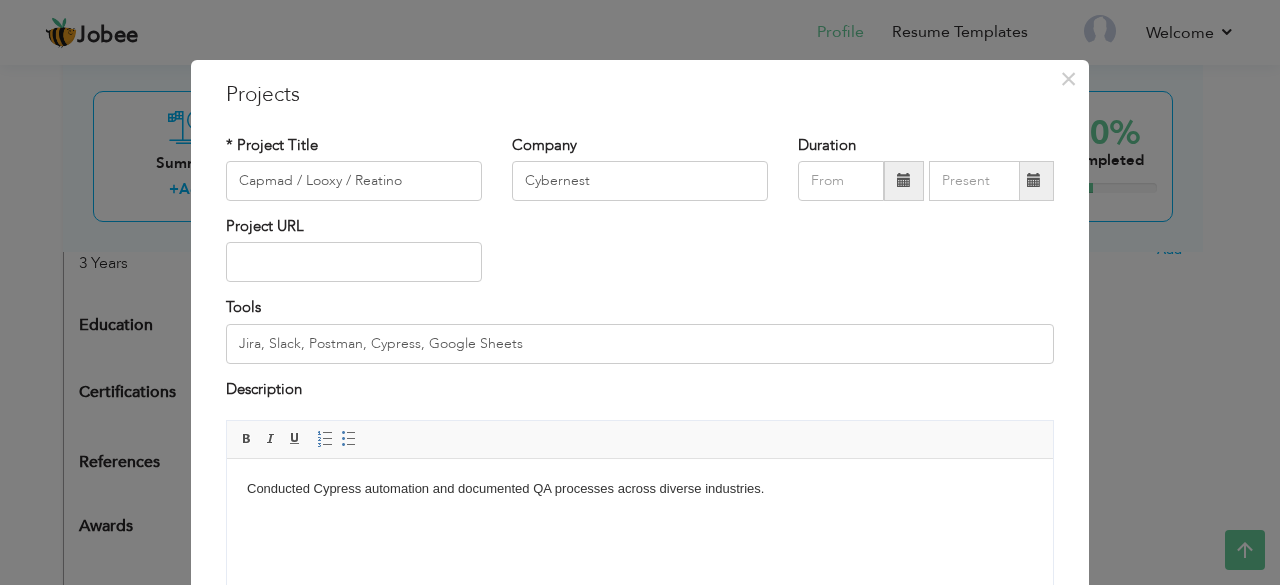 click at bounding box center [904, 181] 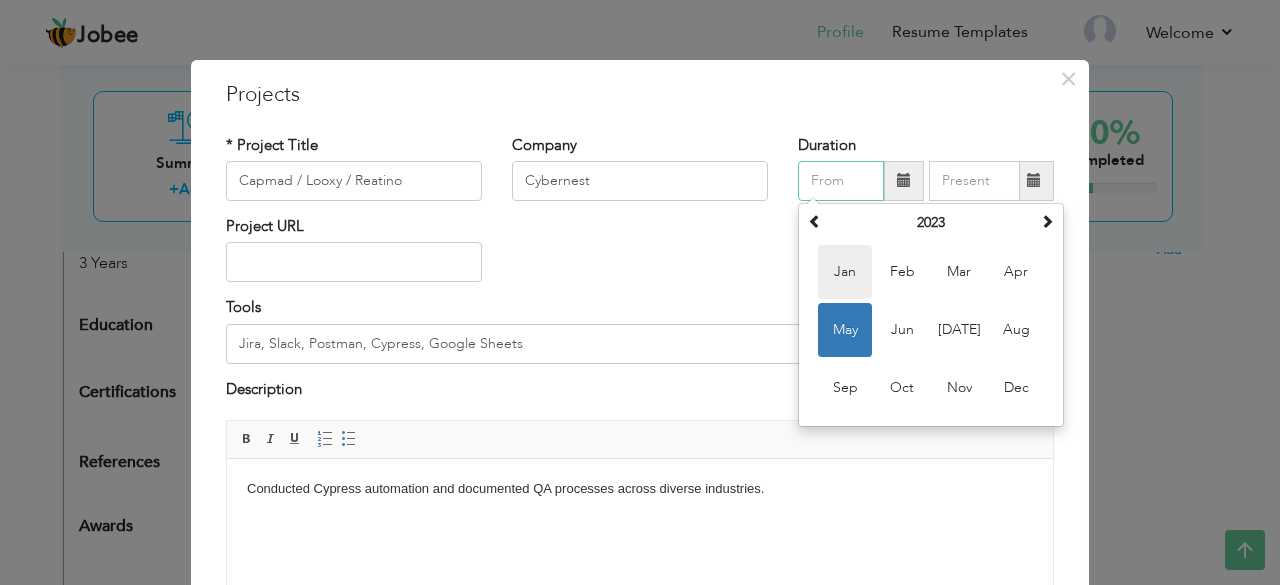 click on "Jan" at bounding box center [845, 272] 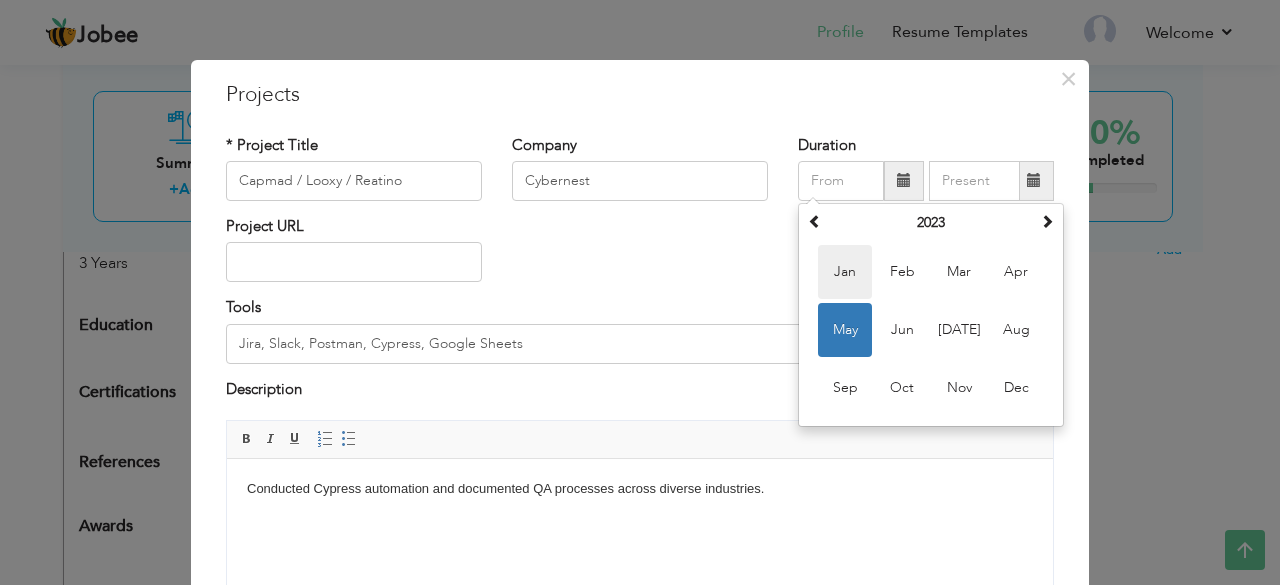type on "01/2023" 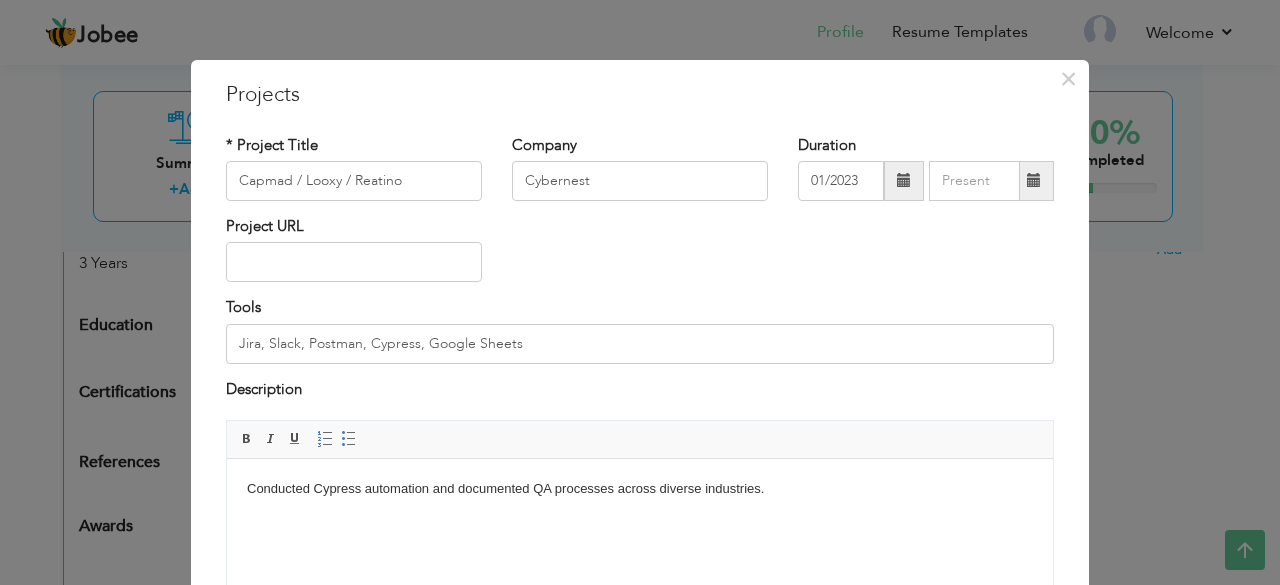click at bounding box center [1034, 181] 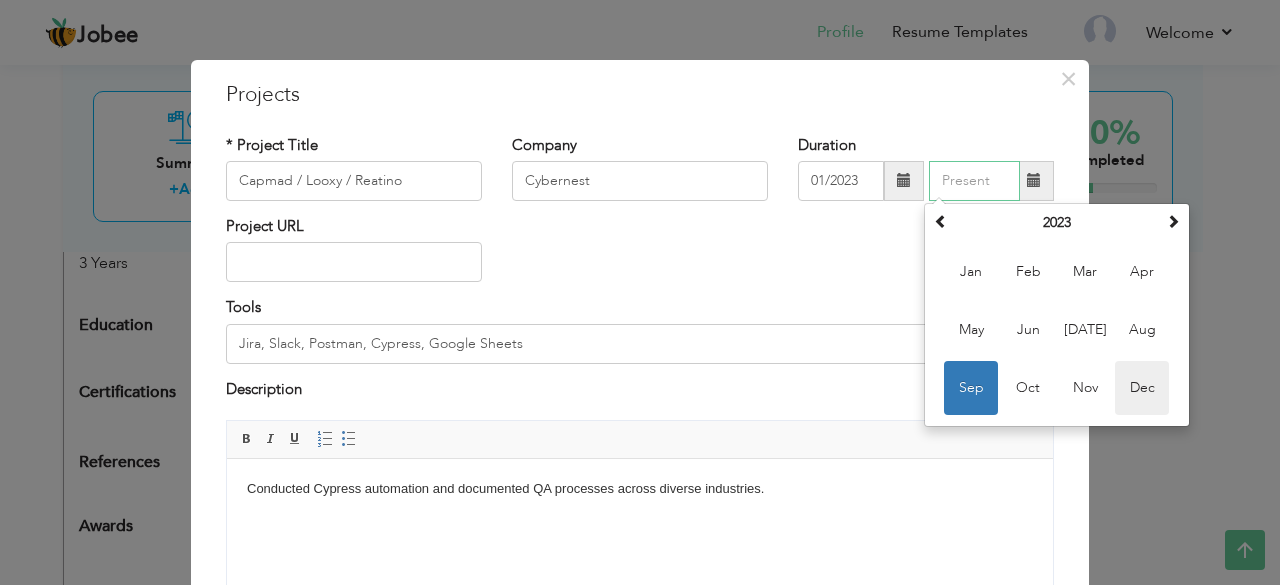 click on "Dec" at bounding box center (1142, 388) 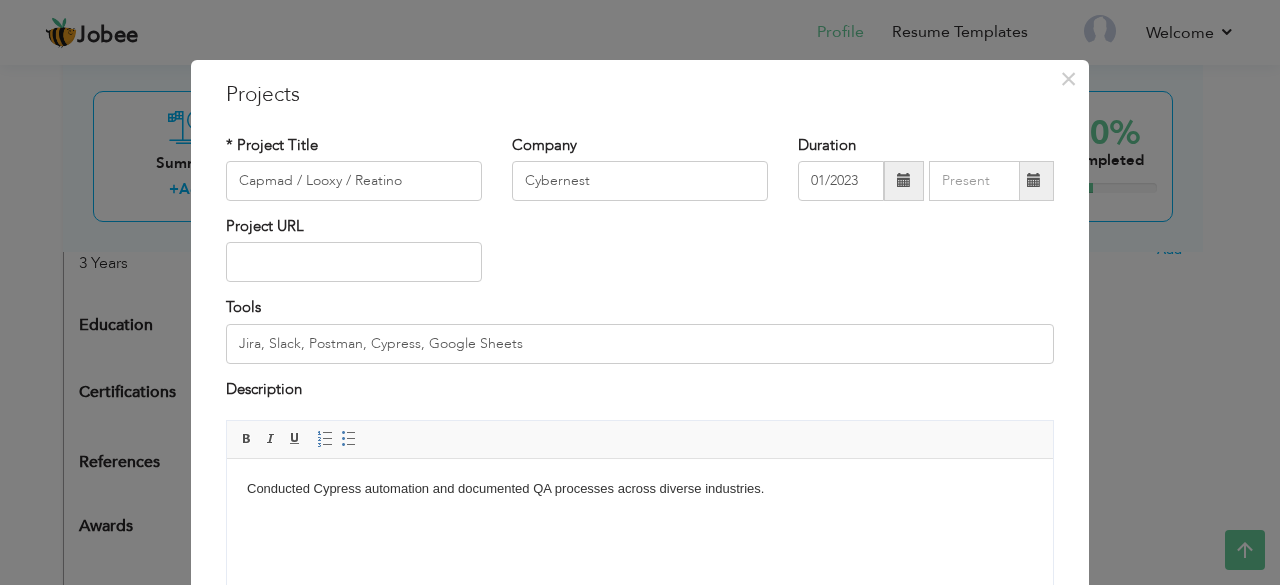 type on "12/2023" 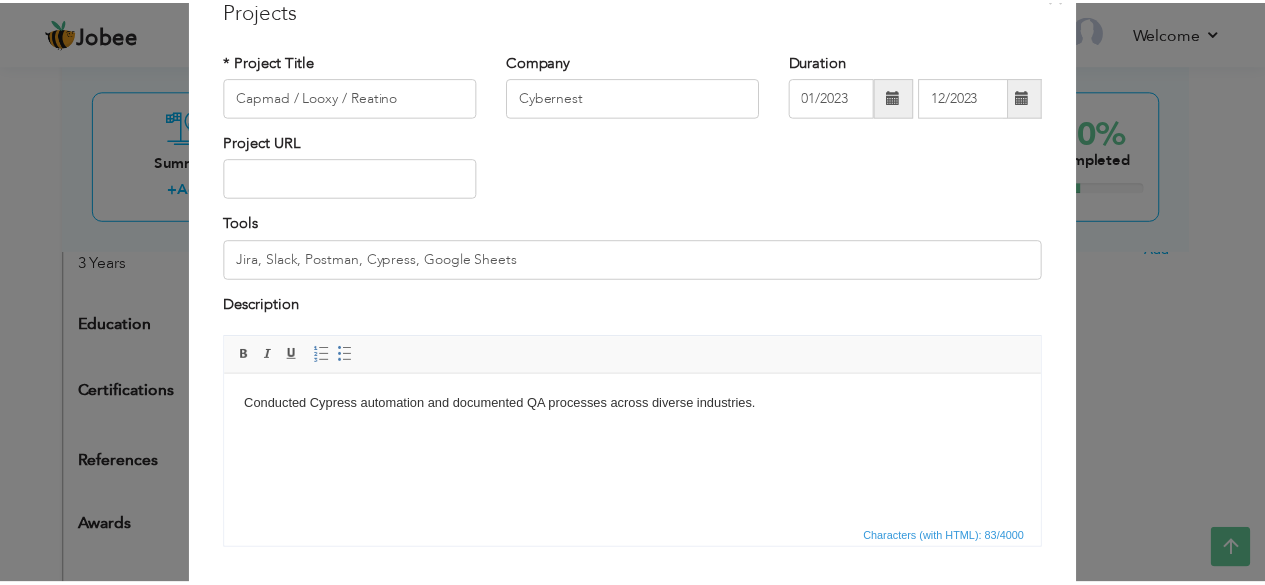 scroll, scrollTop: 209, scrollLeft: 0, axis: vertical 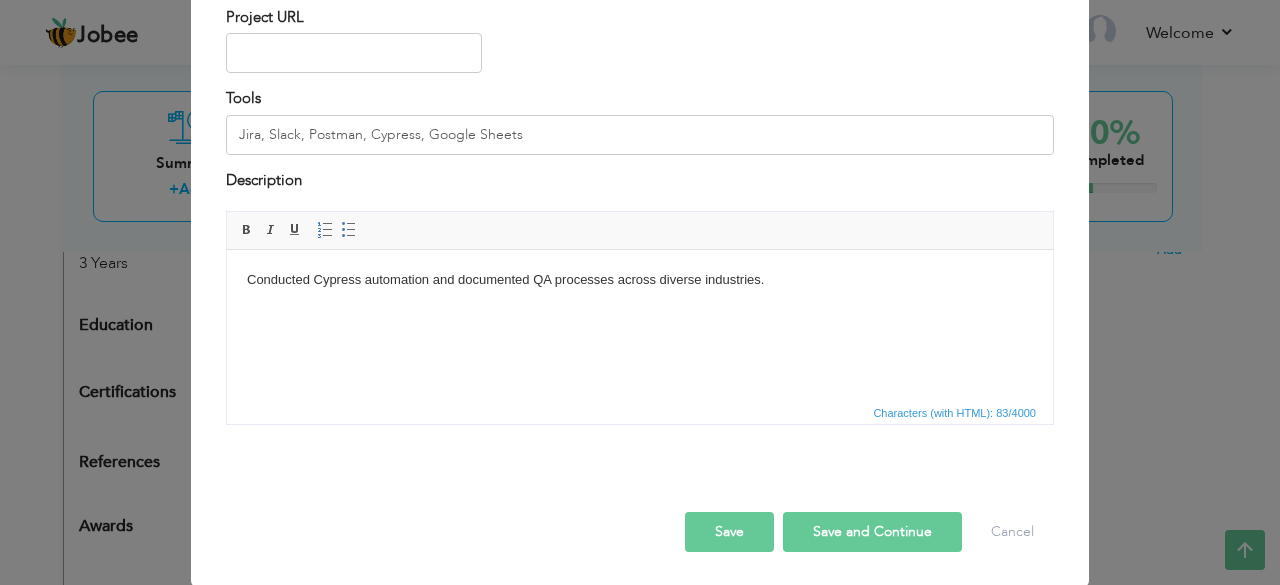 click on "Save and Continue" at bounding box center [872, 532] 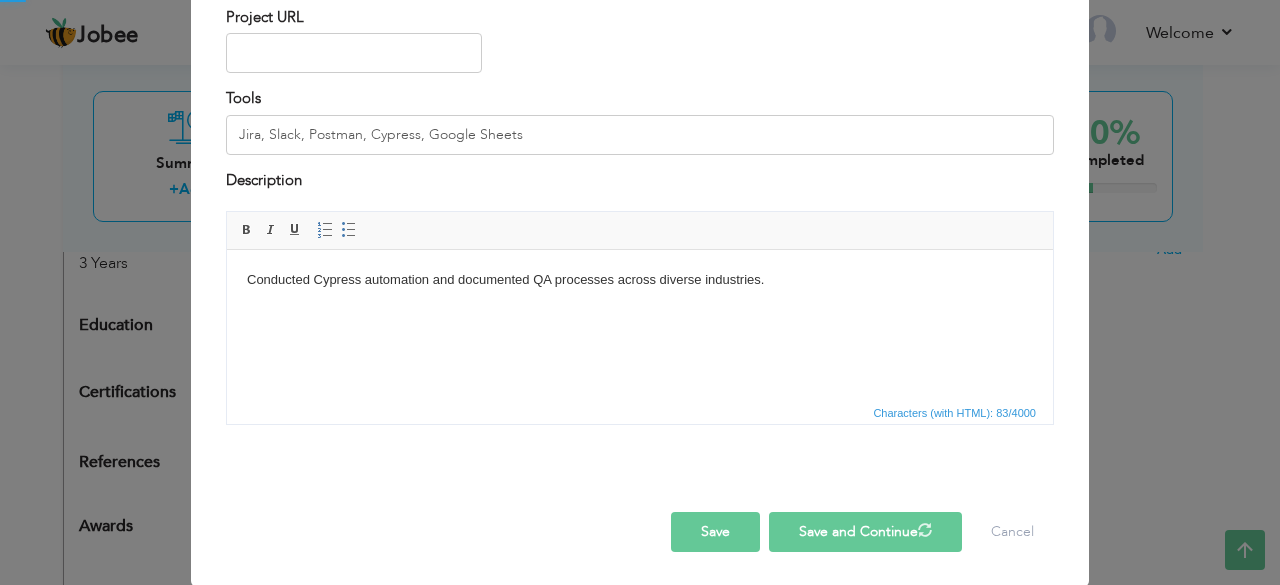 type 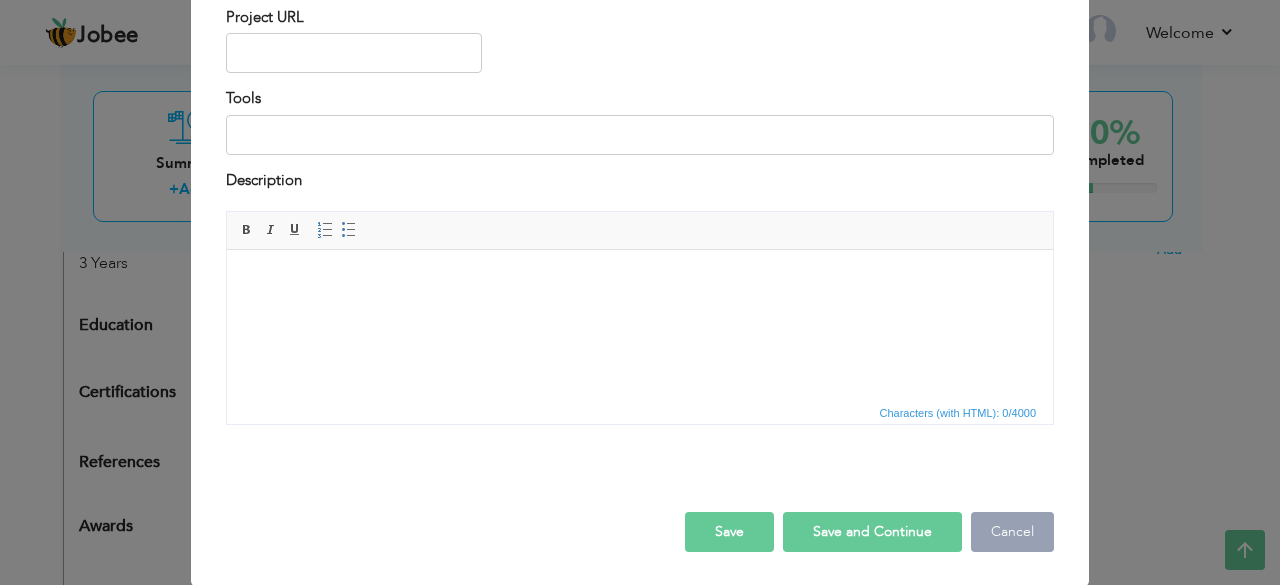 click on "Cancel" at bounding box center (1012, 532) 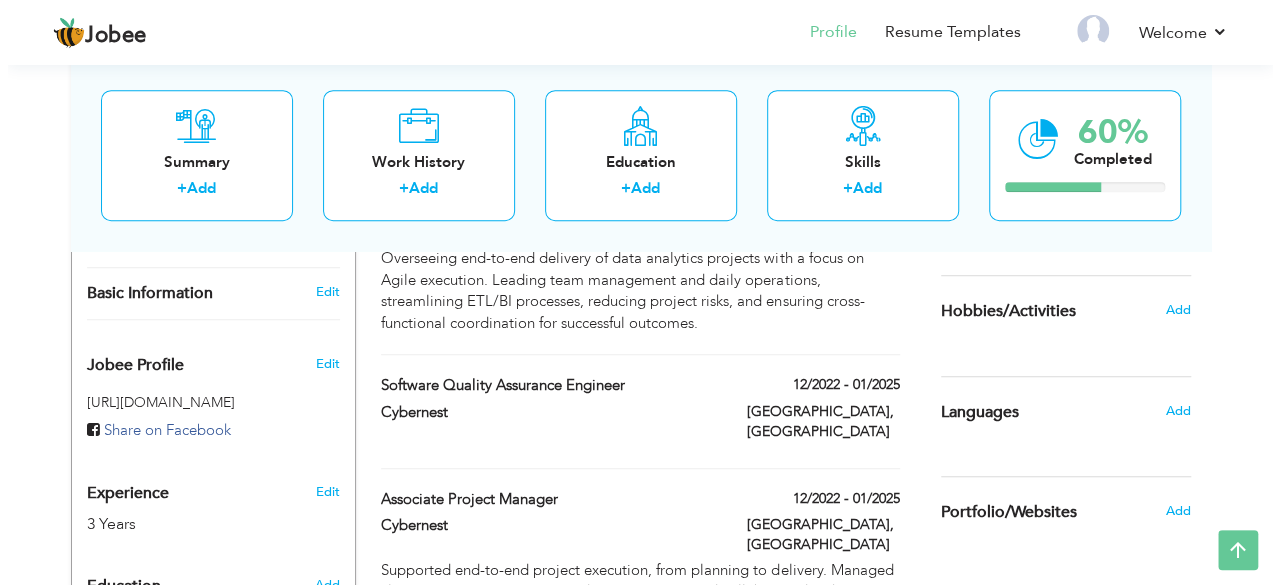 scroll, scrollTop: 558, scrollLeft: 0, axis: vertical 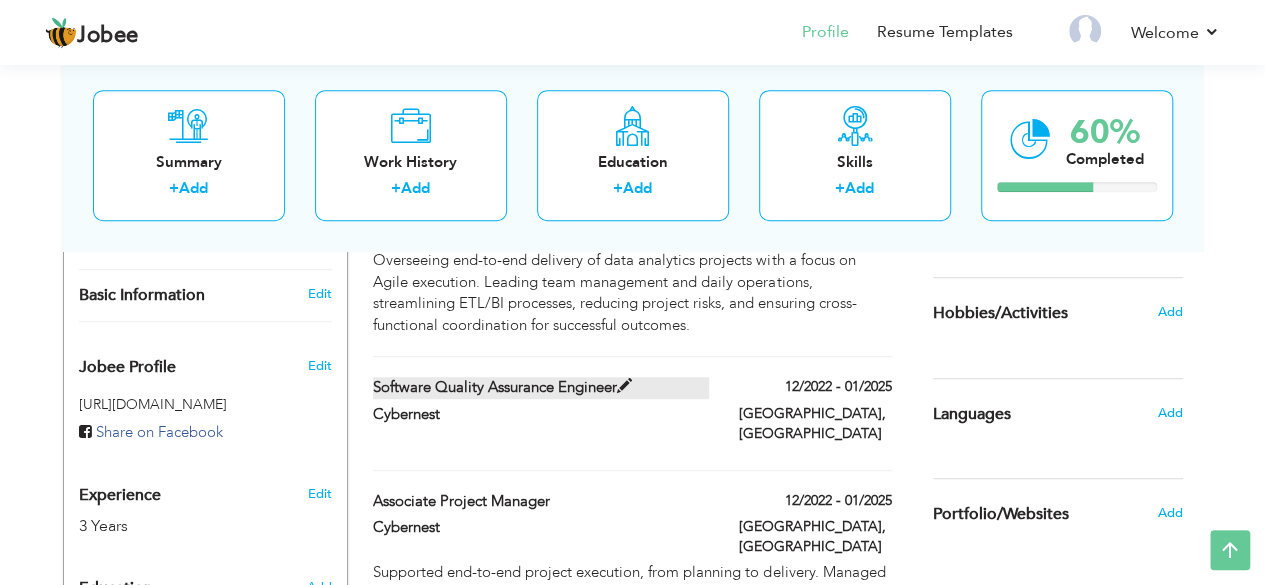 click at bounding box center [624, 386] 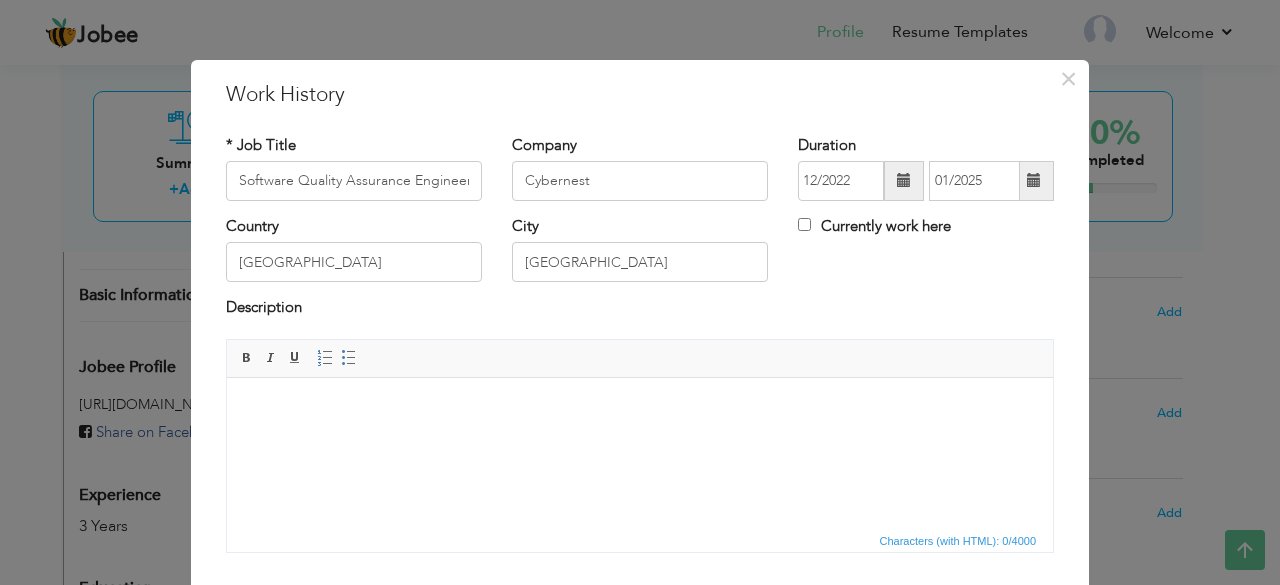 click at bounding box center [640, 407] 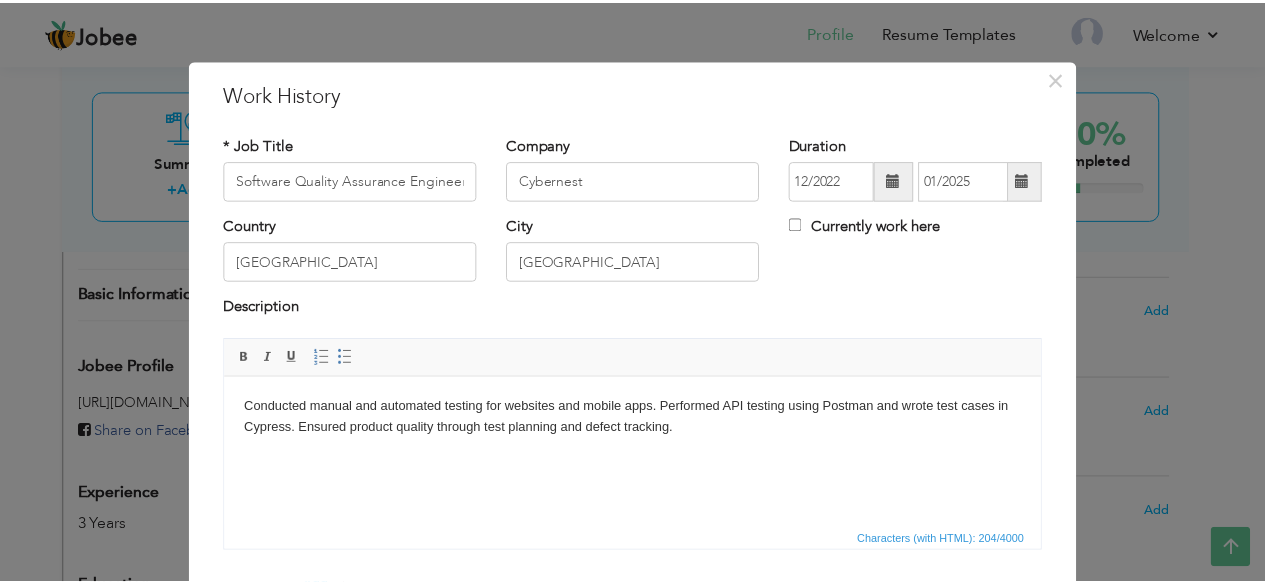 scroll, scrollTop: 128, scrollLeft: 0, axis: vertical 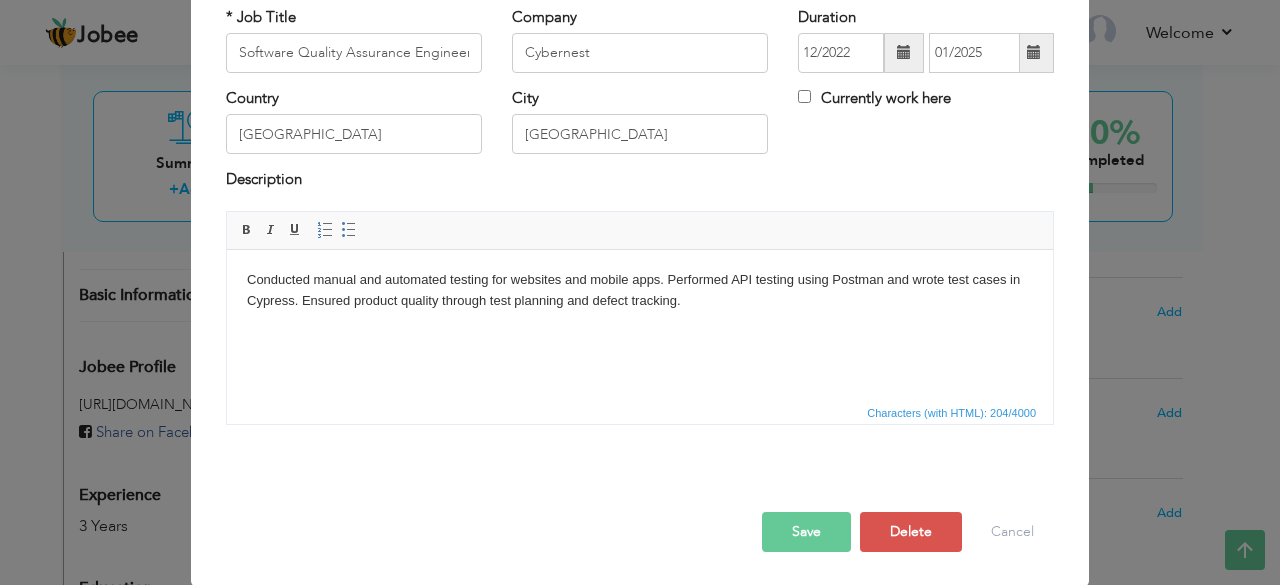 click on "Save" at bounding box center [806, 532] 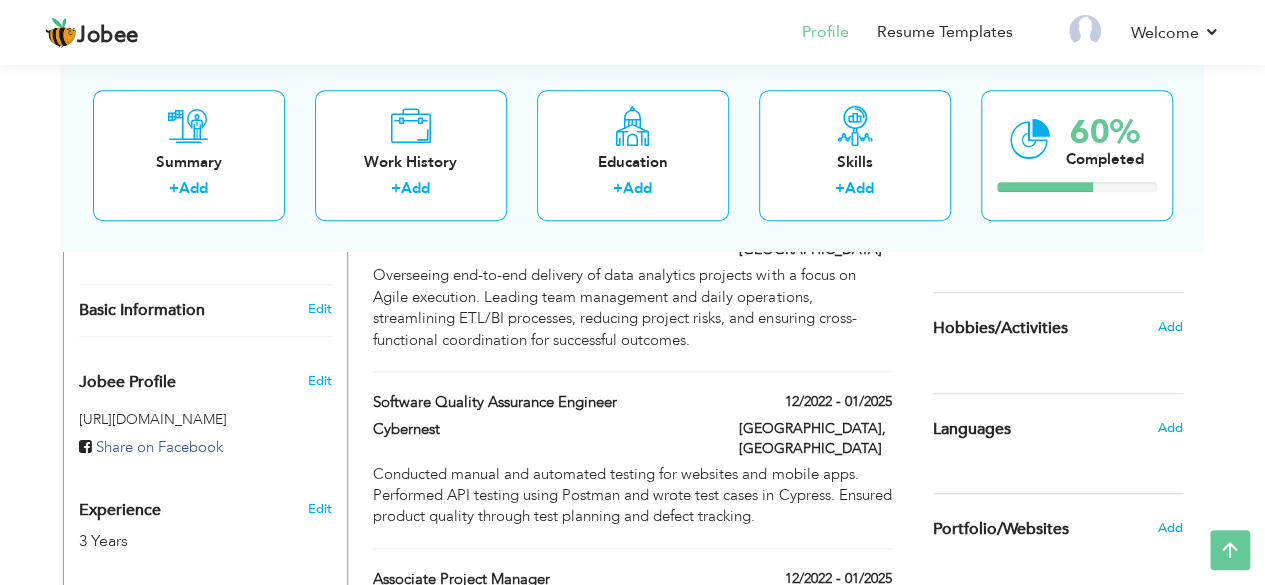 scroll, scrollTop: 543, scrollLeft: 0, axis: vertical 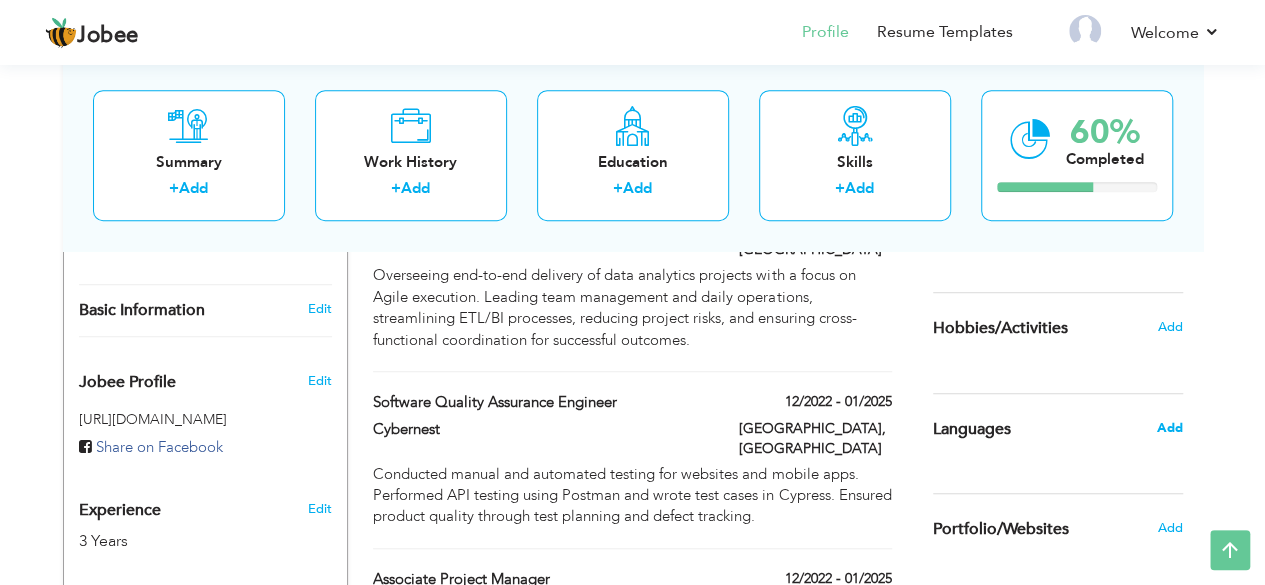 click on "Add" at bounding box center (1169, 428) 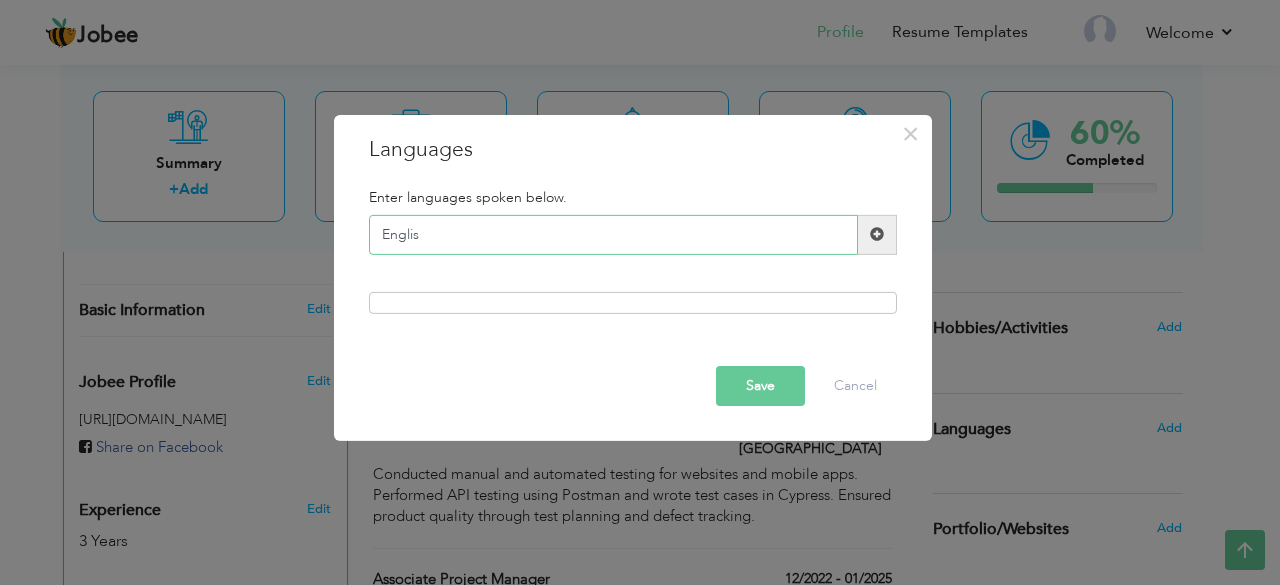 type on "English" 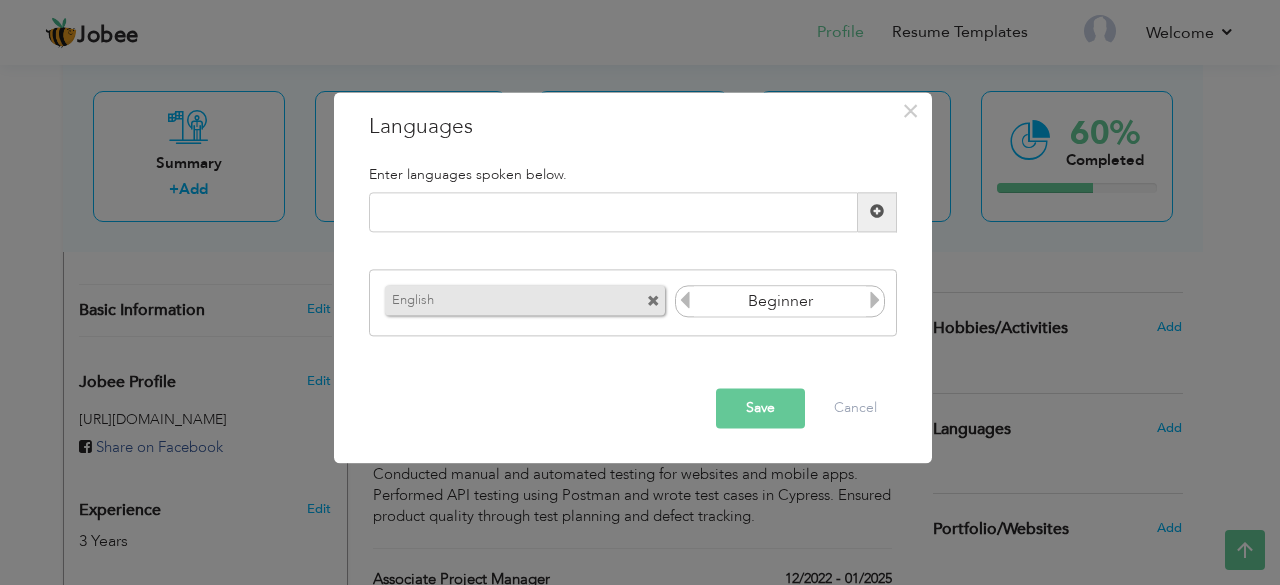 click at bounding box center (875, 301) 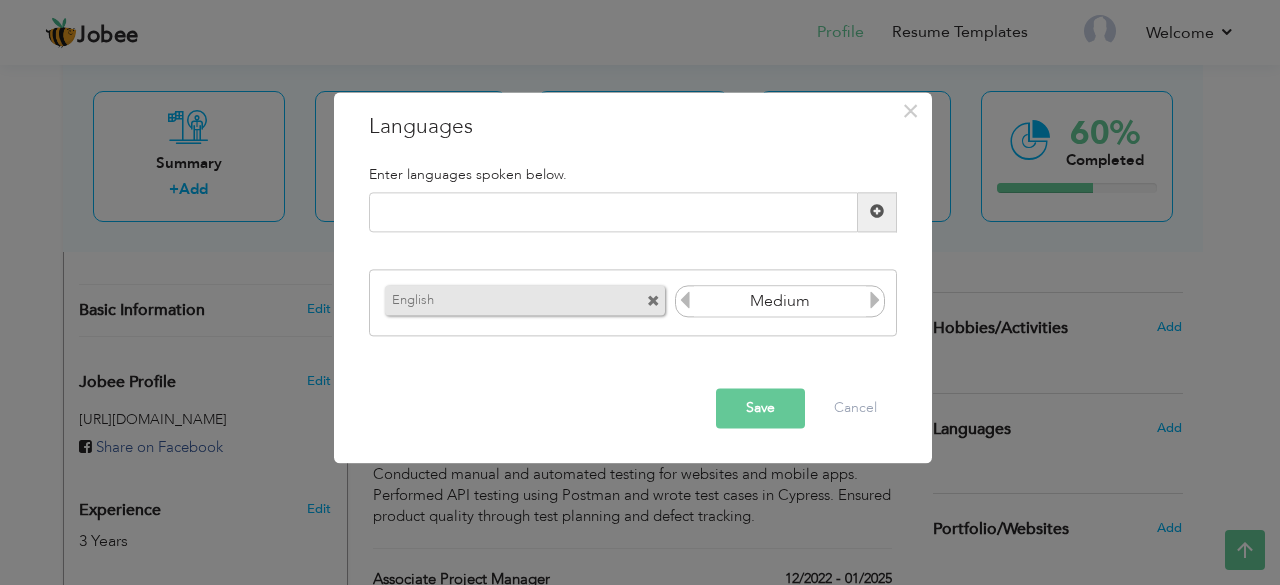 click at bounding box center (875, 301) 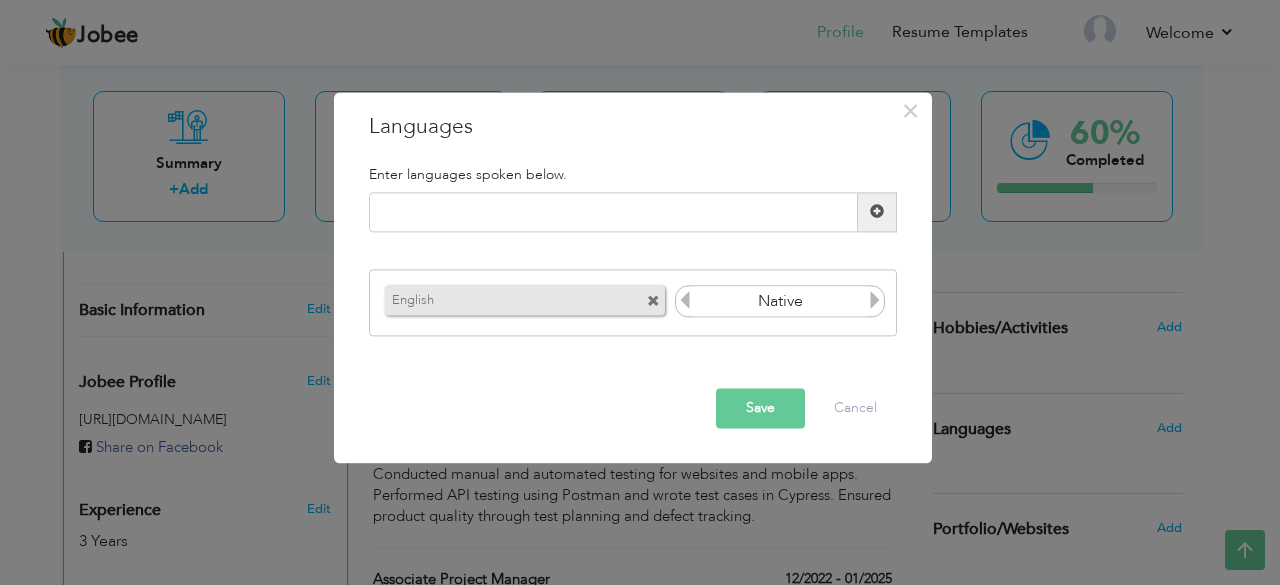 click at bounding box center (875, 301) 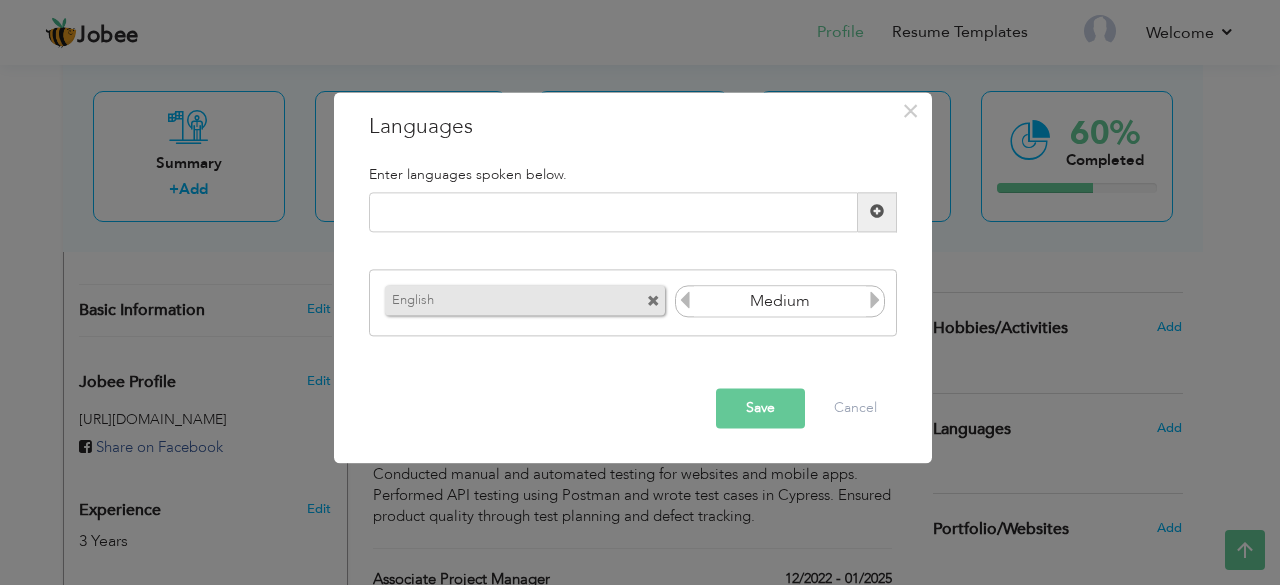 click at bounding box center (685, 301) 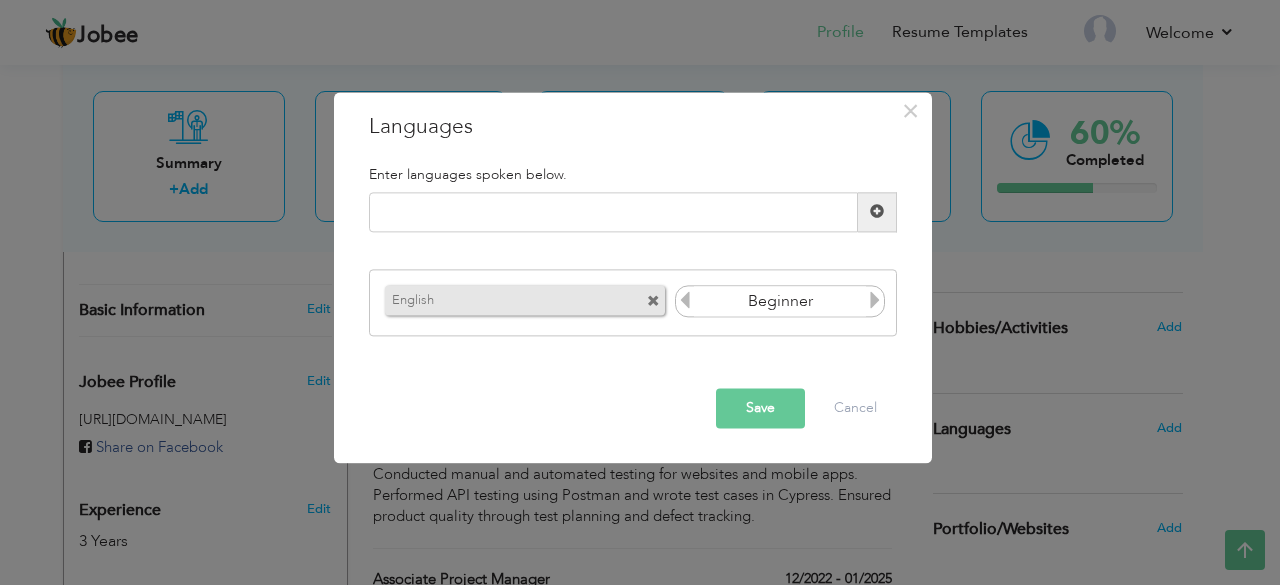 click at bounding box center [875, 301] 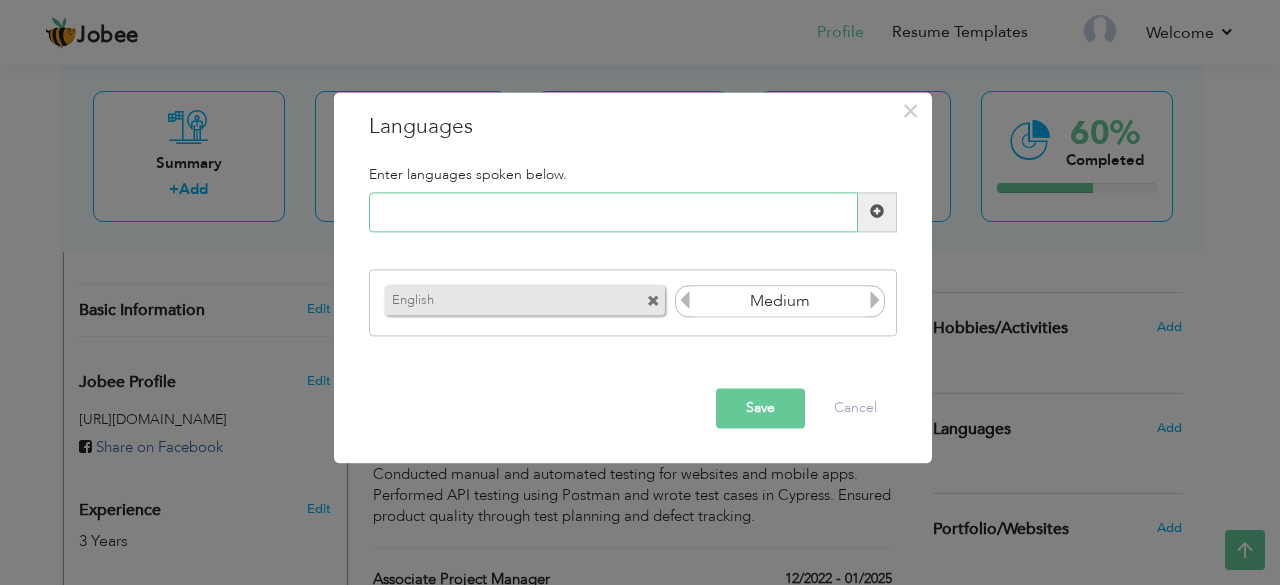 click at bounding box center [613, 212] 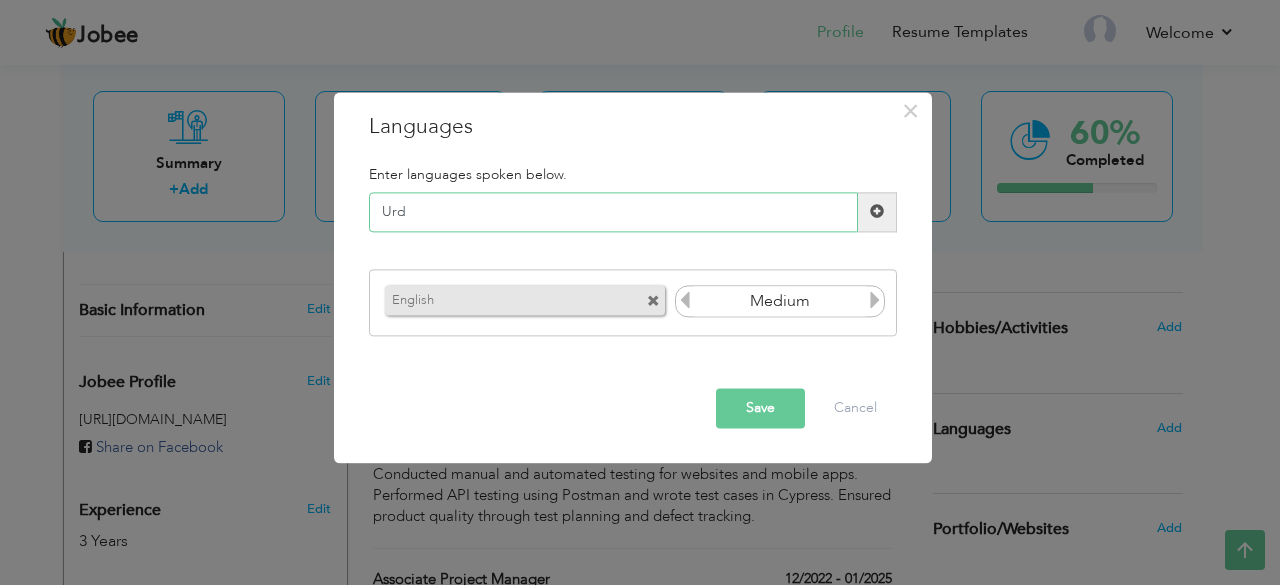 type on "Urdu" 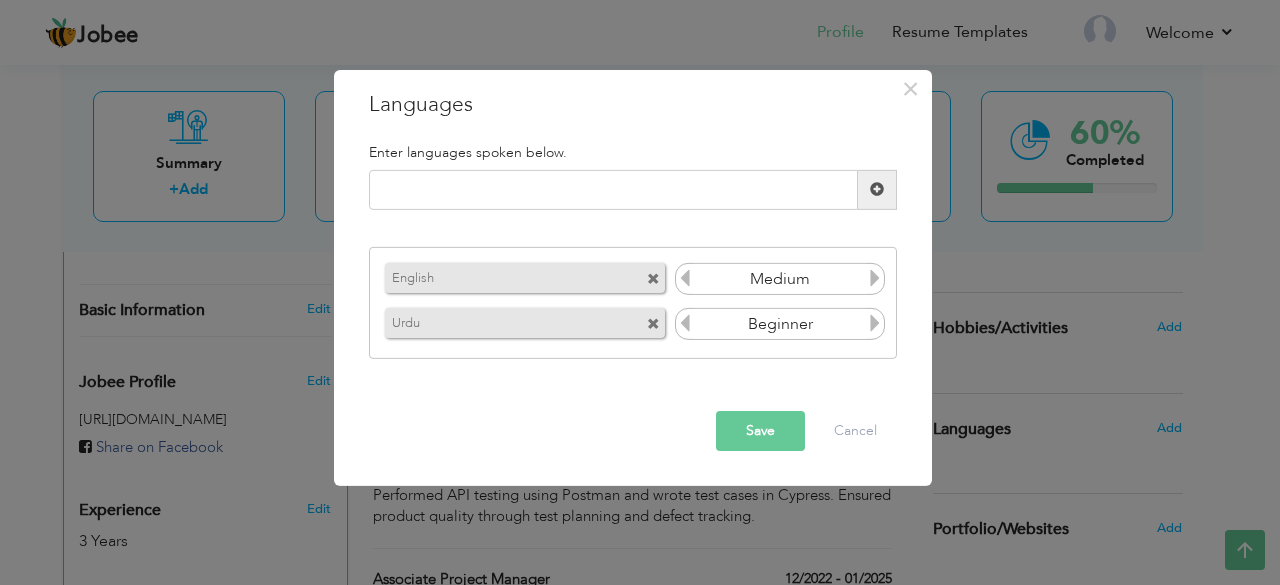 click at bounding box center (875, 323) 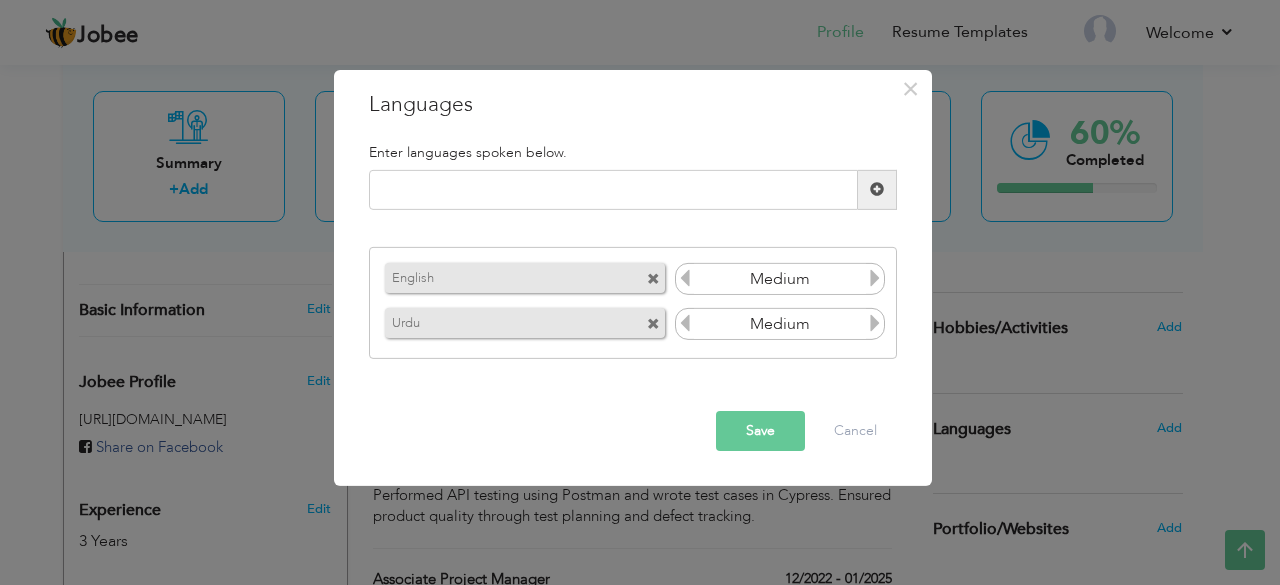 click at bounding box center [875, 323] 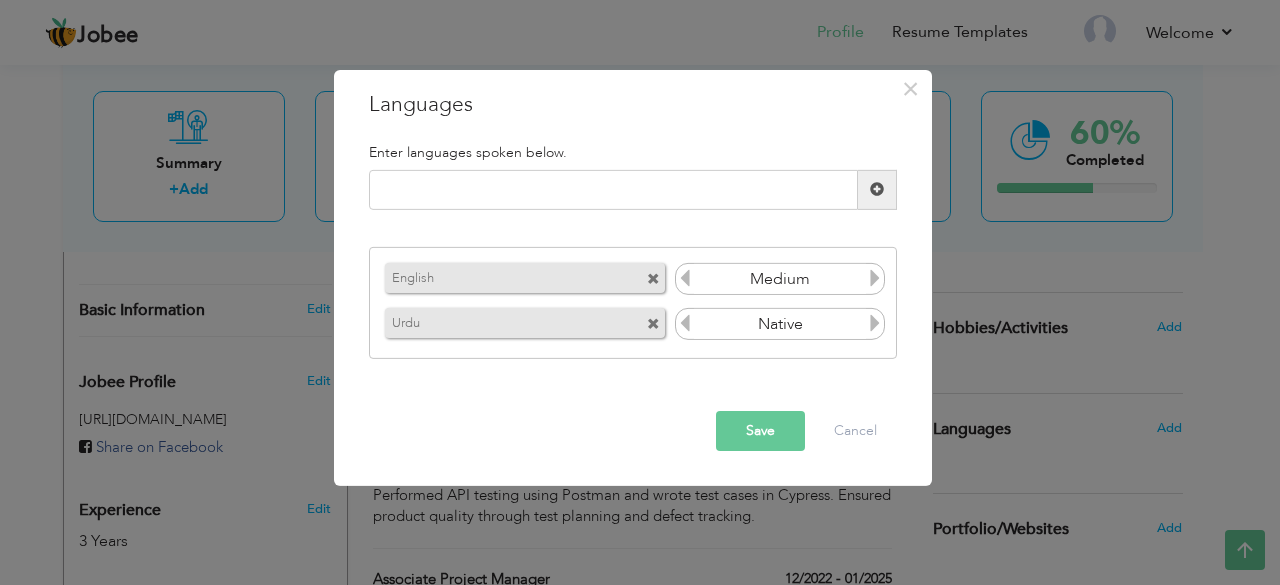 click at bounding box center (875, 323) 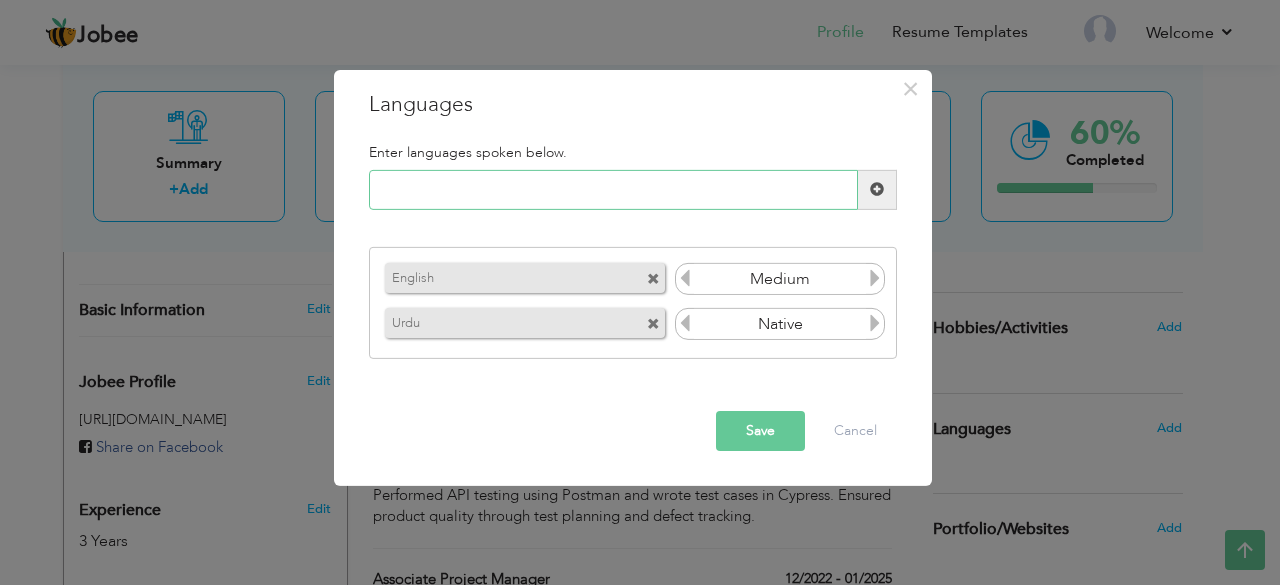 click at bounding box center [613, 190] 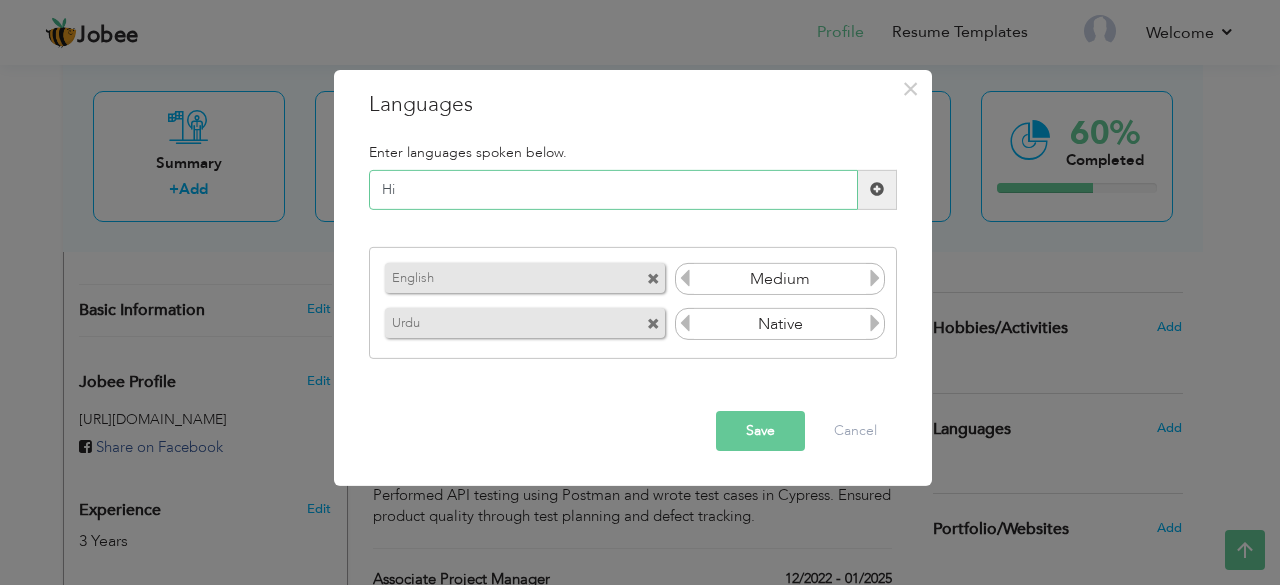type on "H" 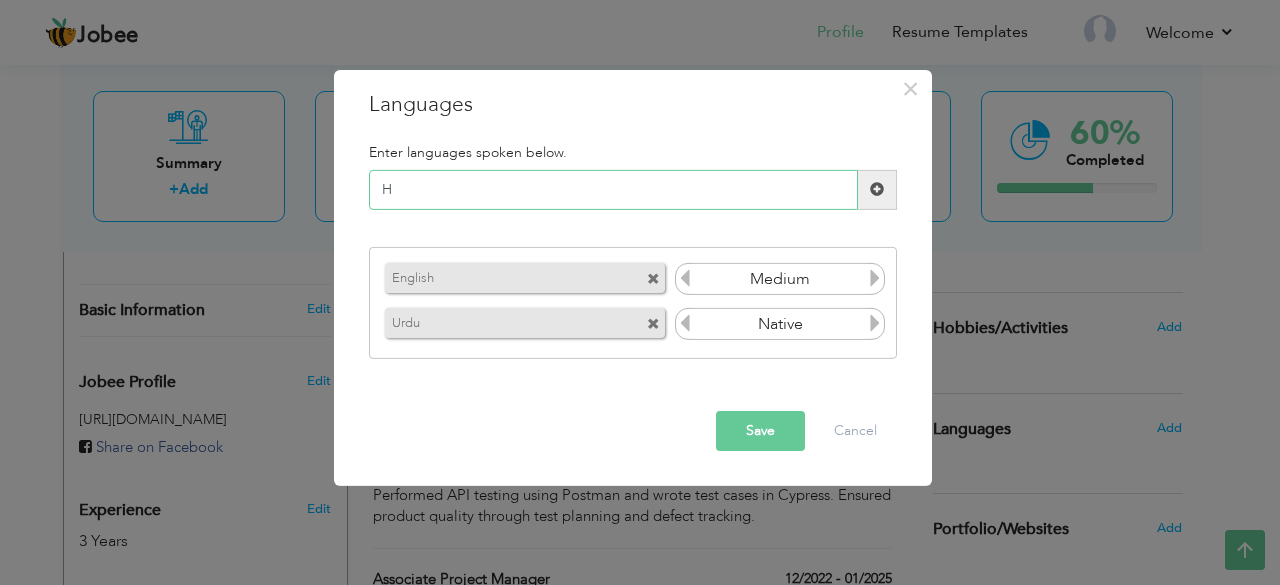 type 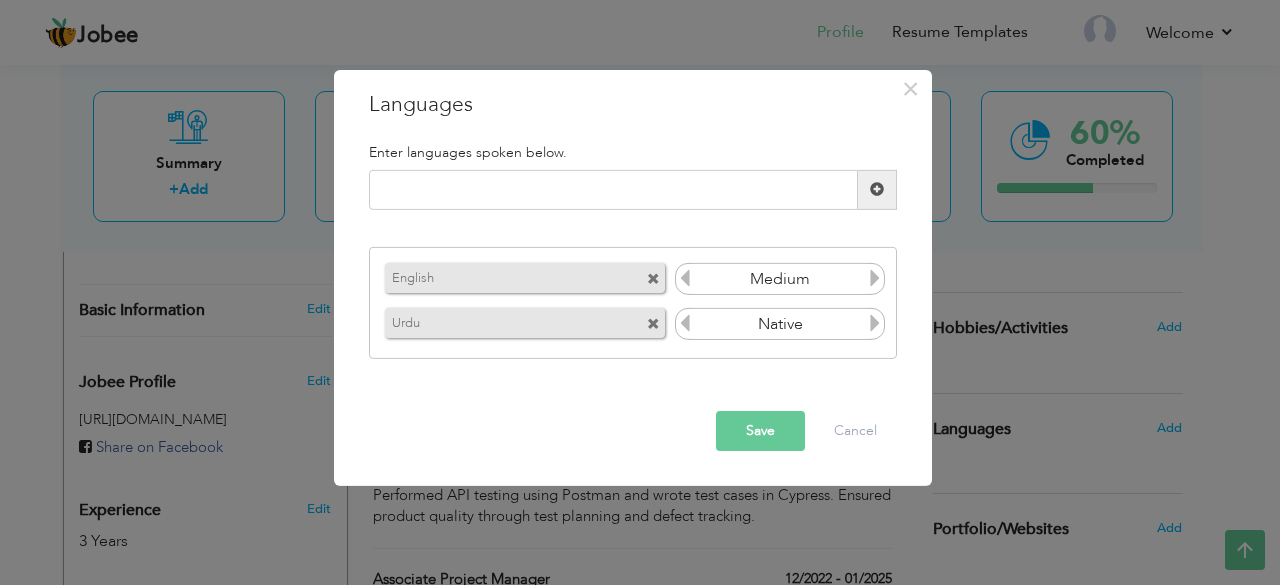 click on "Save" at bounding box center (760, 431) 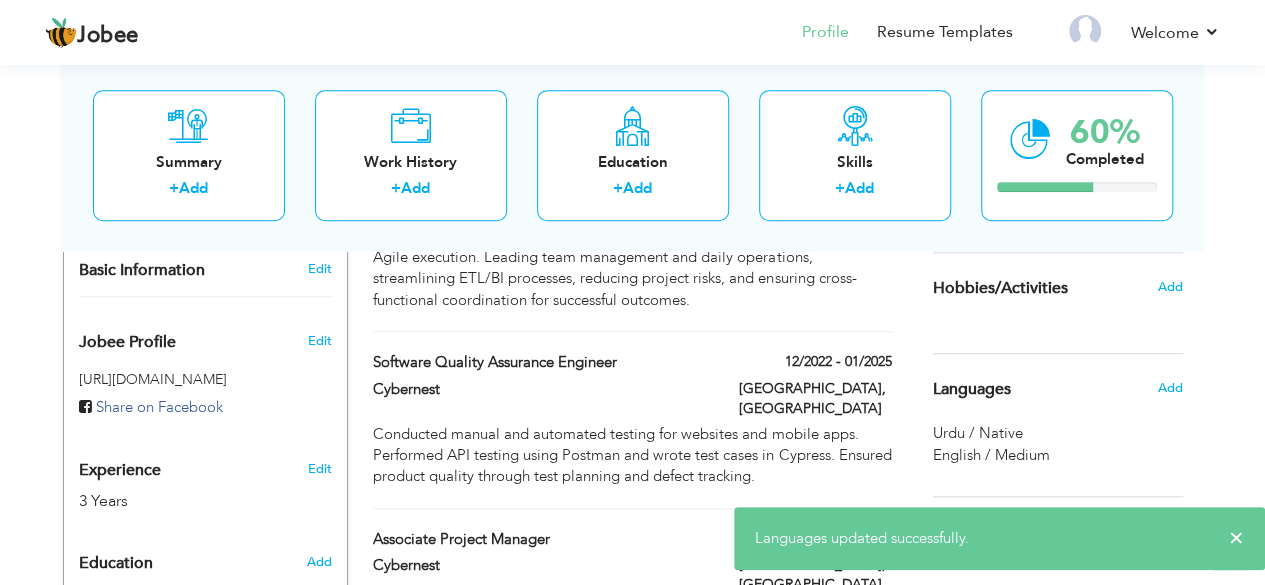 scroll, scrollTop: 582, scrollLeft: 0, axis: vertical 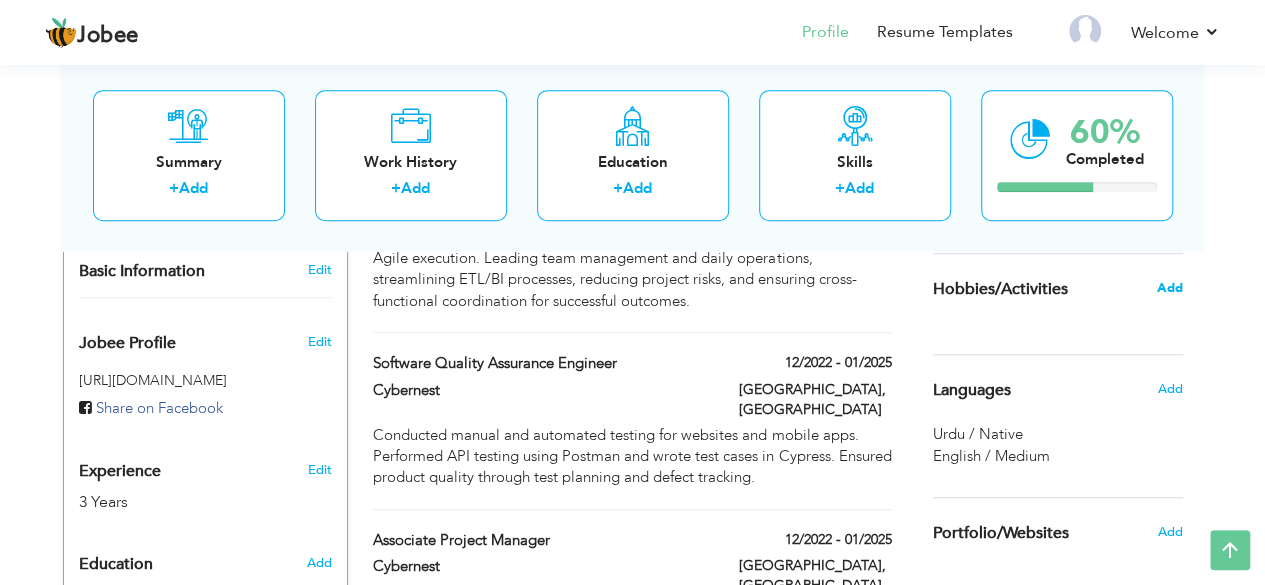 click on "Add" at bounding box center [1169, 288] 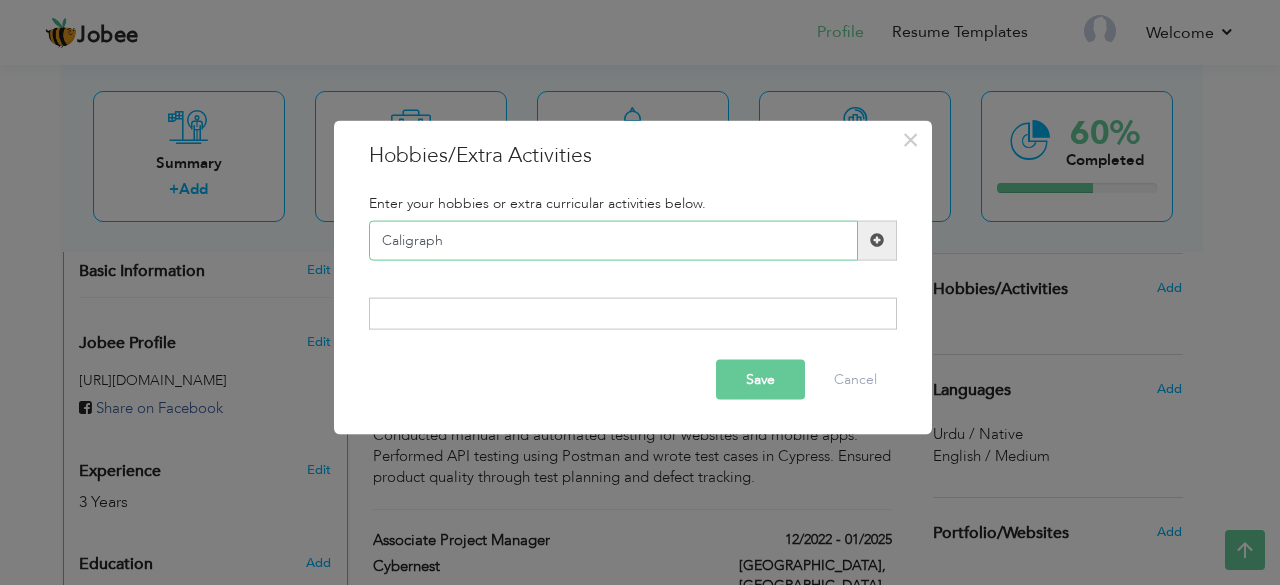 type on "Caligraphy" 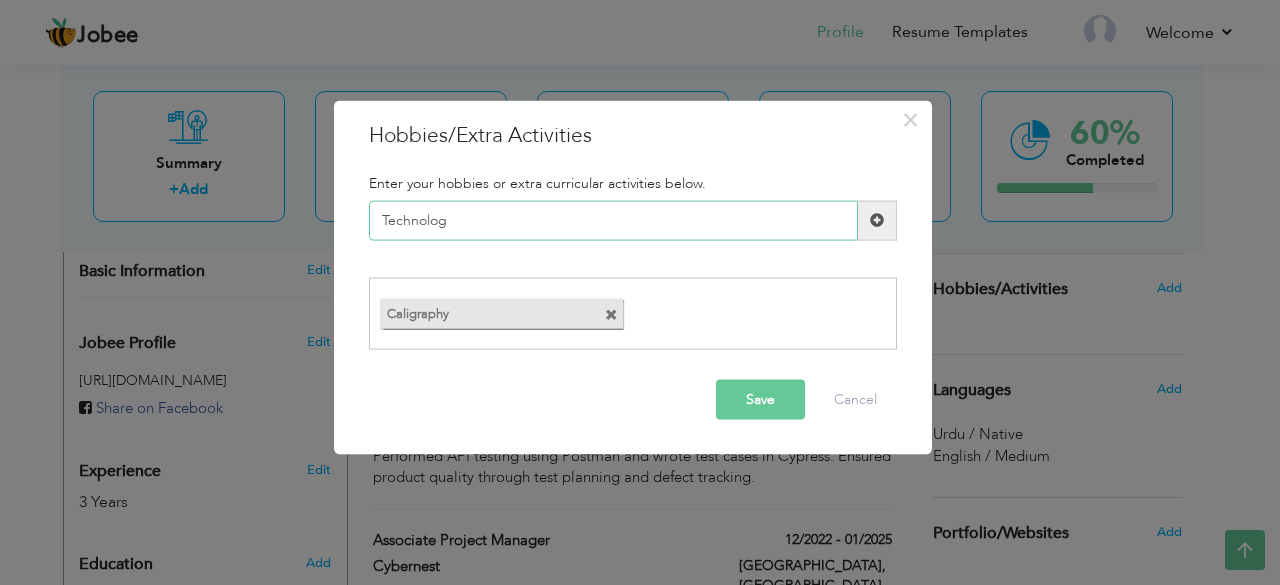 type on "Technology" 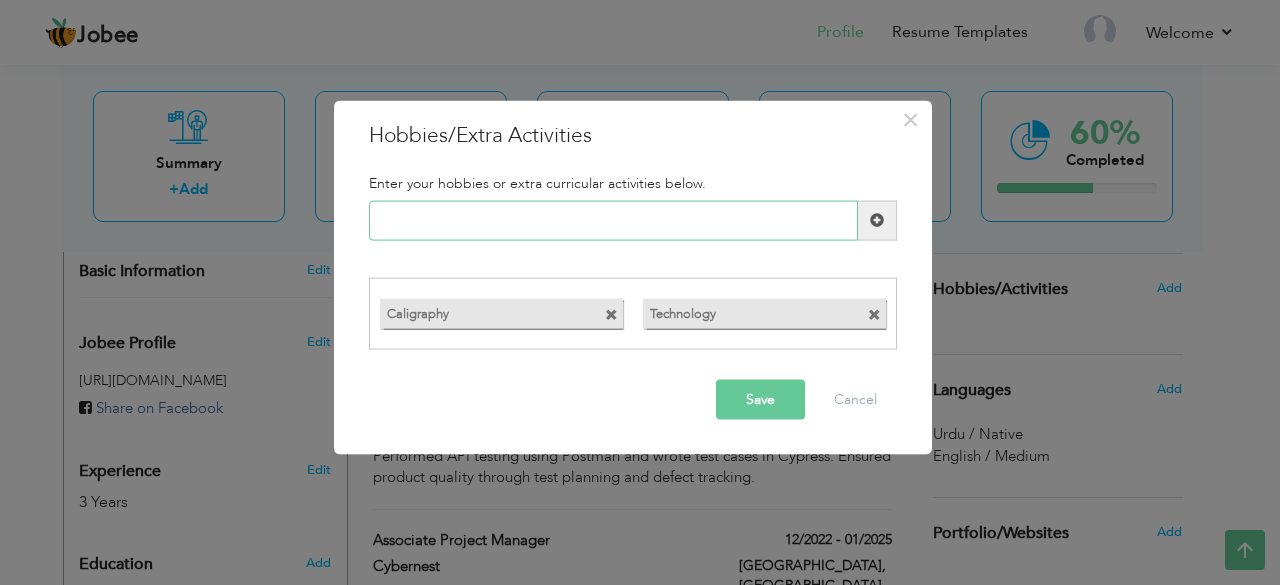 paste on "Learning New Tools" 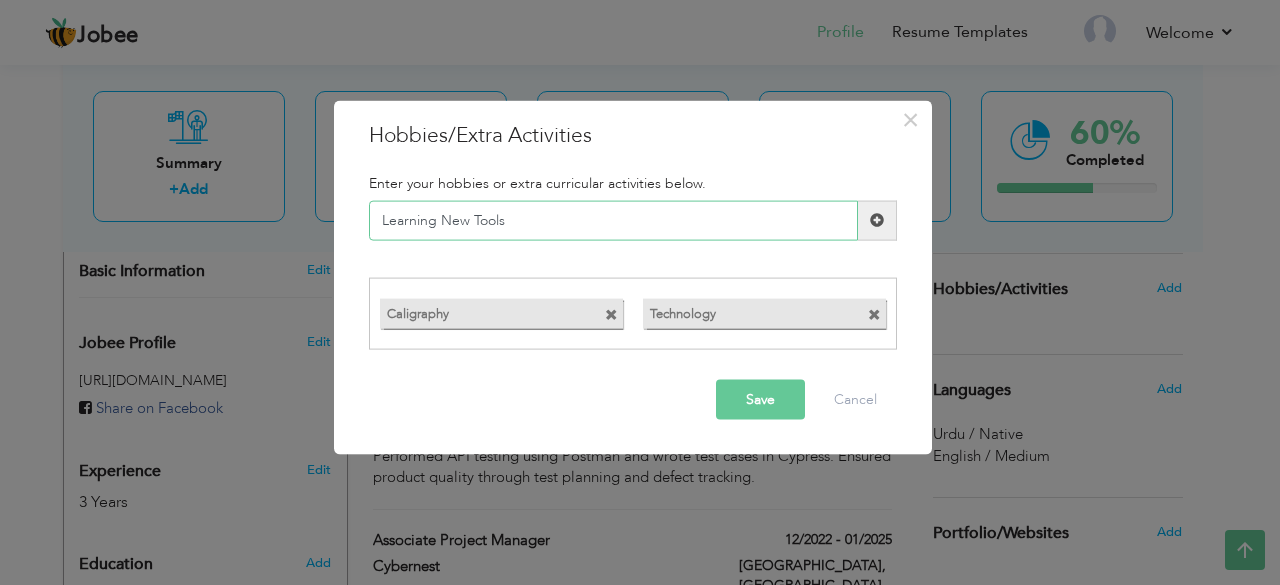 type on "Learning New Tools" 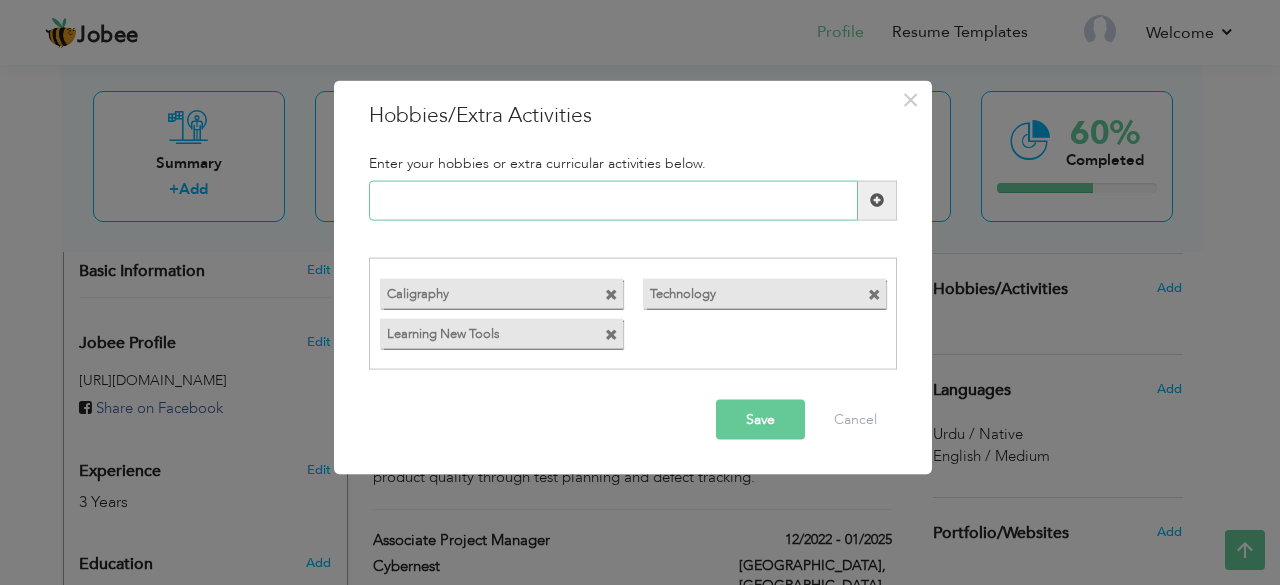 paste on "Language Learning" 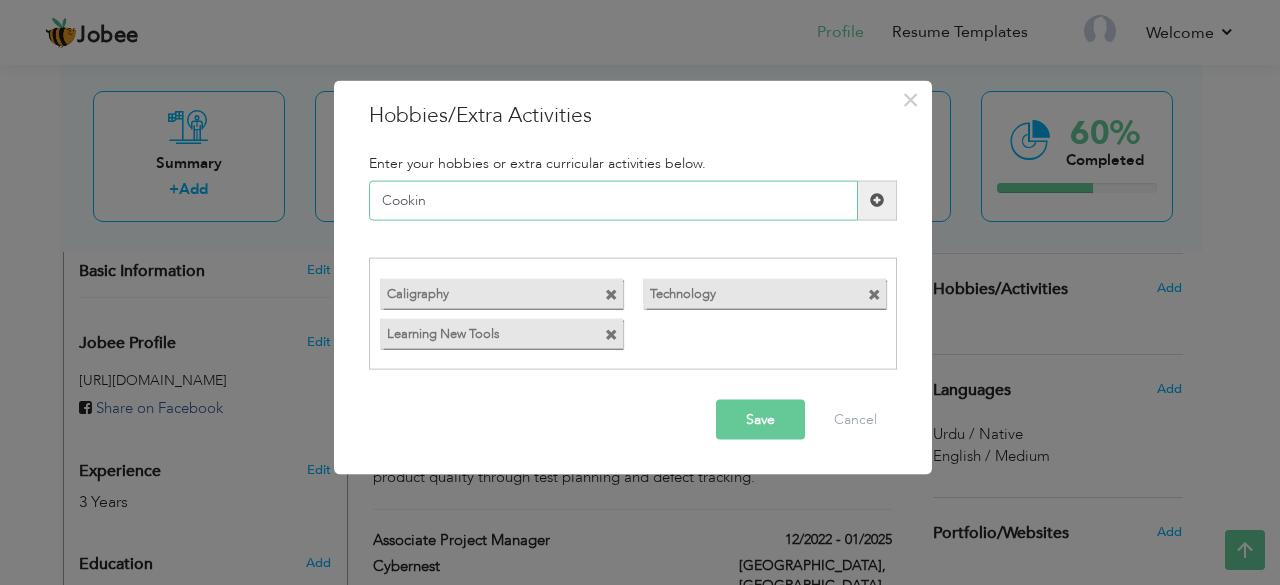 type on "Cooking" 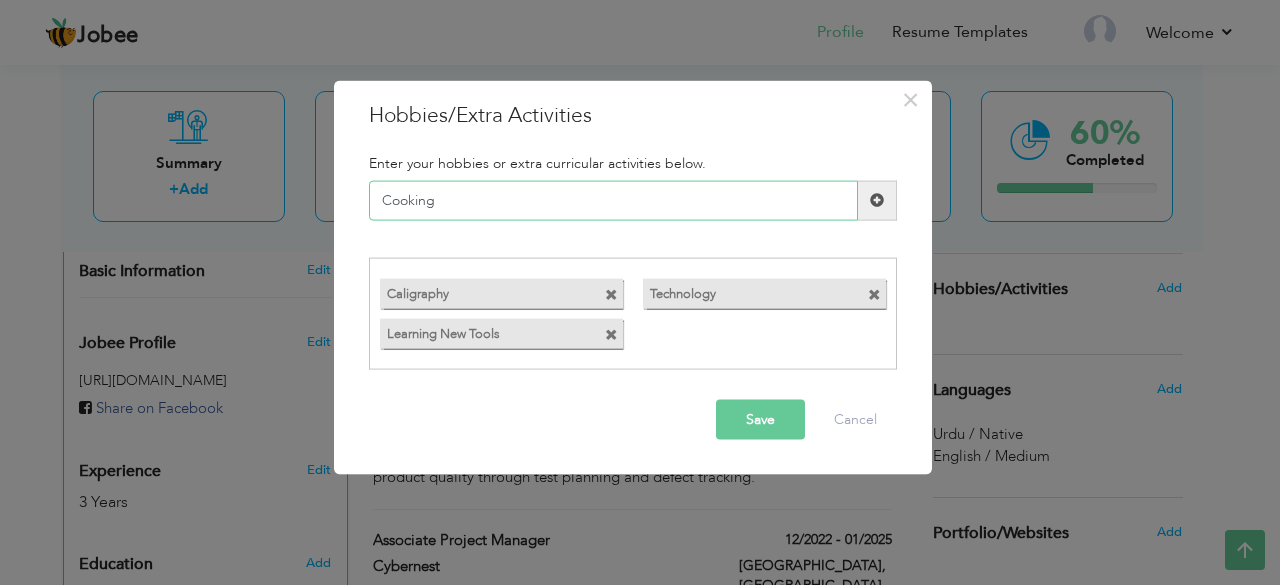 type 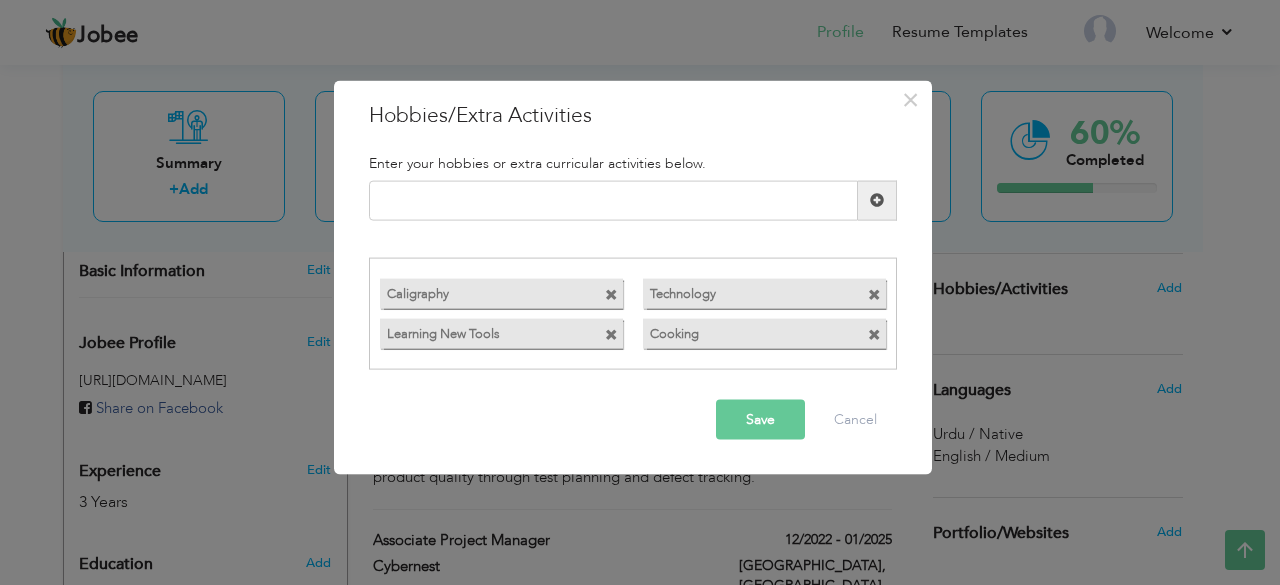 click on "Save" at bounding box center [760, 420] 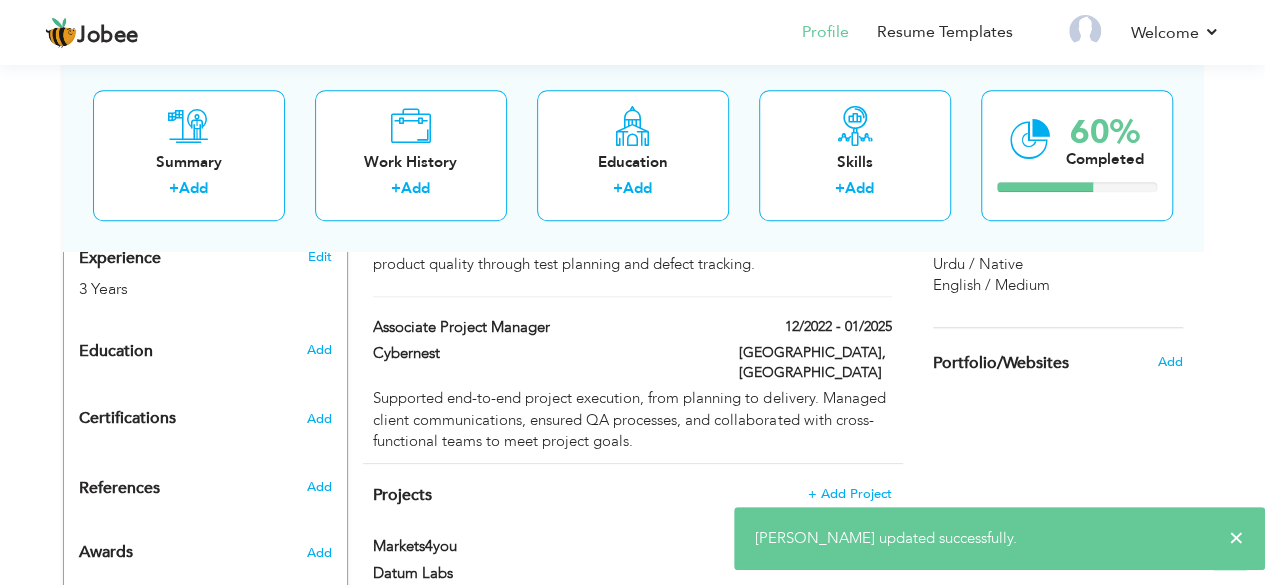 scroll, scrollTop: 809, scrollLeft: 0, axis: vertical 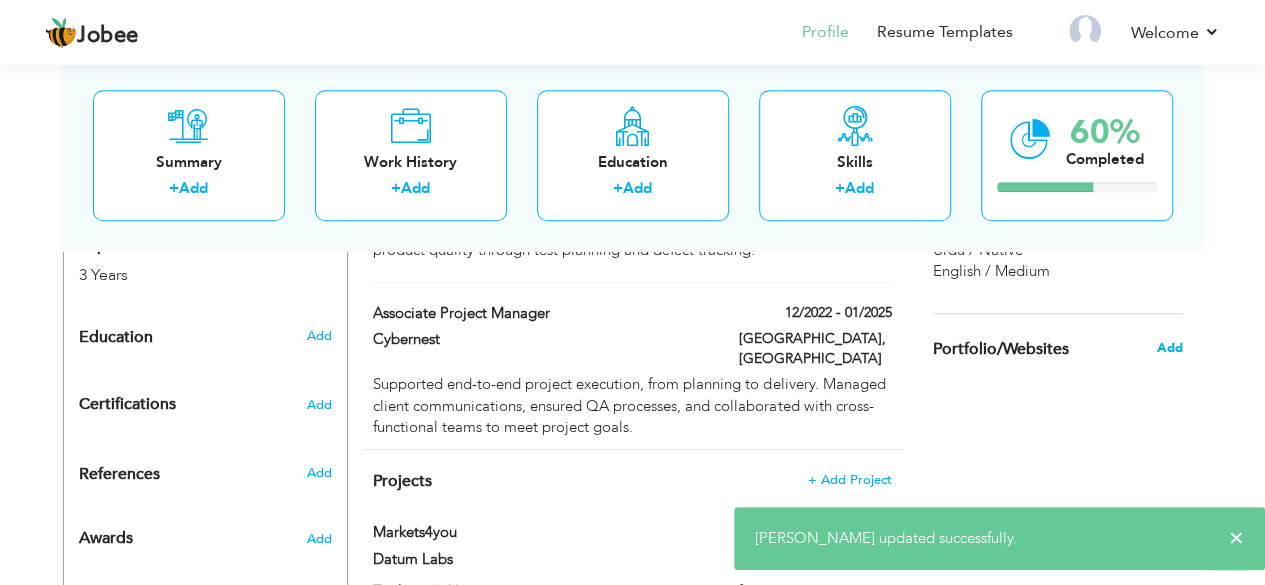 click on "Add" at bounding box center (1169, 348) 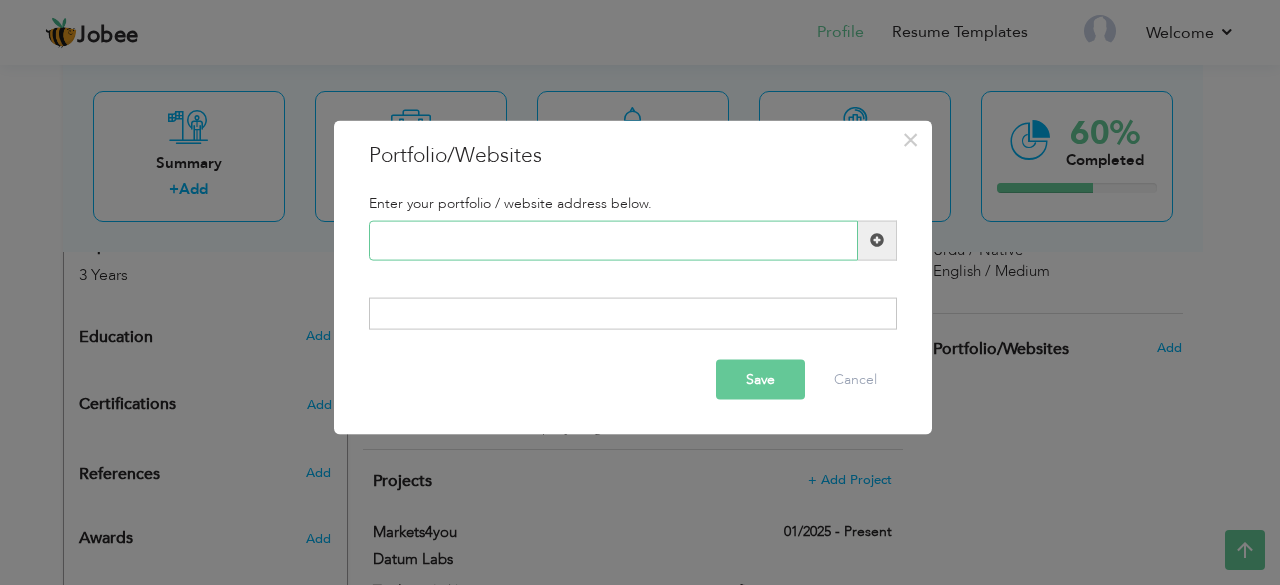 paste on "[URL][DOMAIN_NAME]" 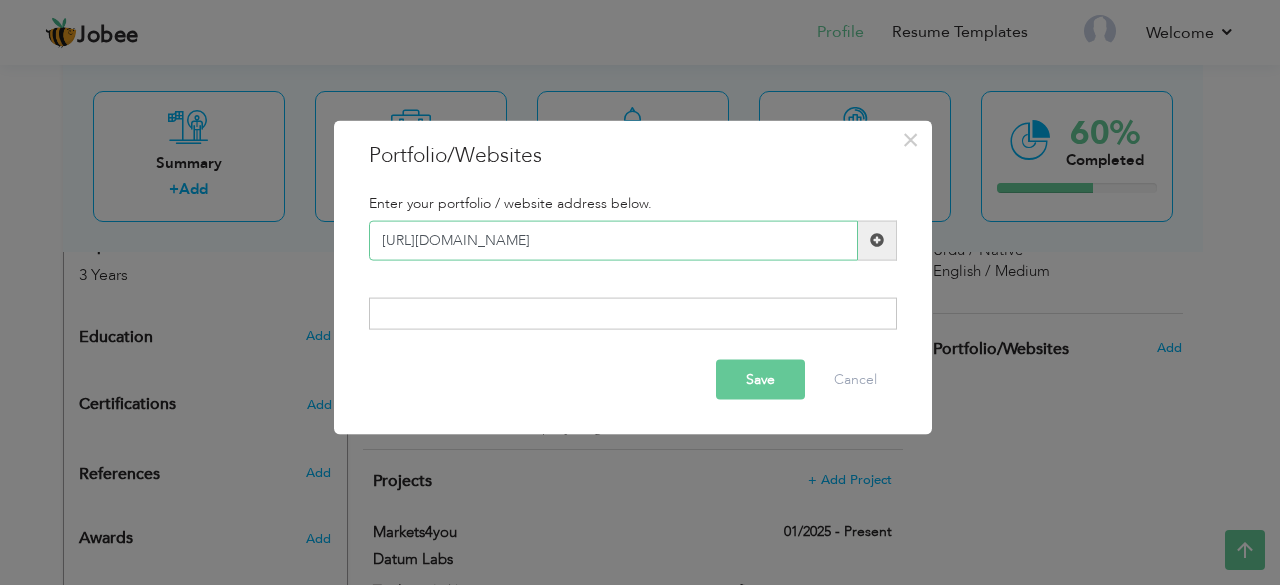 type 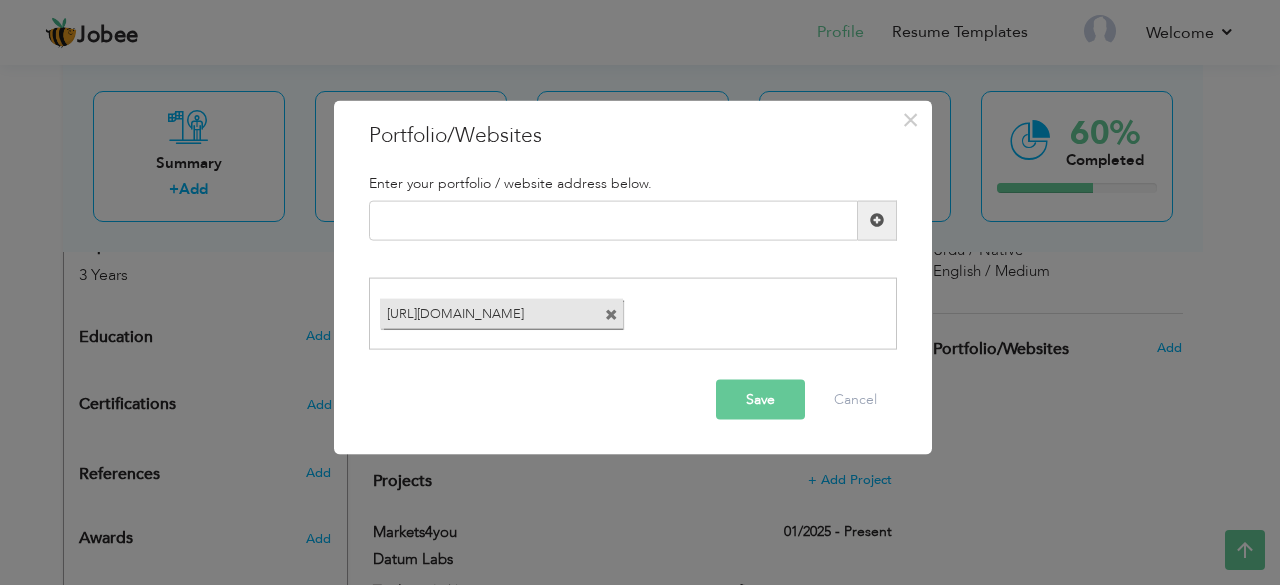 click on "Save" at bounding box center (760, 400) 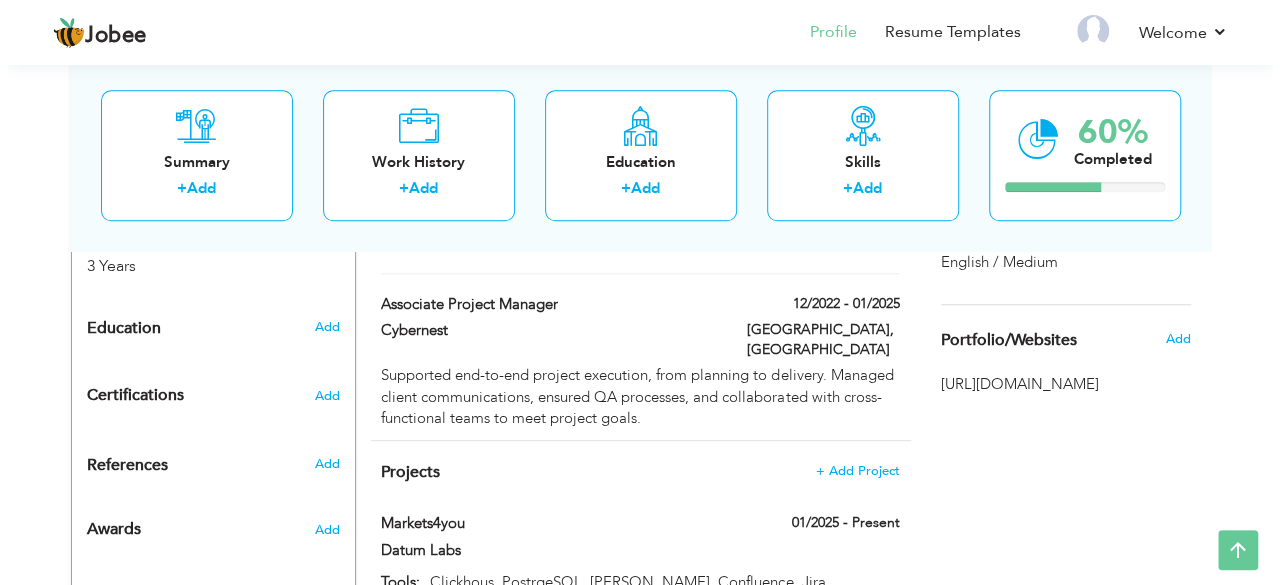 scroll, scrollTop: 819, scrollLeft: 0, axis: vertical 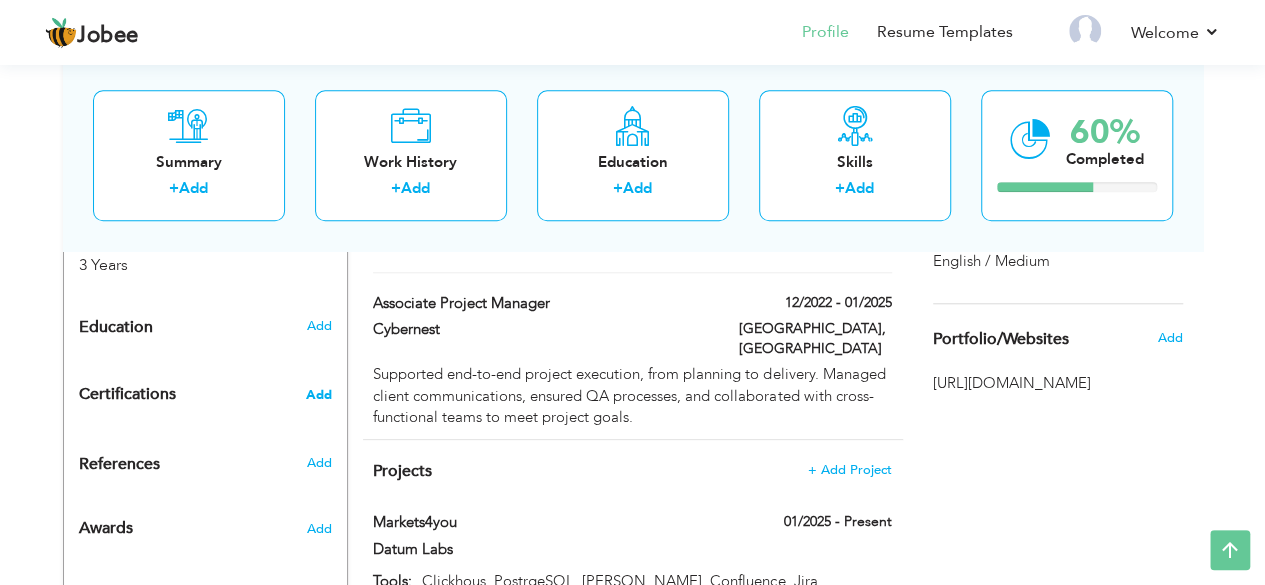 click on "Add" at bounding box center [319, 395] 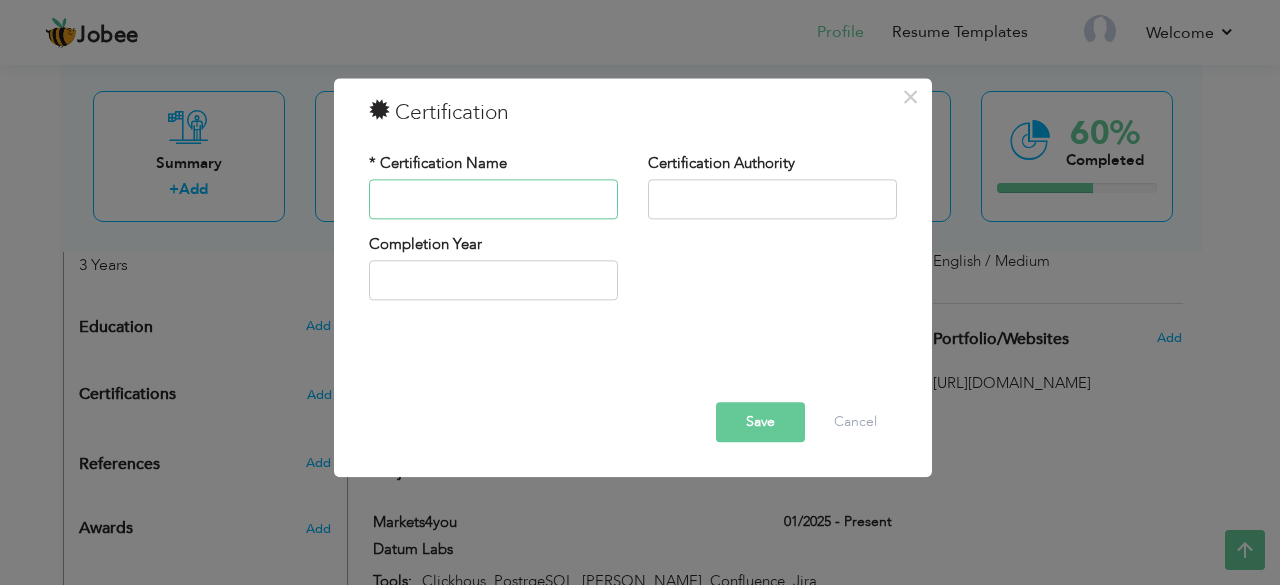 paste on "Scrum Fundamentals Certified (SFC)" 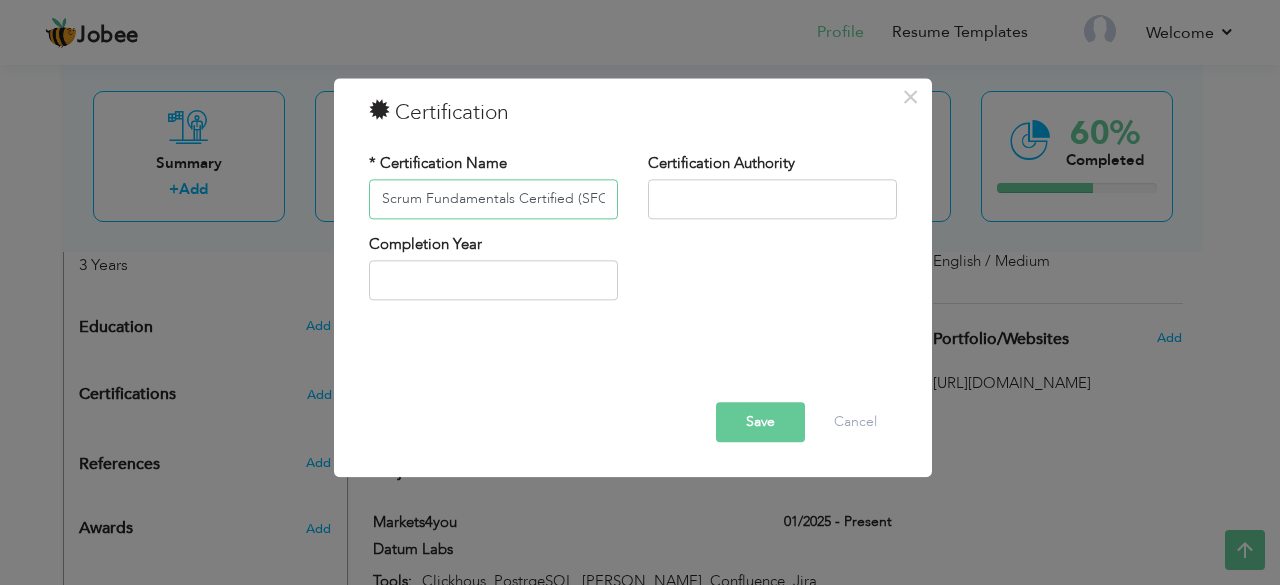 scroll, scrollTop: 0, scrollLeft: 4, axis: horizontal 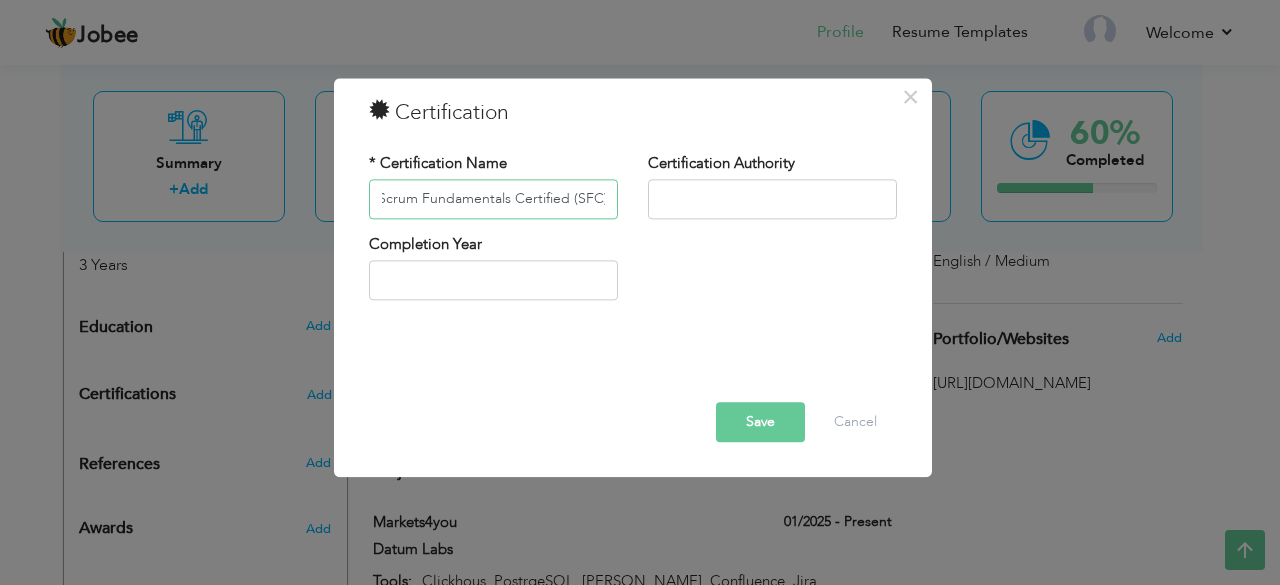 type on "Scrum Fundamentals Certified (SFC)" 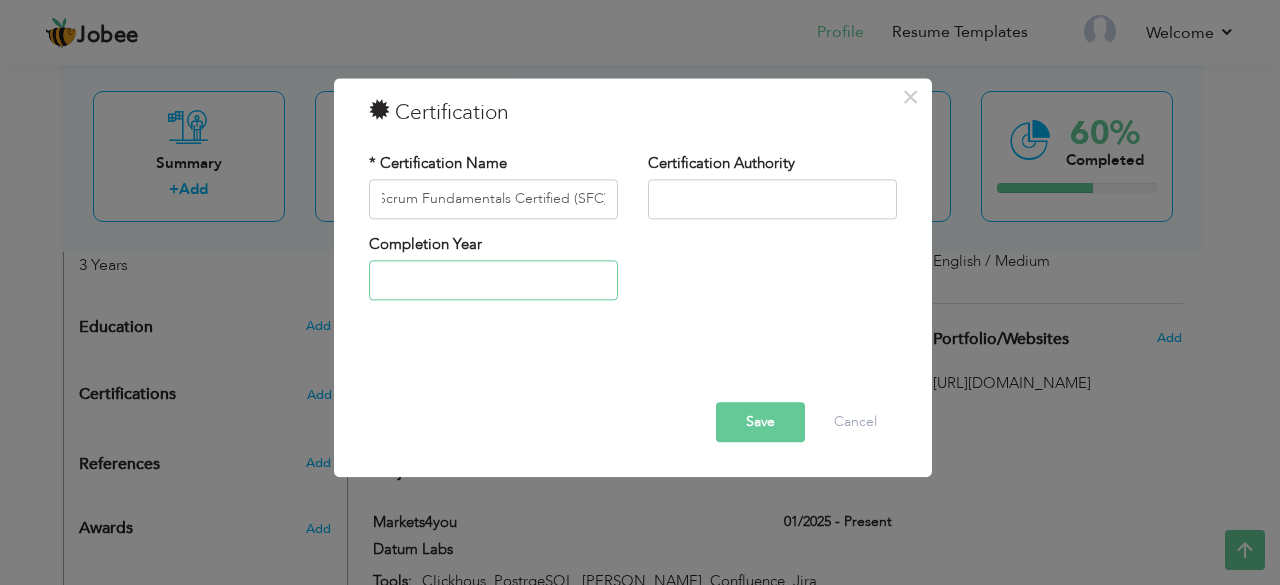 type on "2025" 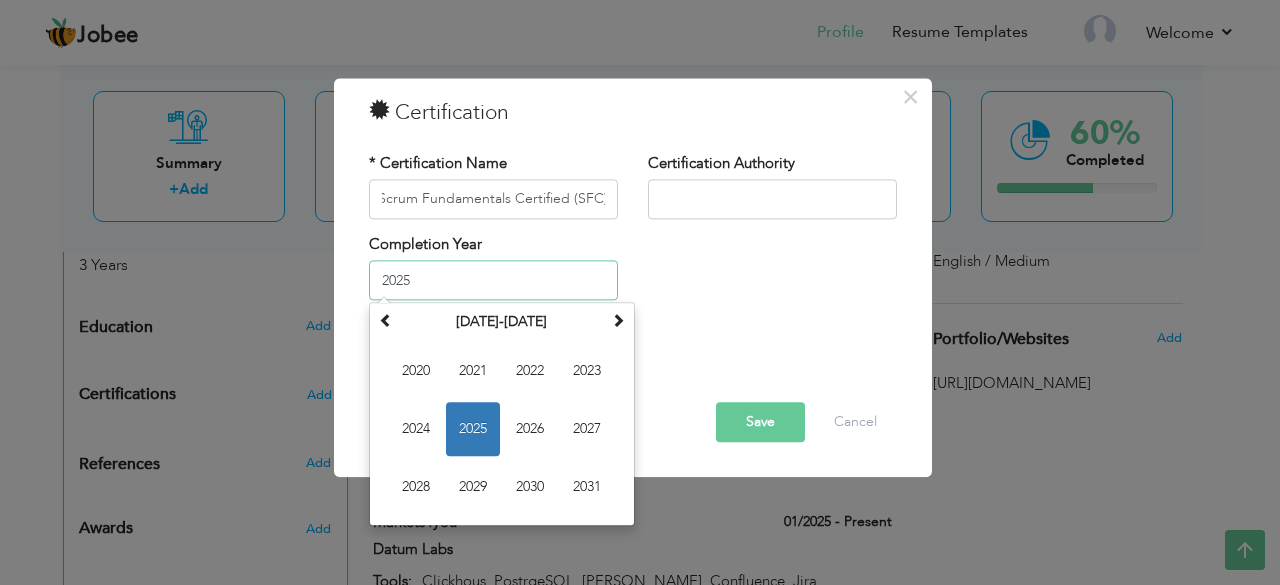 scroll, scrollTop: 0, scrollLeft: 0, axis: both 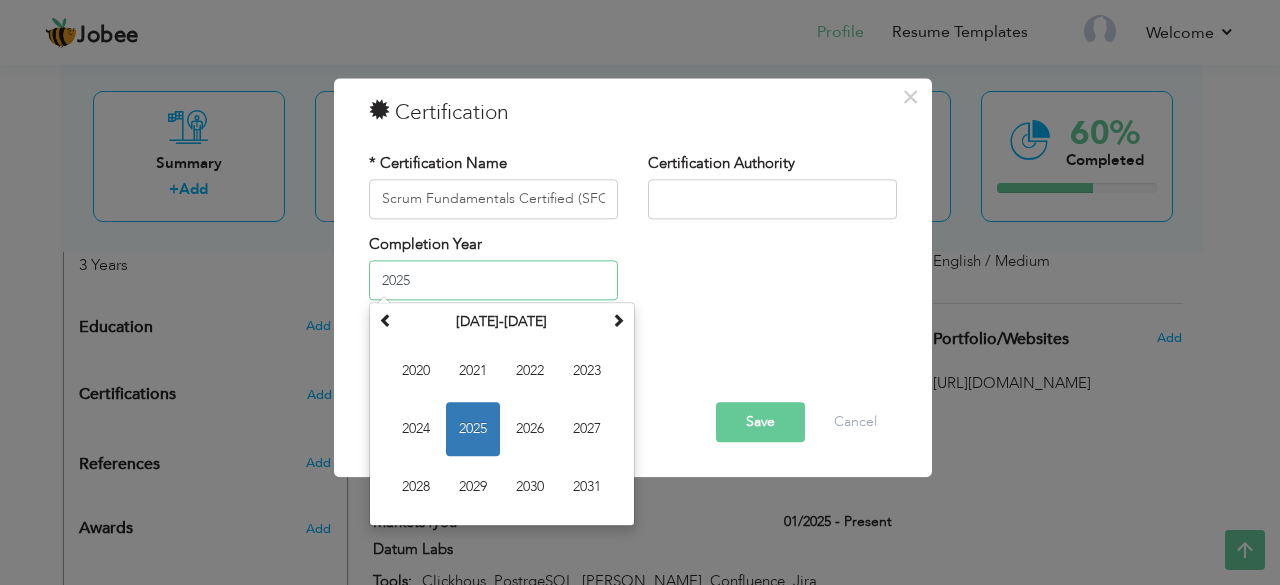 click on "2025" at bounding box center (493, 281) 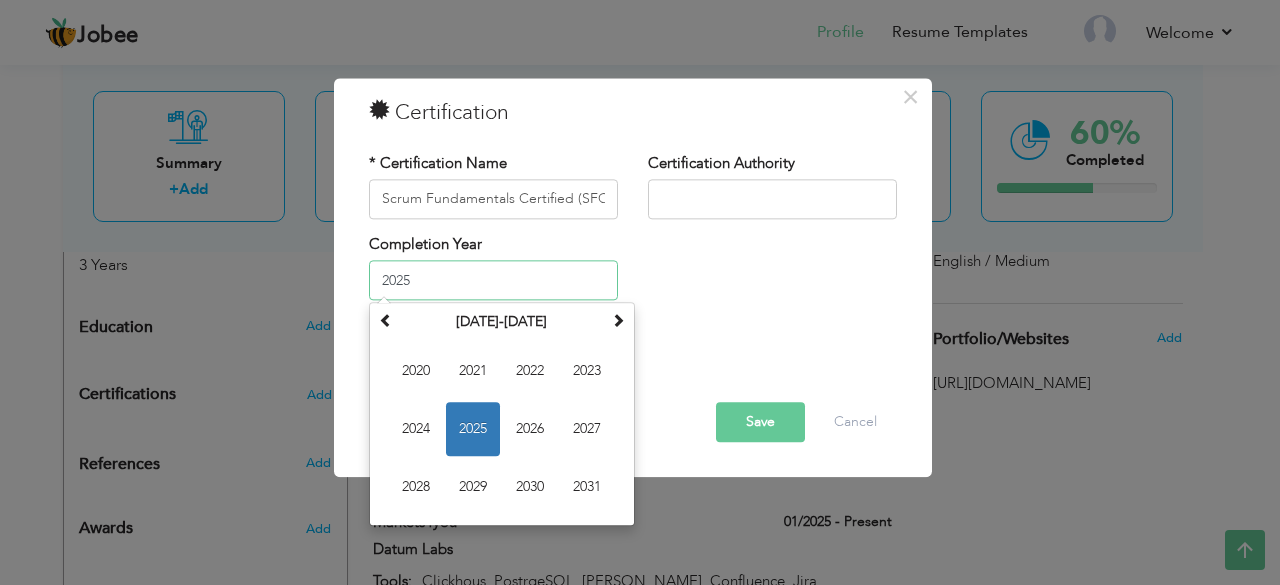 click on "2025" at bounding box center [473, 430] 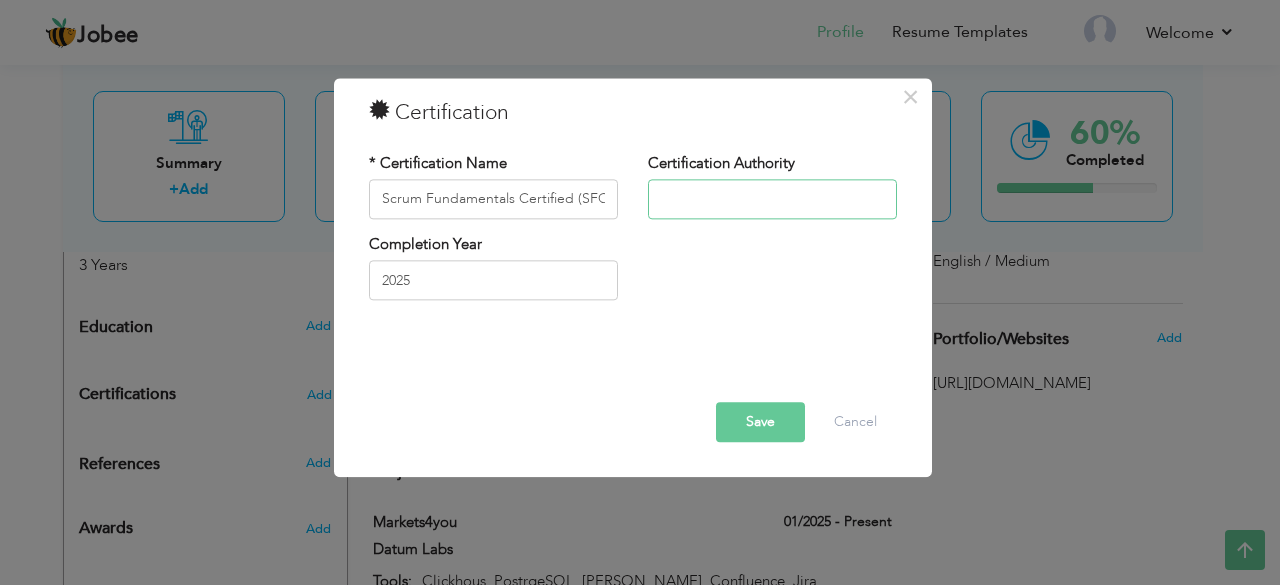 click at bounding box center [772, 199] 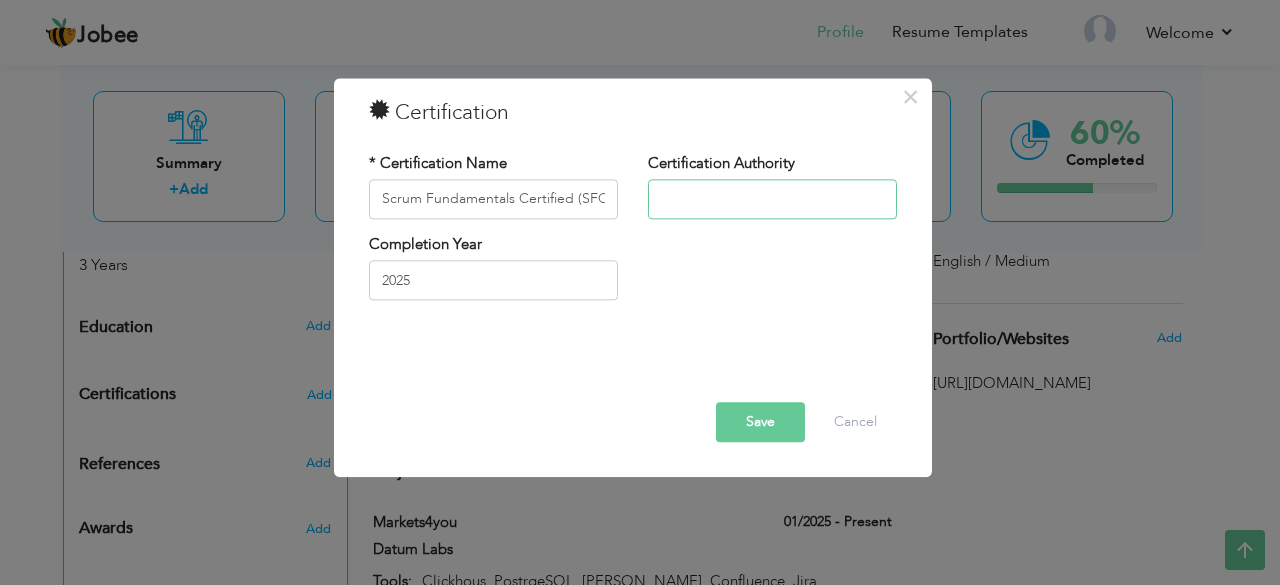 paste on "SCRUMstudy - Accreditation Body for Scrum and Agile logo Scrum Fundamentals Certified (SFC) Scrum Fundamentals Certified (SFC) SCRUMstudy - Accreditat" 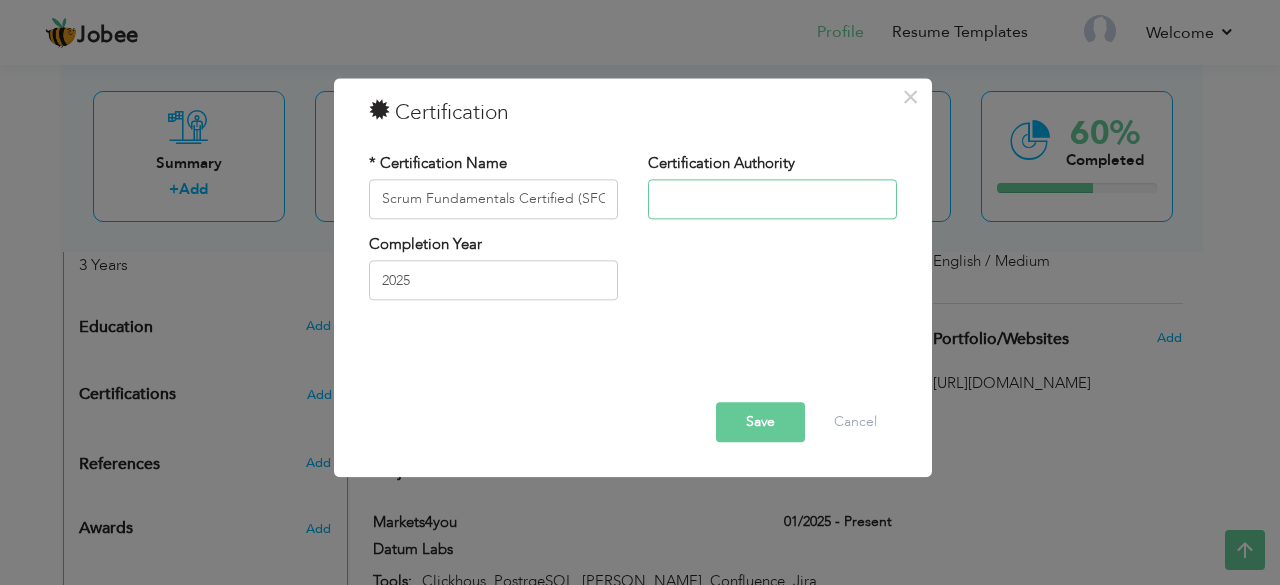 paste on "SCRUMstudy - Accreditation Body for Scrum and Agile" 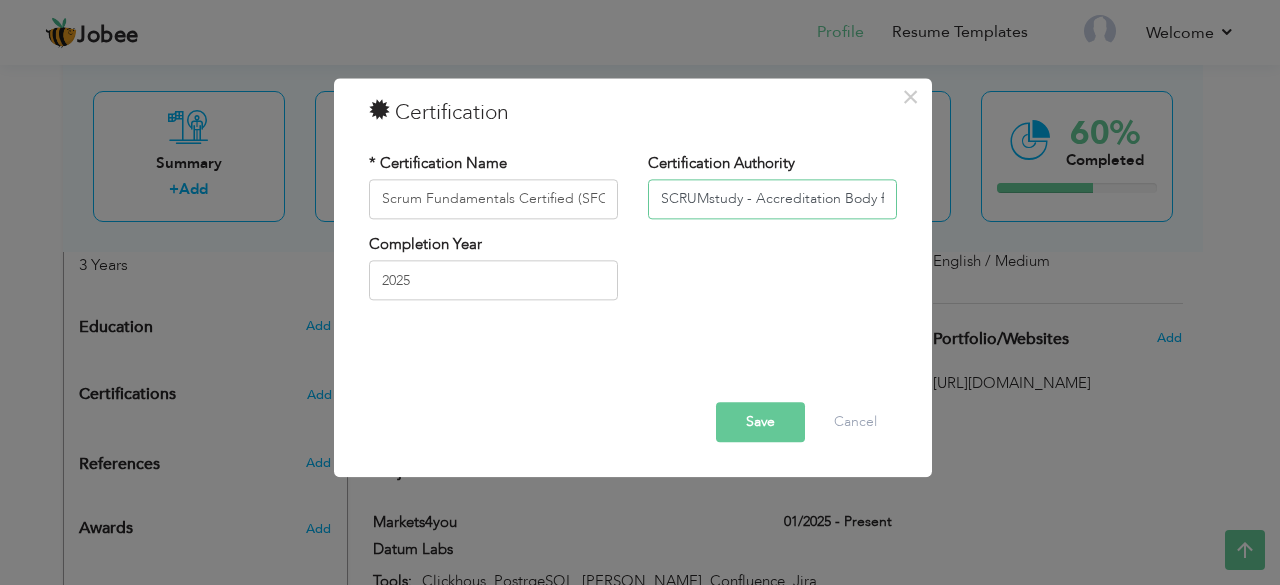 scroll, scrollTop: 0, scrollLeft: 115, axis: horizontal 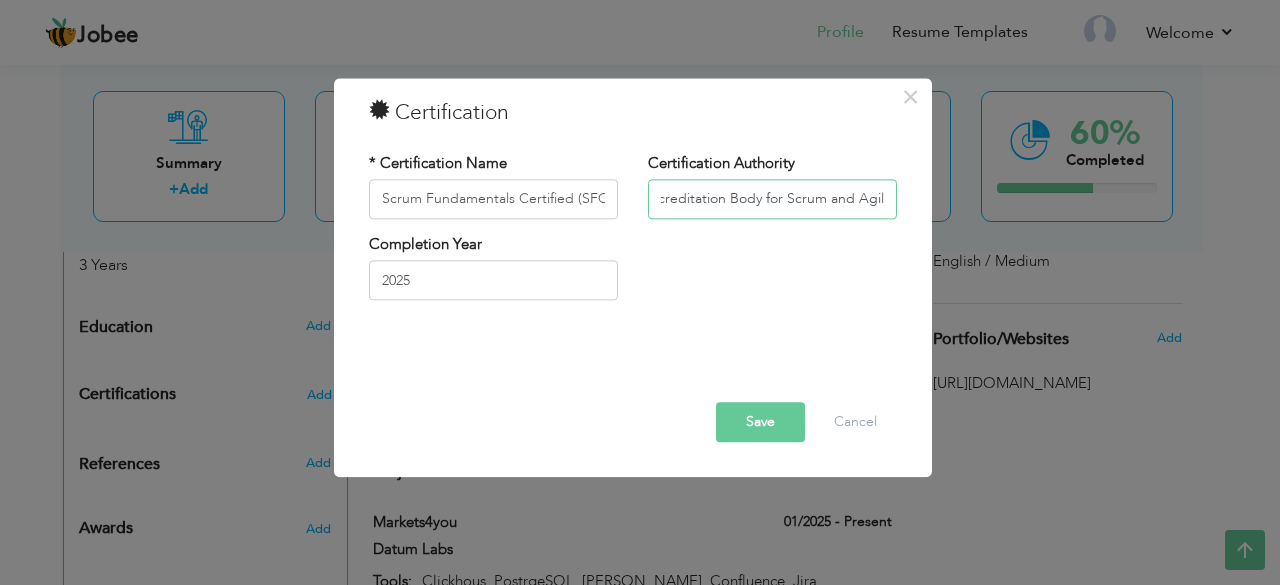 type on "SCRUMstudy - Accreditation Body for Scrum and Agile" 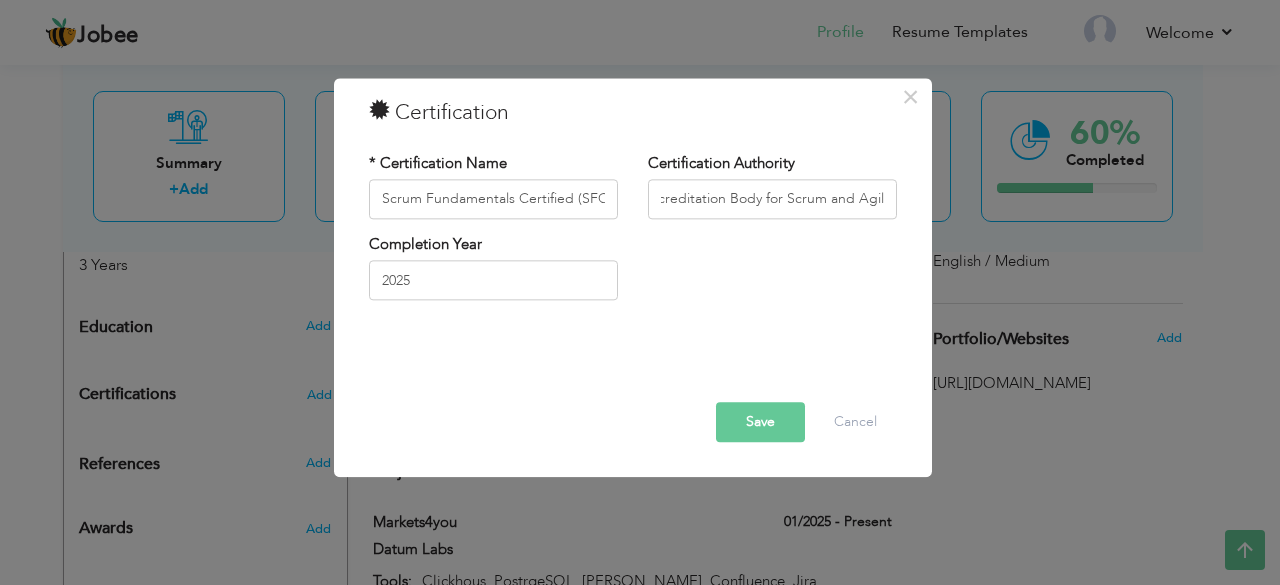 scroll, scrollTop: 0, scrollLeft: 0, axis: both 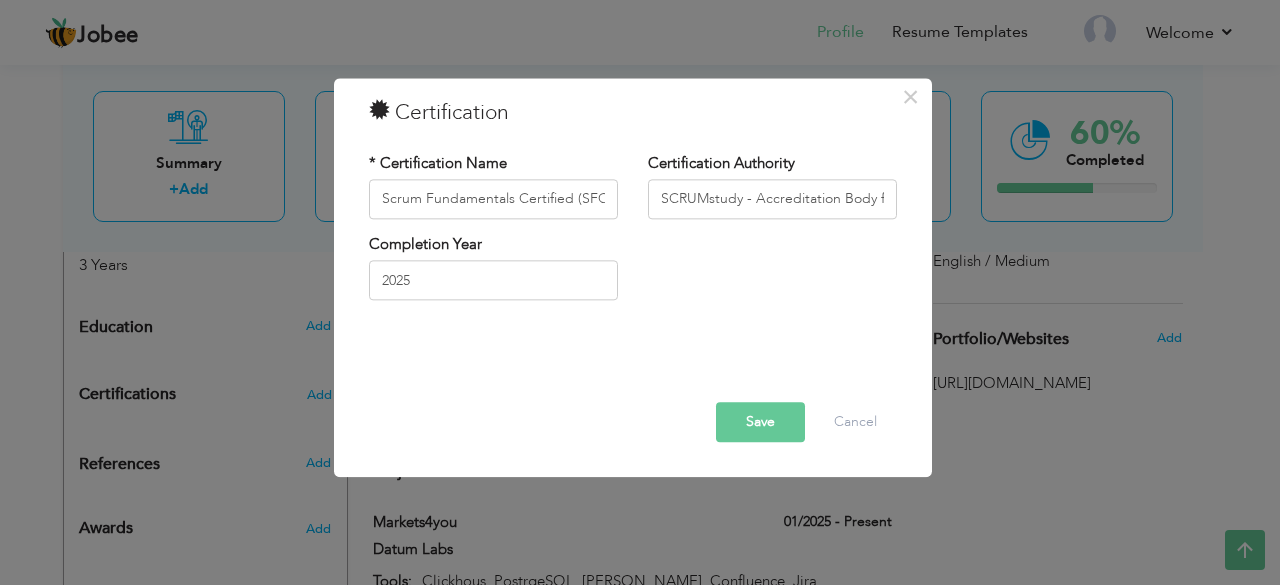 click on "Save" at bounding box center [760, 422] 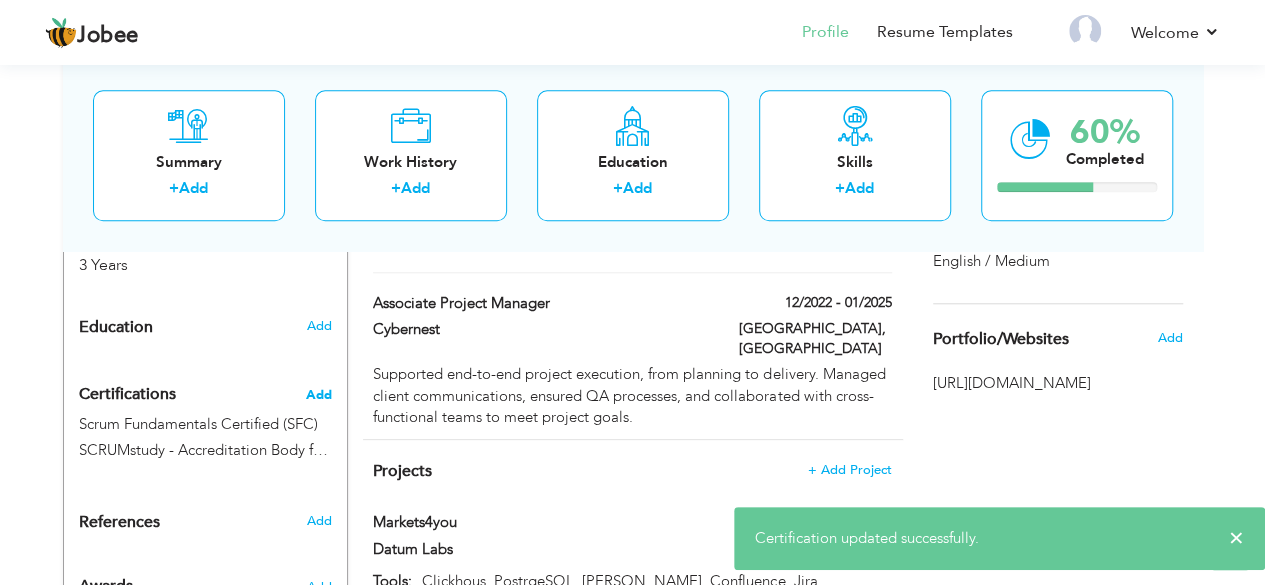 click on "Add" at bounding box center (319, 395) 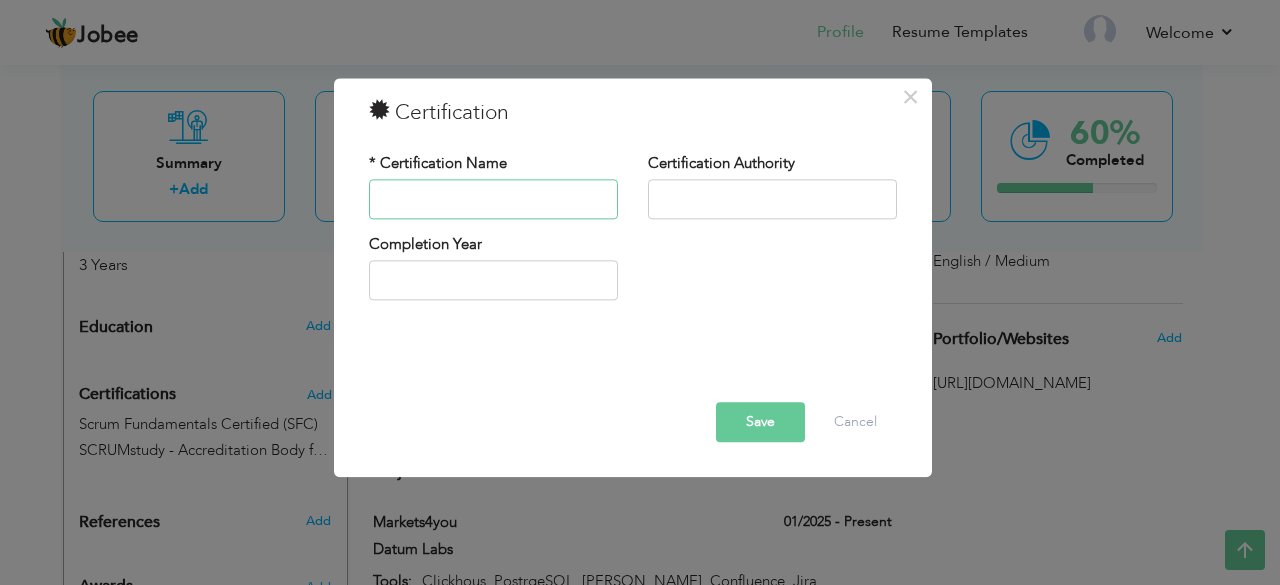 paste on "ClickUp Expert Certificate of Completion" 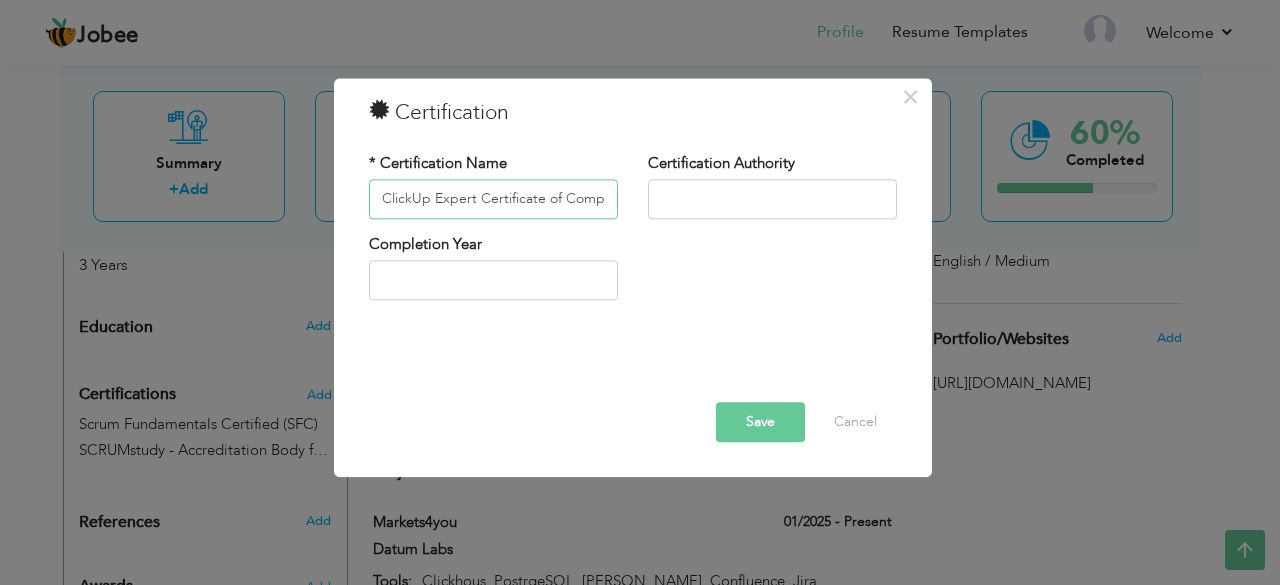 scroll, scrollTop: 0, scrollLeft: 30, axis: horizontal 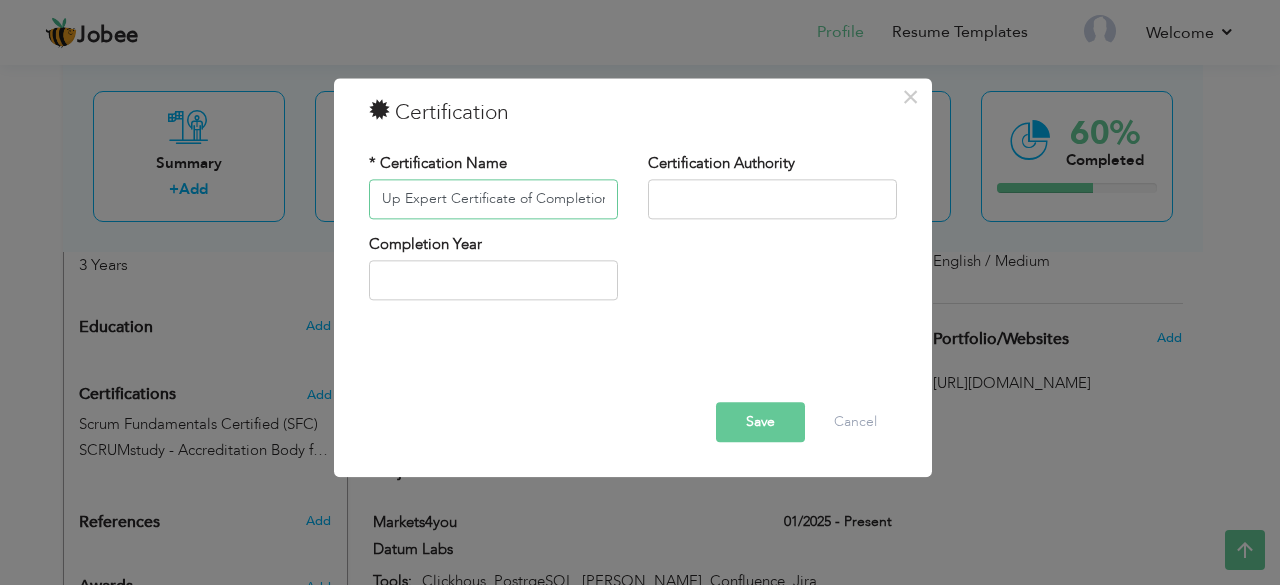 type on "ClickUp Expert Certificate of Completion" 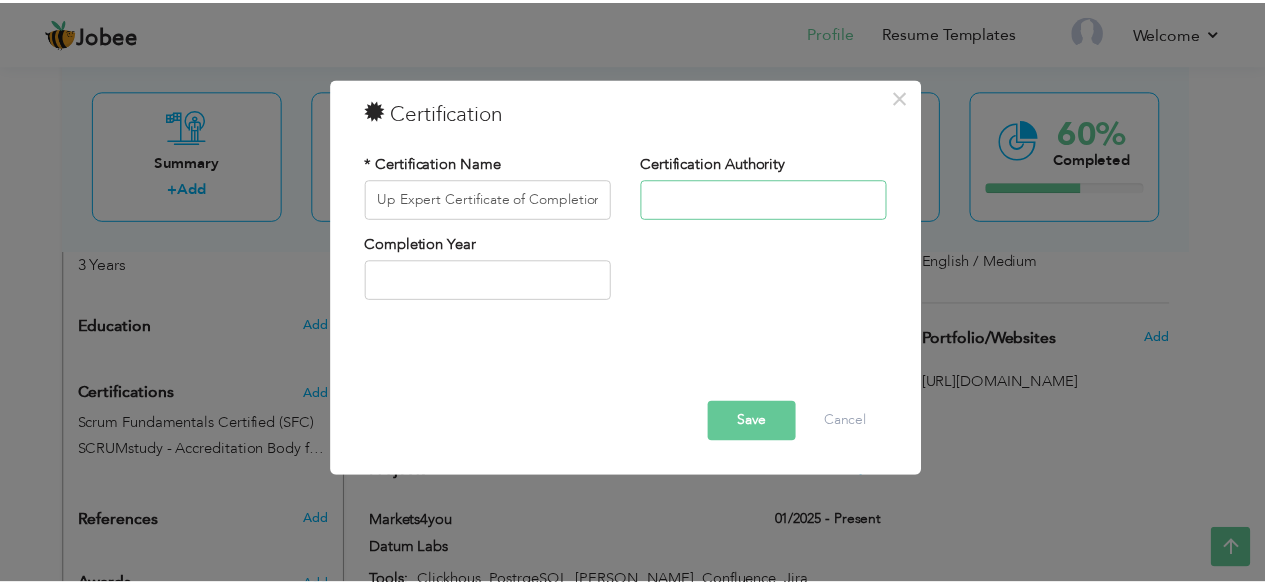 scroll, scrollTop: 0, scrollLeft: 0, axis: both 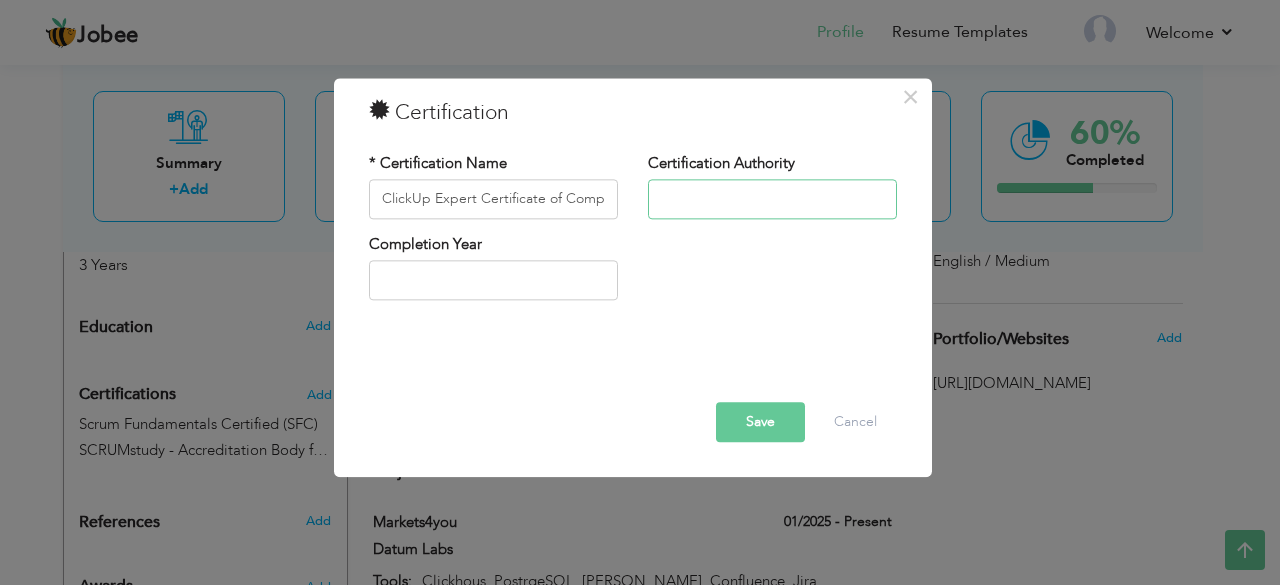 click at bounding box center [772, 199] 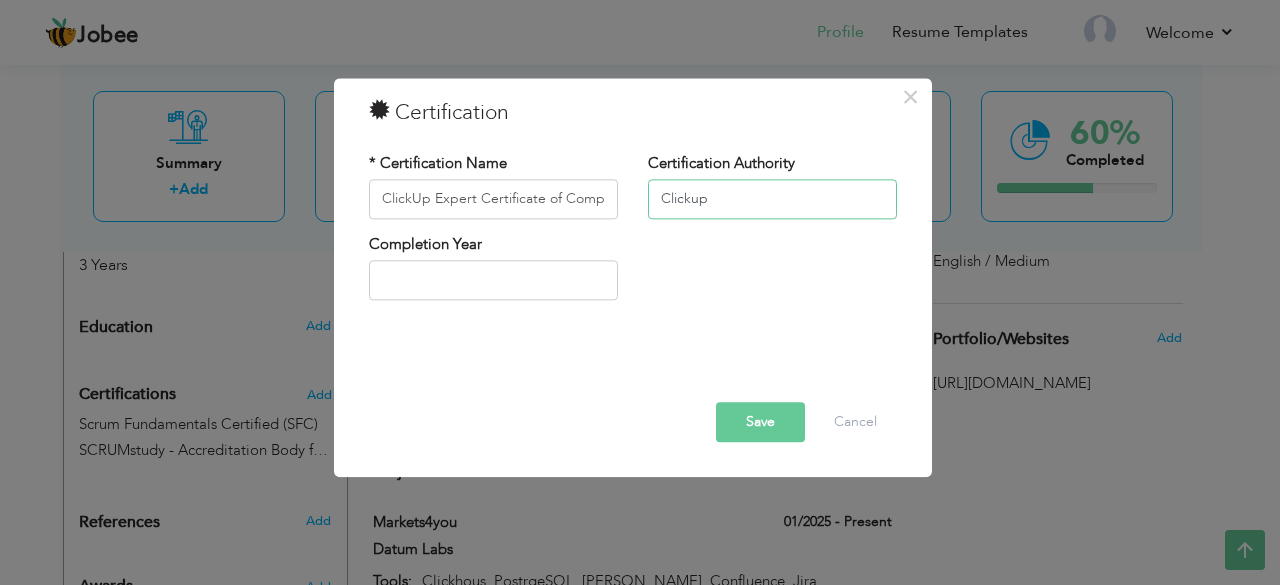 type on "Clickup" 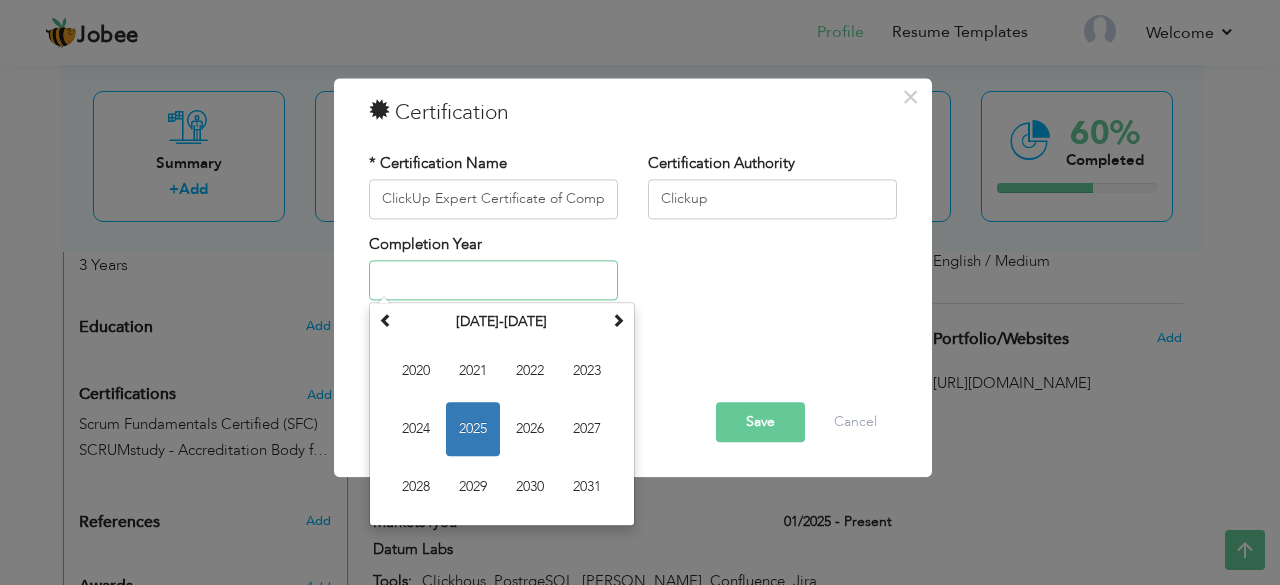 click on "2025" at bounding box center [473, 430] 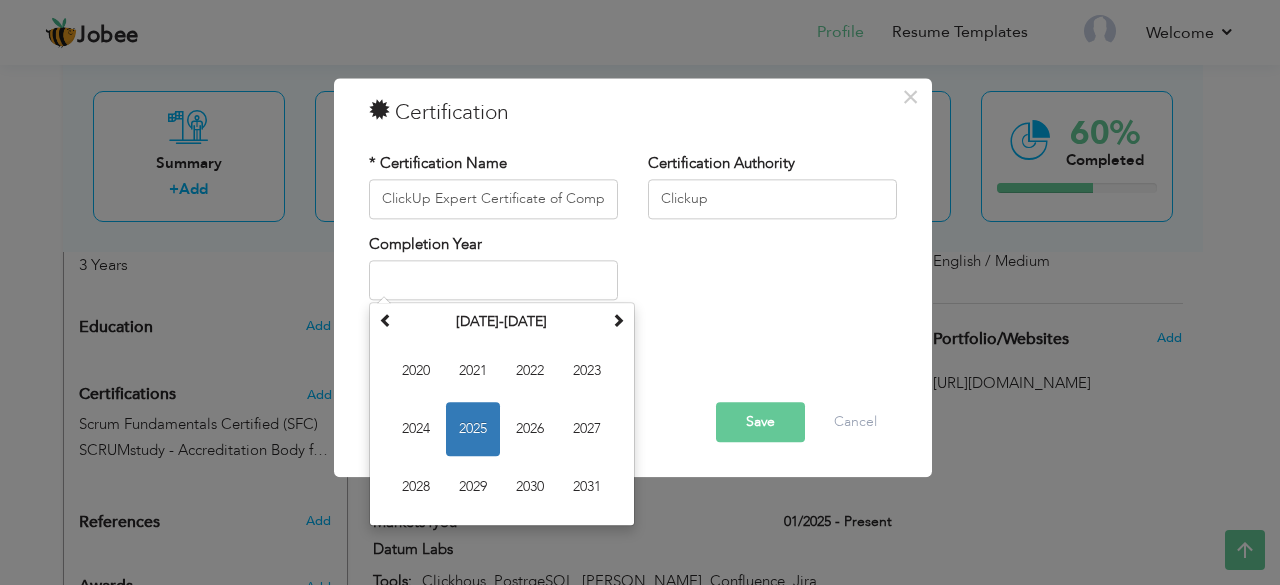 type on "2025" 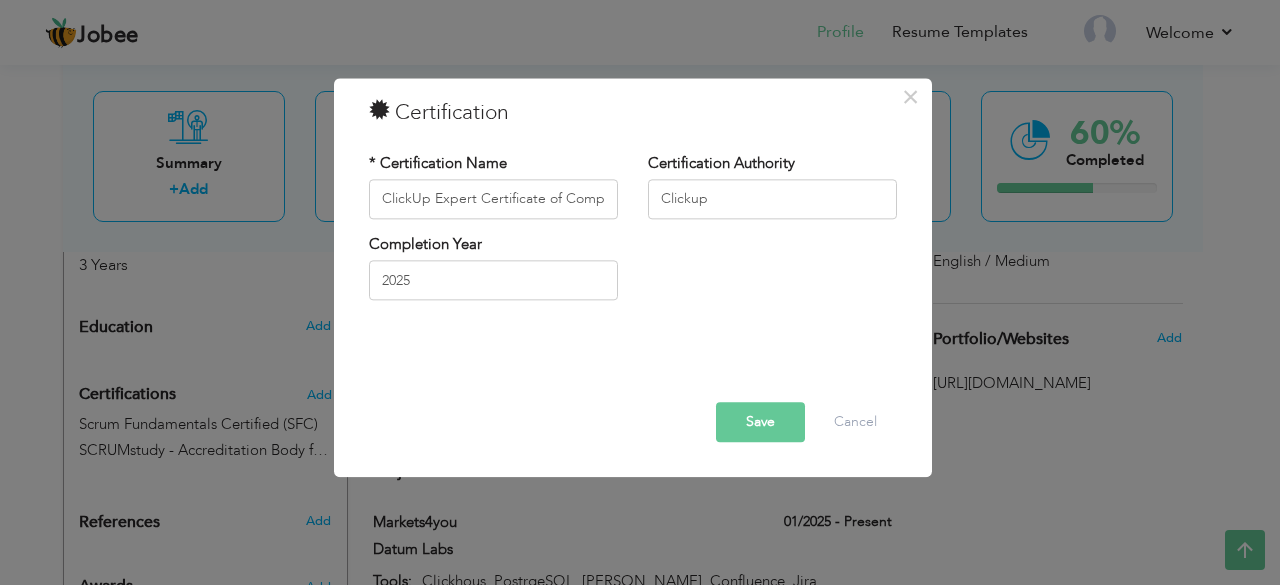 click on "Save" at bounding box center (760, 422) 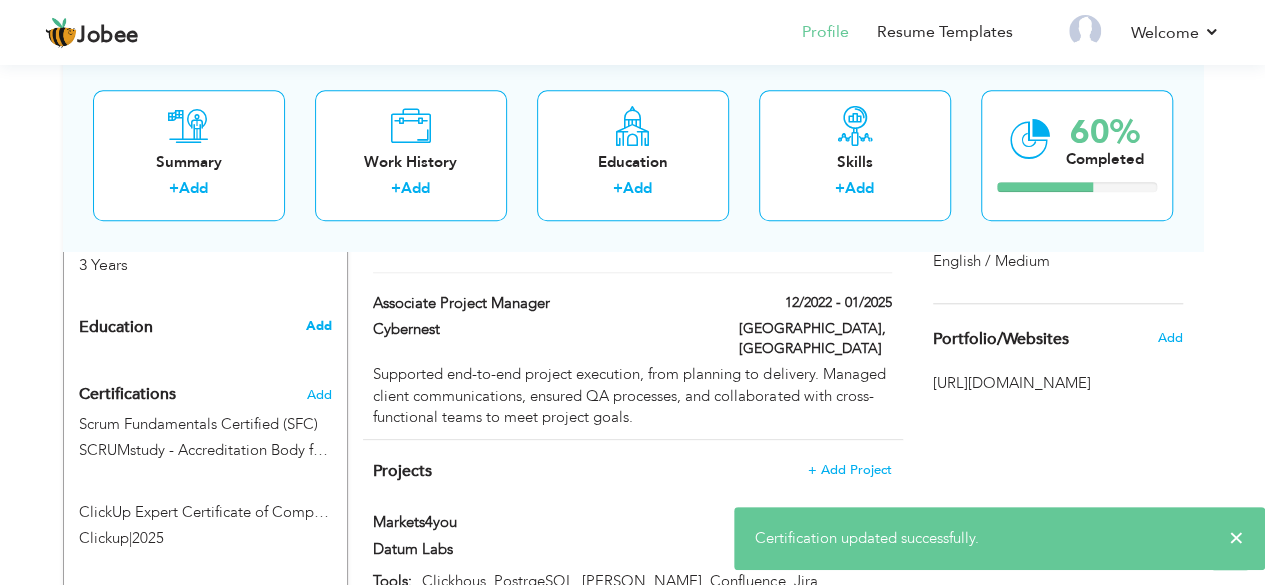 click on "Add" at bounding box center [318, 326] 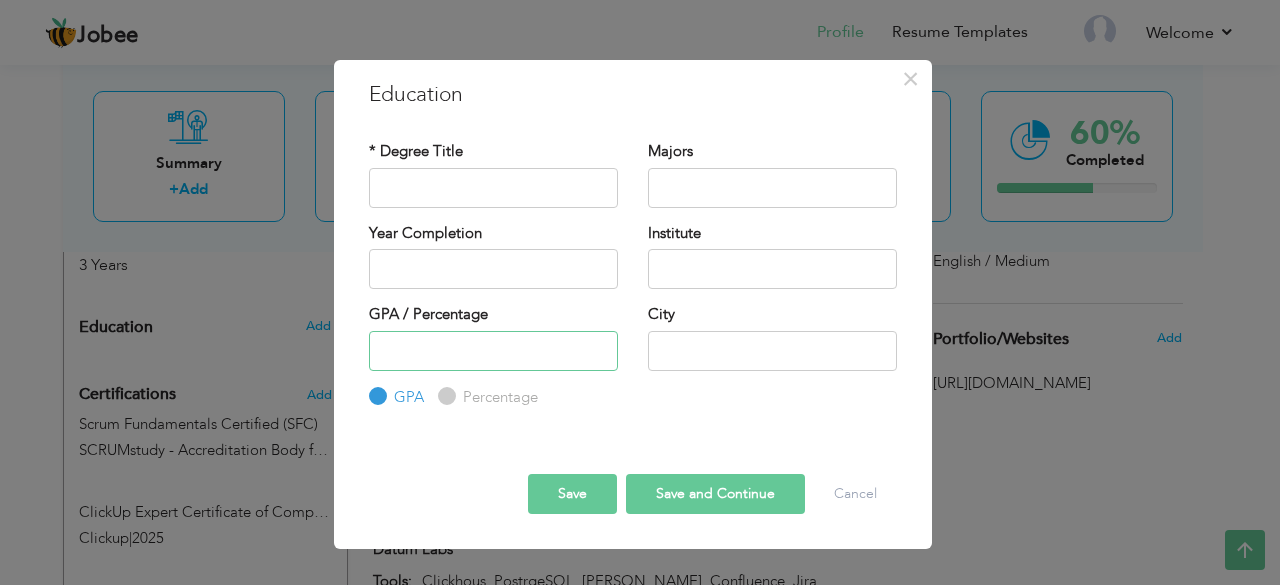 click at bounding box center (493, 351) 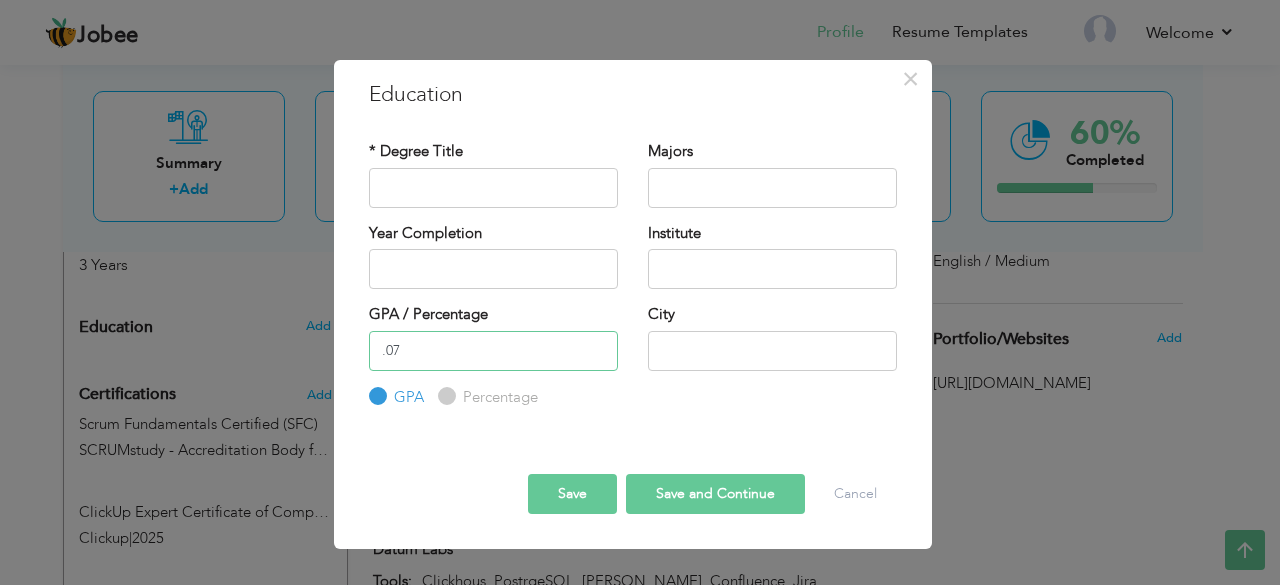 type on ".0" 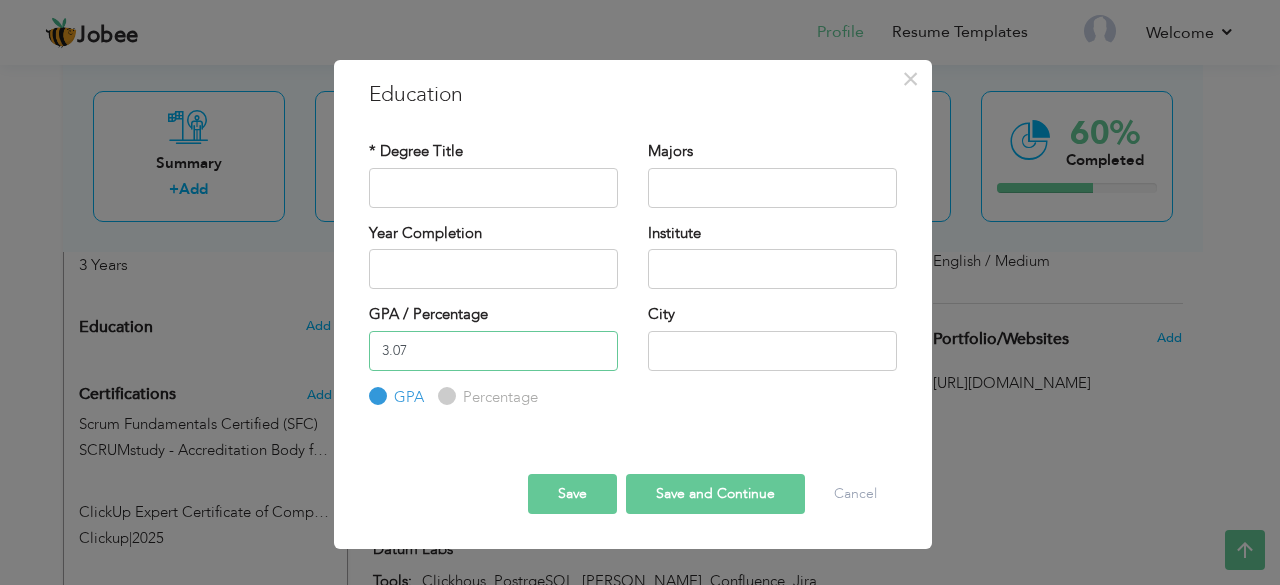 type on "3.07" 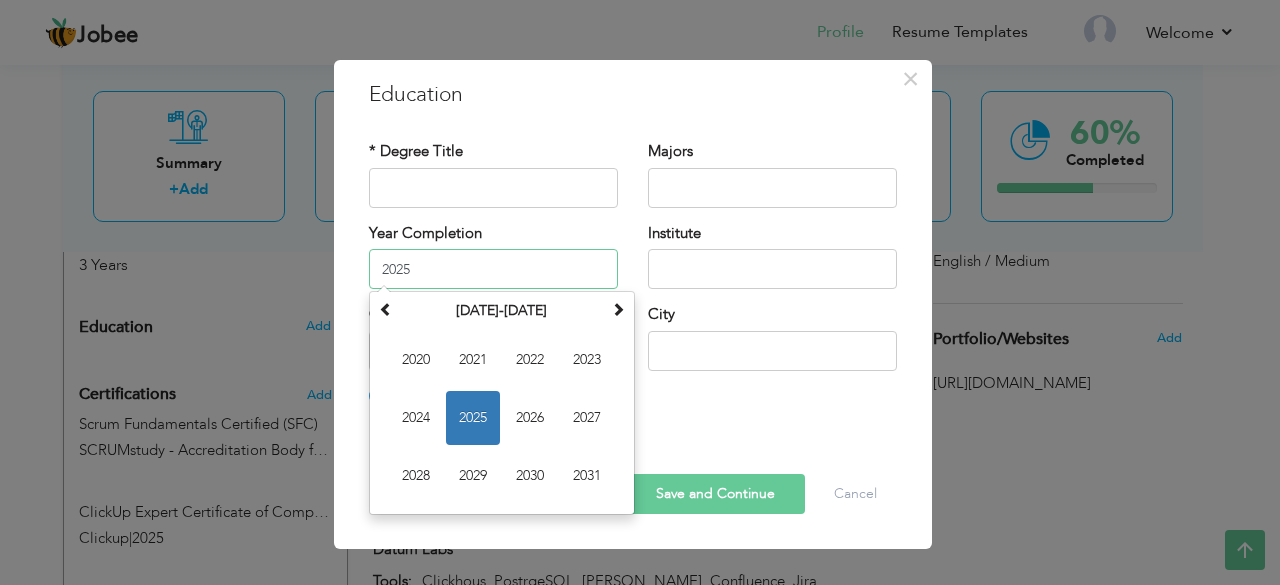 click on "2025" at bounding box center (493, 269) 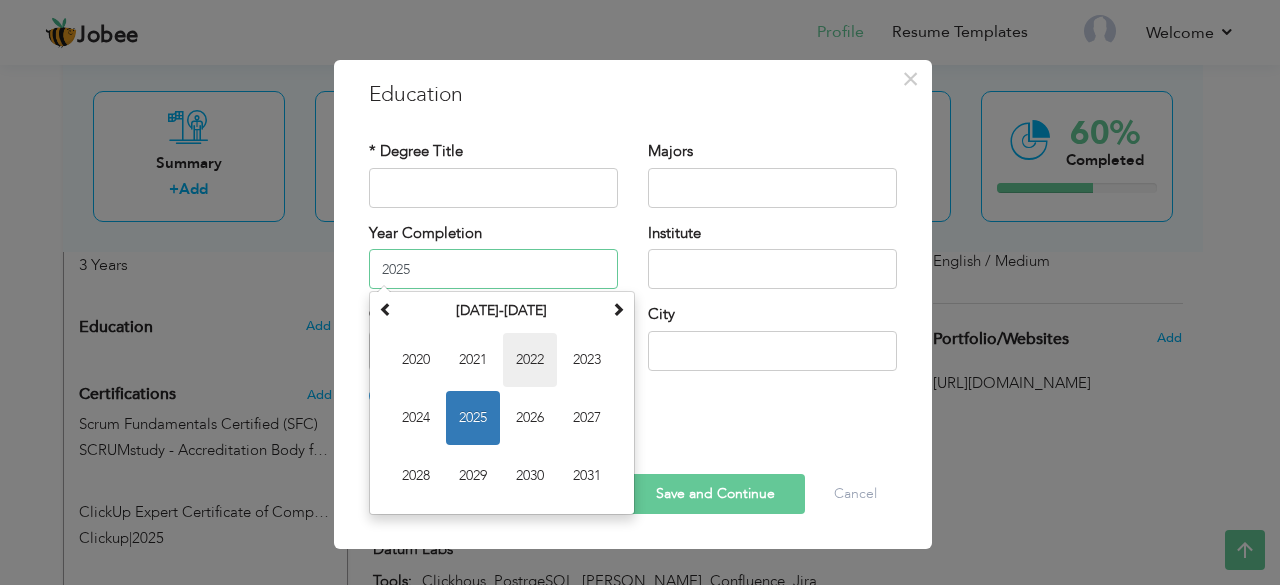 click on "2022" at bounding box center (530, 360) 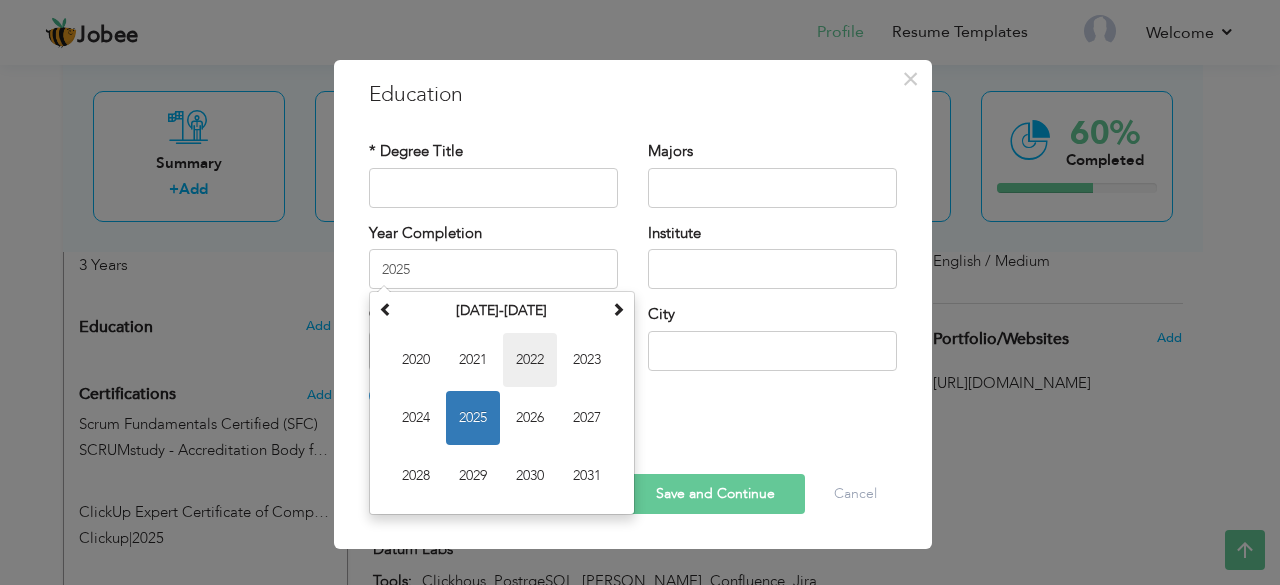 type on "2022" 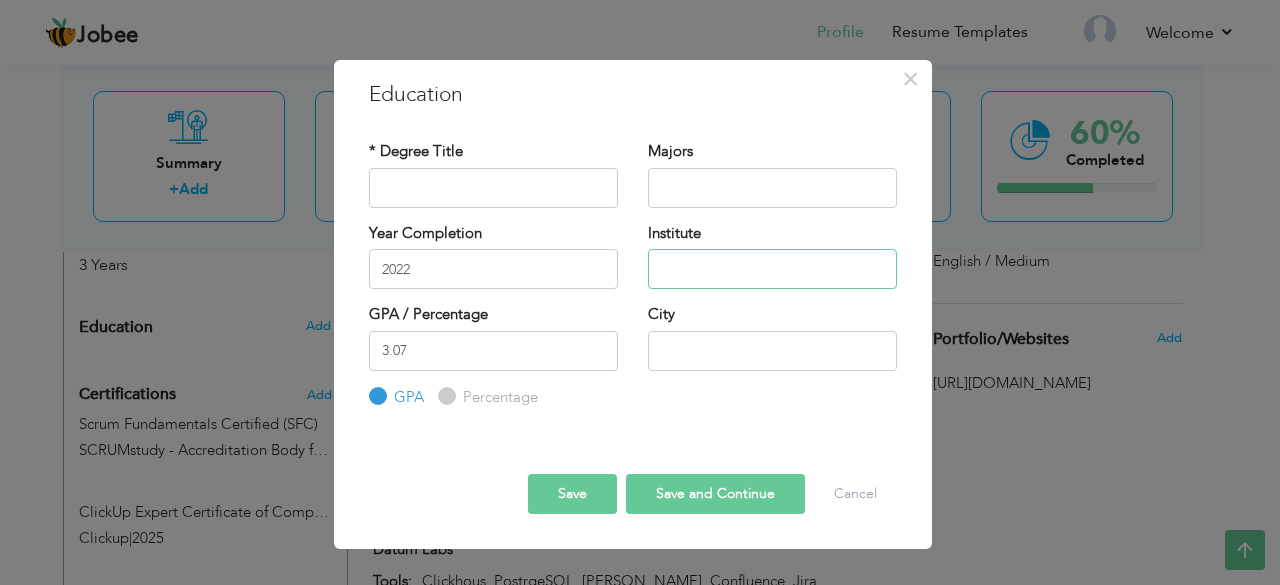 click at bounding box center (772, 269) 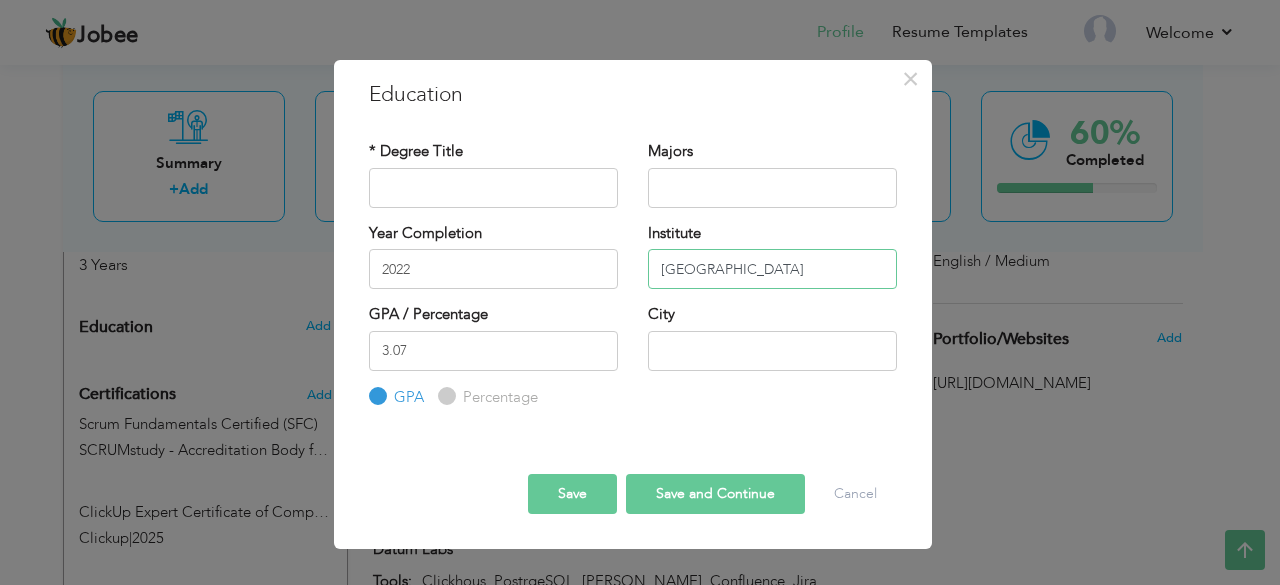 type on "[GEOGRAPHIC_DATA]" 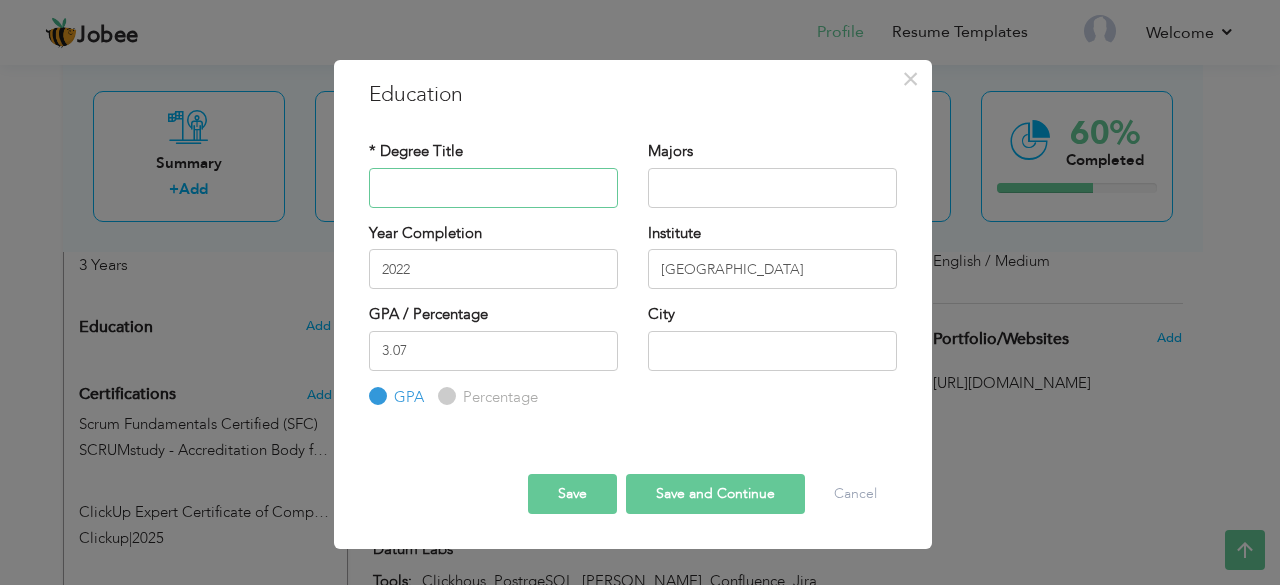 click at bounding box center (493, 188) 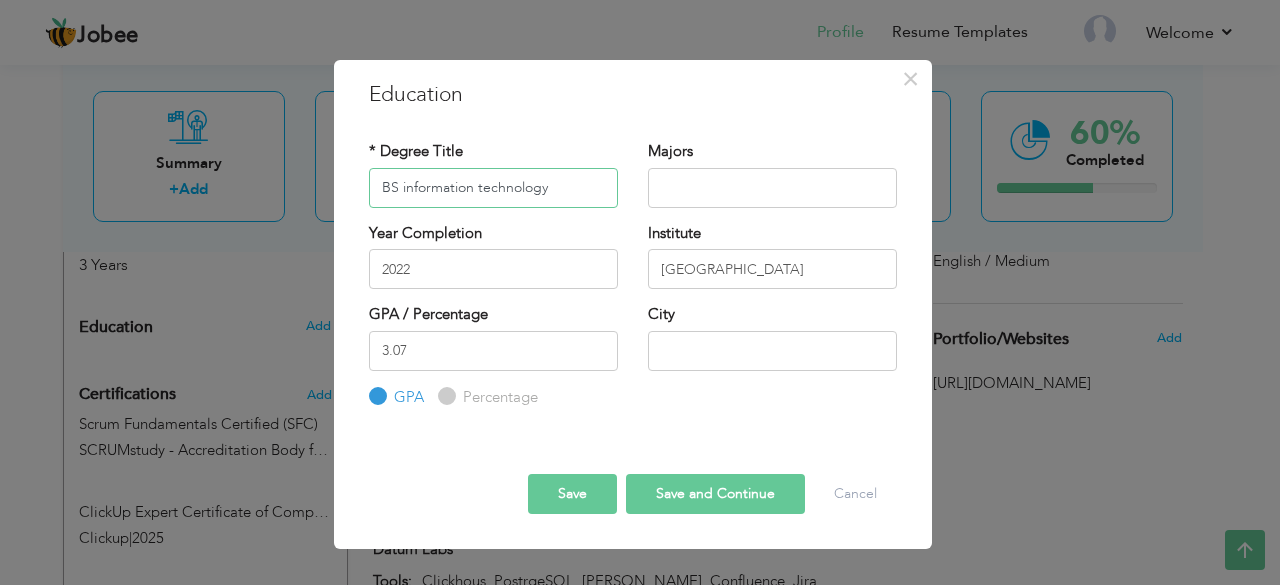 type on "BS information technology" 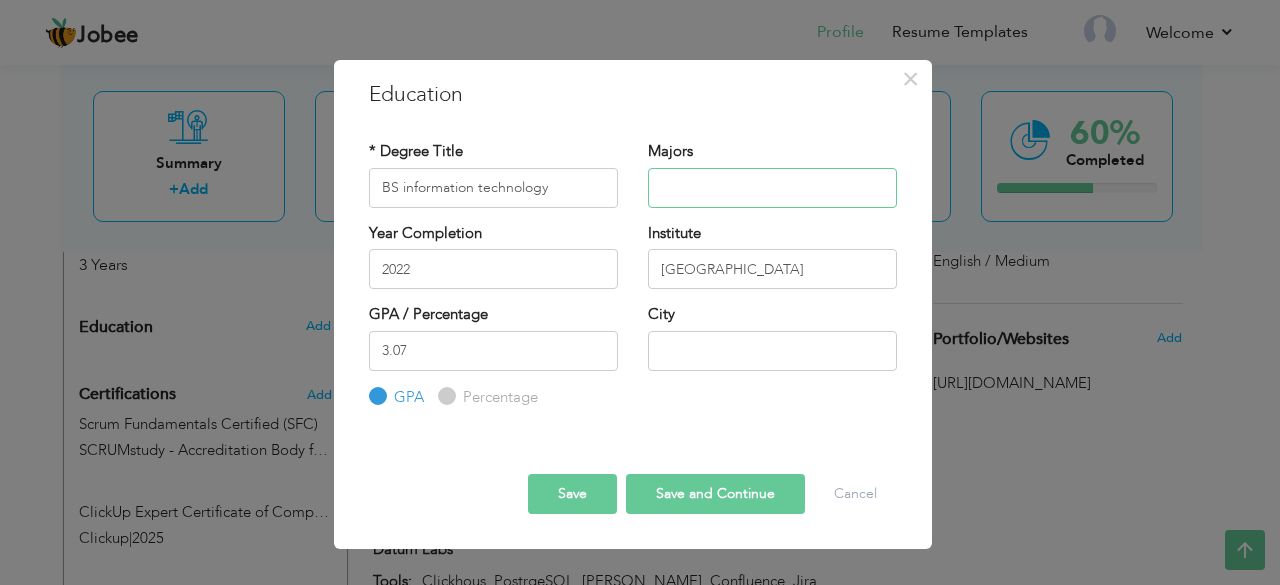 click at bounding box center (772, 188) 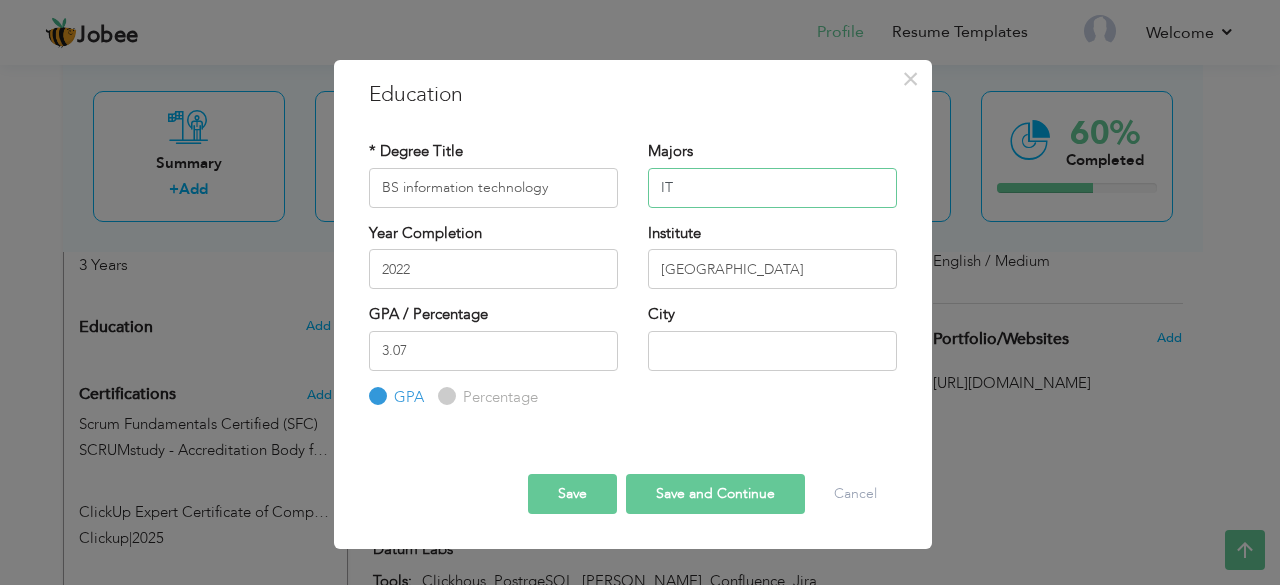 type on "I" 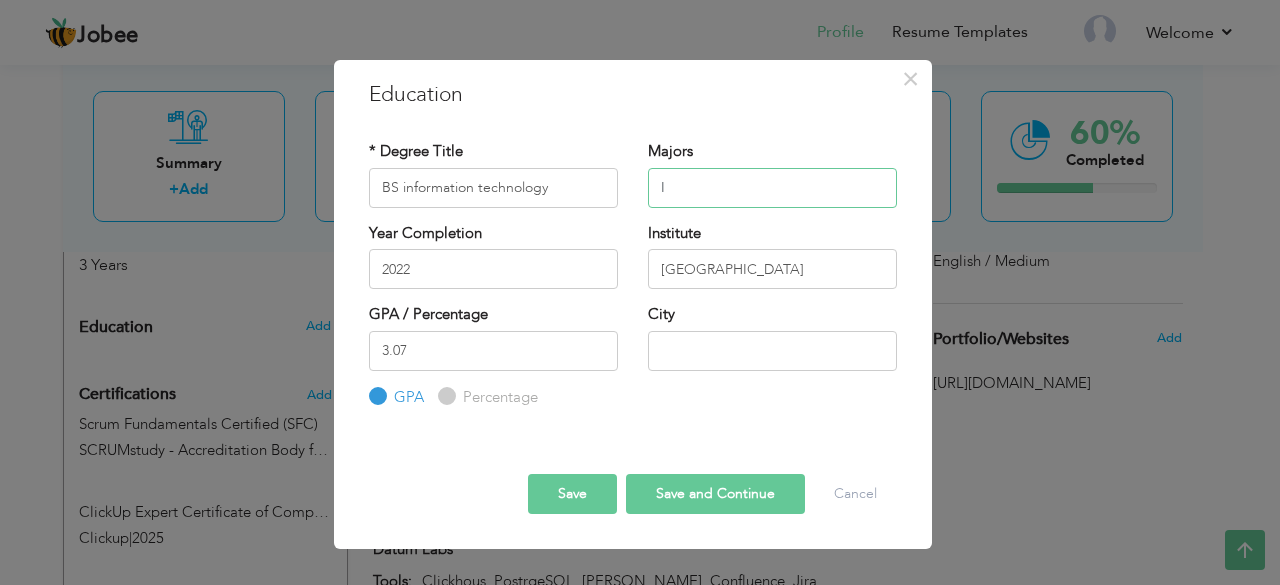 type 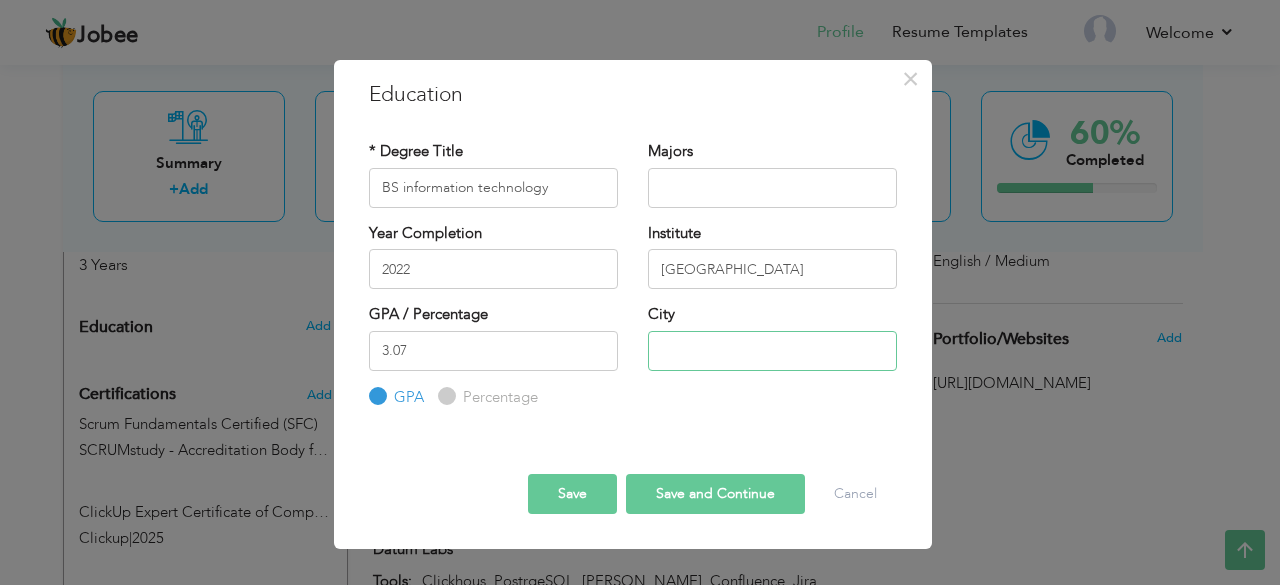 click at bounding box center (772, 351) 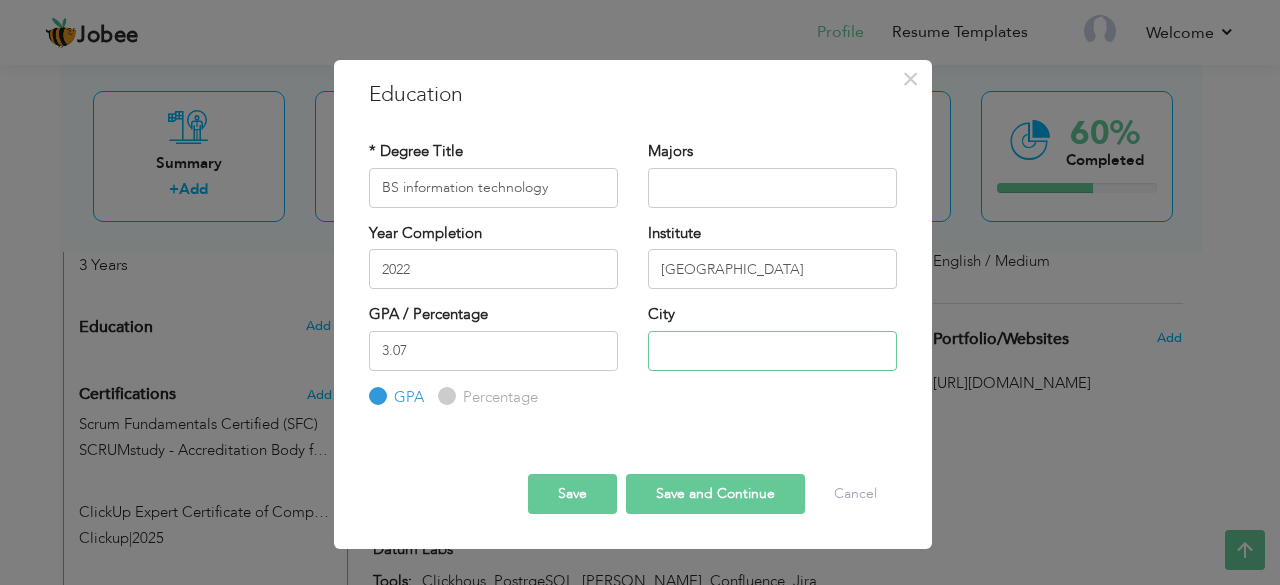 type on "[GEOGRAPHIC_DATA]" 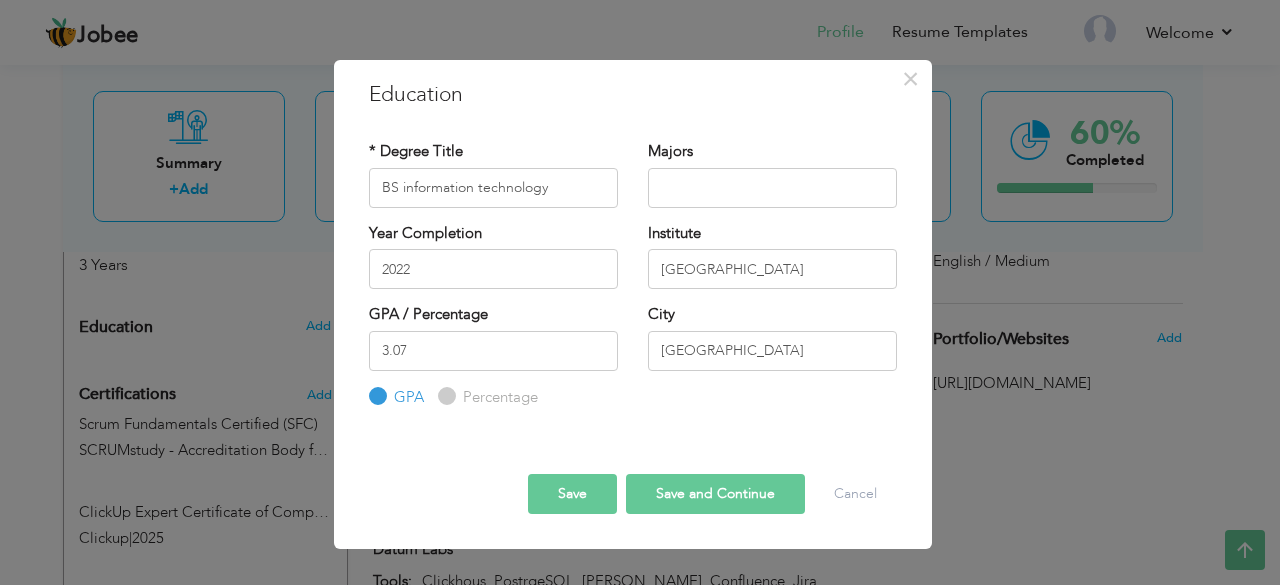 click on "Save and Continue" at bounding box center [715, 494] 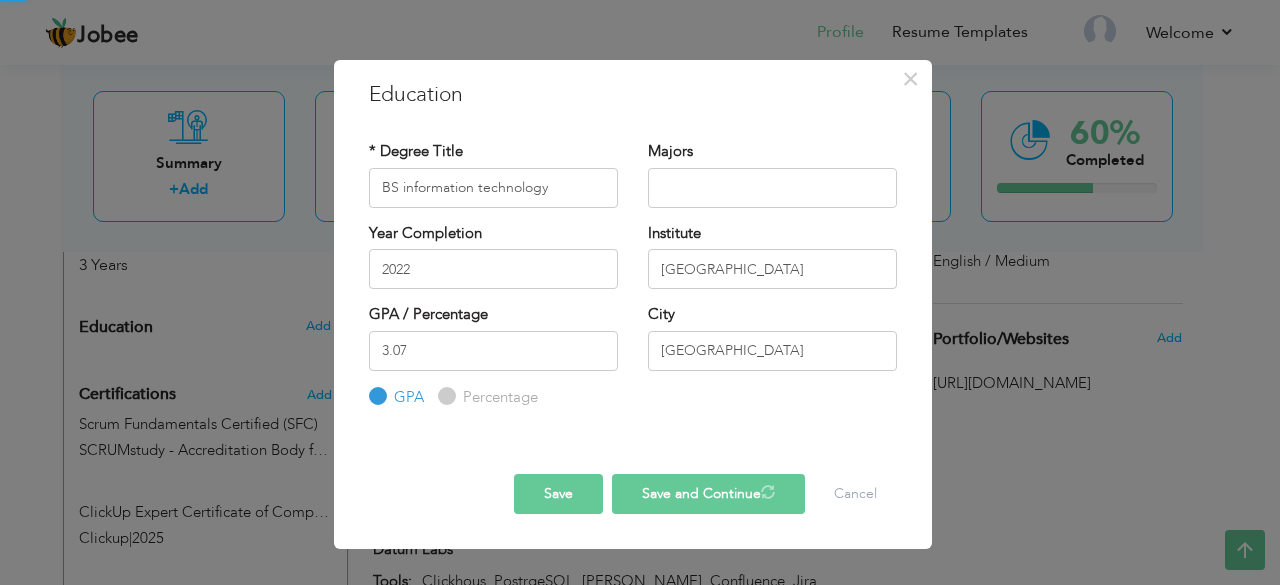 type 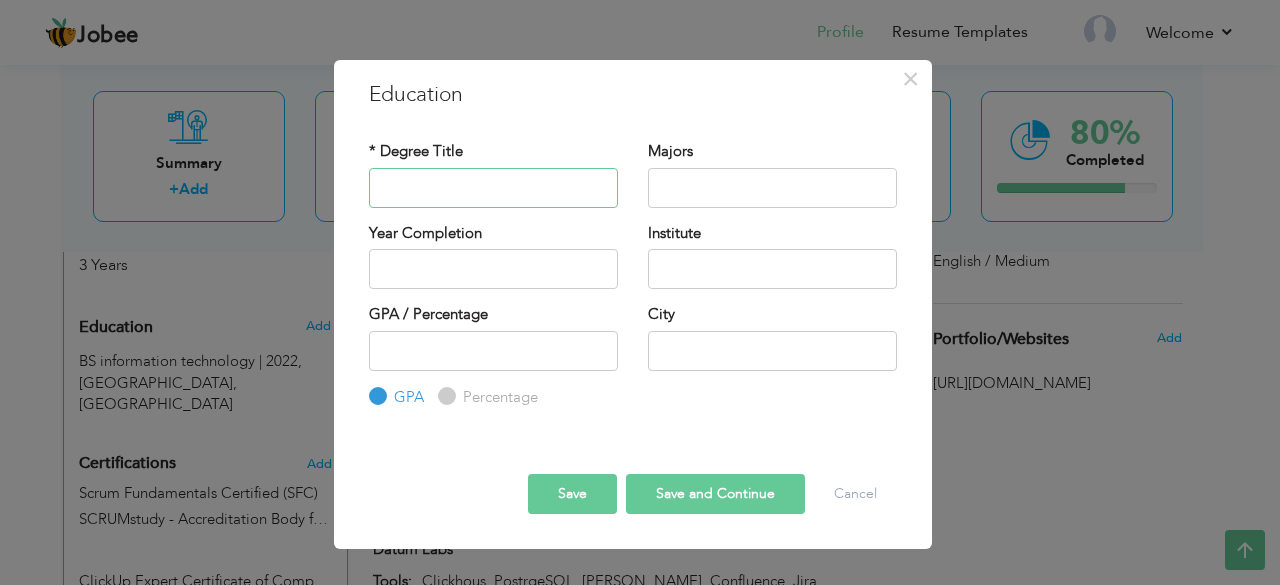 click at bounding box center (493, 188) 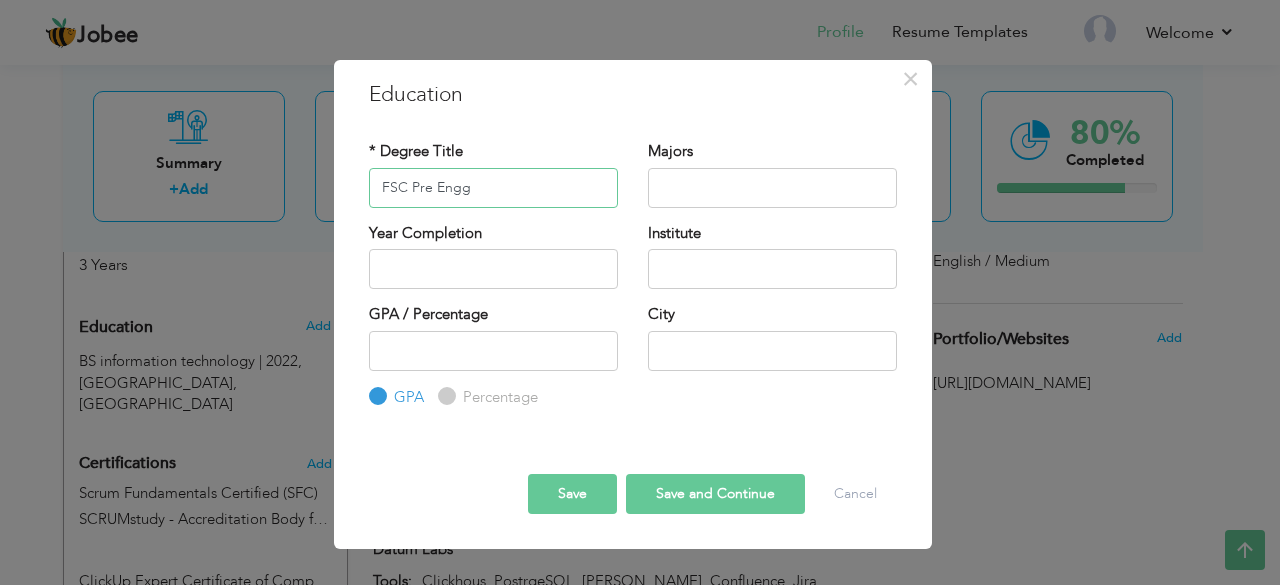 type on "FSC Pre Engg" 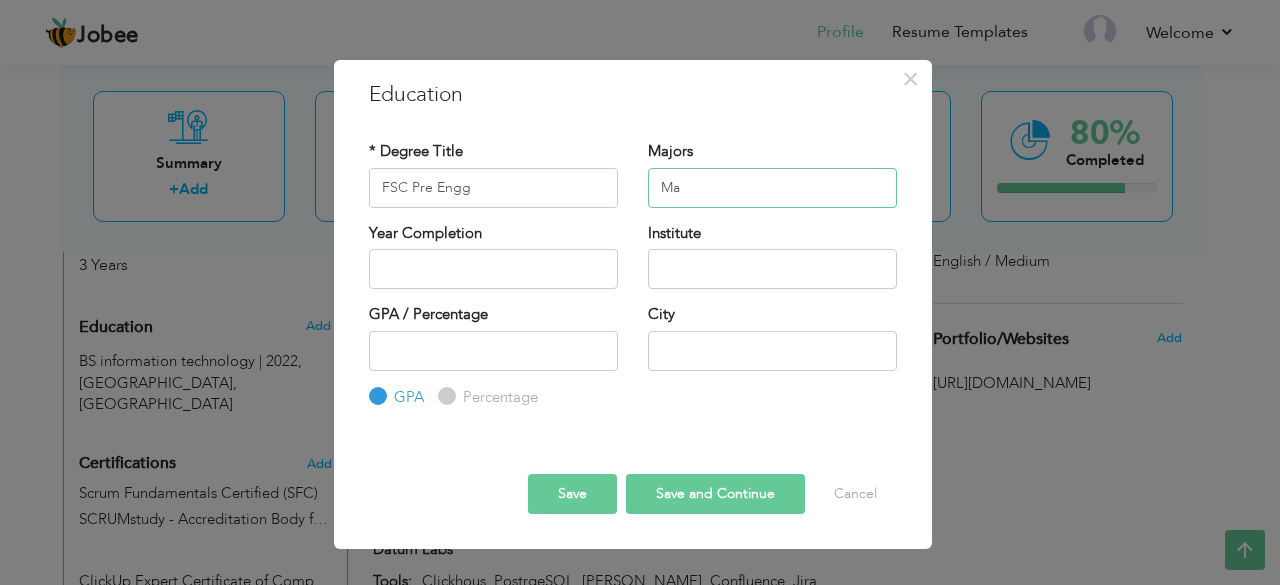 type on "M" 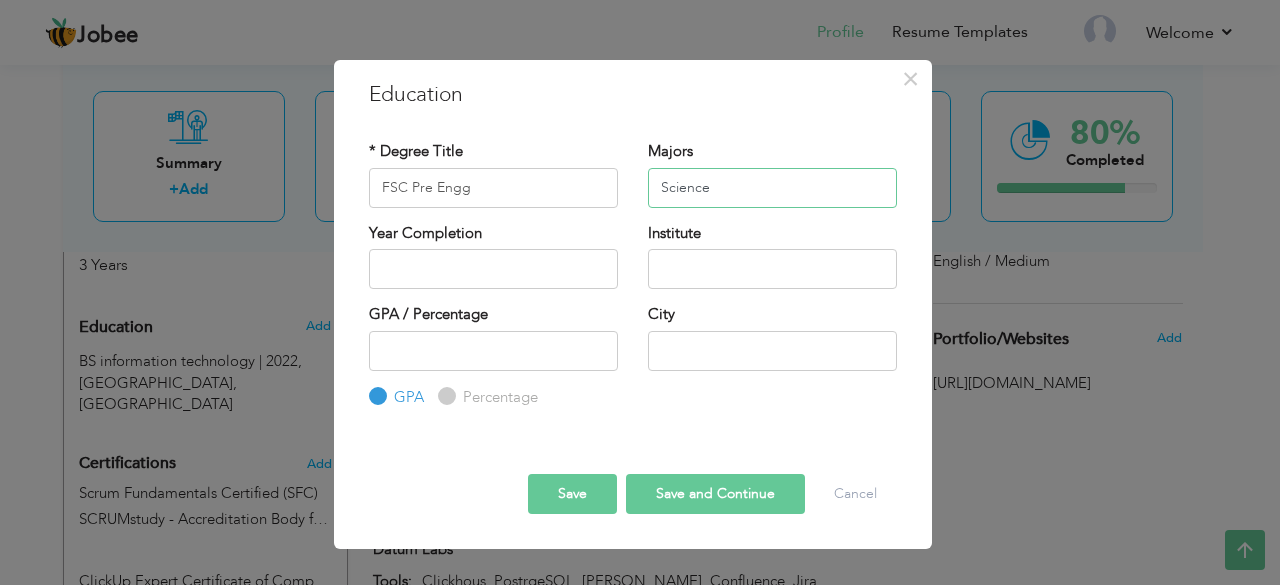 type on "Science" 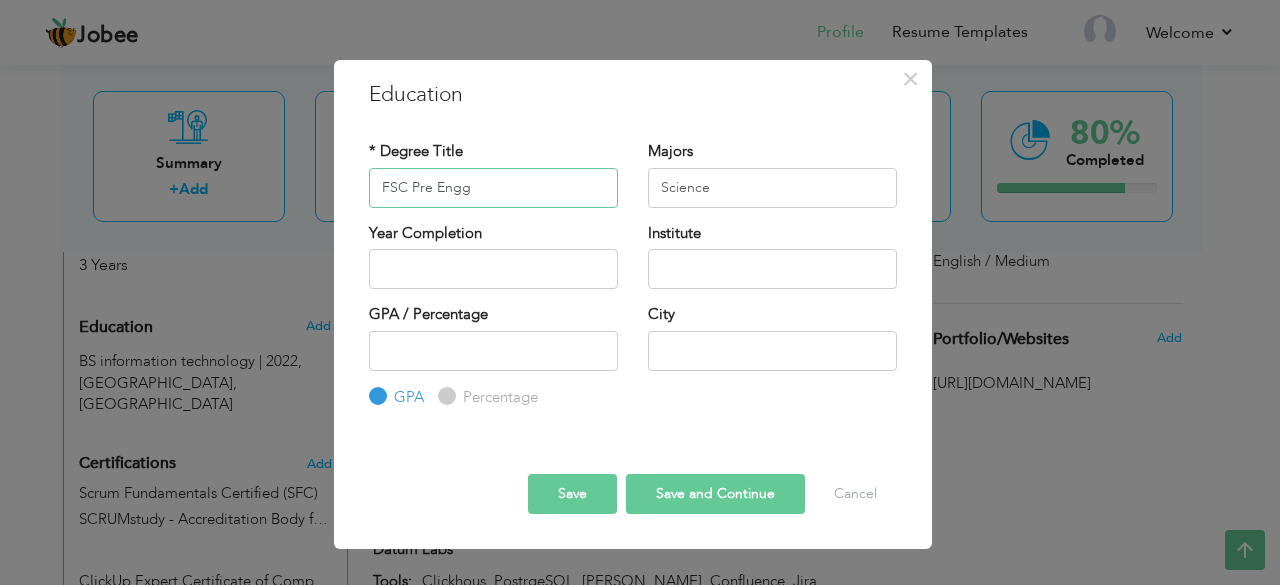 click on "FSC Pre Engg" at bounding box center (493, 188) 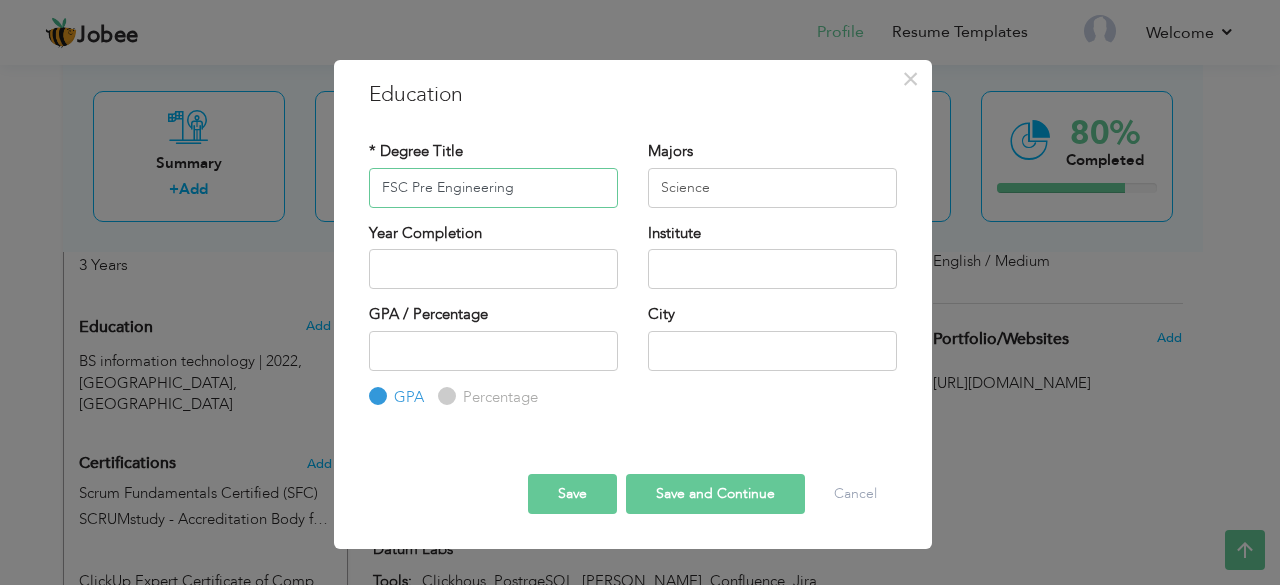 type on "FSC Pre Engineering" 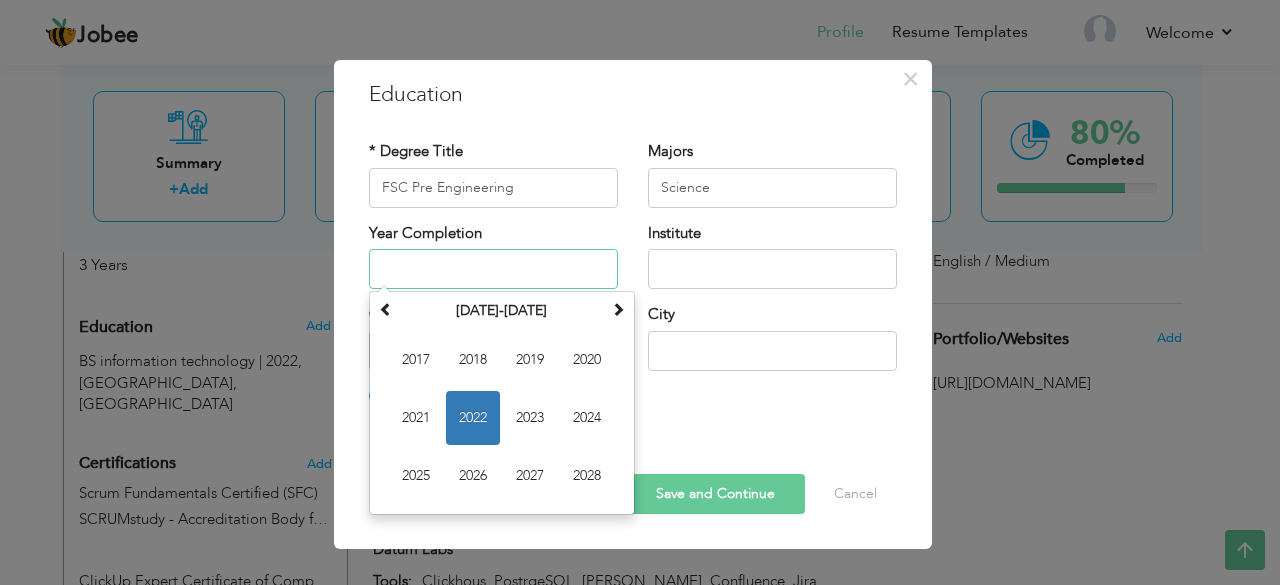 click at bounding box center [493, 269] 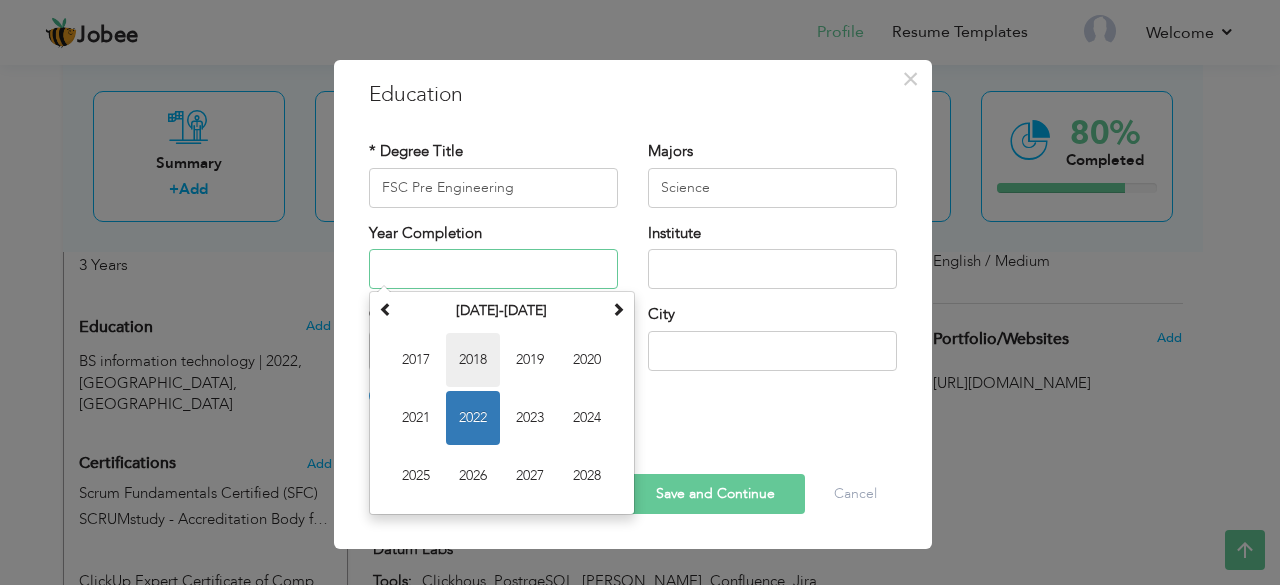 click on "2018" at bounding box center (473, 360) 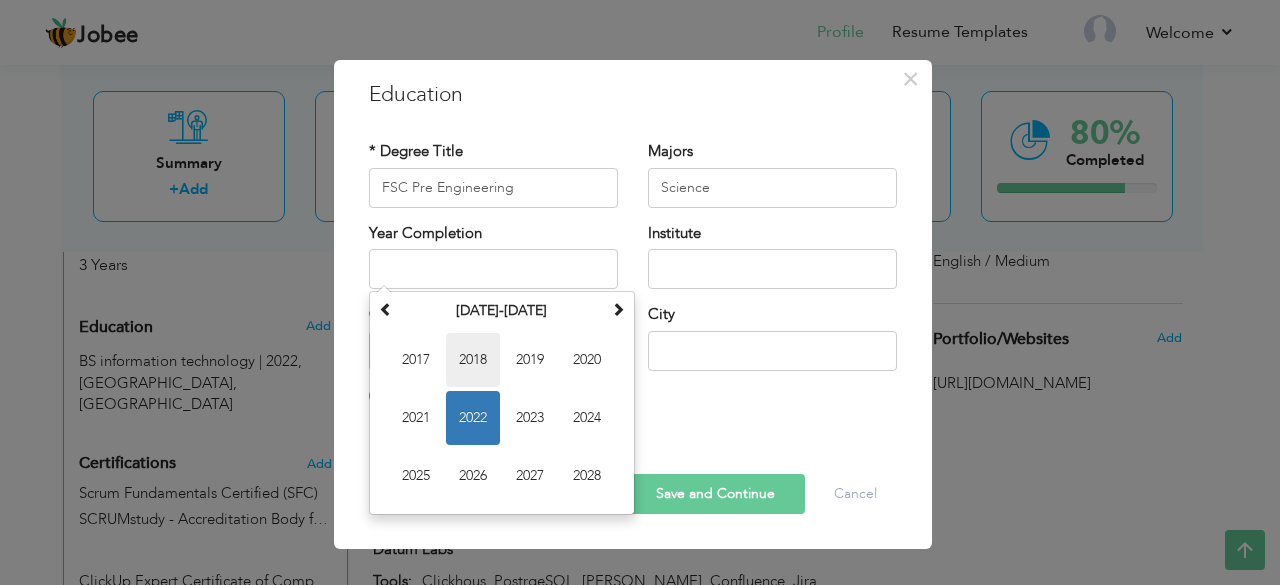 type on "2018" 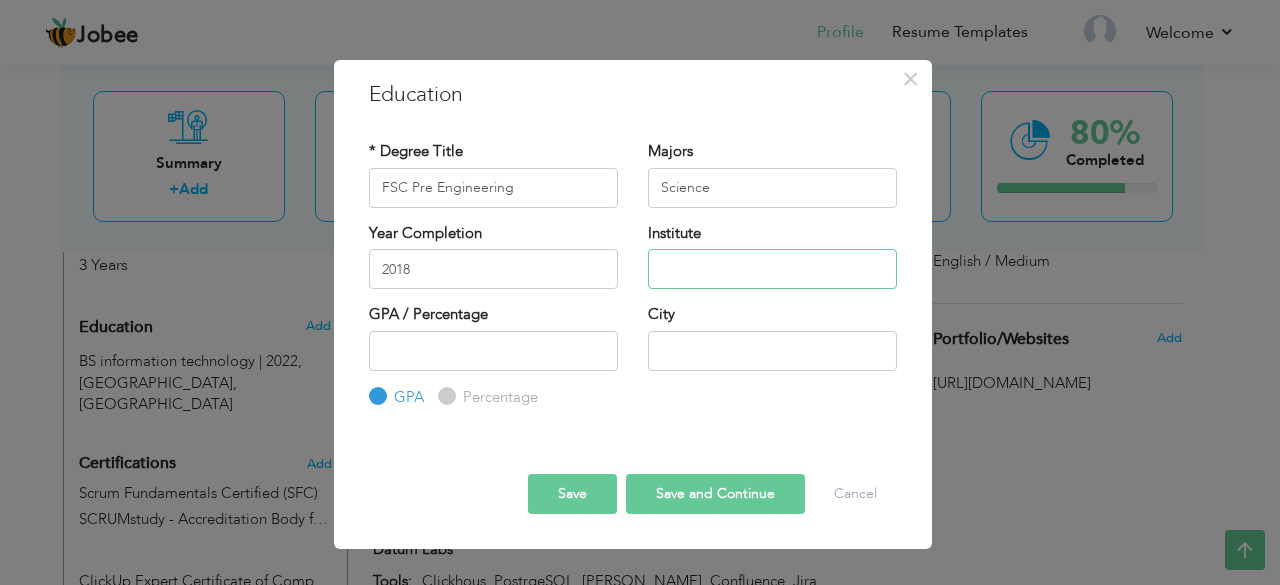 click at bounding box center (772, 269) 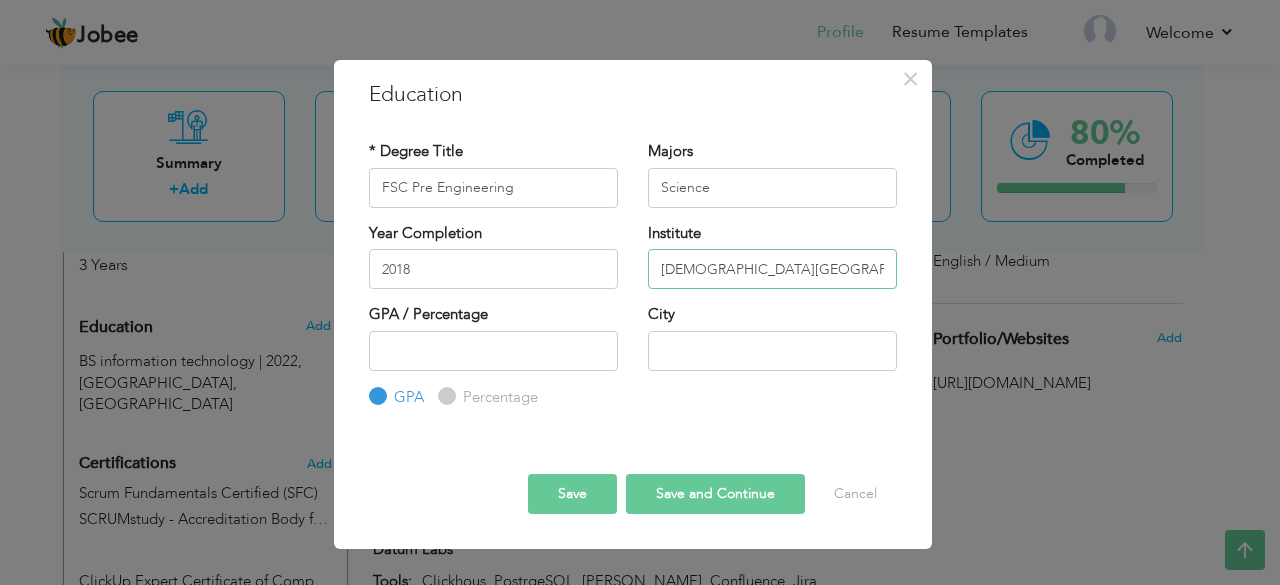 type on "[DEMOGRAPHIC_DATA][GEOGRAPHIC_DATA][PERSON_NAME]" 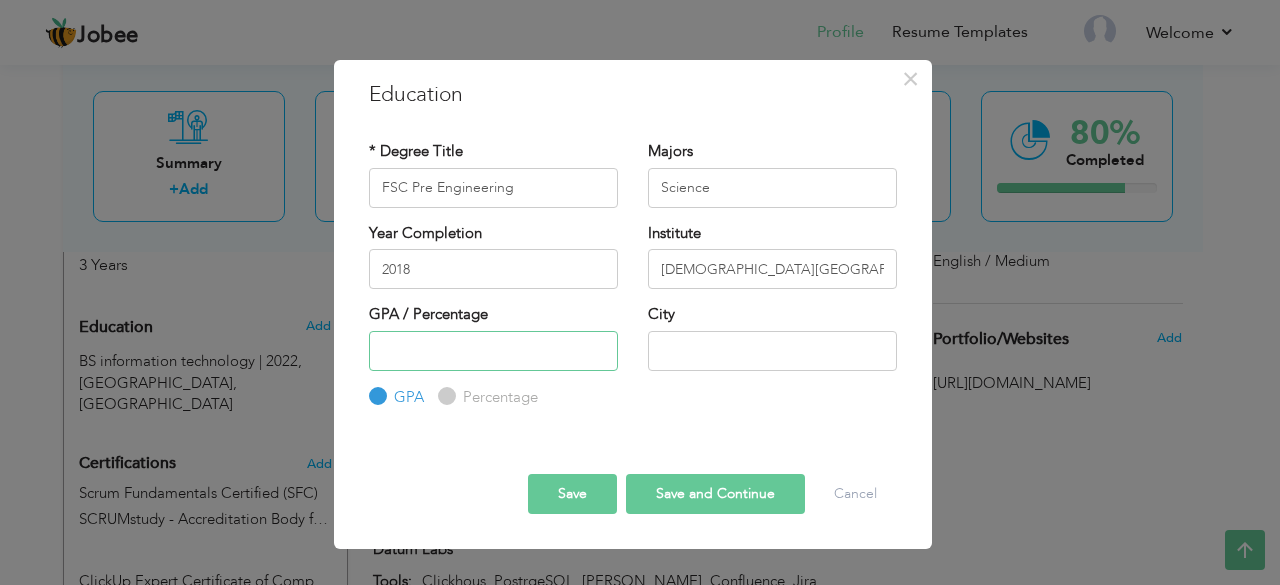 click at bounding box center [493, 351] 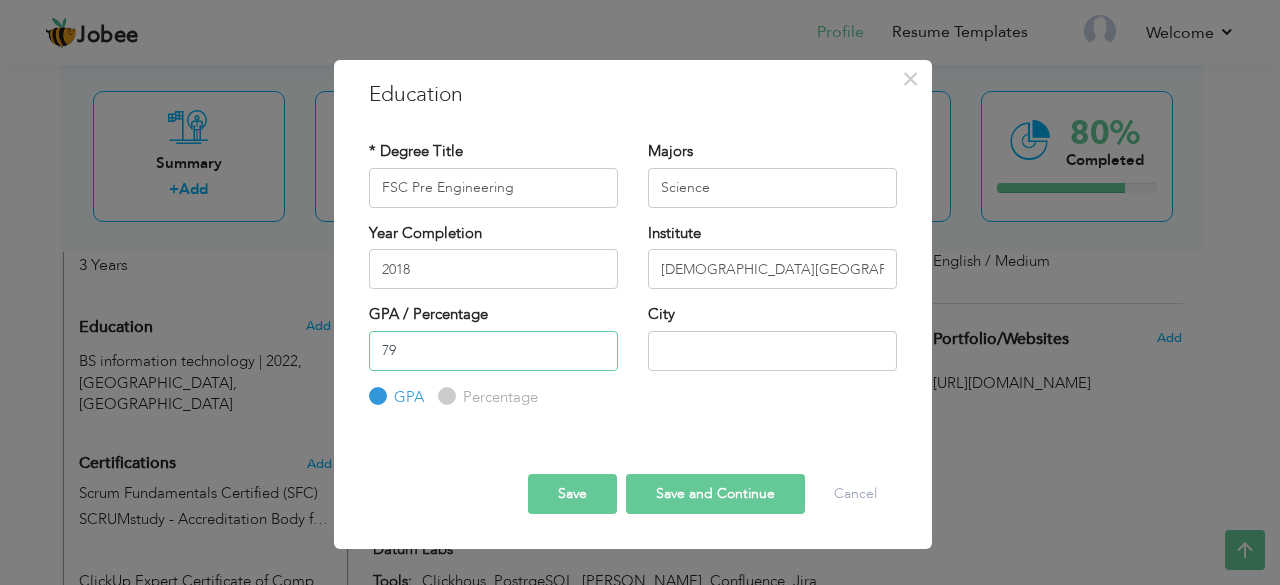 type on "79" 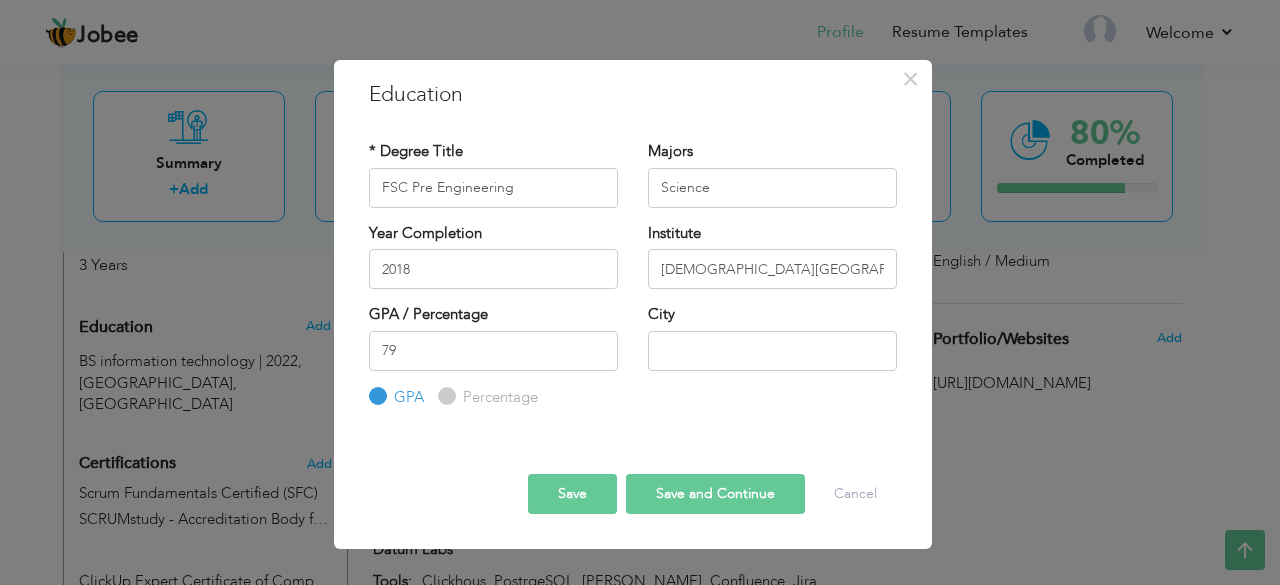click on "Percentage" at bounding box center (498, 397) 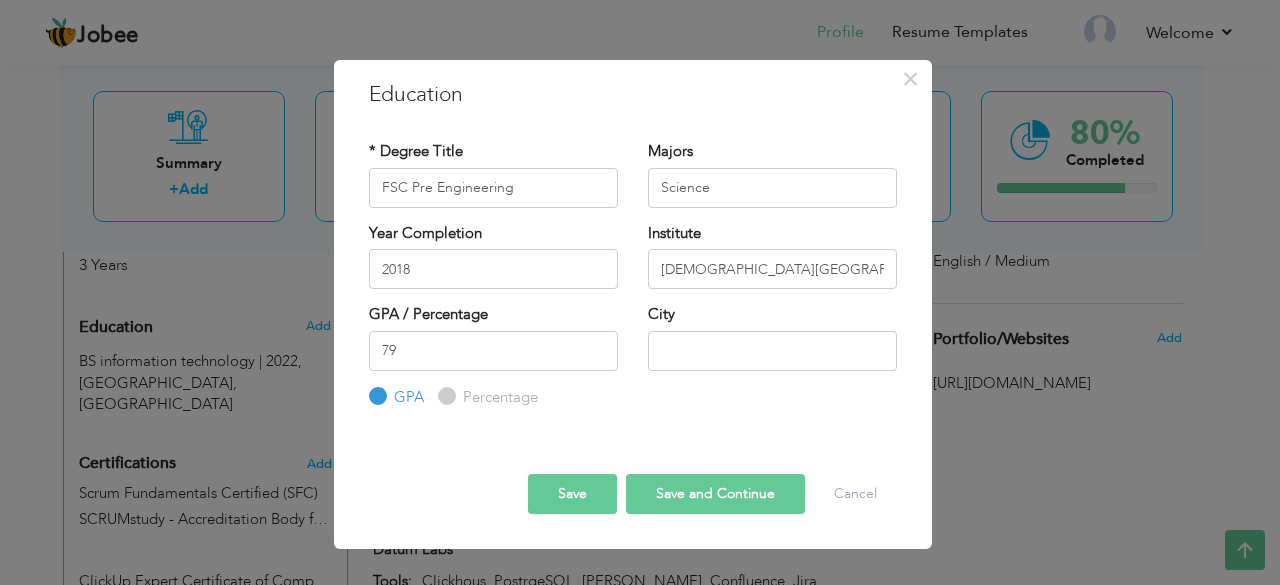click on "Percentage" at bounding box center [444, 396] 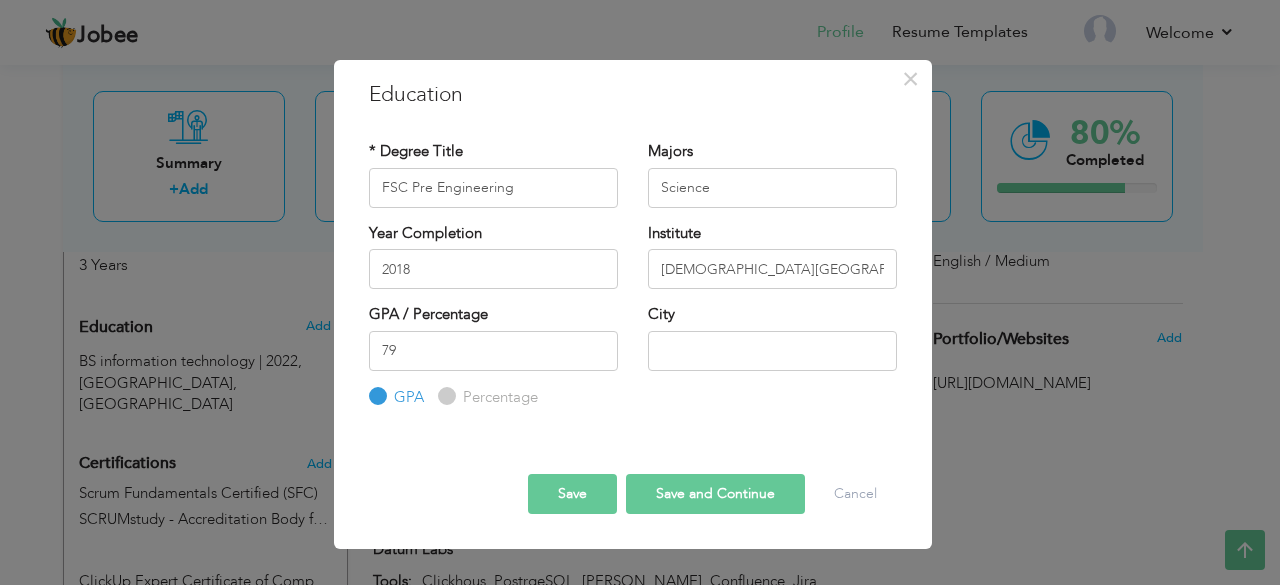 radio on "true" 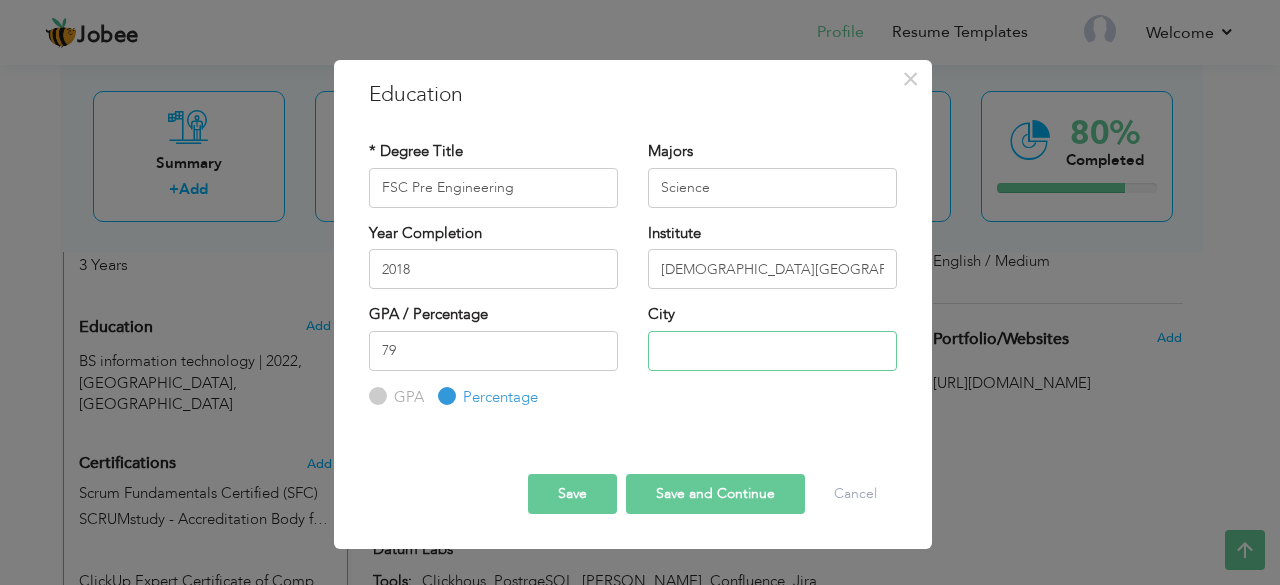 click at bounding box center [772, 351] 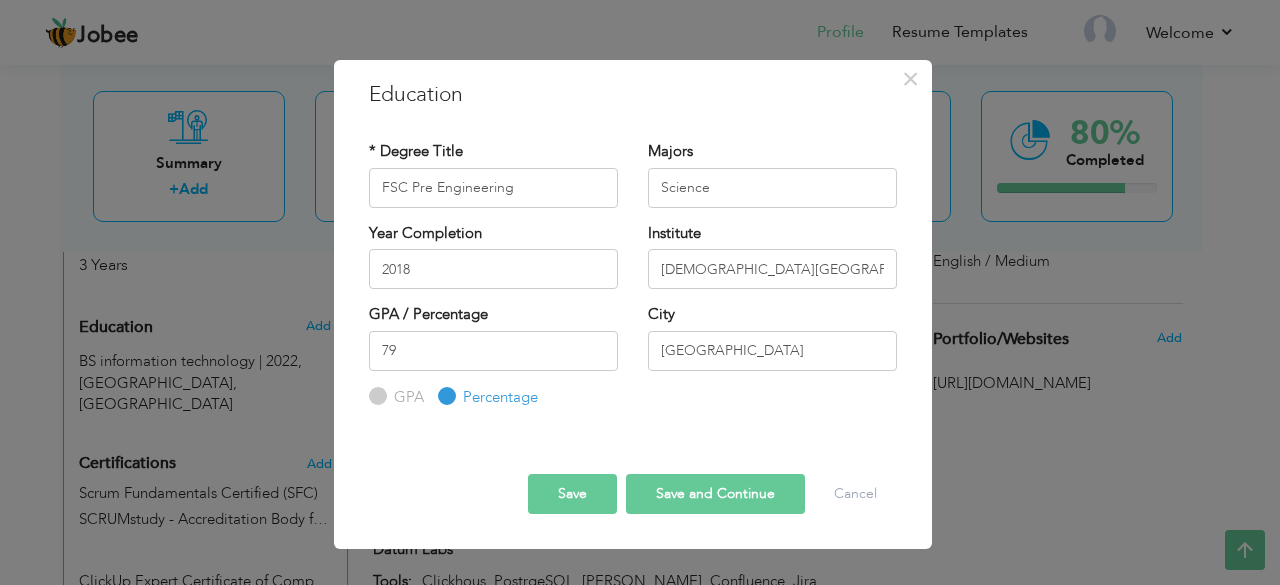 click on "Save and Continue" at bounding box center [715, 494] 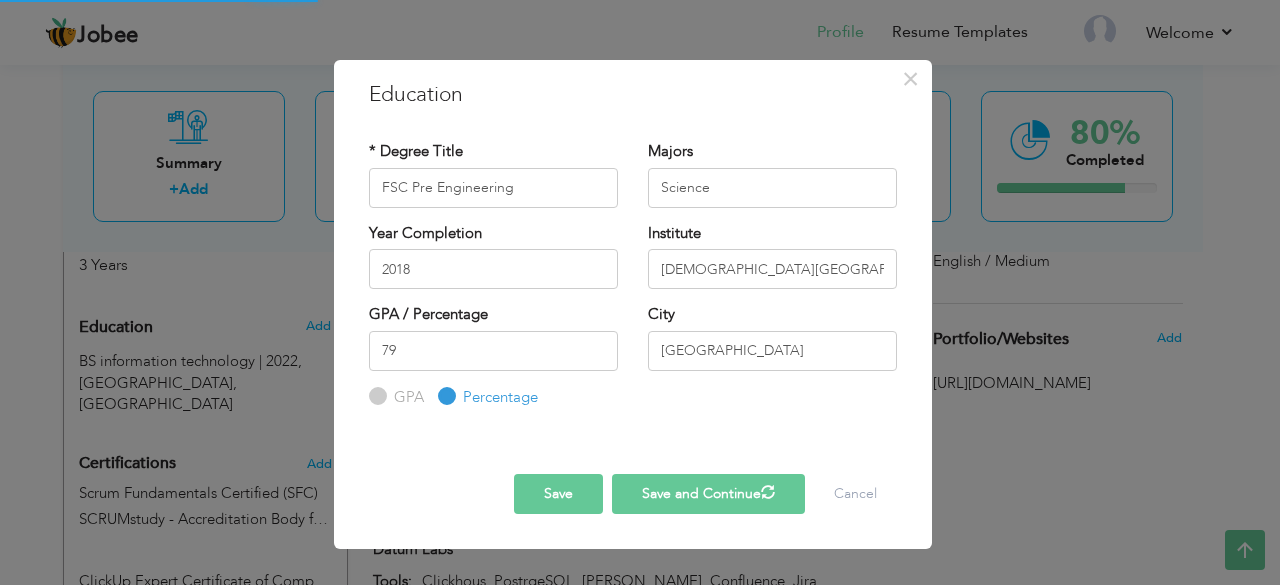 type 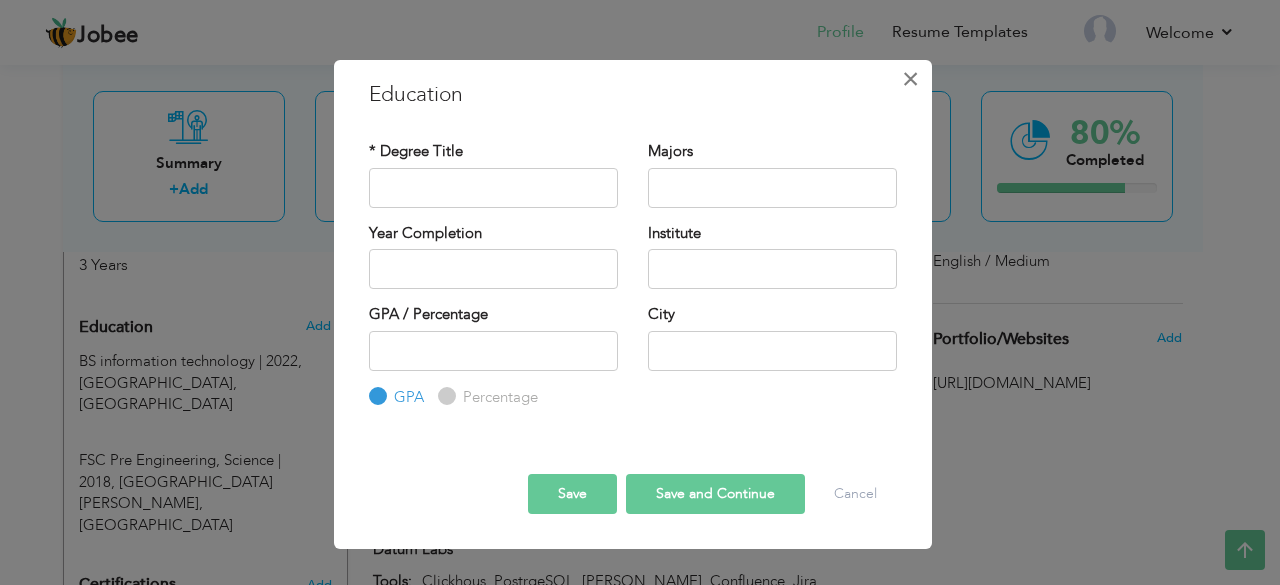 click on "×" at bounding box center [910, 79] 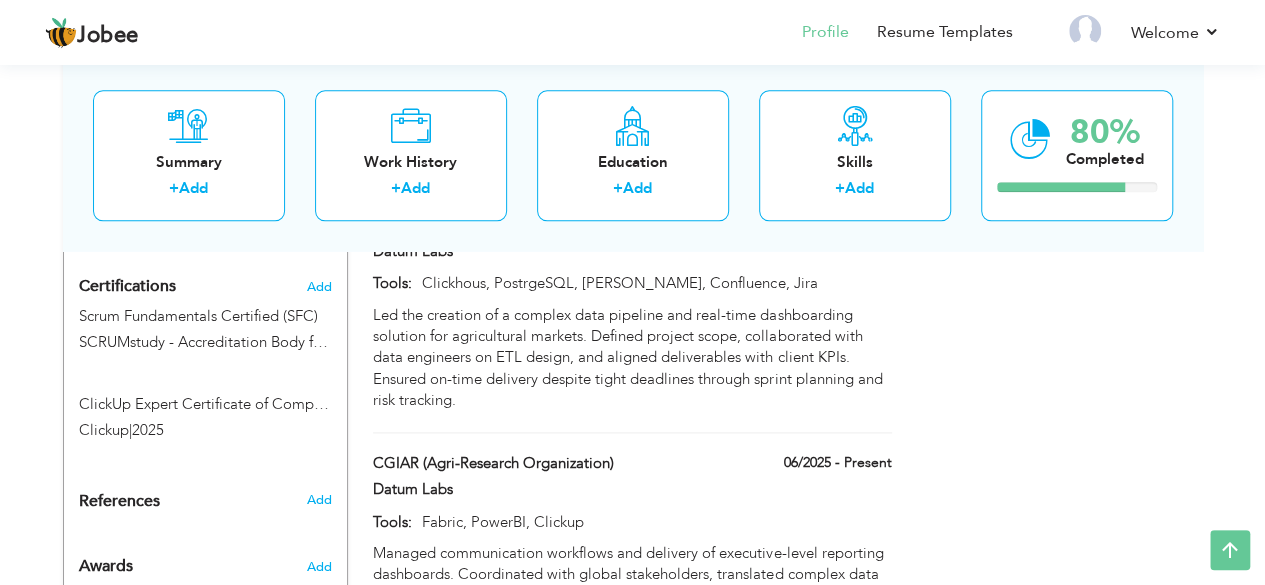 scroll, scrollTop: 1169, scrollLeft: 0, axis: vertical 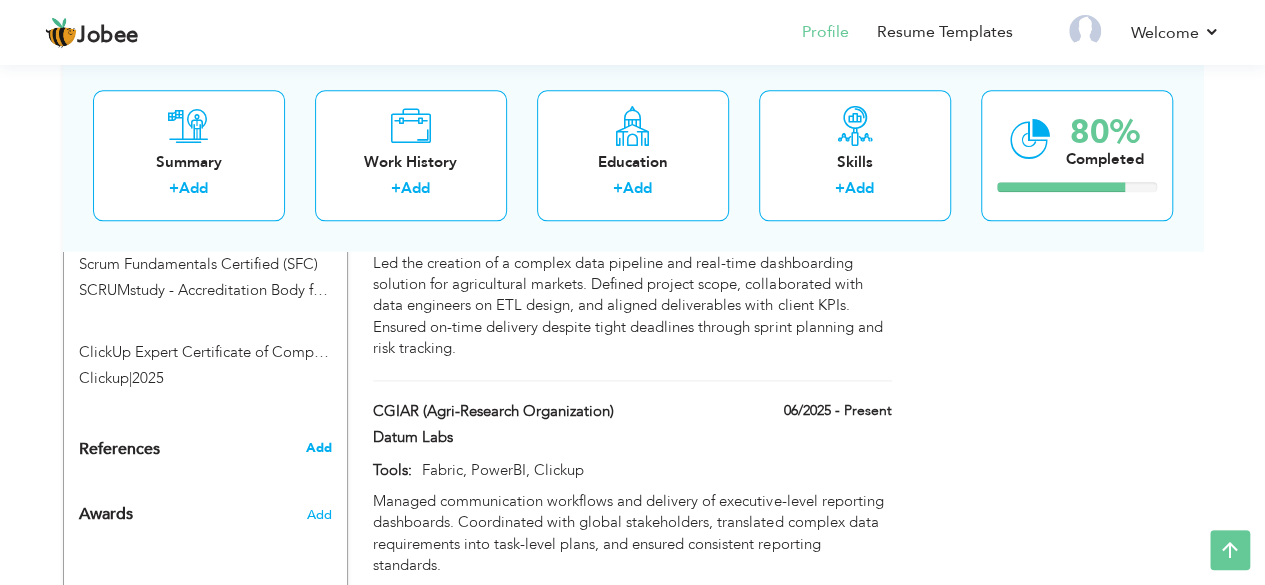 click on "Add" at bounding box center (318, 448) 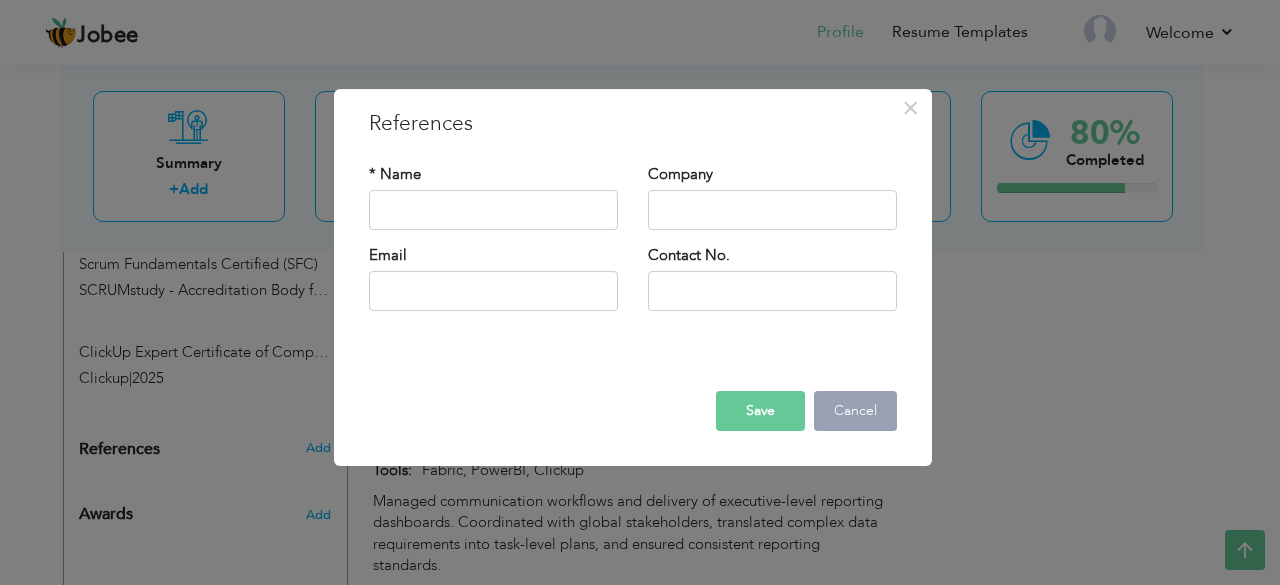 click on "Cancel" at bounding box center [855, 411] 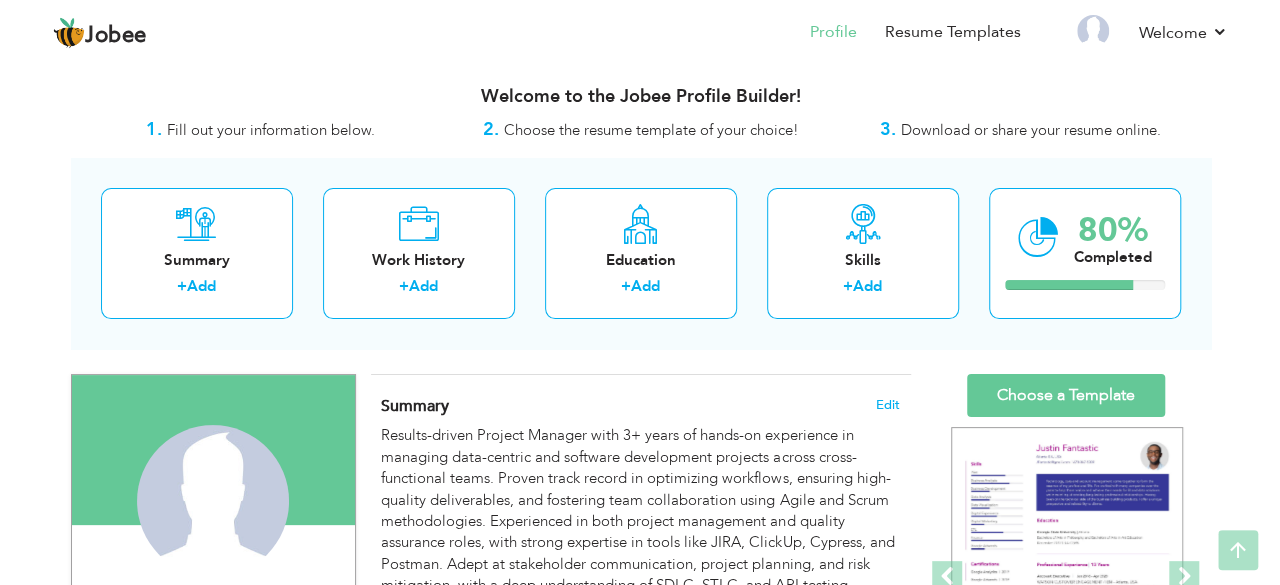 scroll, scrollTop: 0, scrollLeft: 0, axis: both 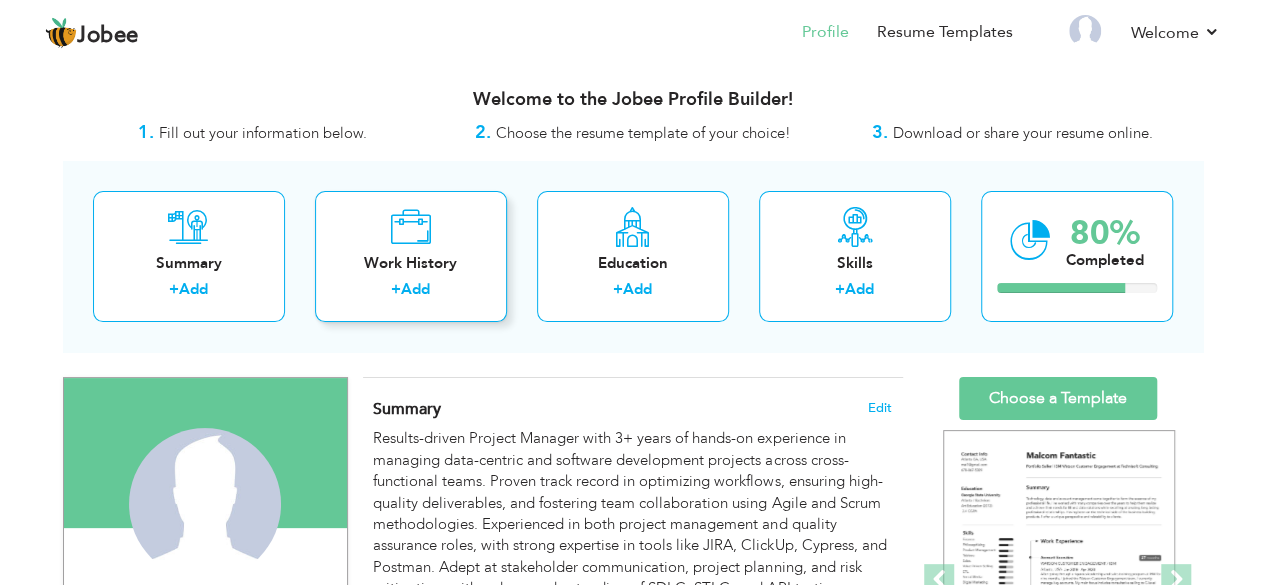 click on "Add" at bounding box center (415, 289) 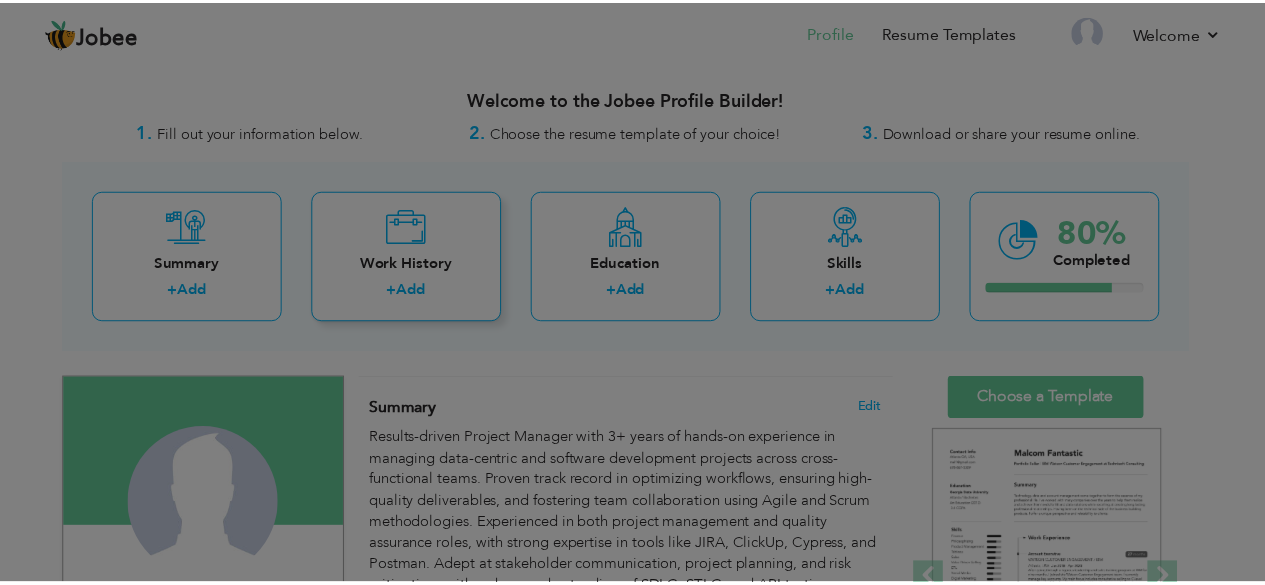 scroll, scrollTop: 0, scrollLeft: 0, axis: both 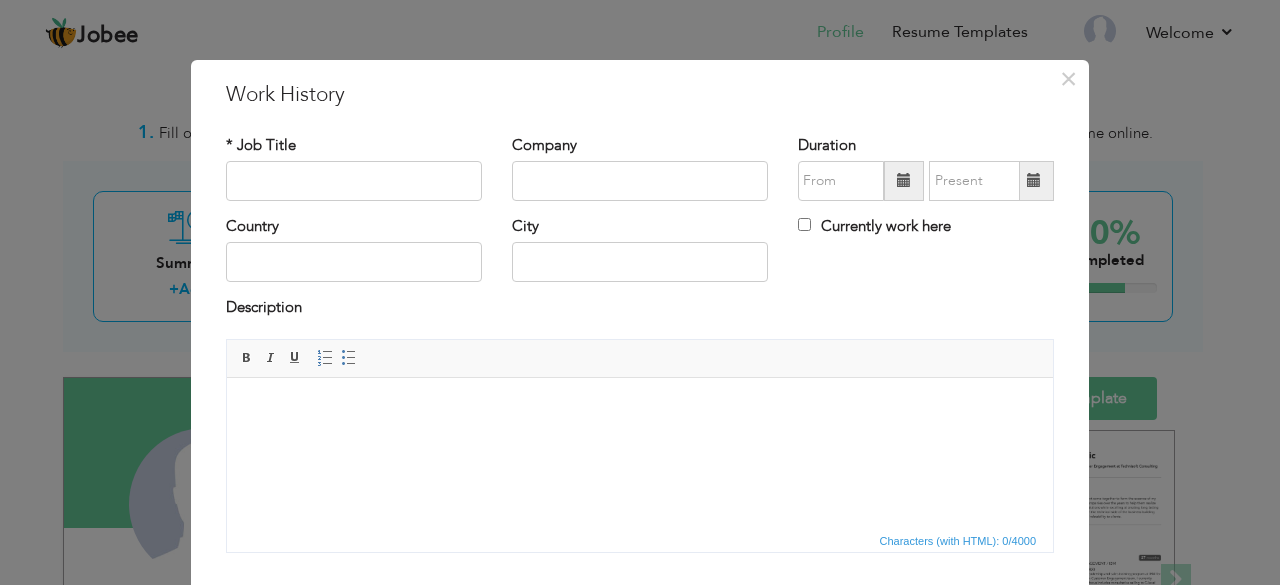 click on "×
Work History
* Job Title
Company
Duration Currently work here Country" at bounding box center (640, 292) 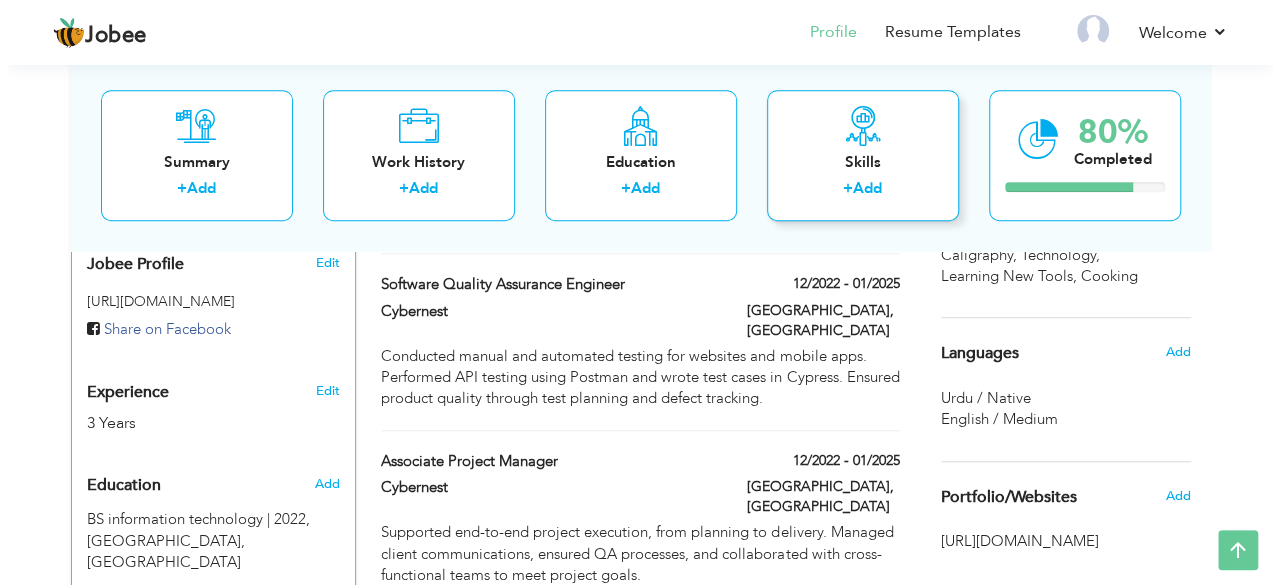 scroll, scrollTop: 375, scrollLeft: 0, axis: vertical 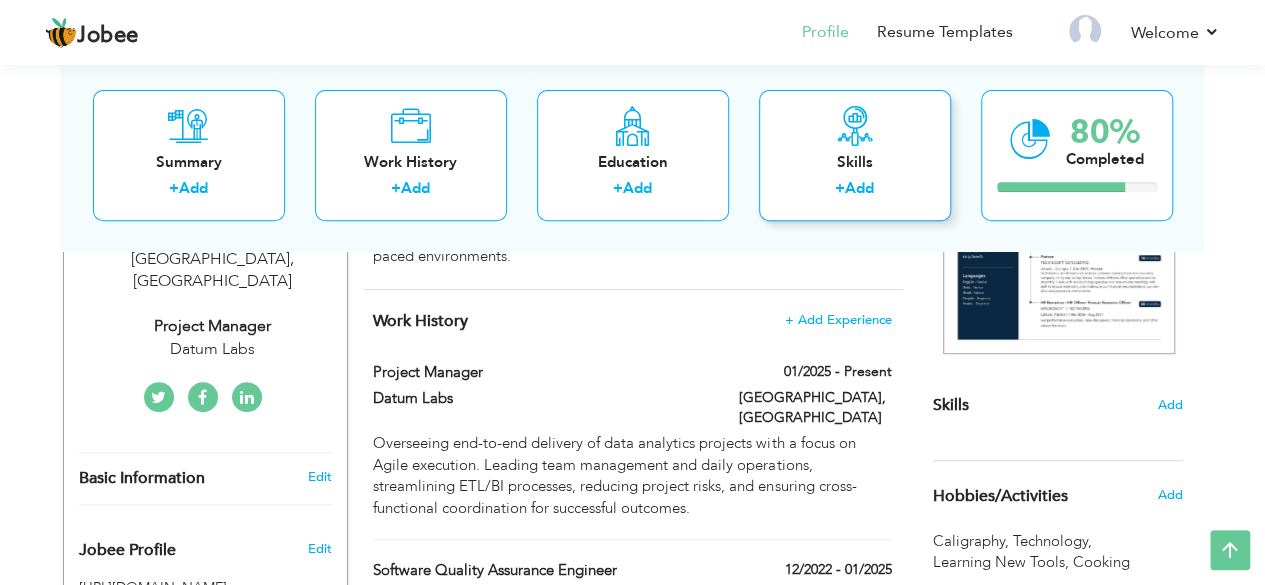click on "+" at bounding box center (840, 189) 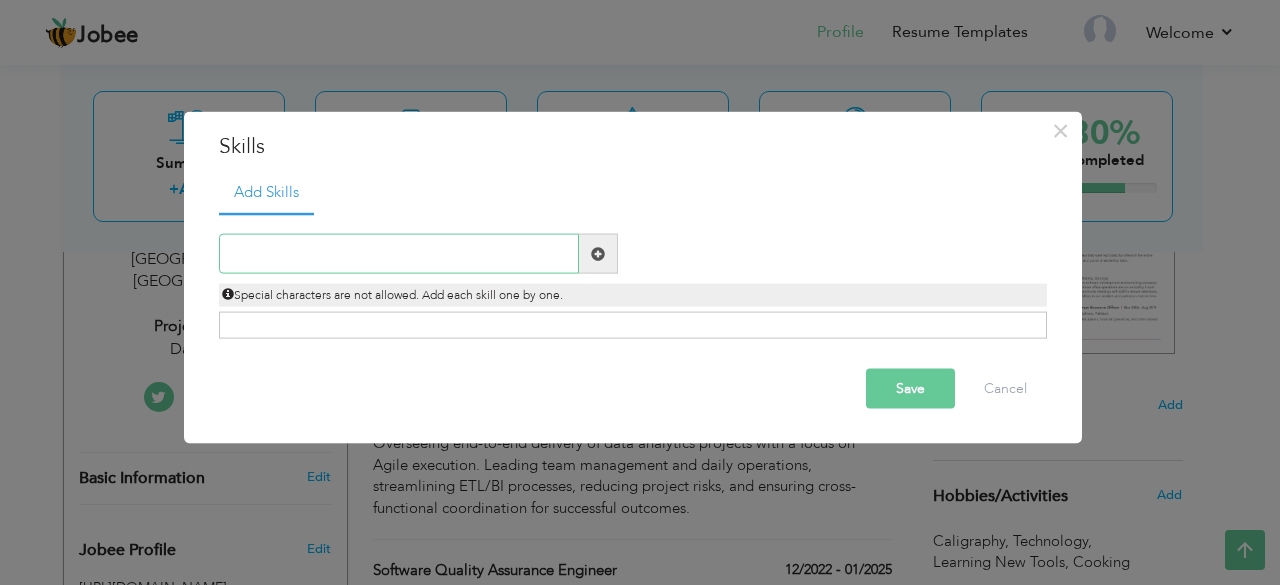 paste on "Agile/Scrum" 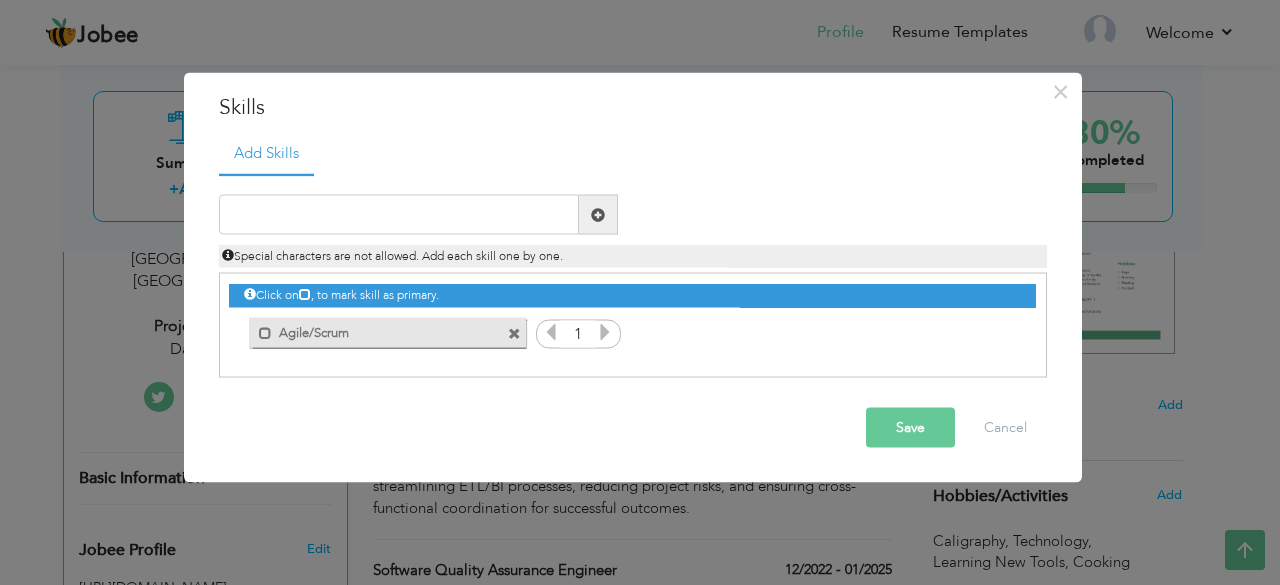 click at bounding box center (605, 332) 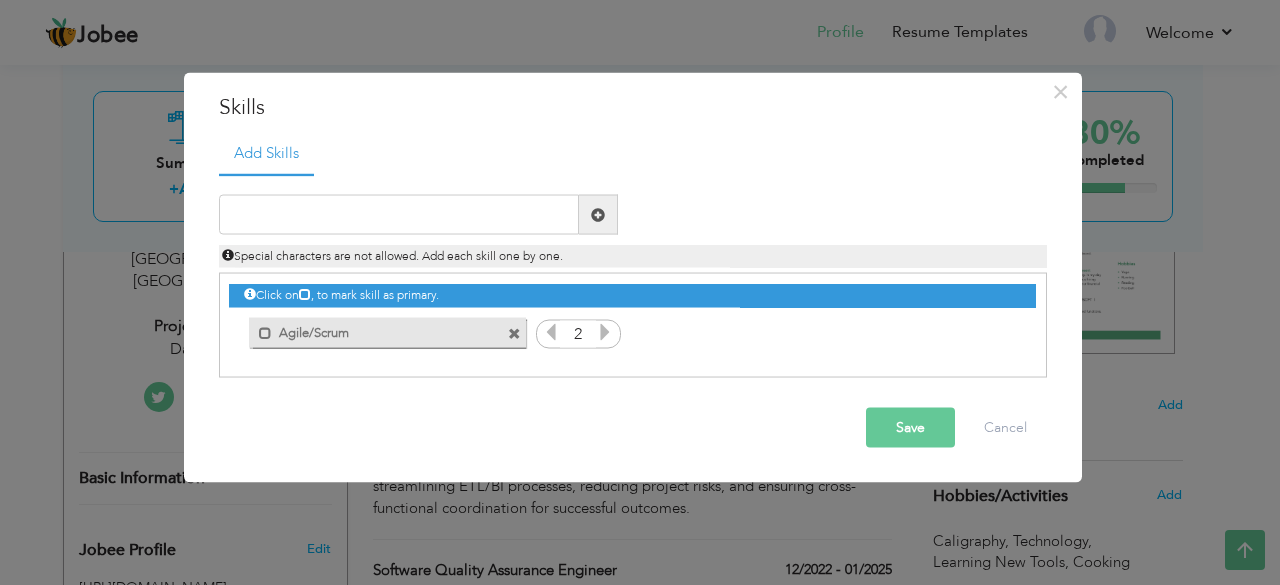 click at bounding box center [605, 332] 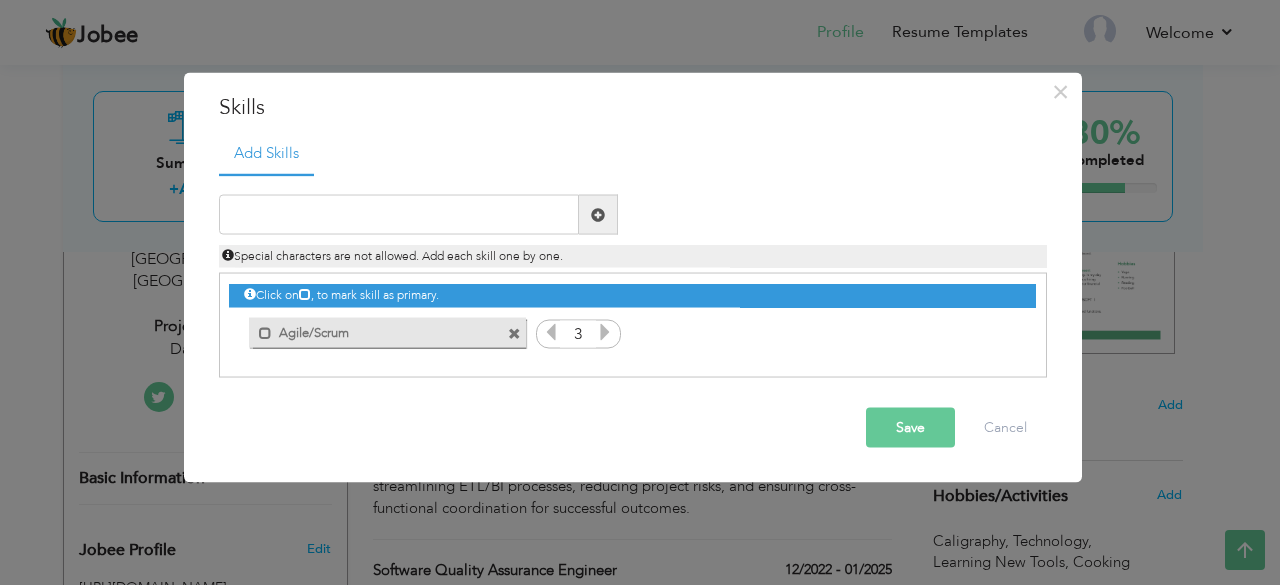 click at bounding box center (605, 332) 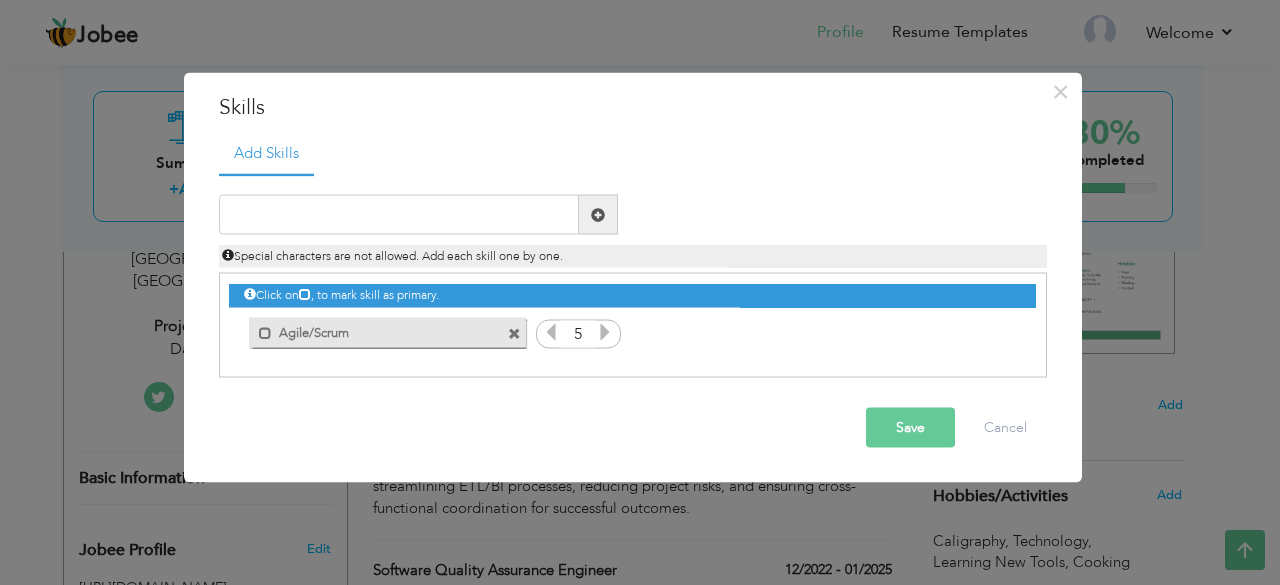 click at bounding box center (605, 332) 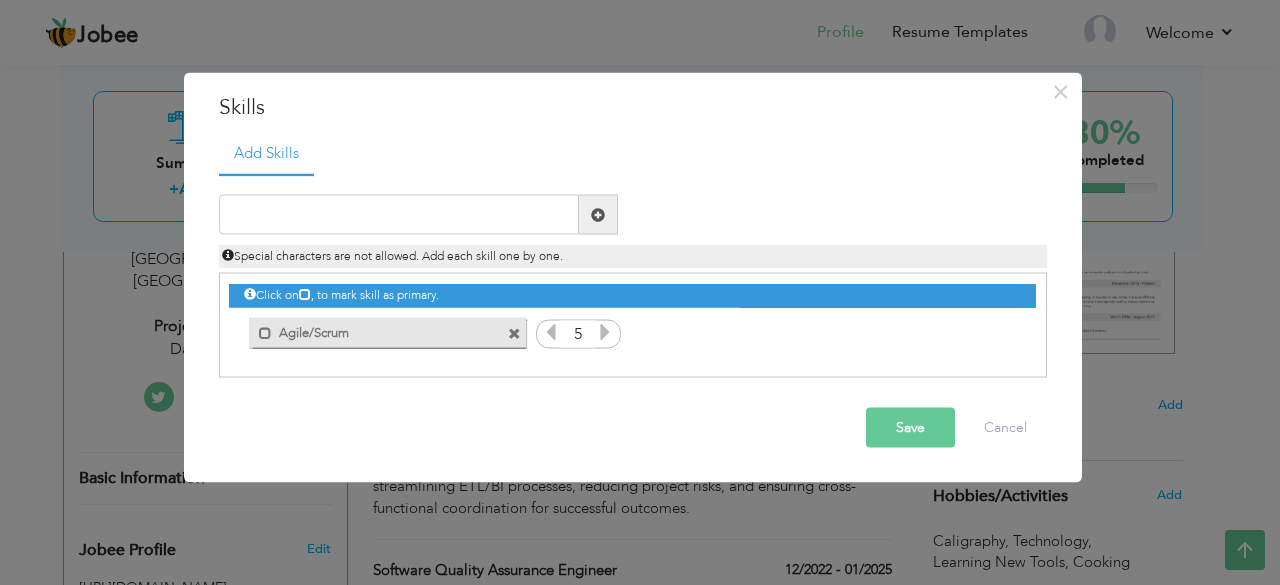 click on "Duplicate entry" at bounding box center (633, 275) 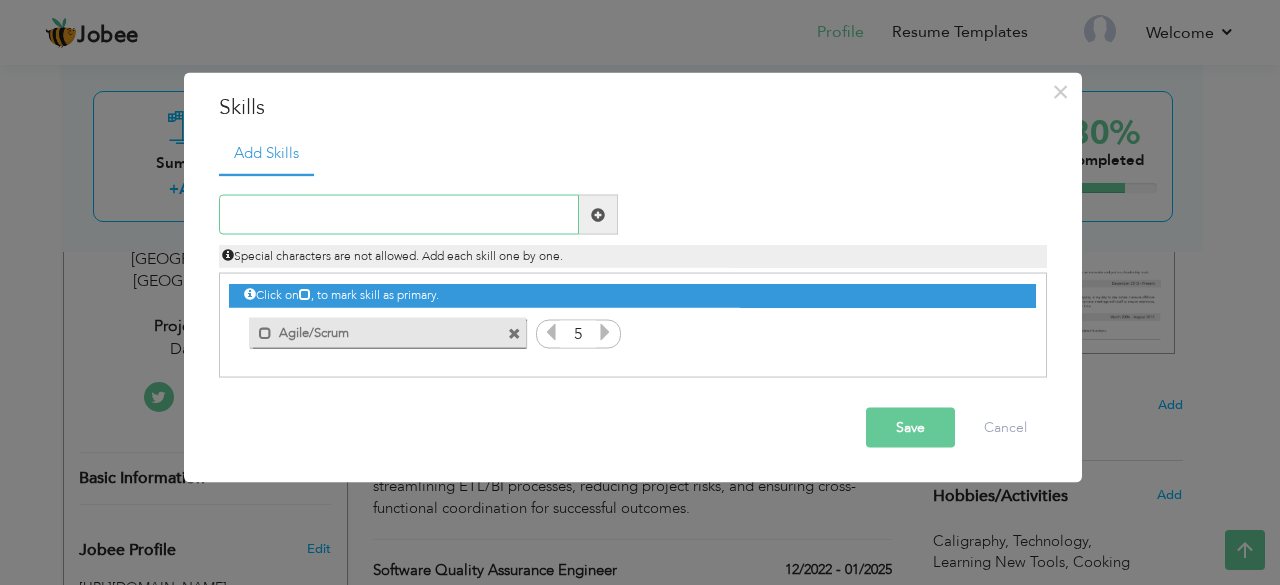 paste on "Sprint Planning" 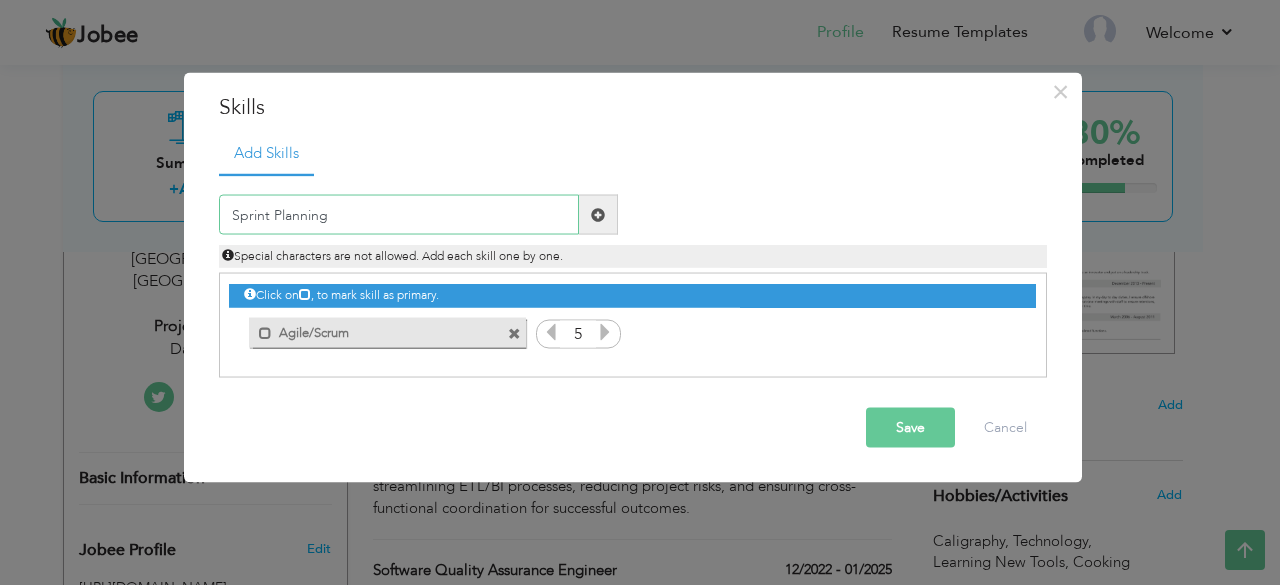 click on "Sprint Planning" at bounding box center (399, 215) 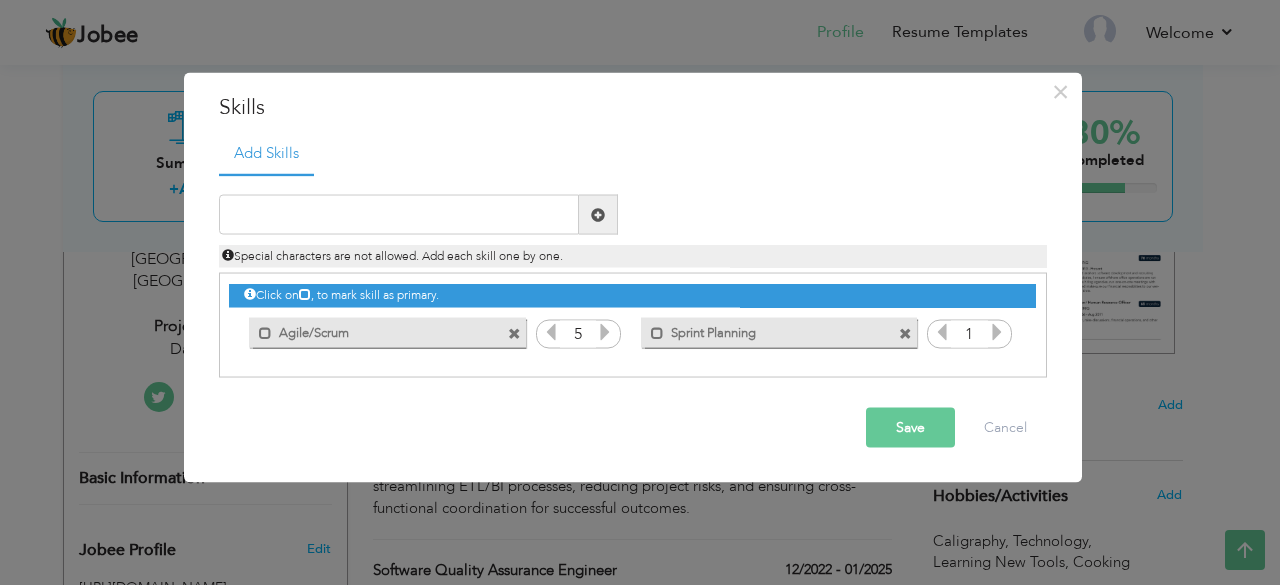click at bounding box center (997, 332) 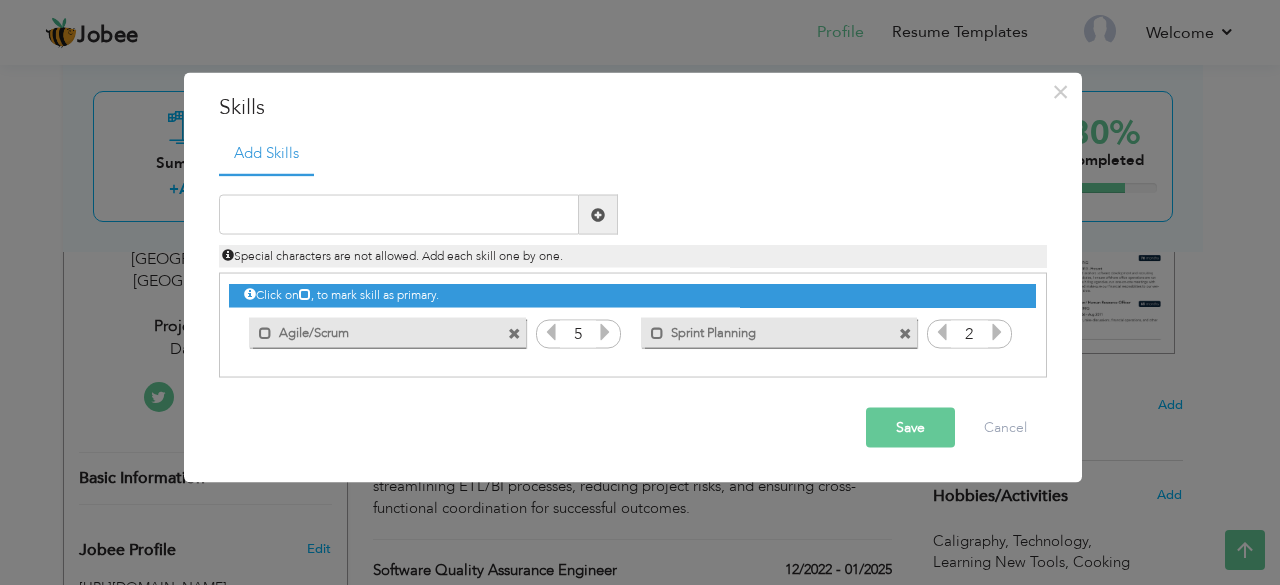 click at bounding box center [997, 332] 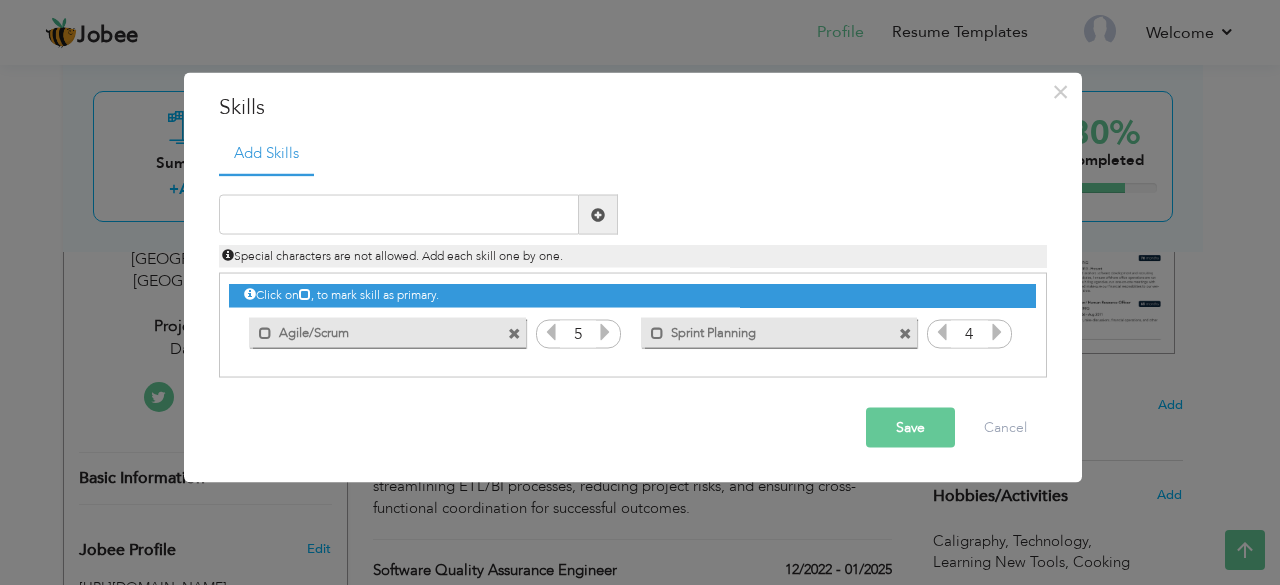 click at bounding box center [997, 332] 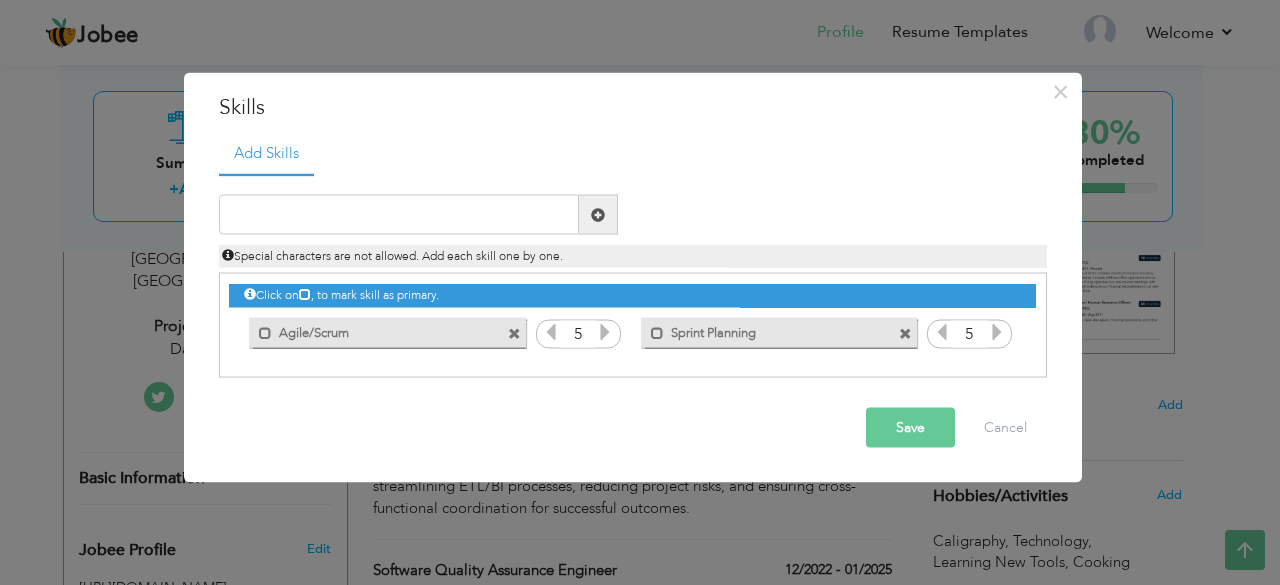 click at bounding box center [997, 332] 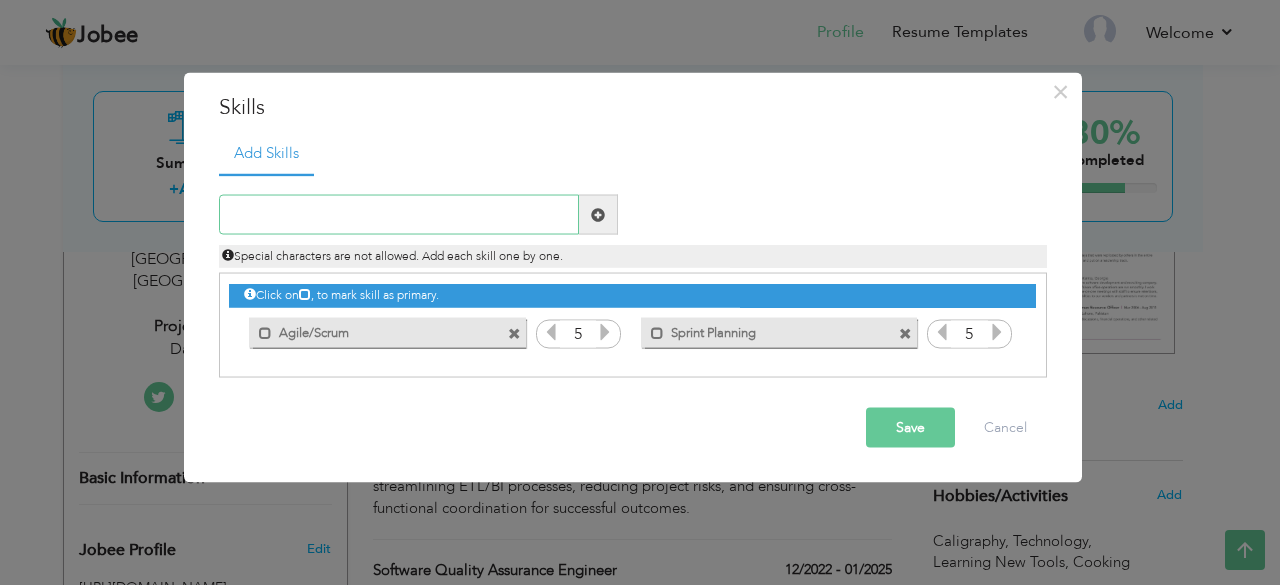 click at bounding box center (399, 215) 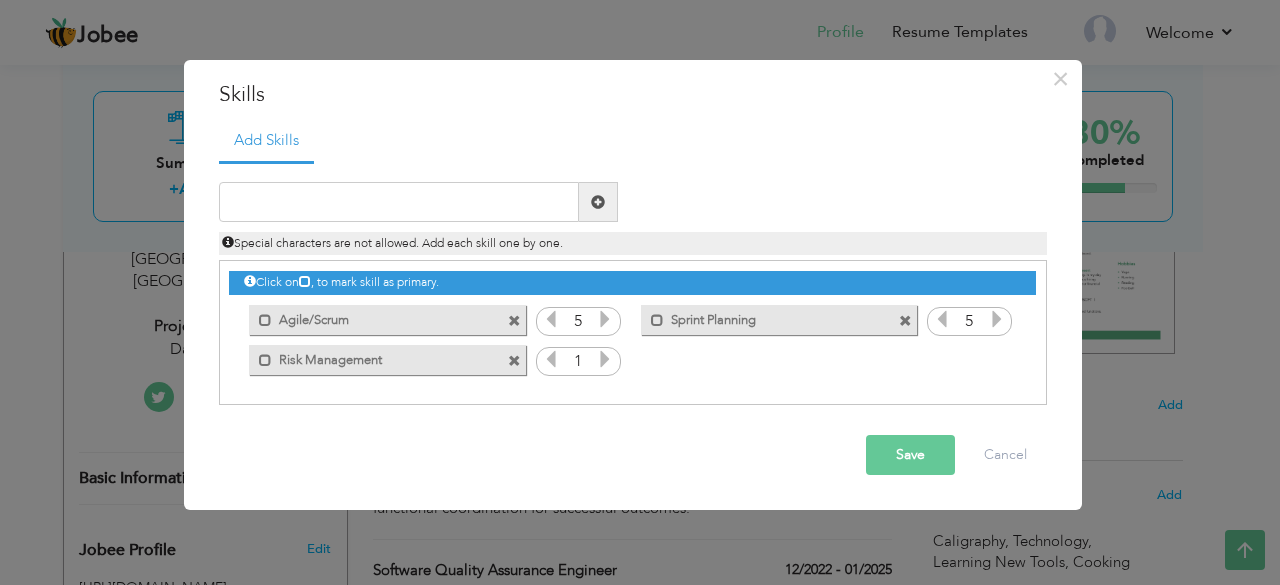 click at bounding box center (605, 359) 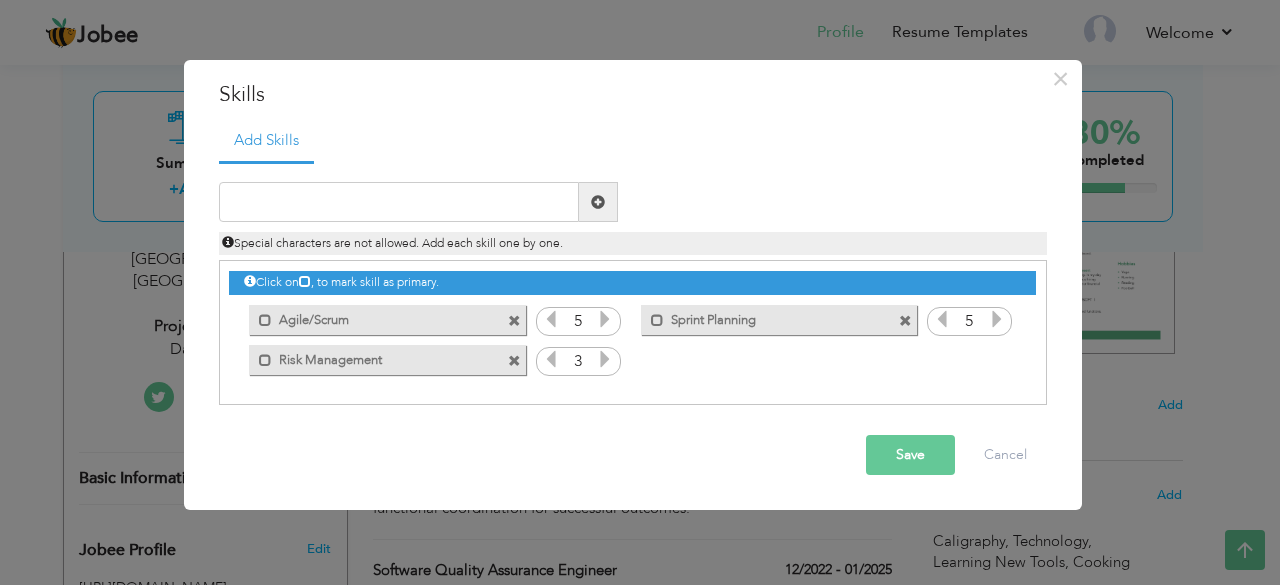click at bounding box center (605, 359) 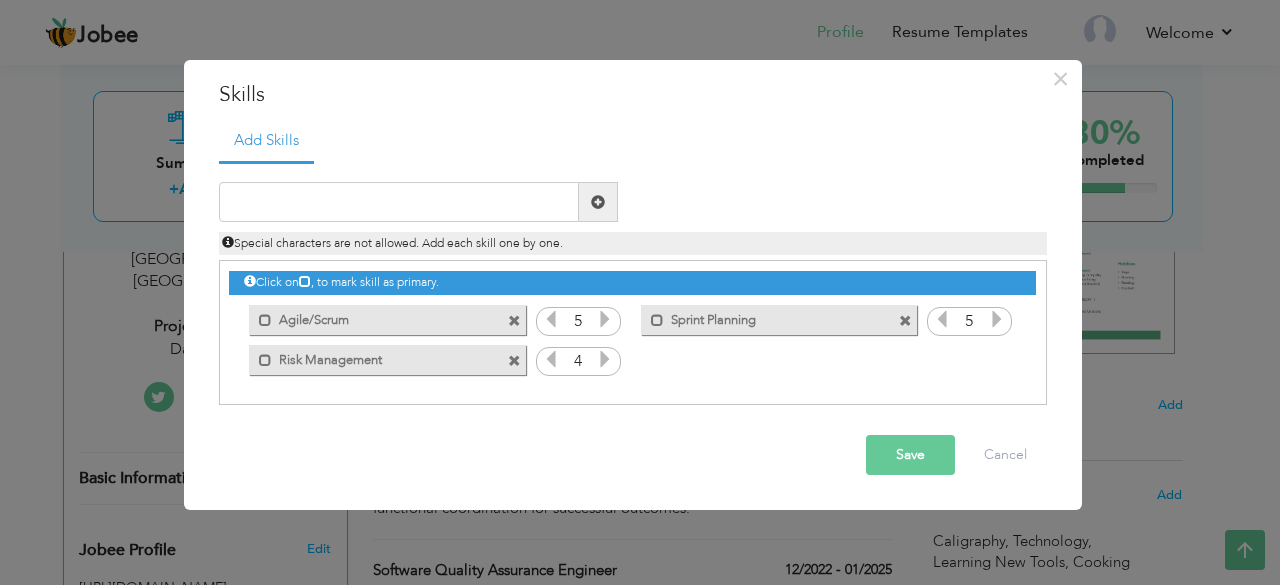 click at bounding box center (605, 359) 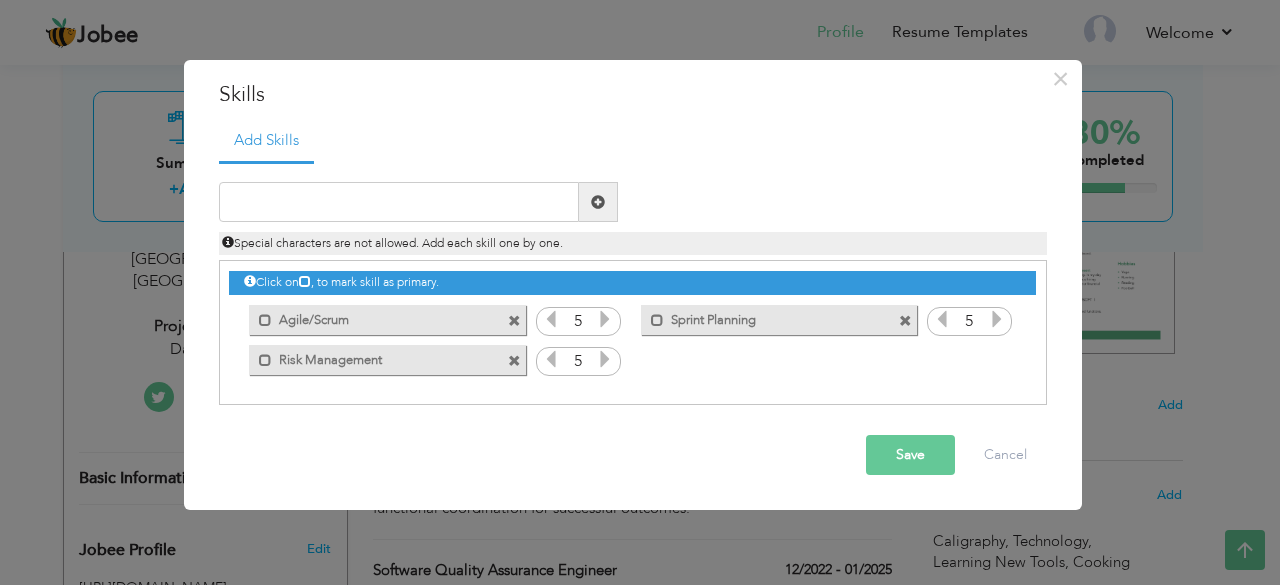 click at bounding box center [605, 359] 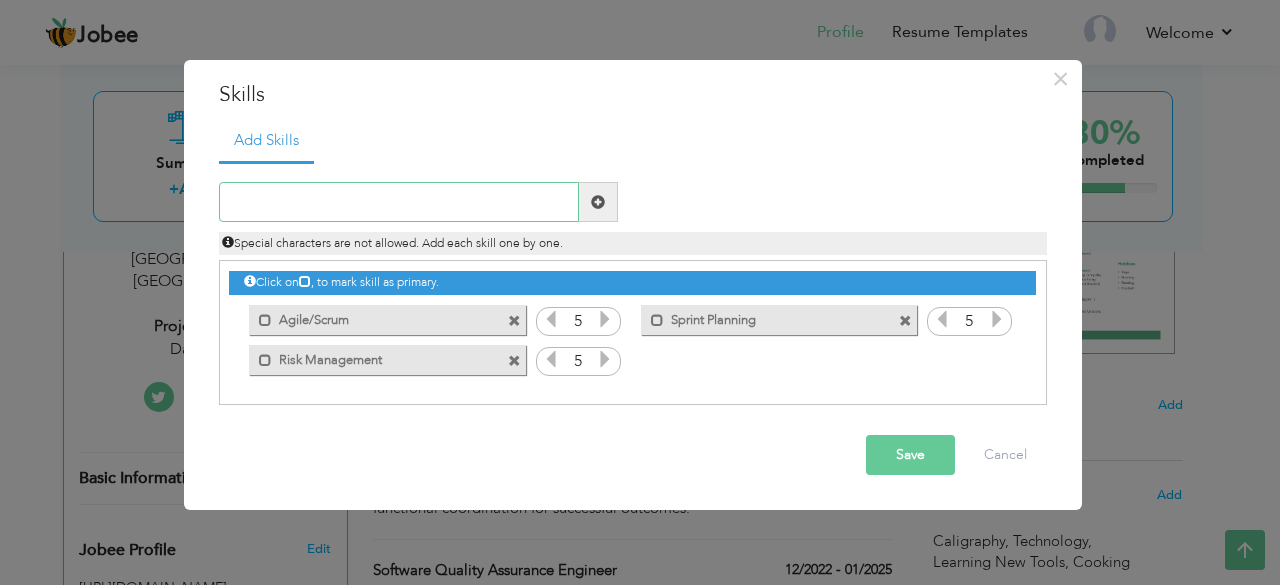 click at bounding box center (399, 202) 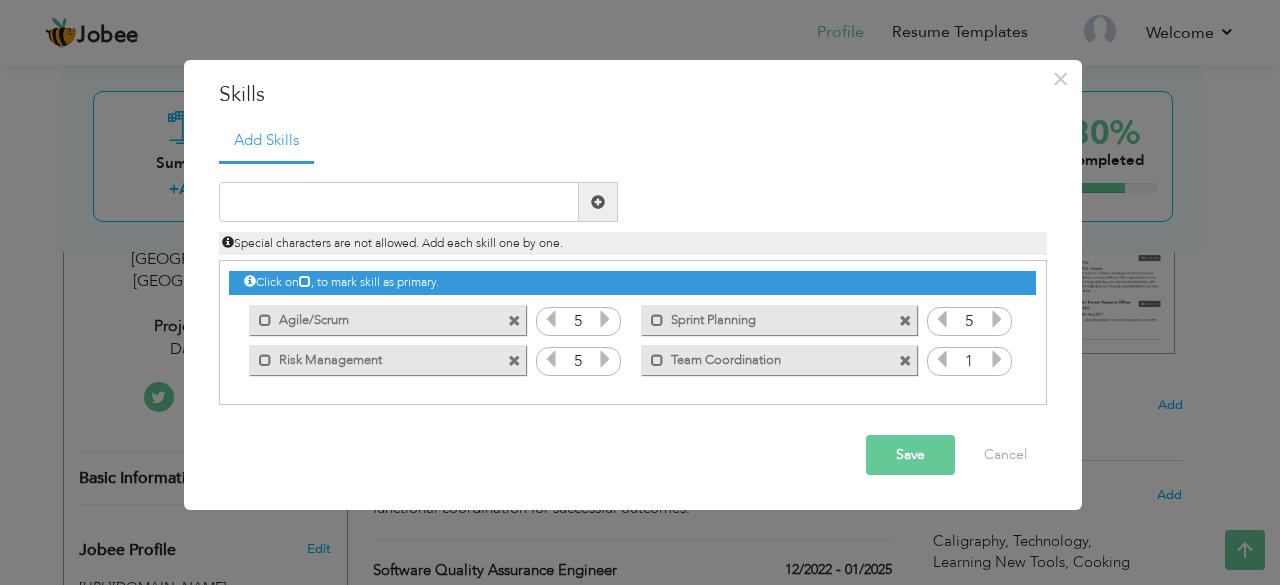 click at bounding box center (997, 359) 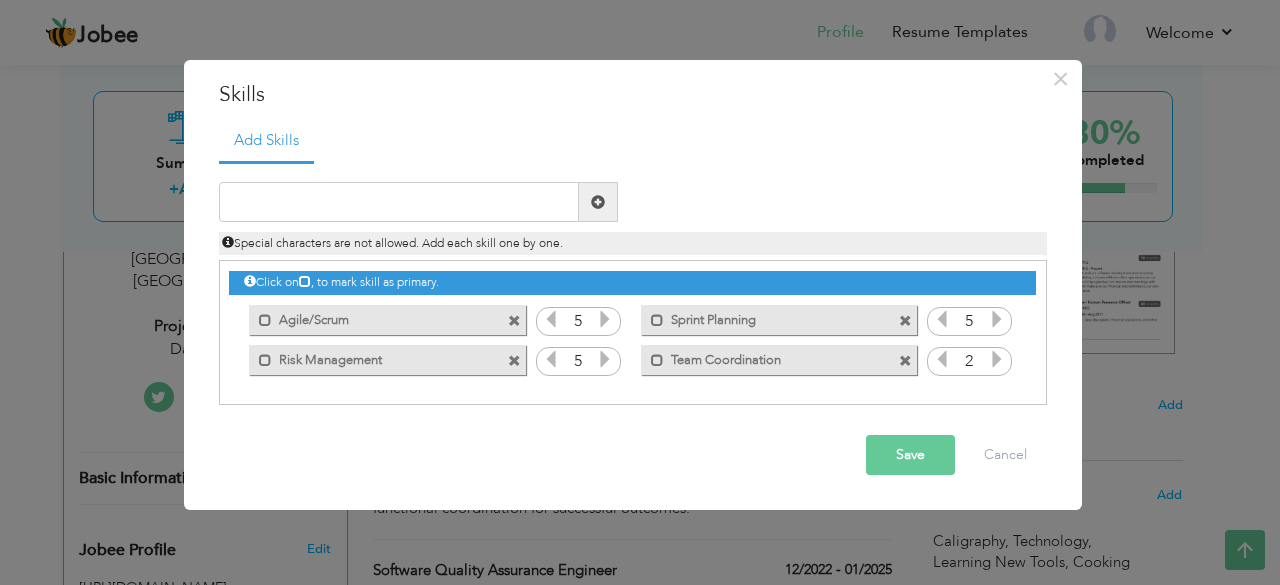 click at bounding box center (997, 359) 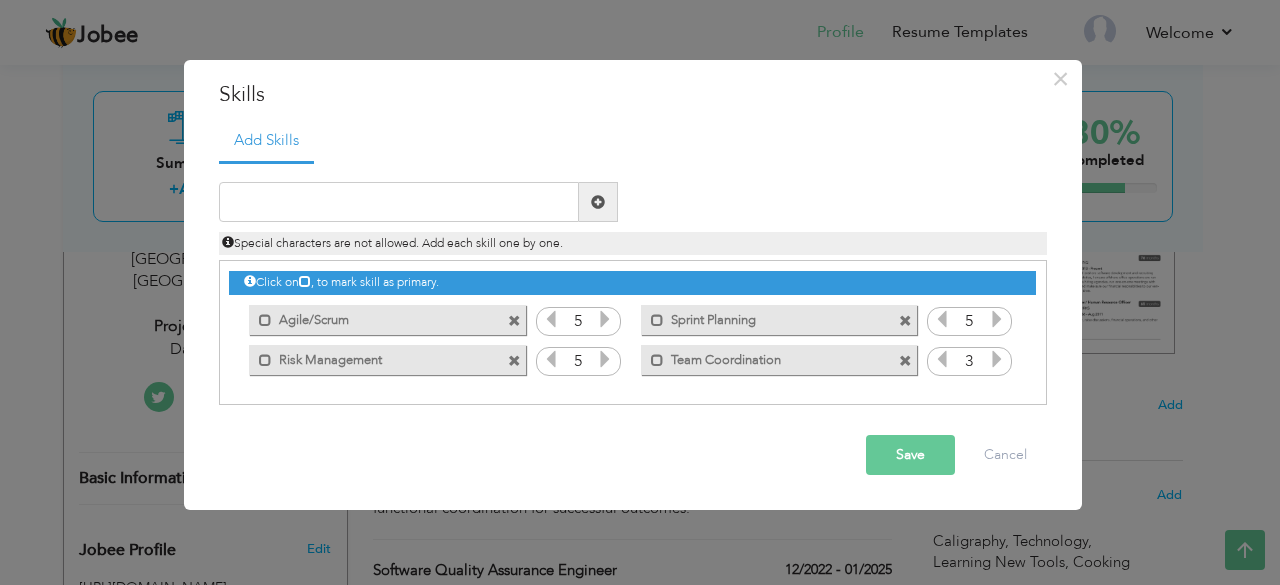 click at bounding box center [997, 359] 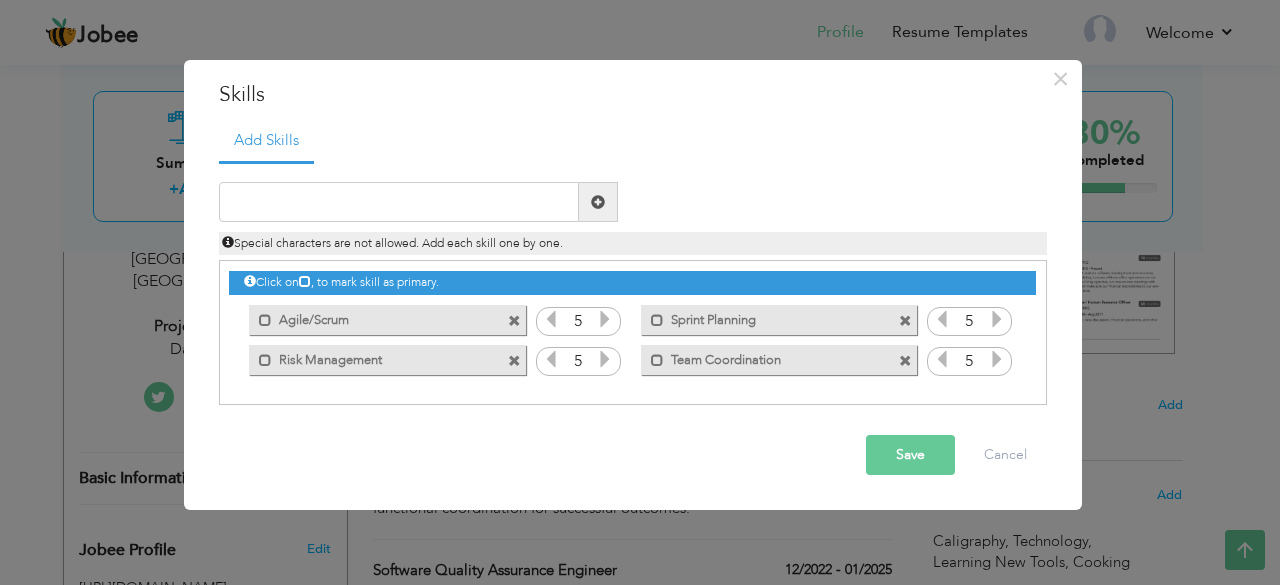 click at bounding box center (997, 359) 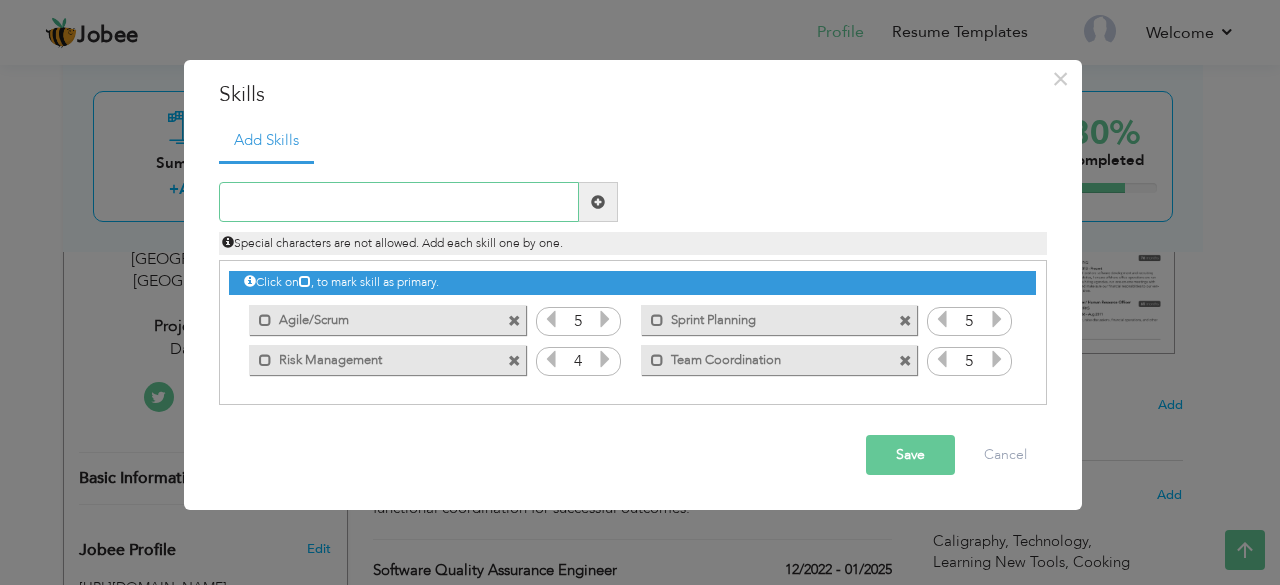 paste on "Client Communication" 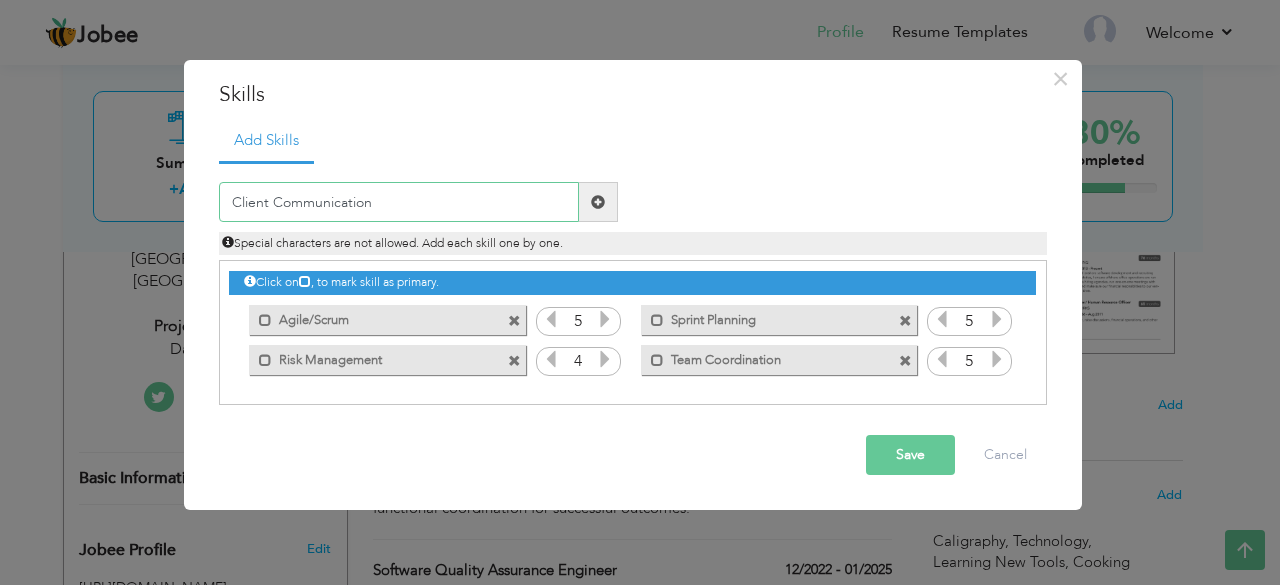 click on "Client Communication" at bounding box center (399, 202) 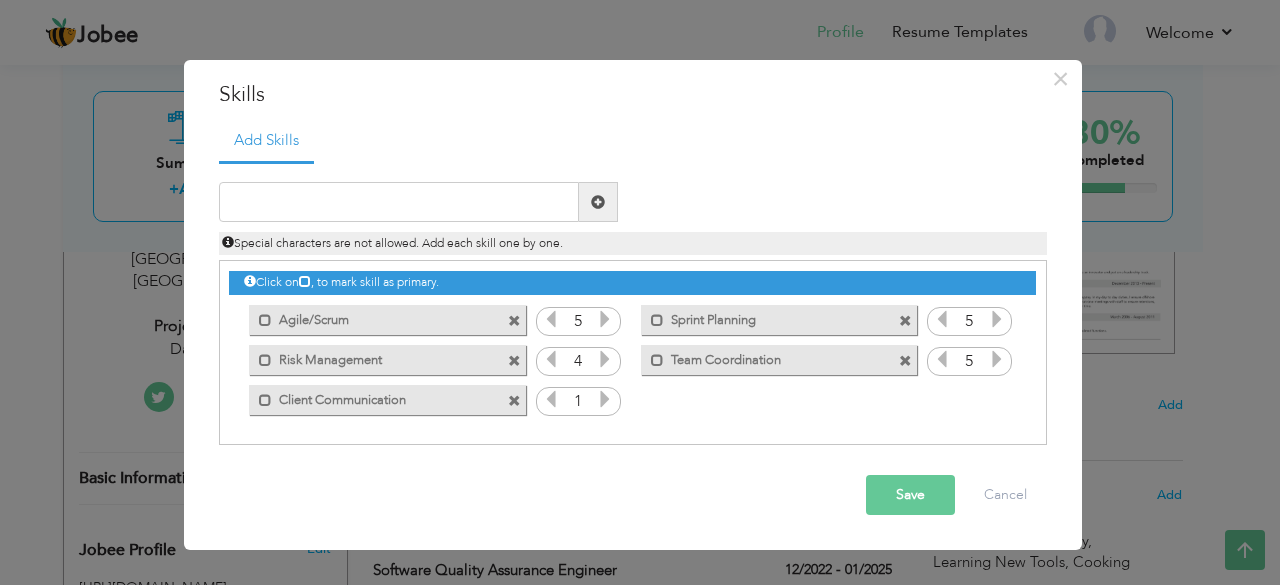 click on "1" at bounding box center [578, 402] 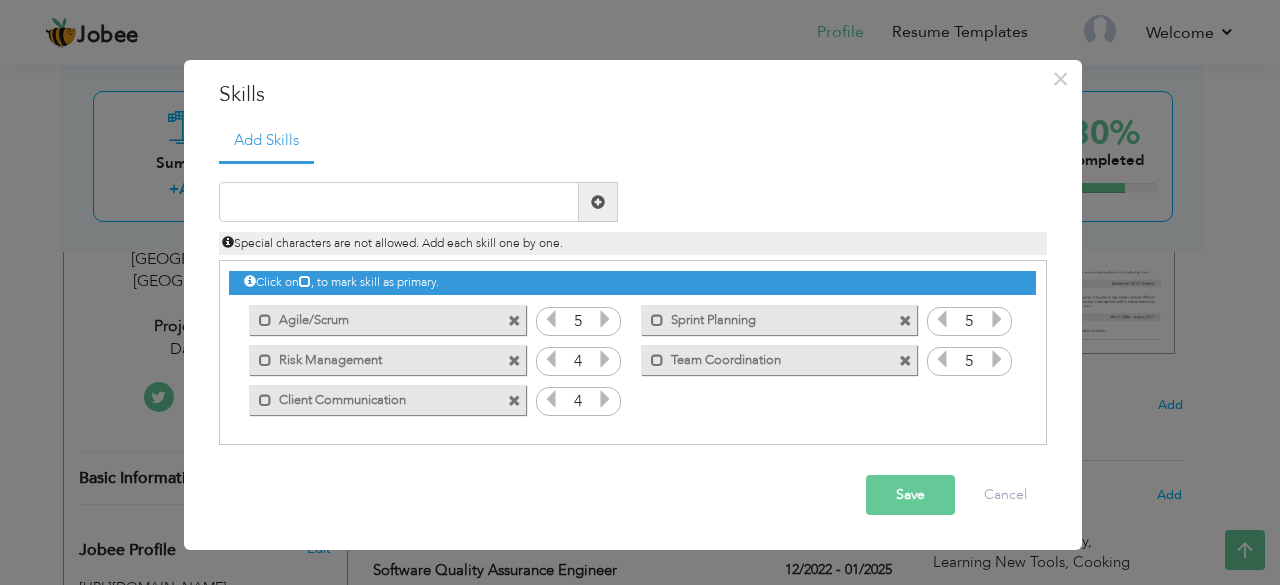 click at bounding box center (605, 399) 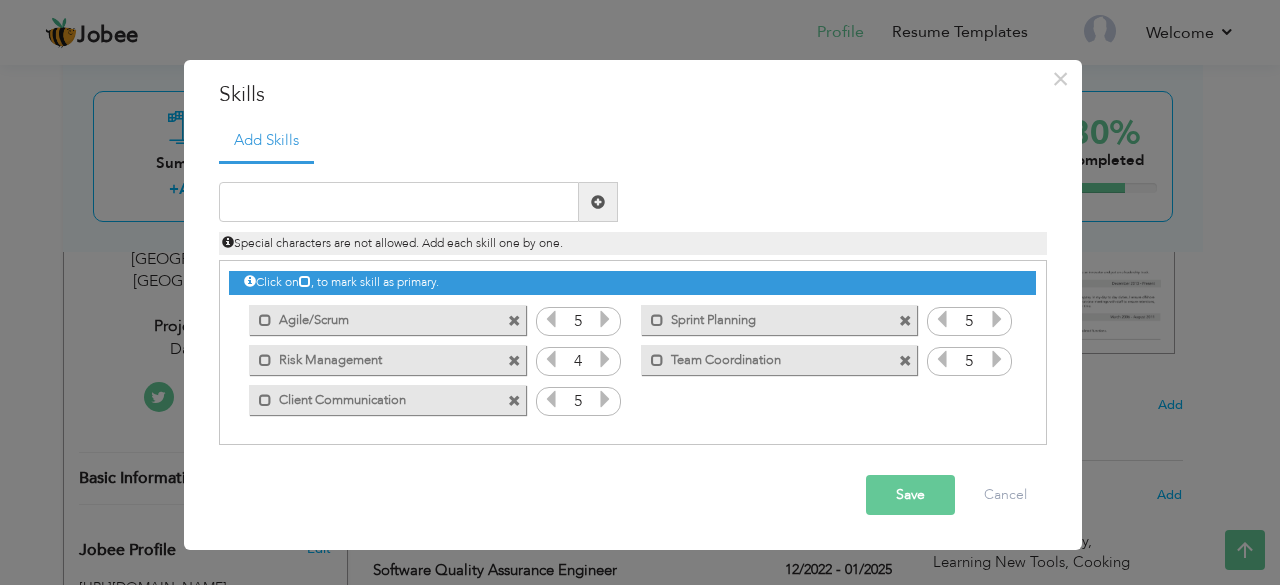 click at bounding box center [605, 399] 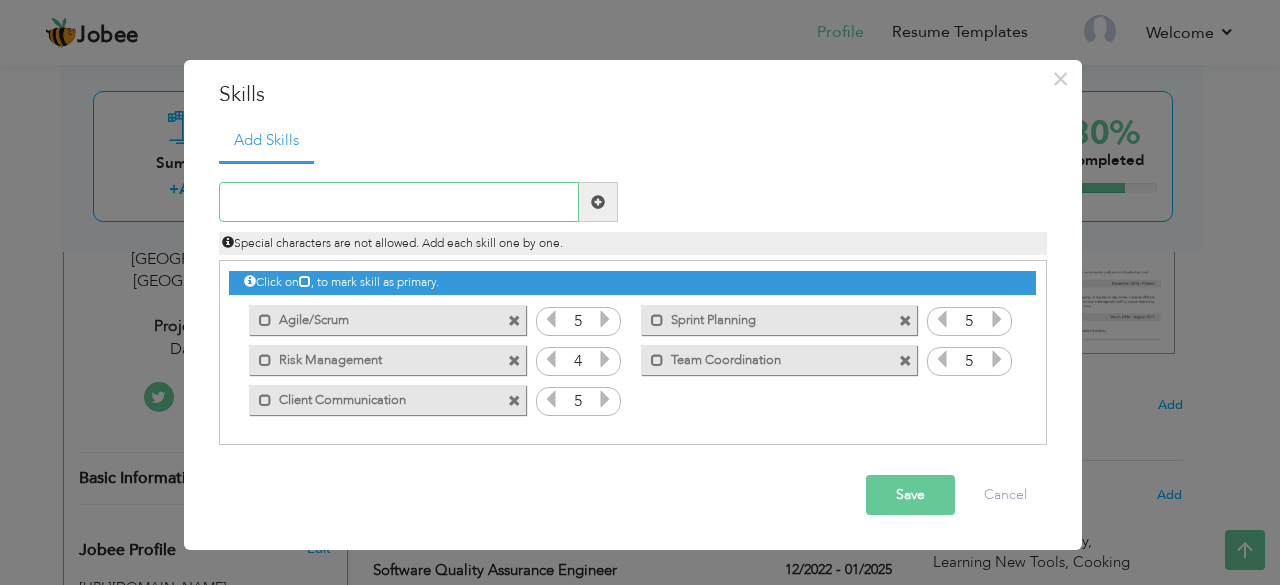 click at bounding box center [399, 202] 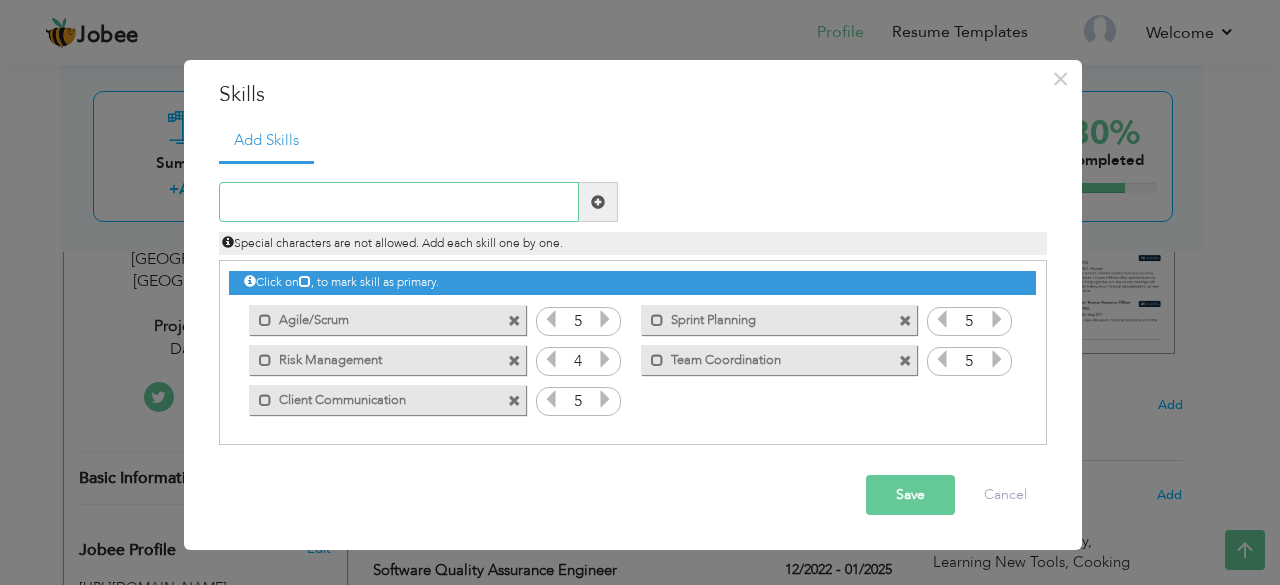 click at bounding box center (399, 202) 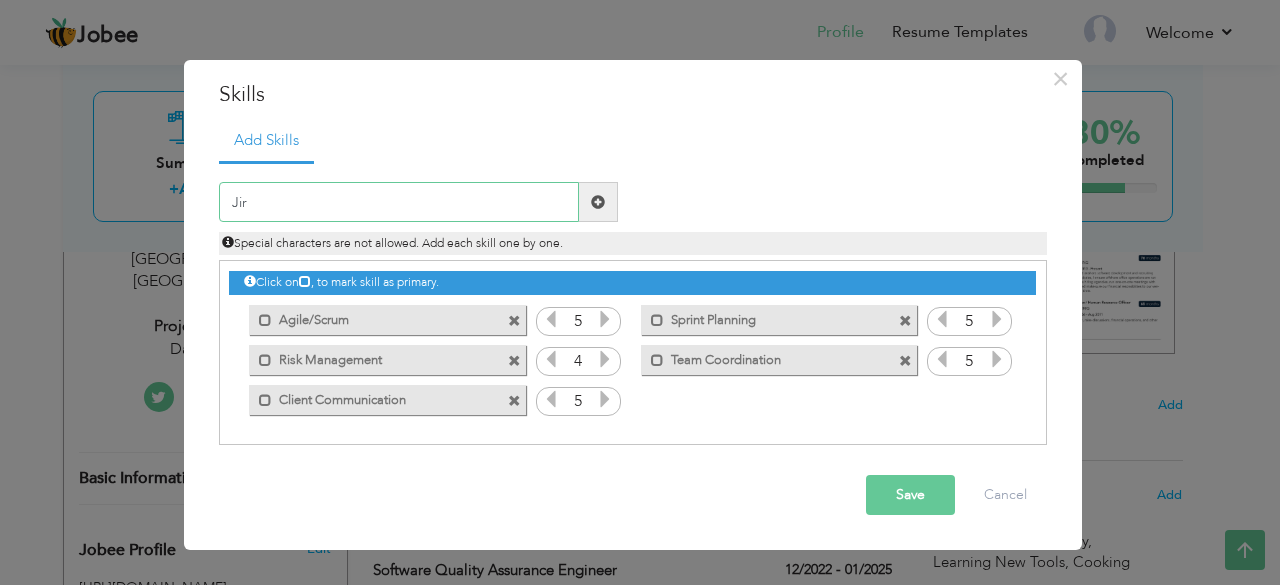 type on "Jira" 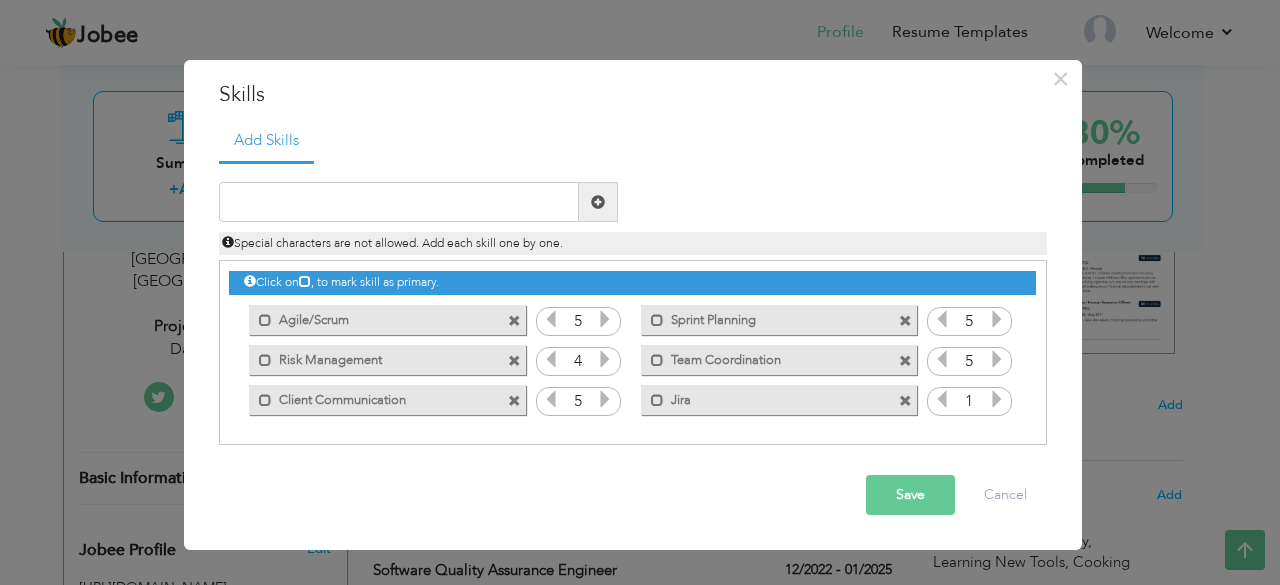 click at bounding box center (997, 399) 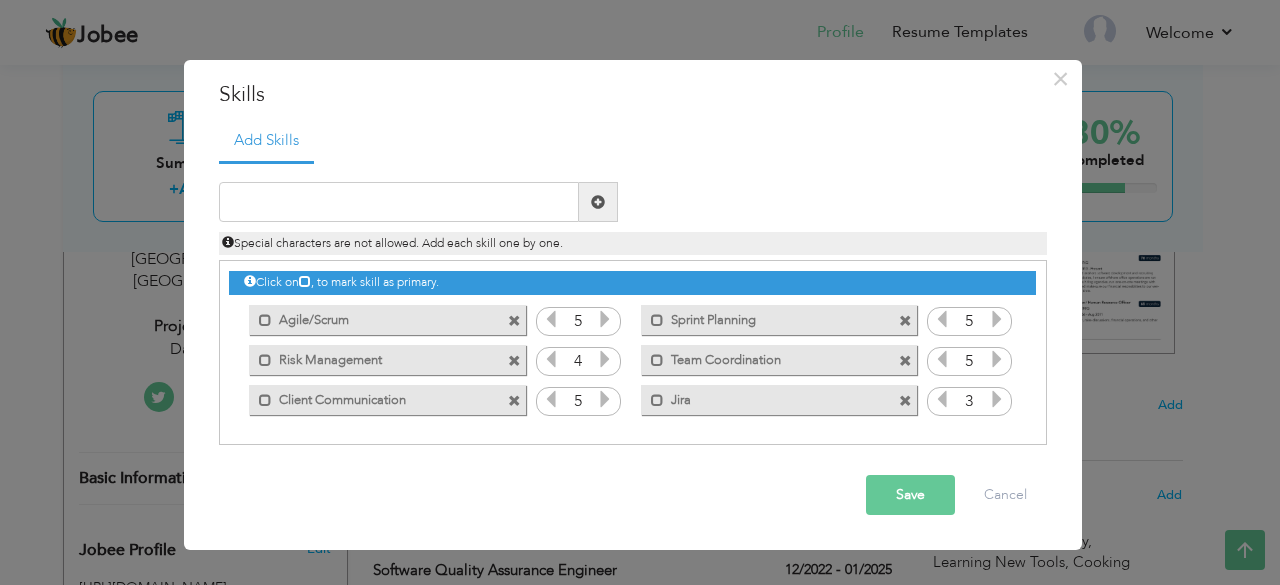 click at bounding box center (997, 399) 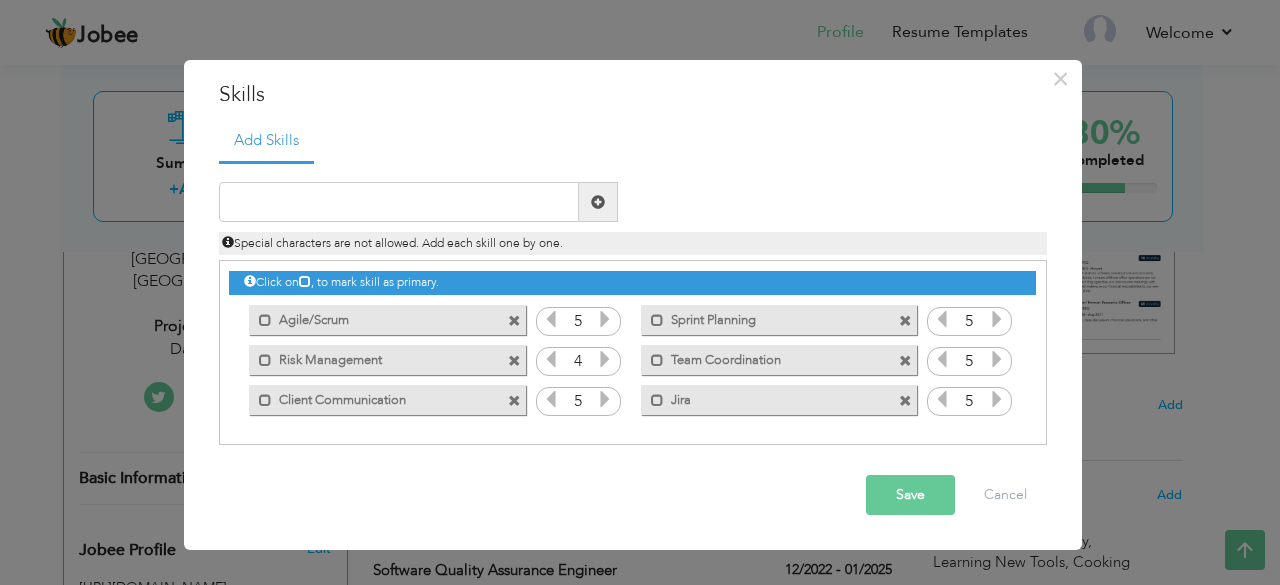 click at bounding box center [997, 399] 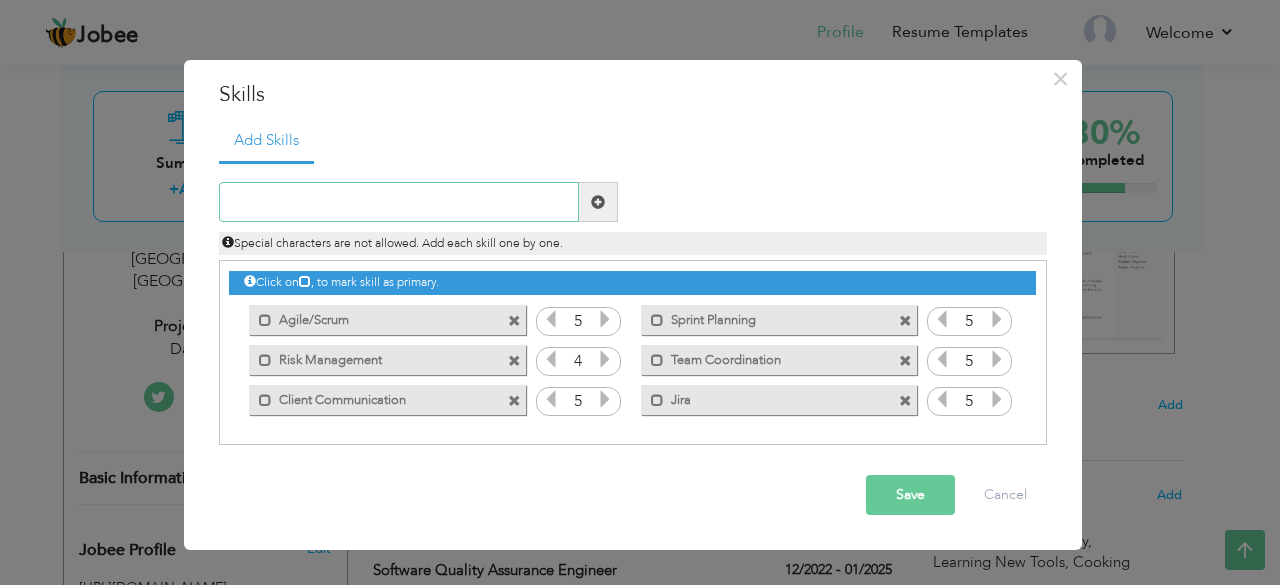 click at bounding box center (399, 202) 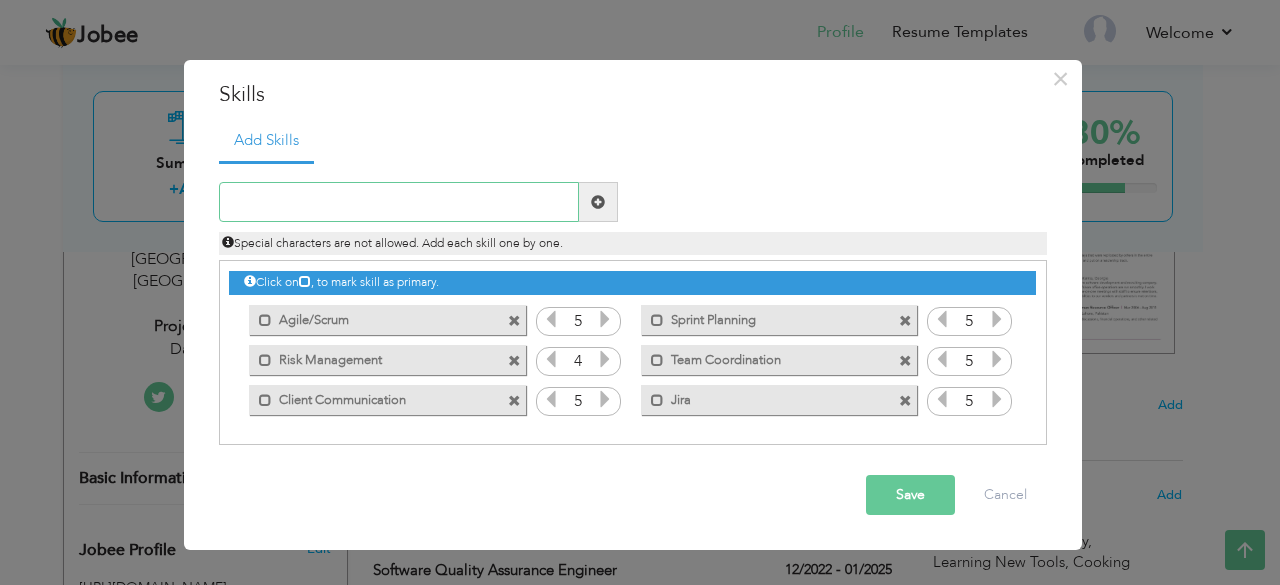 click at bounding box center [399, 202] 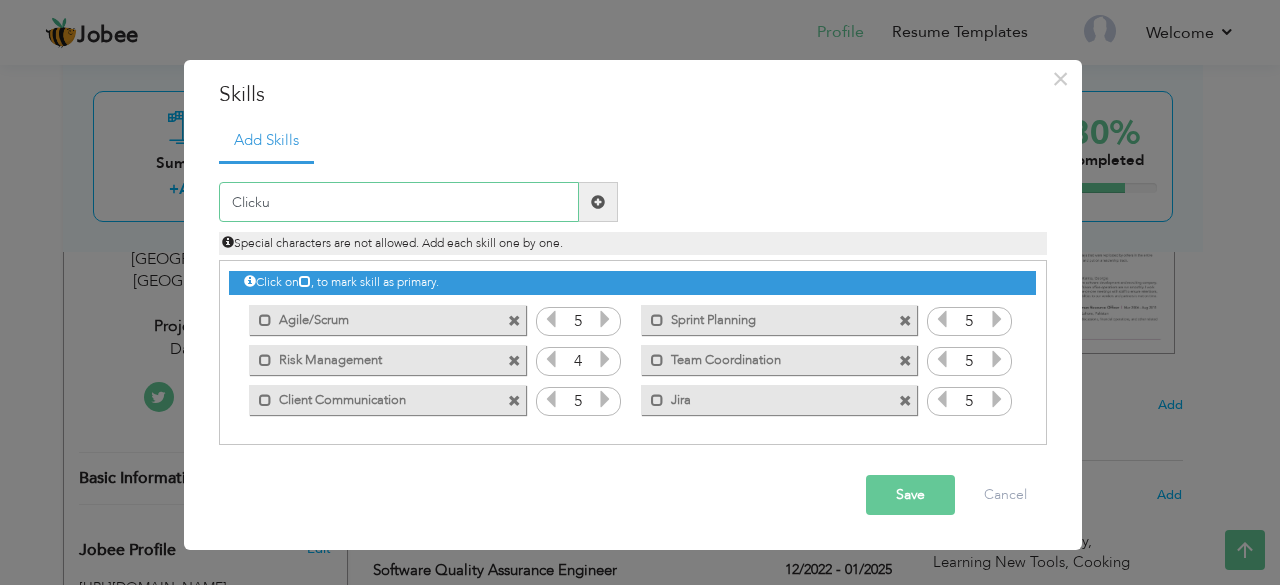type on "Clickup" 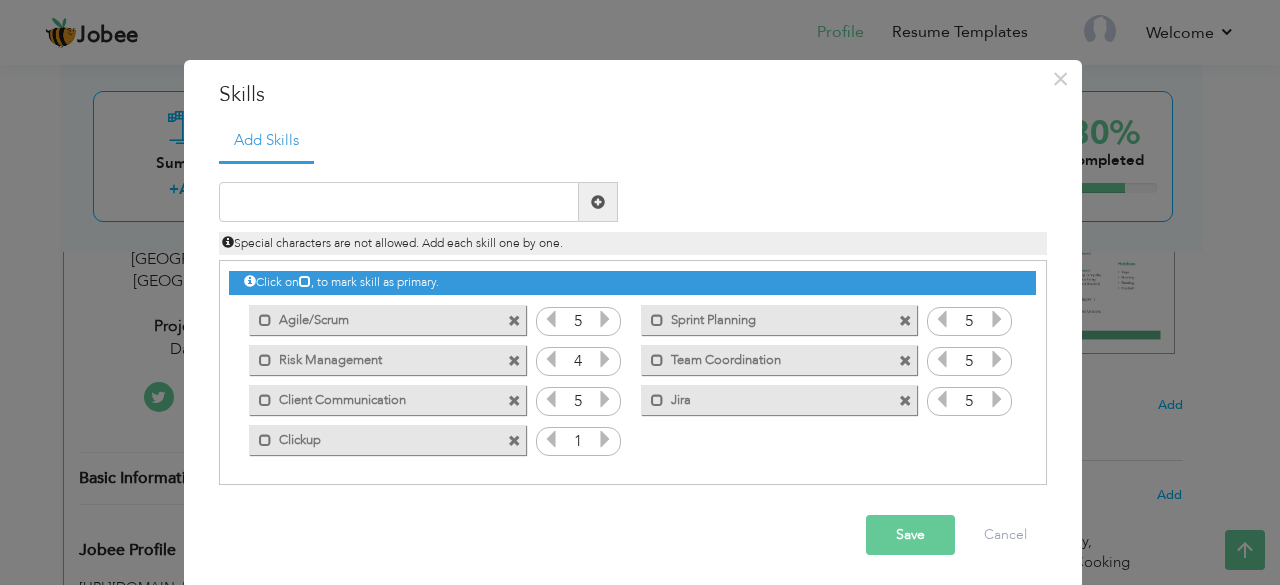 click at bounding box center [605, 439] 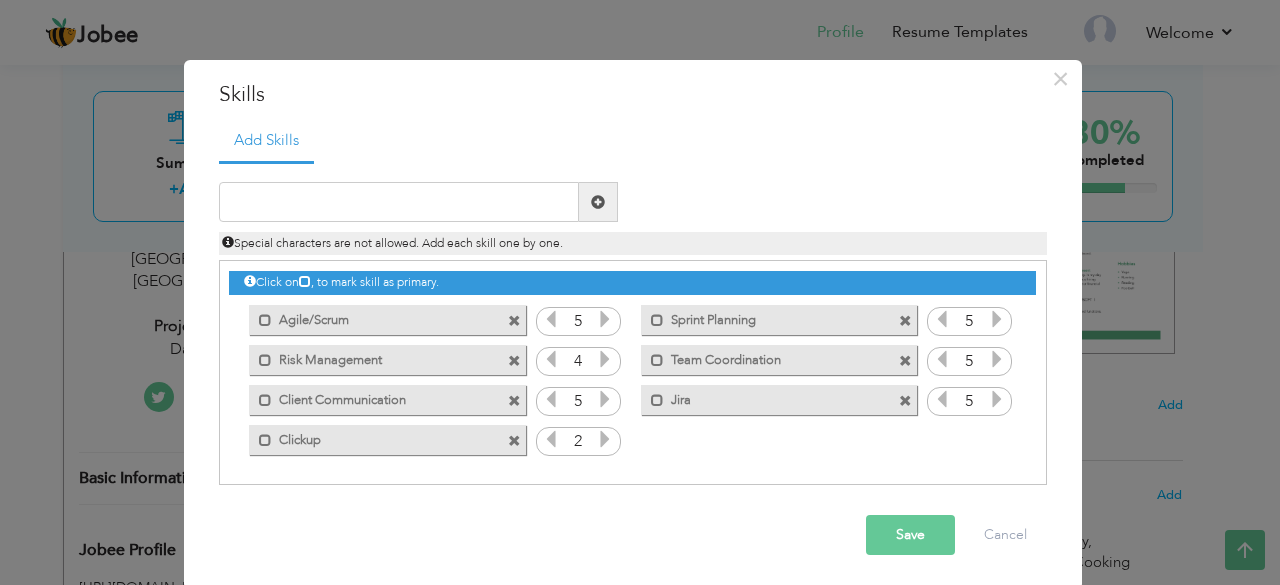 click at bounding box center [605, 439] 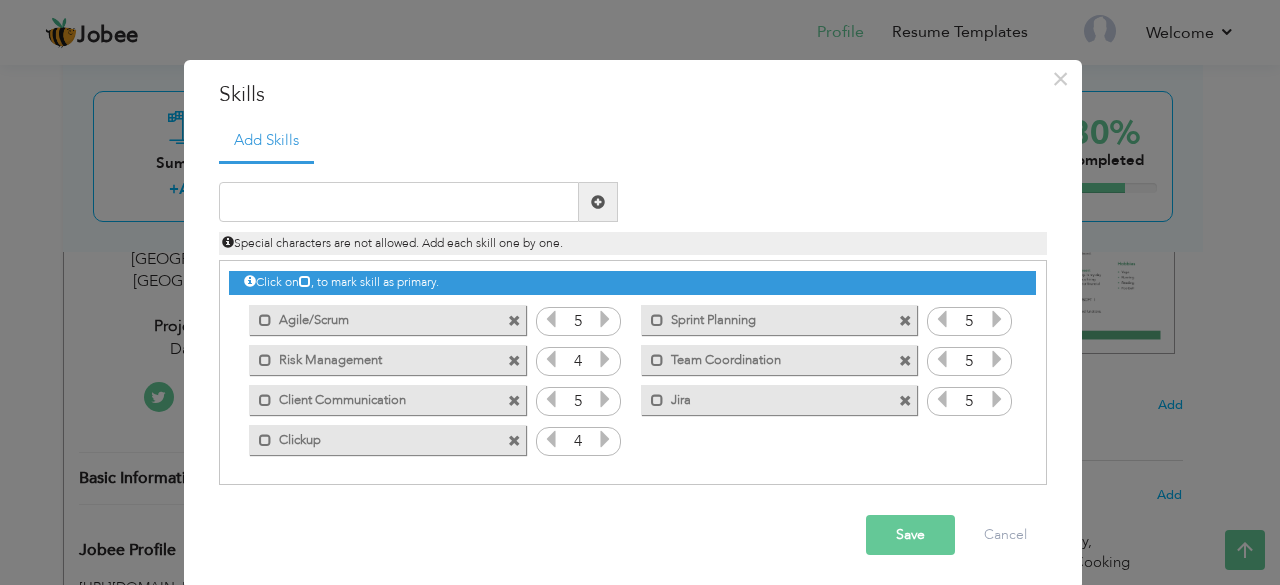 click at bounding box center [605, 439] 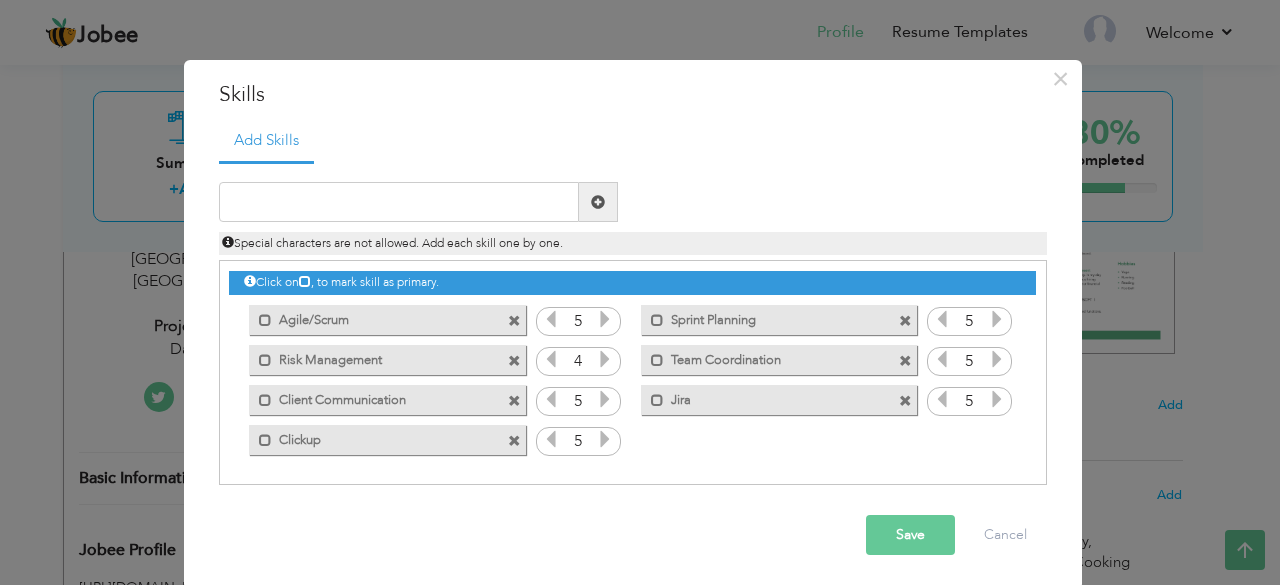 click at bounding box center (605, 439) 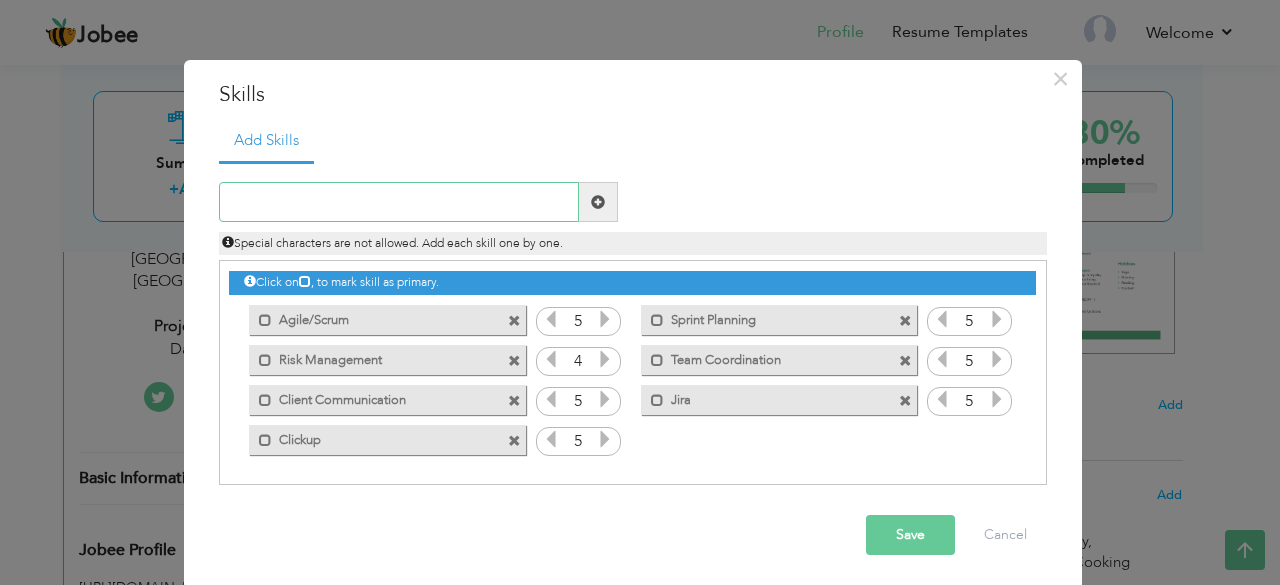 click at bounding box center (399, 202) 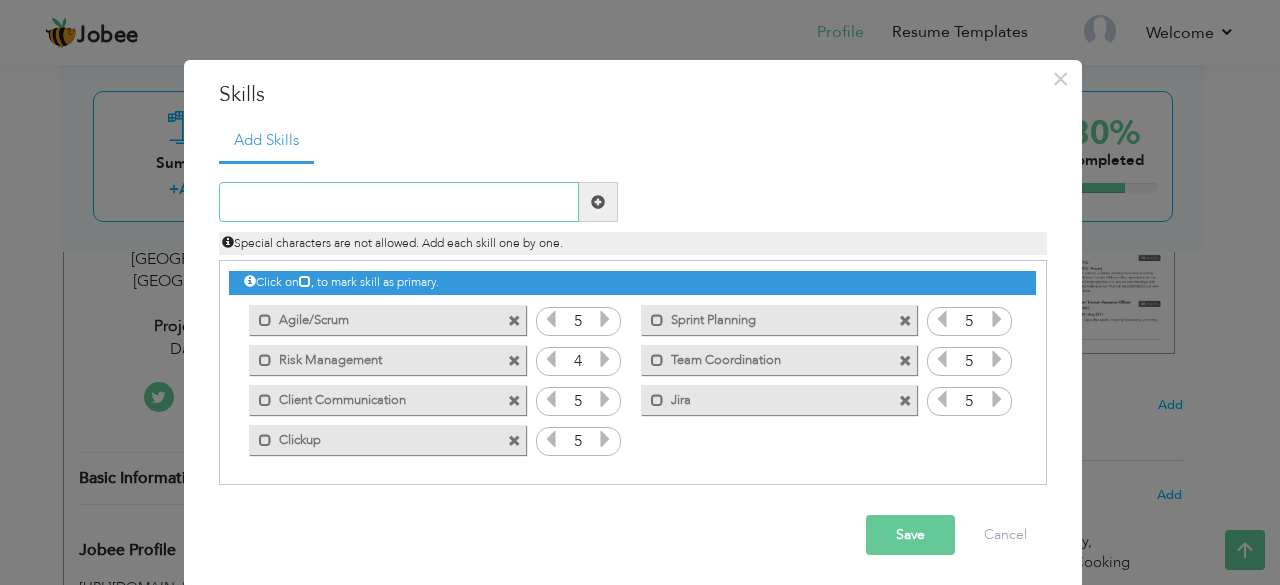 click at bounding box center (399, 202) 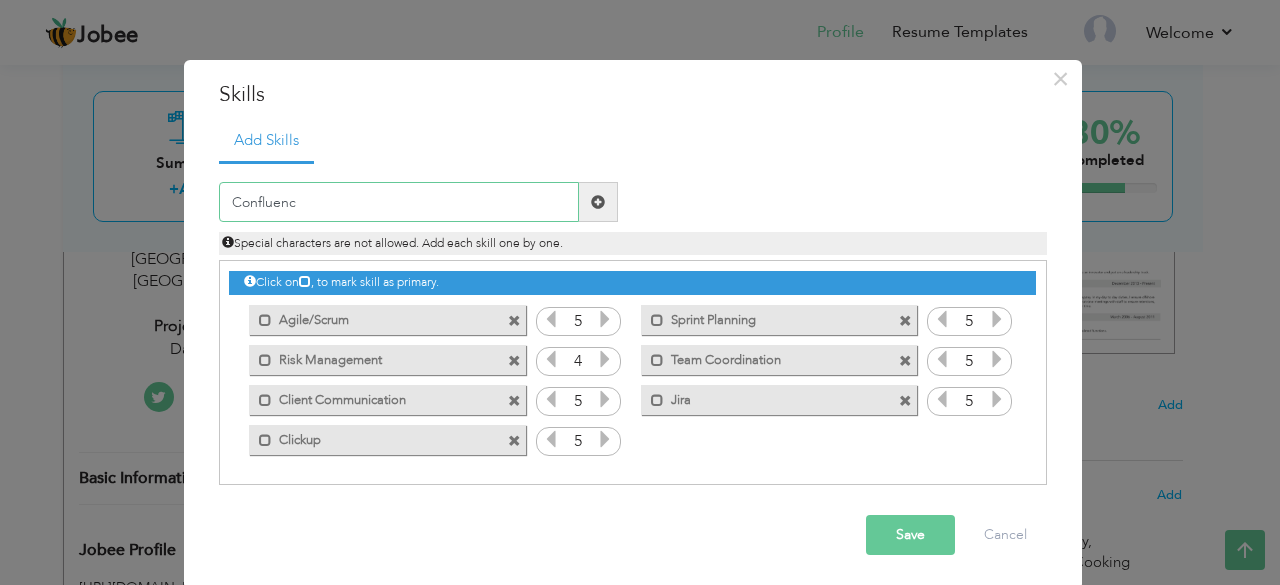 type on "Confluence" 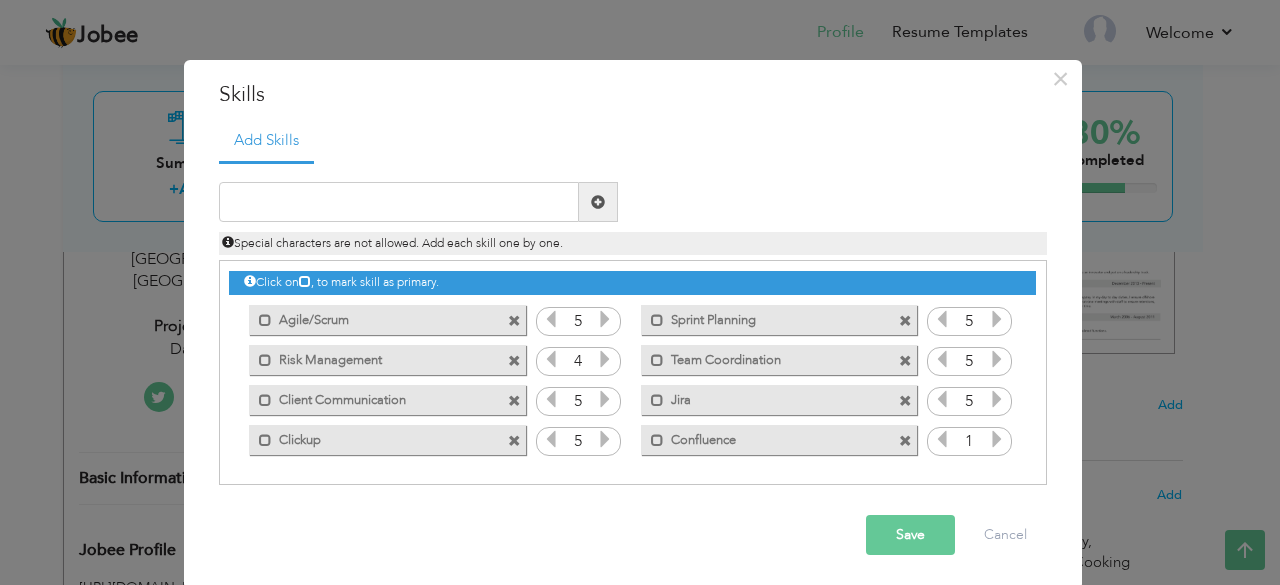 click at bounding box center [997, 439] 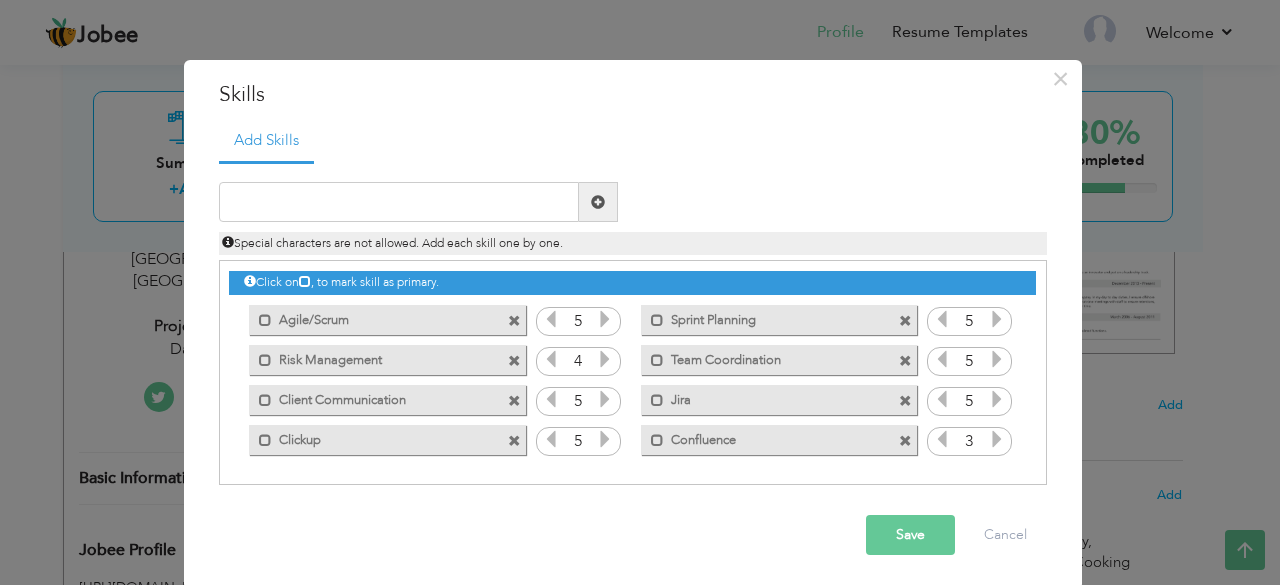 click at bounding box center [997, 439] 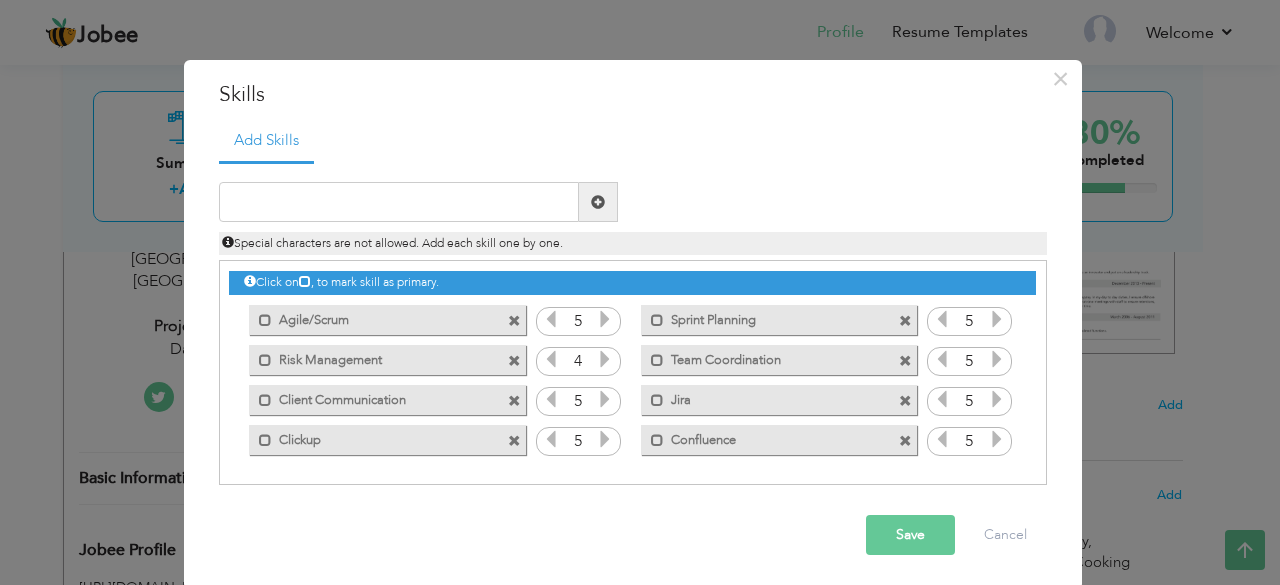 click at bounding box center (997, 439) 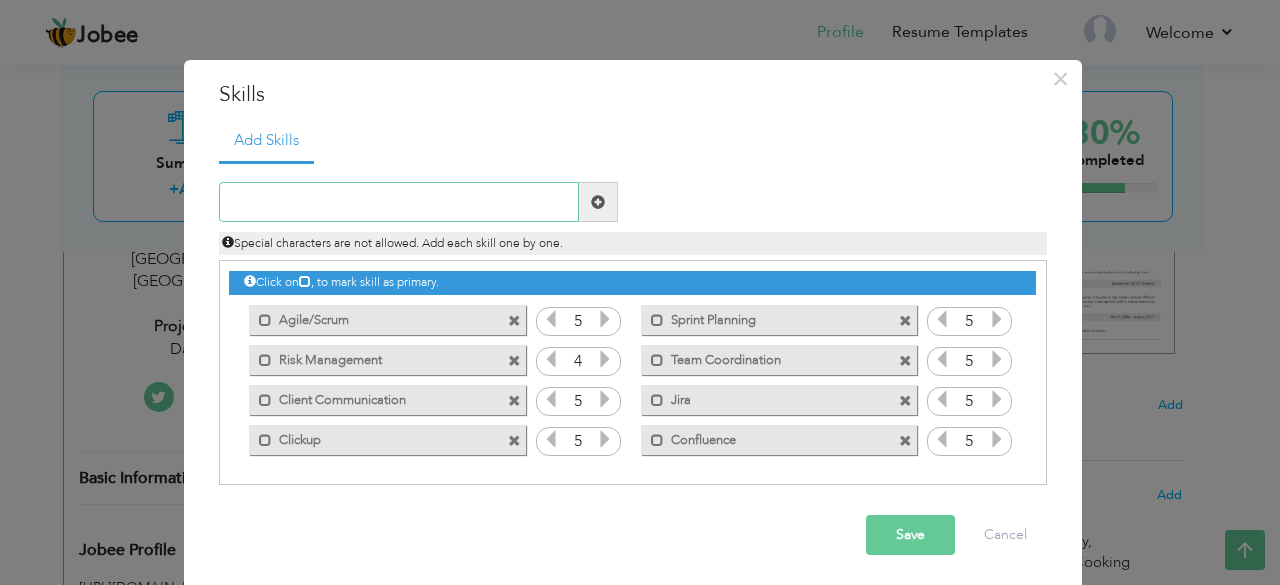 click at bounding box center [399, 202] 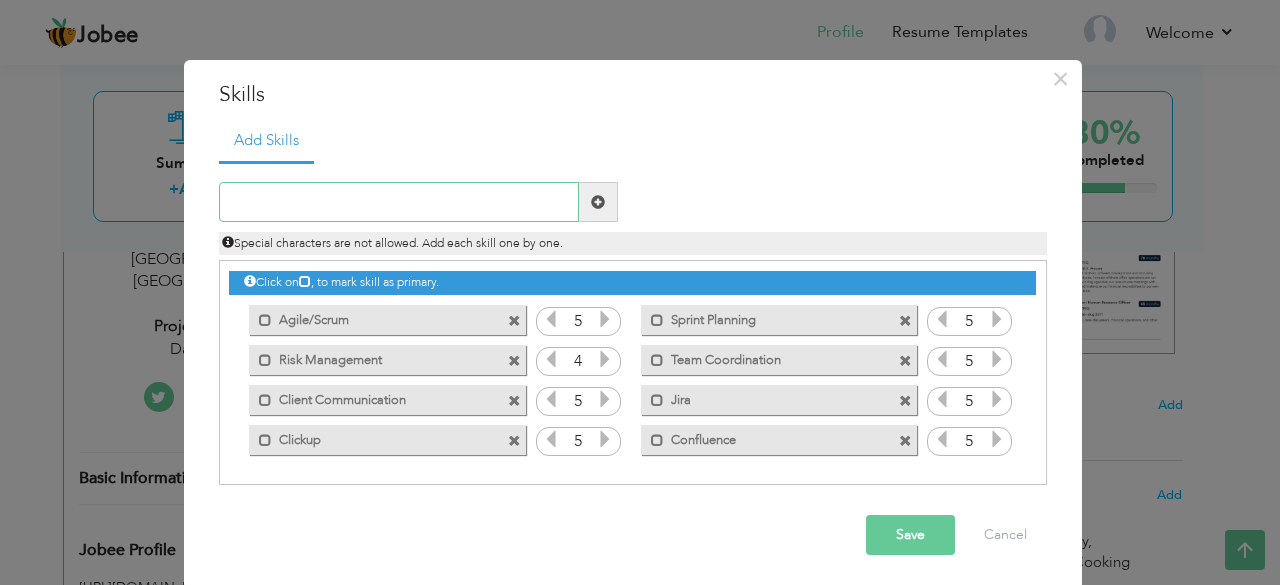 paste on "Manual & Automated Testing" 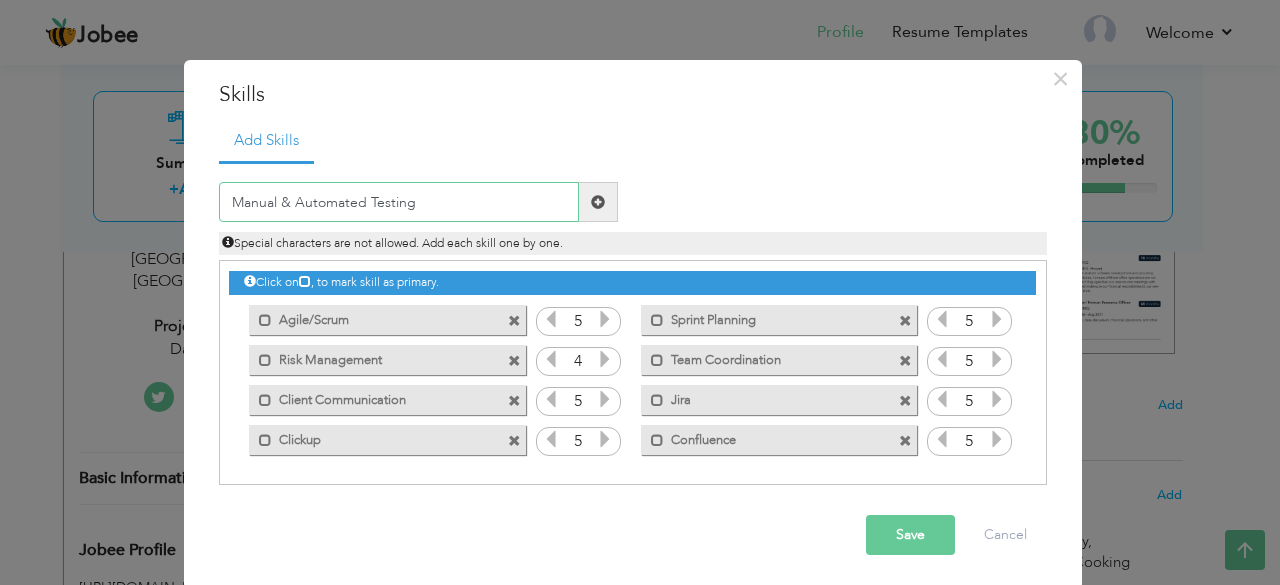 click on "Manual & Automated Testing" at bounding box center (399, 202) 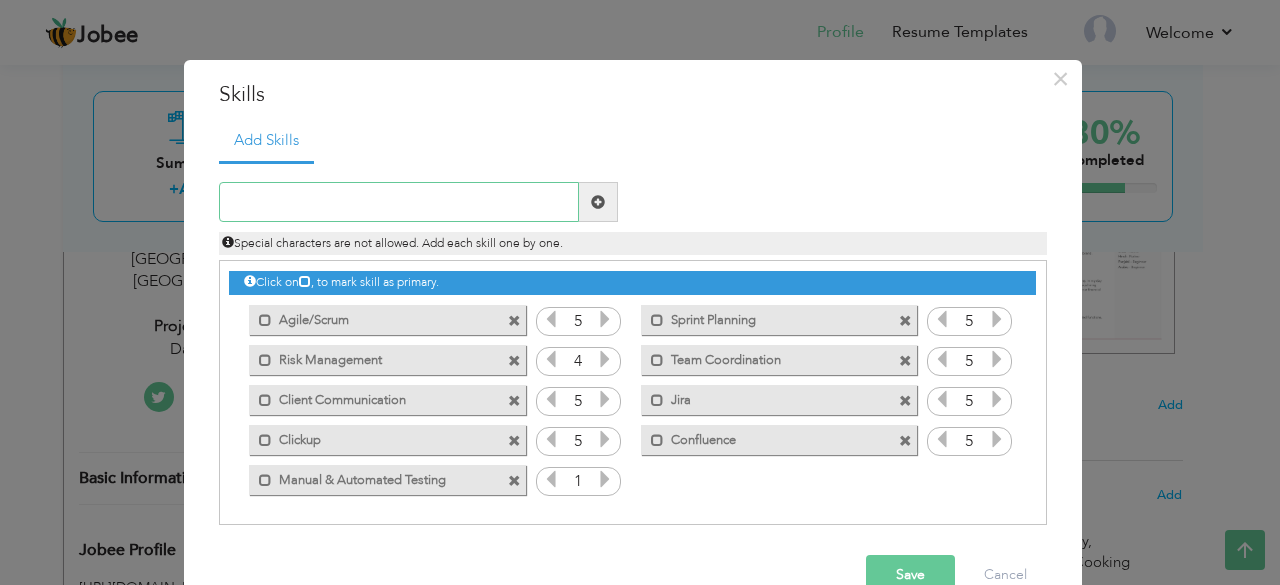 click at bounding box center [399, 202] 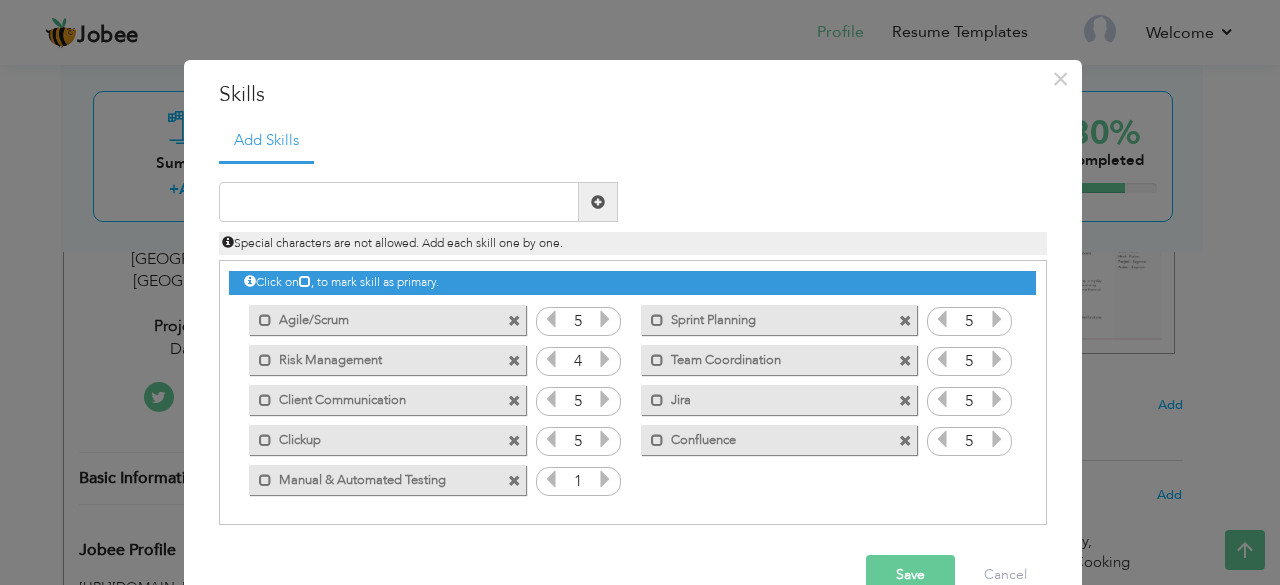 click at bounding box center (605, 479) 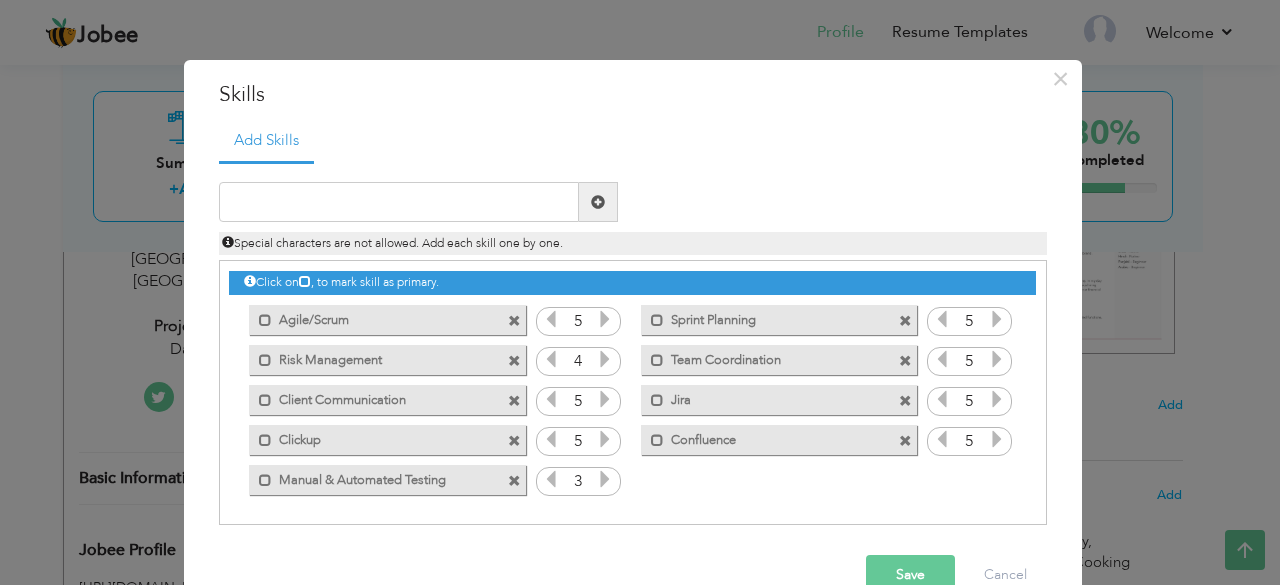 click at bounding box center [605, 479] 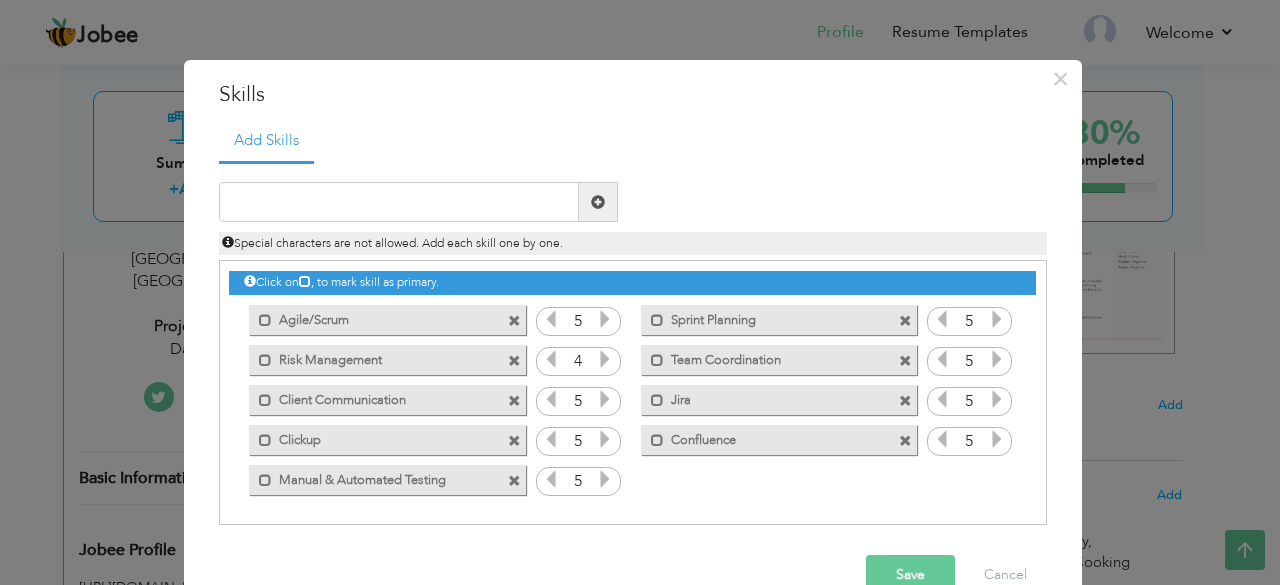 click at bounding box center (605, 479) 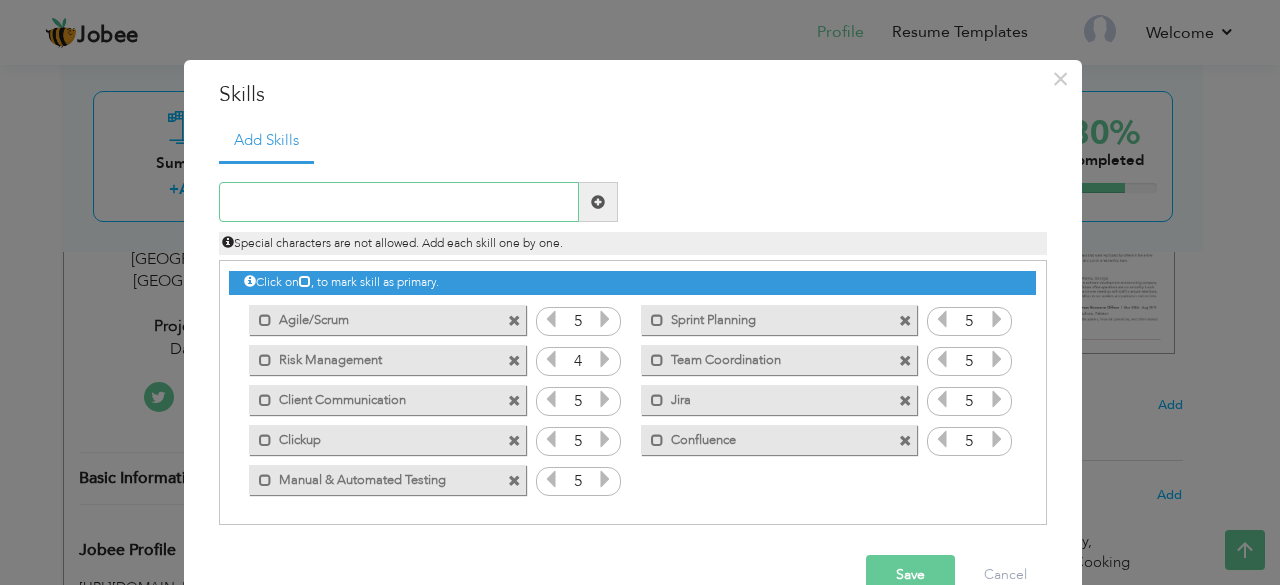 paste on "API Testing (Postman)" 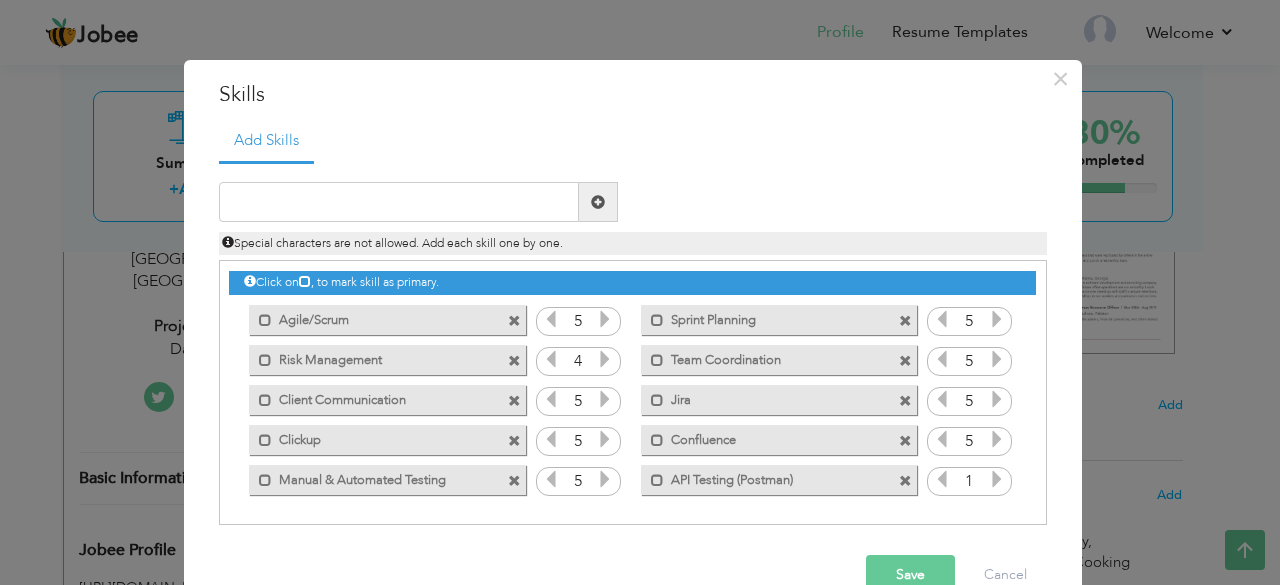 click at bounding box center [997, 479] 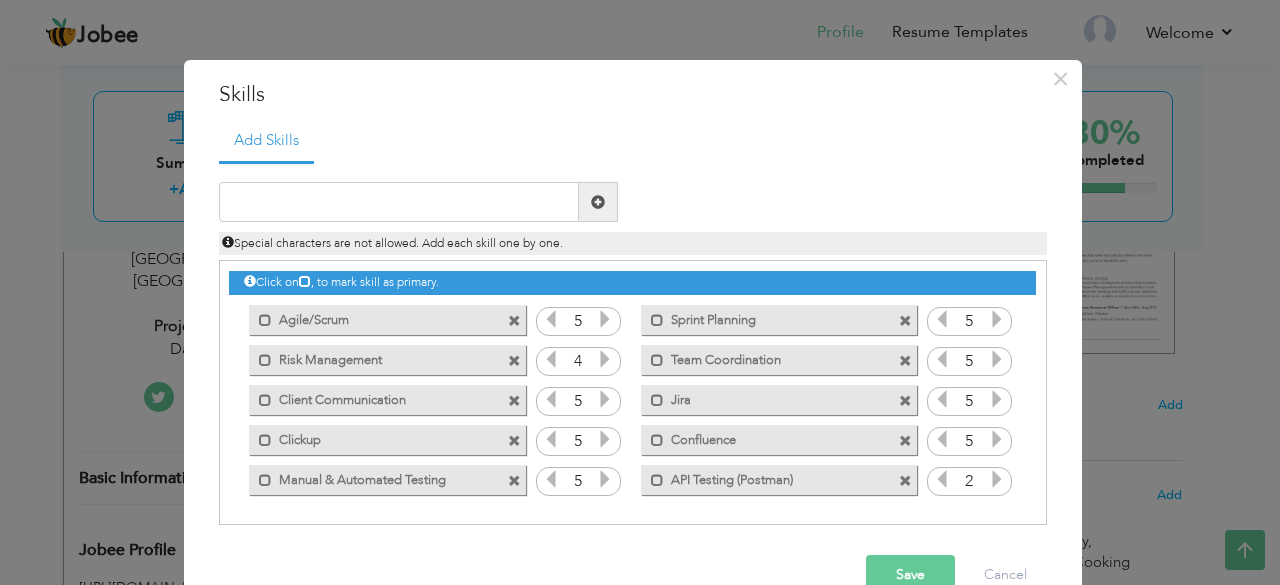 click at bounding box center [997, 479] 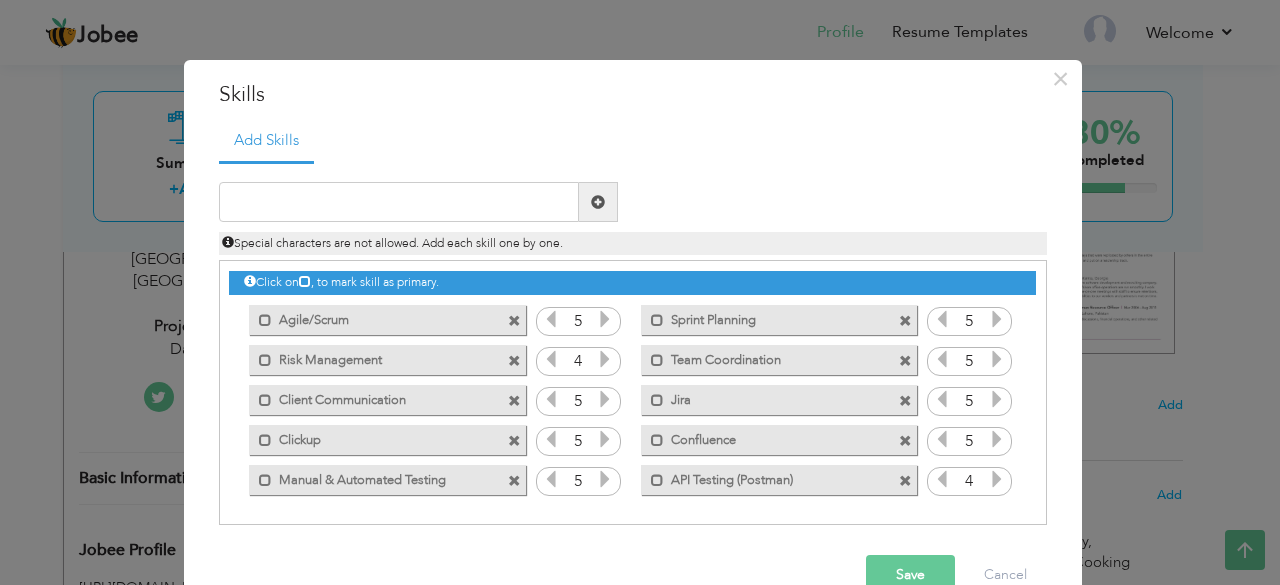 click at bounding box center [997, 479] 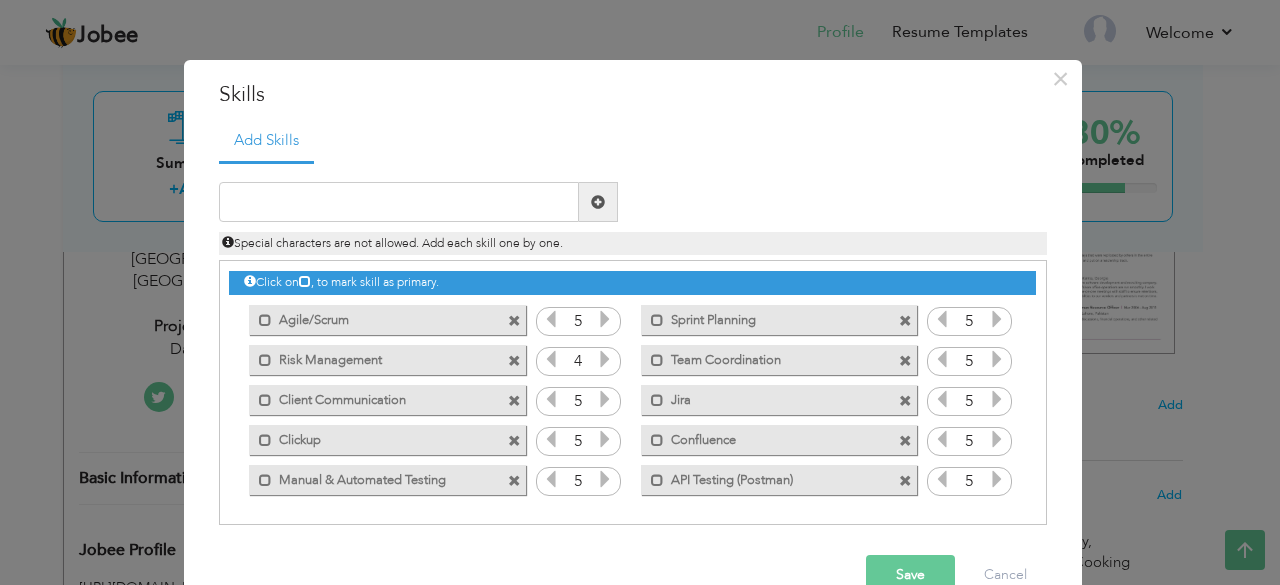 click at bounding box center [997, 479] 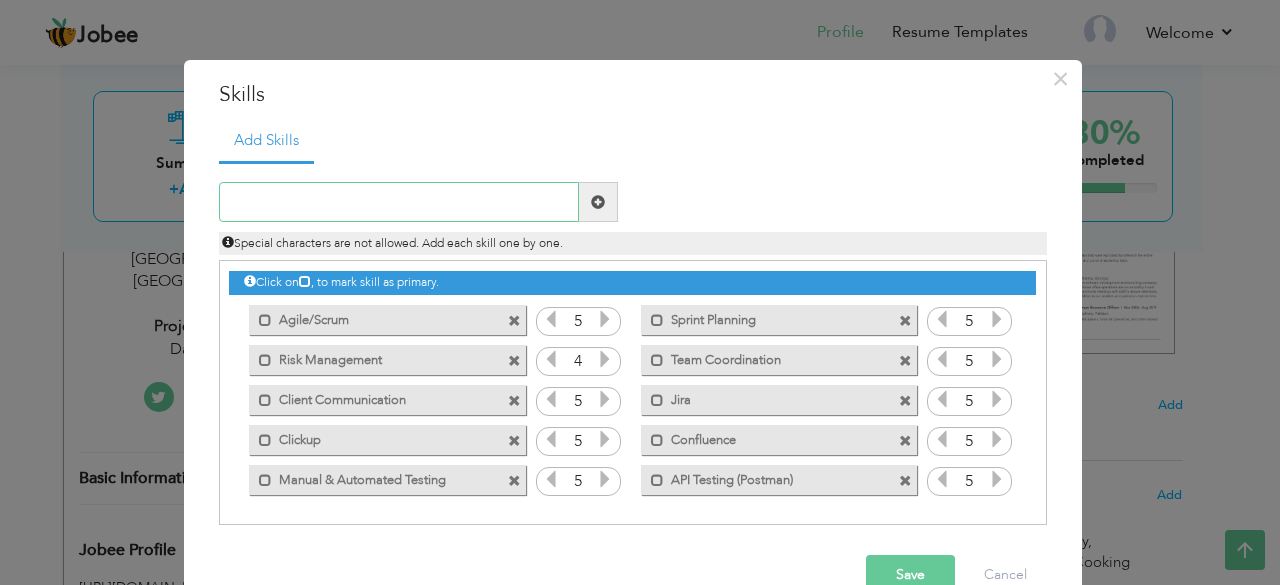 click at bounding box center [399, 202] 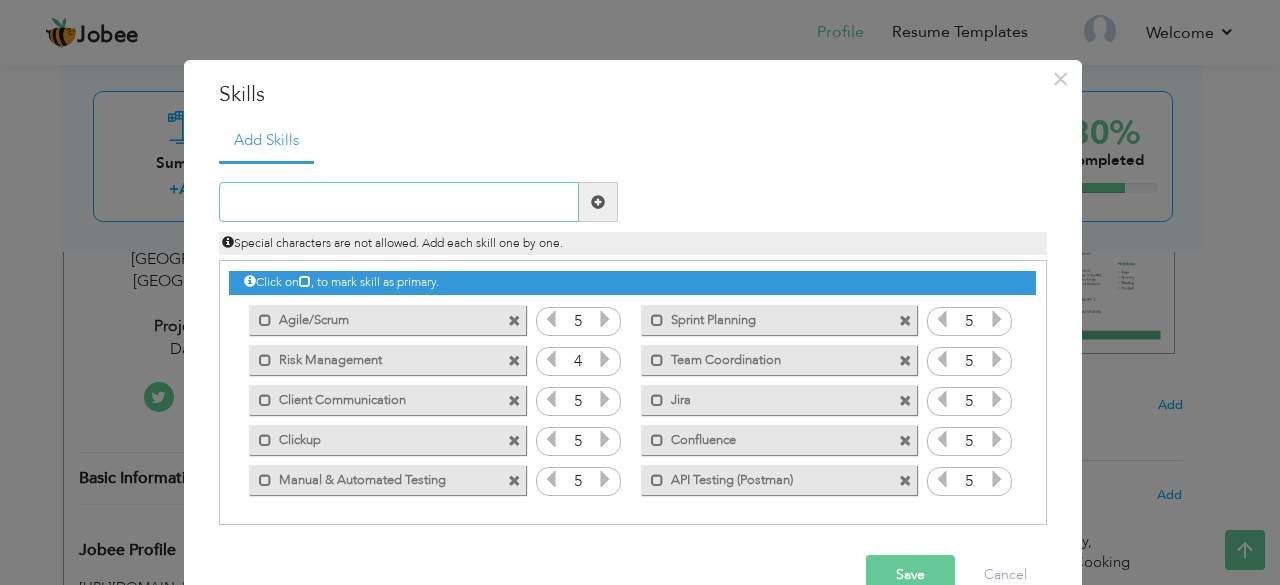 click at bounding box center (399, 202) 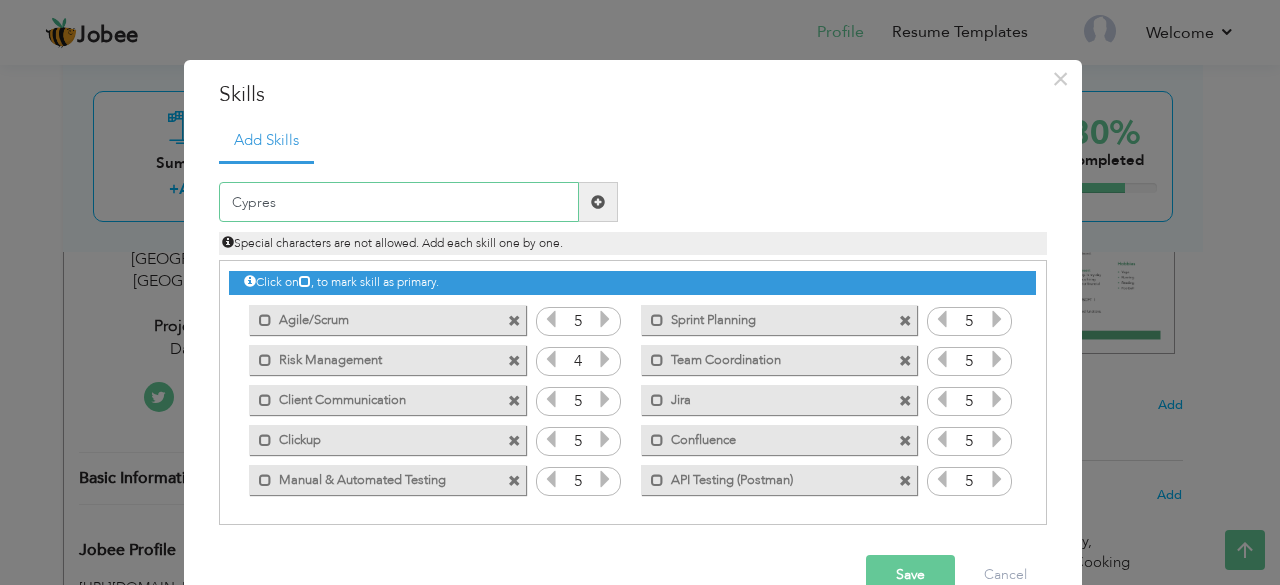type on "Cypress" 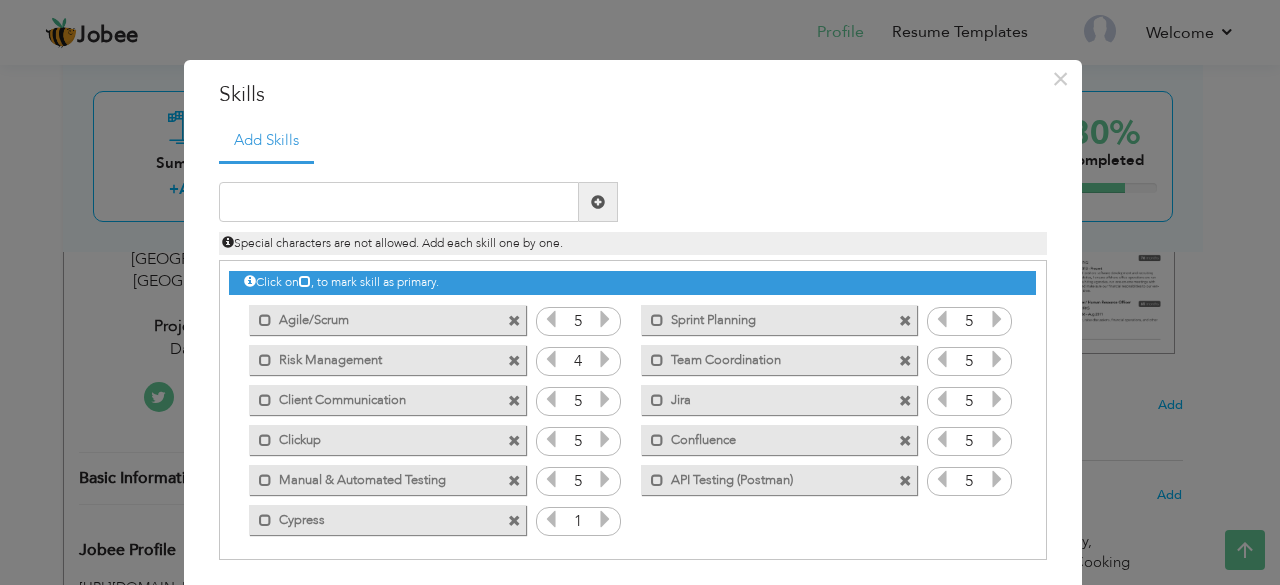 click on "1" at bounding box center [578, 522] 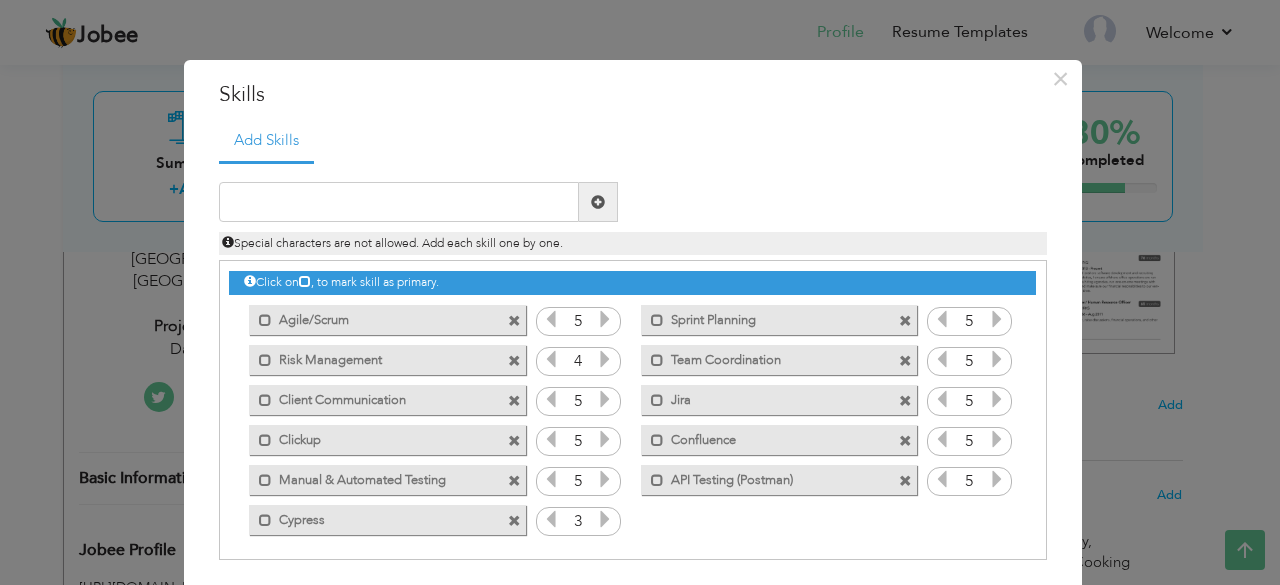 click at bounding box center [605, 519] 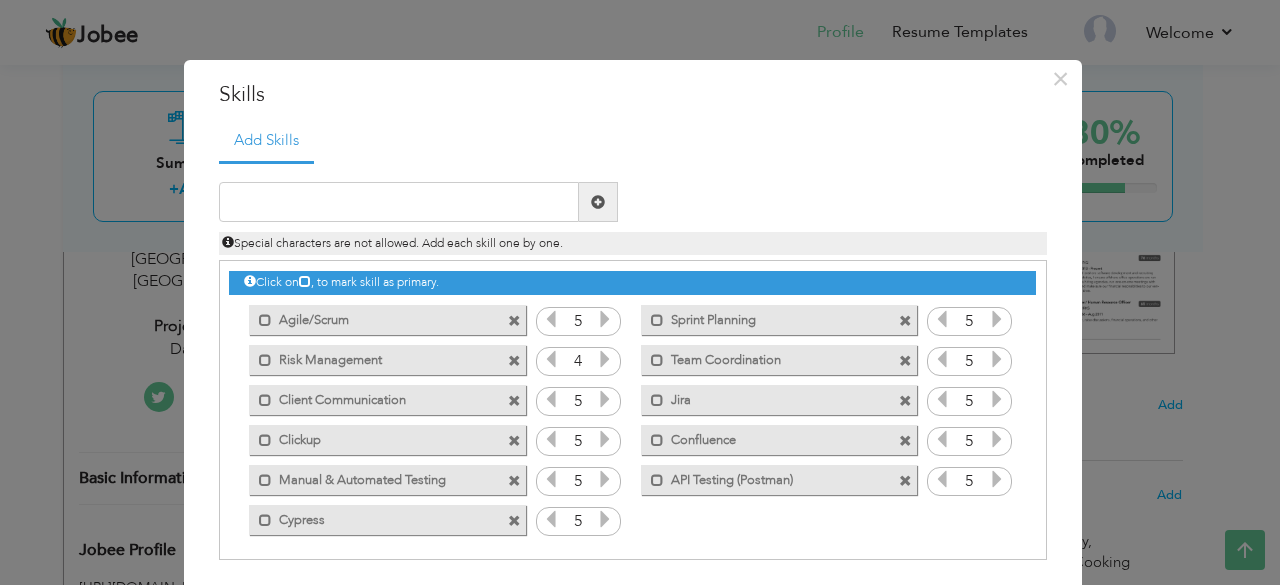 click at bounding box center (605, 519) 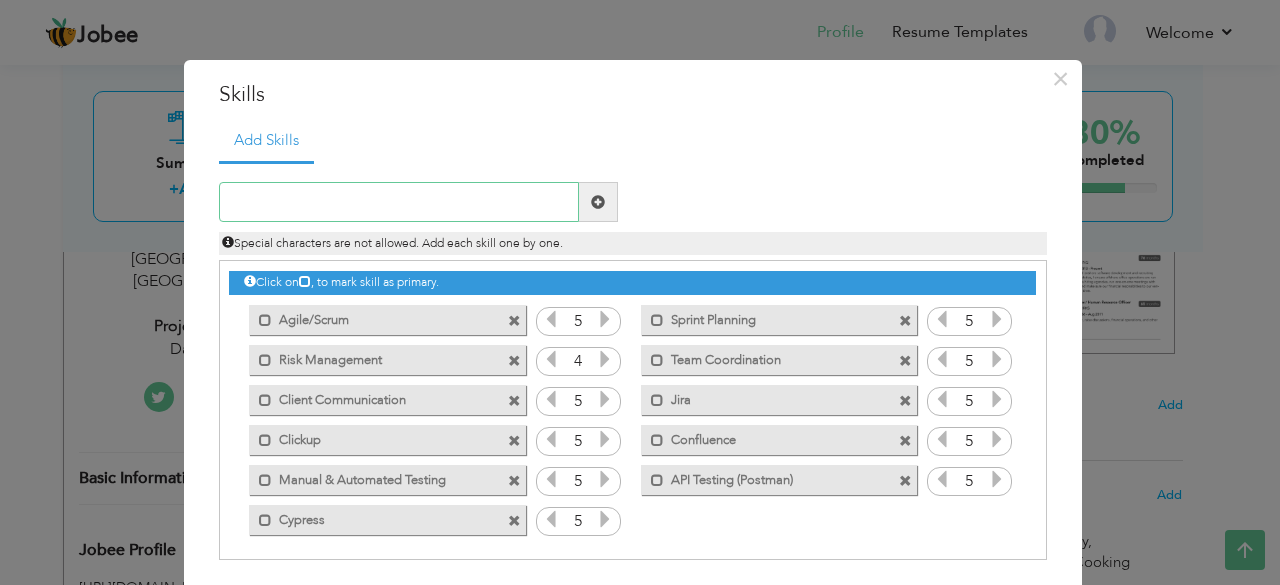 click at bounding box center [399, 202] 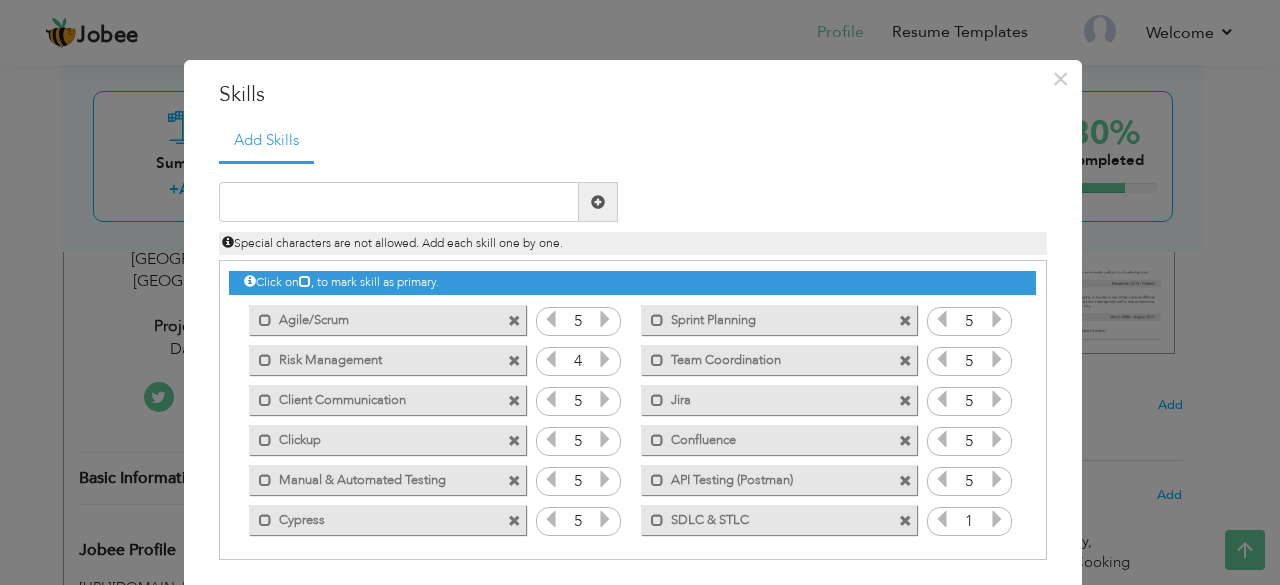 click at bounding box center (997, 519) 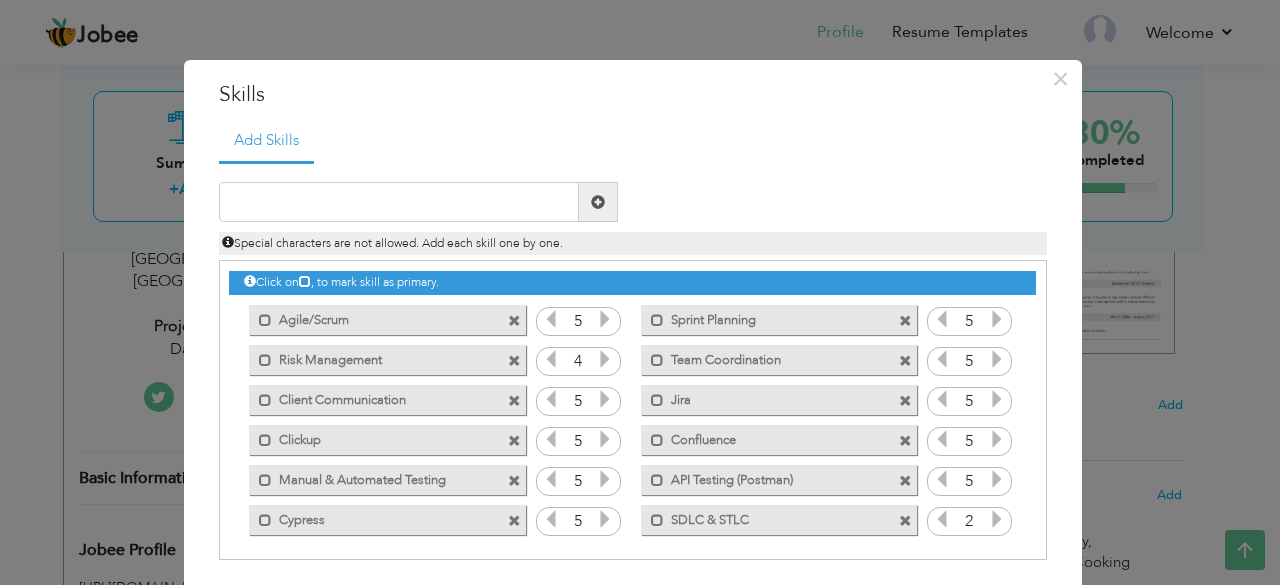 click at bounding box center [997, 519] 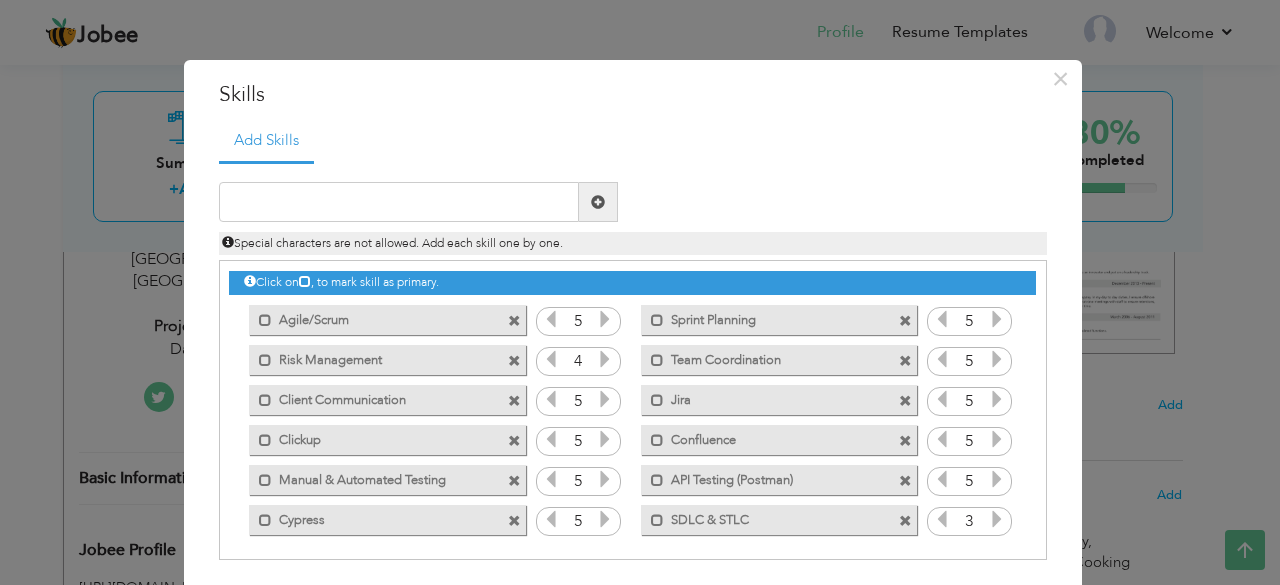 click at bounding box center (997, 519) 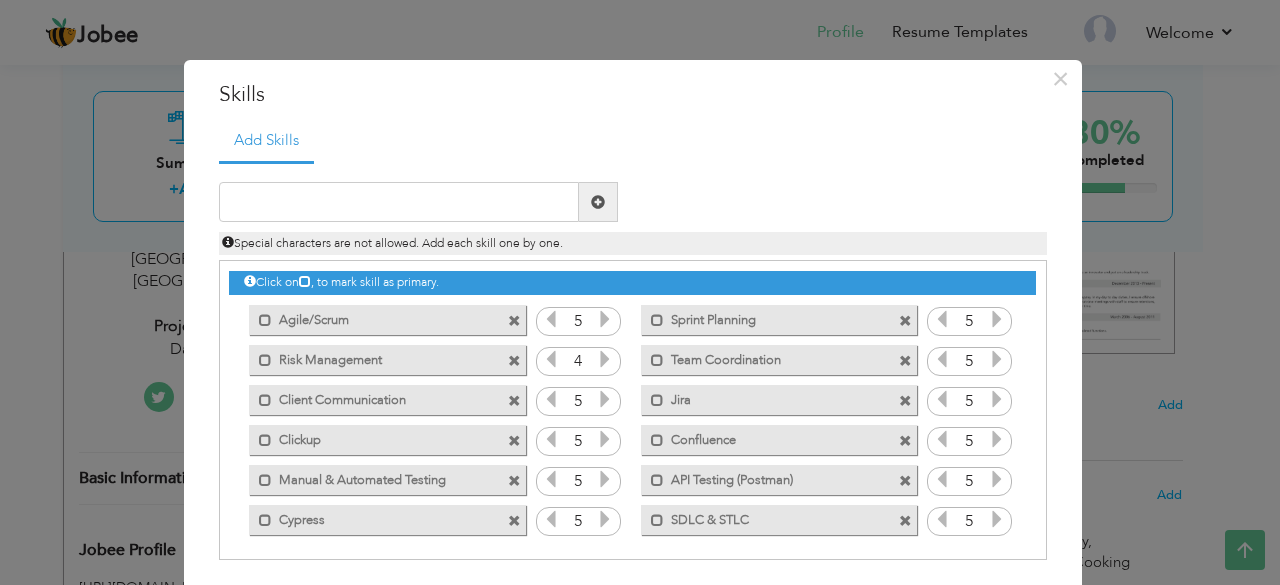 click at bounding box center (997, 519) 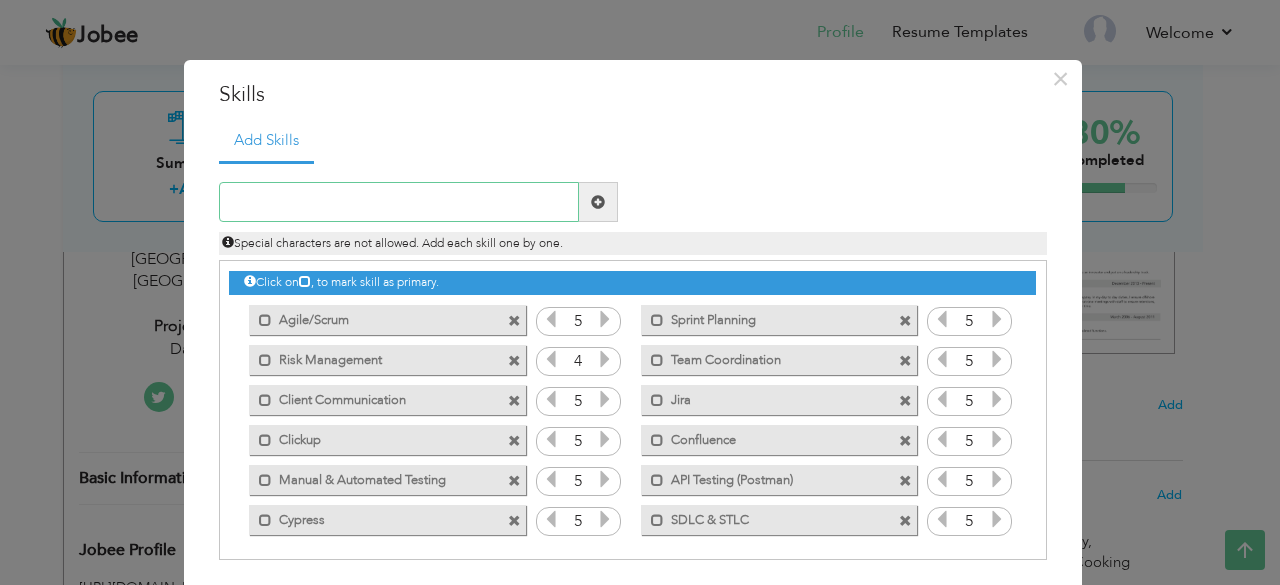 click at bounding box center [399, 202] 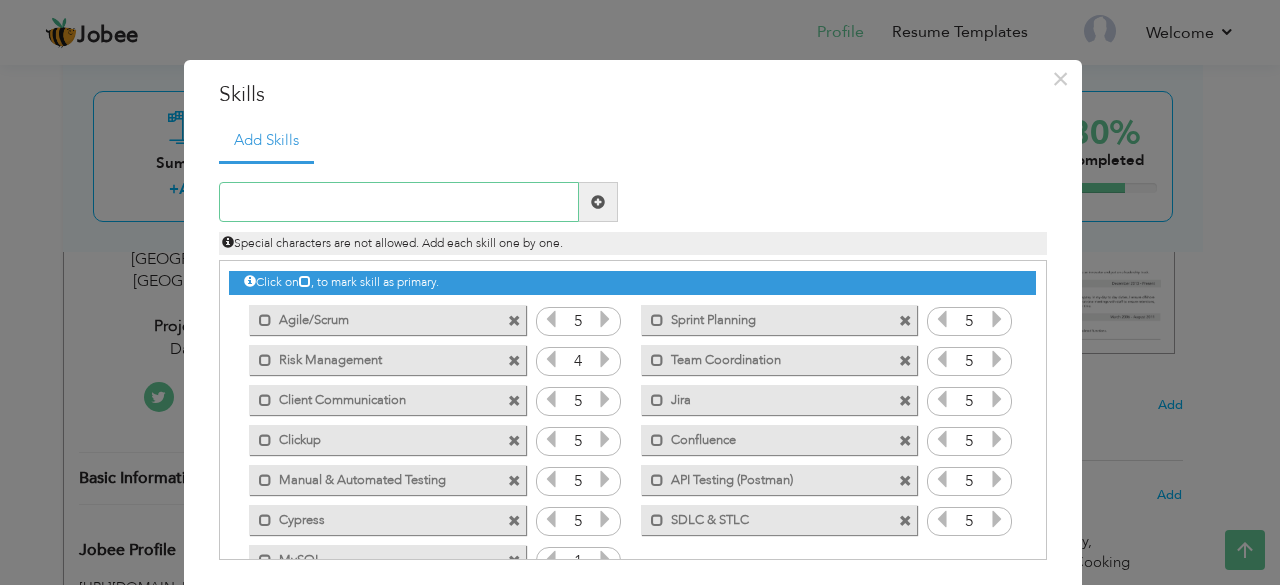 scroll, scrollTop: 44, scrollLeft: 0, axis: vertical 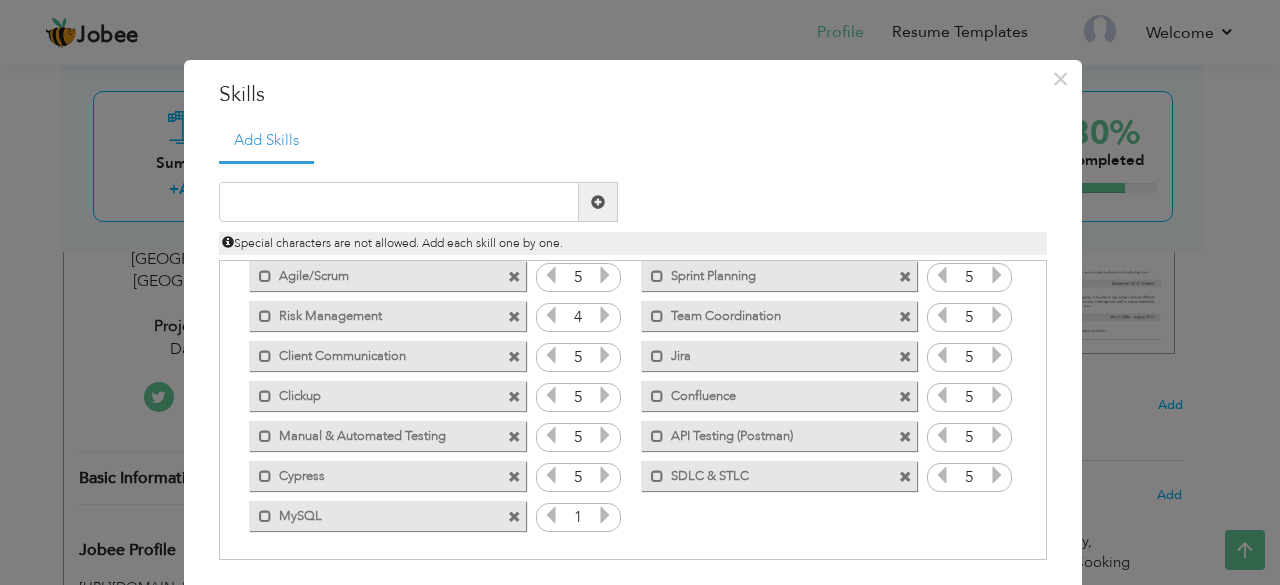 click at bounding box center [605, 515] 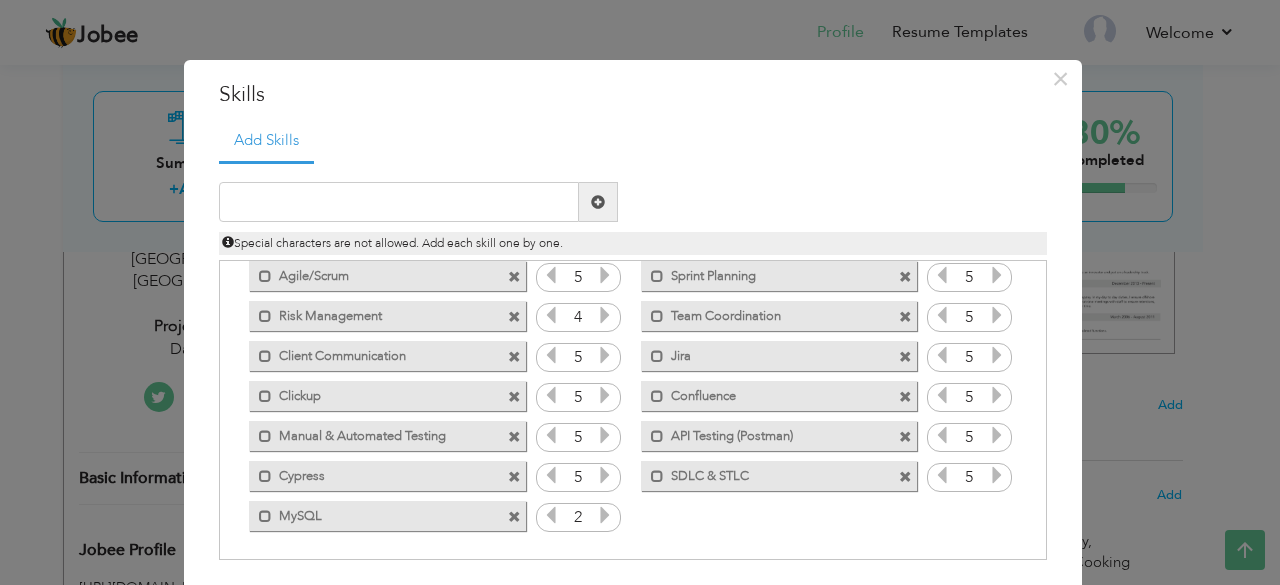 click at bounding box center (605, 515) 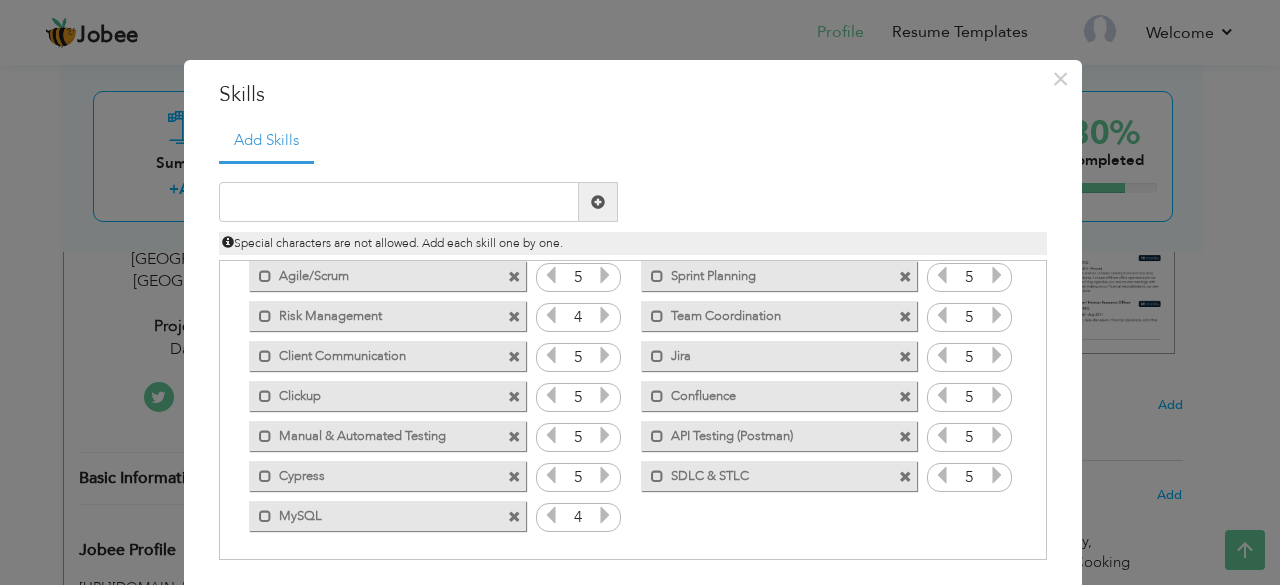 click at bounding box center [551, 515] 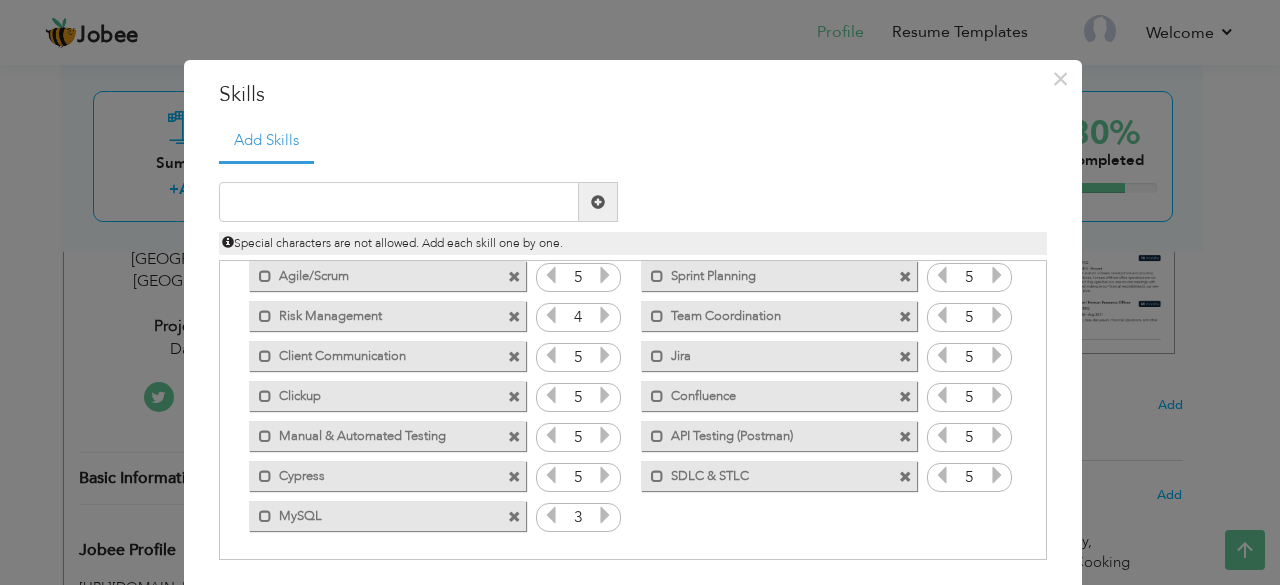 click at bounding box center [605, 515] 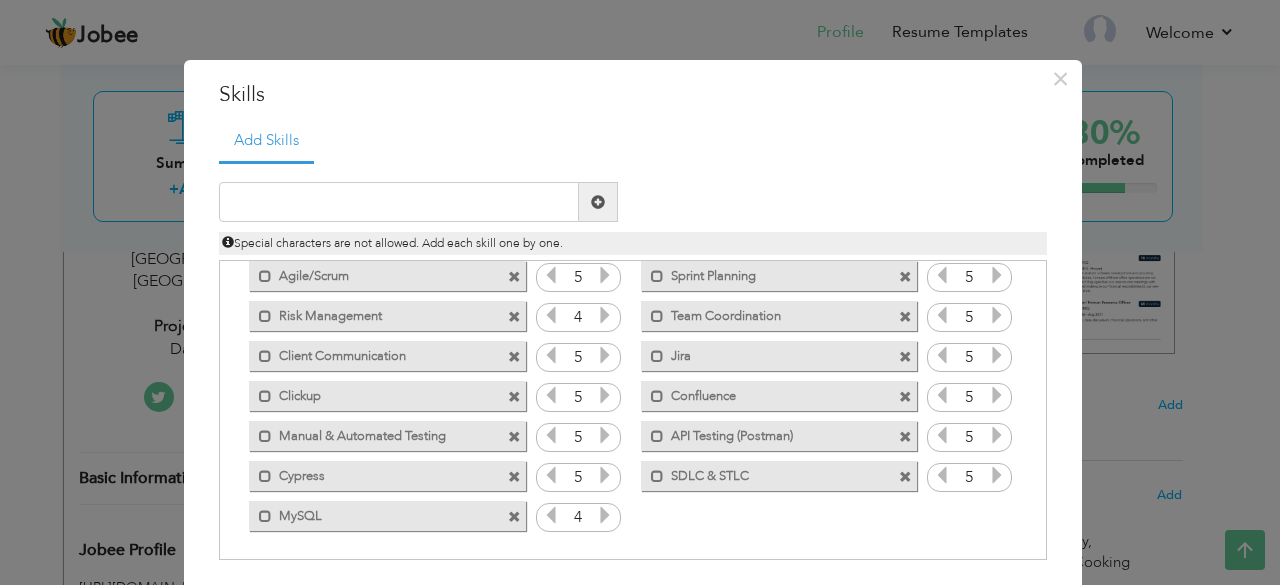 click at bounding box center (551, 515) 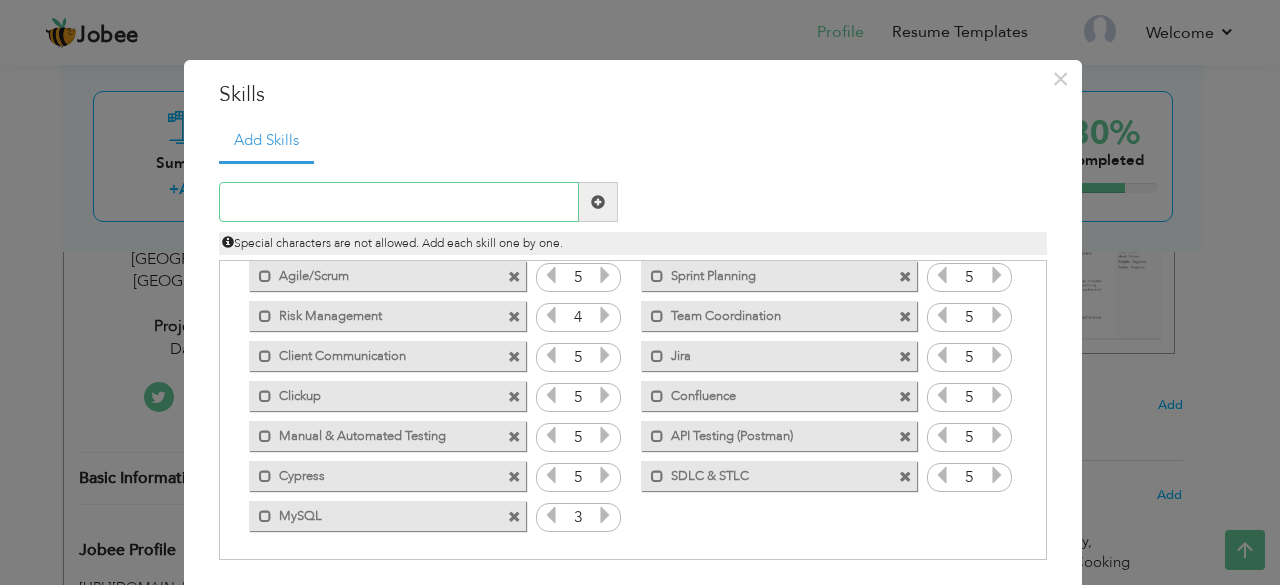 click at bounding box center [399, 202] 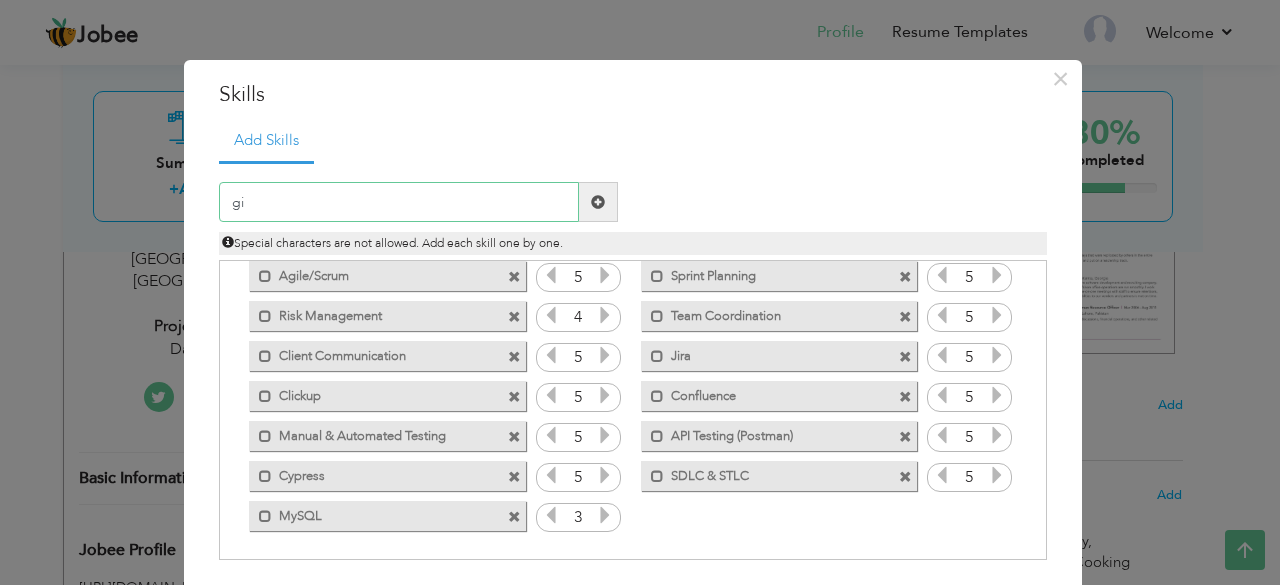 type on "git" 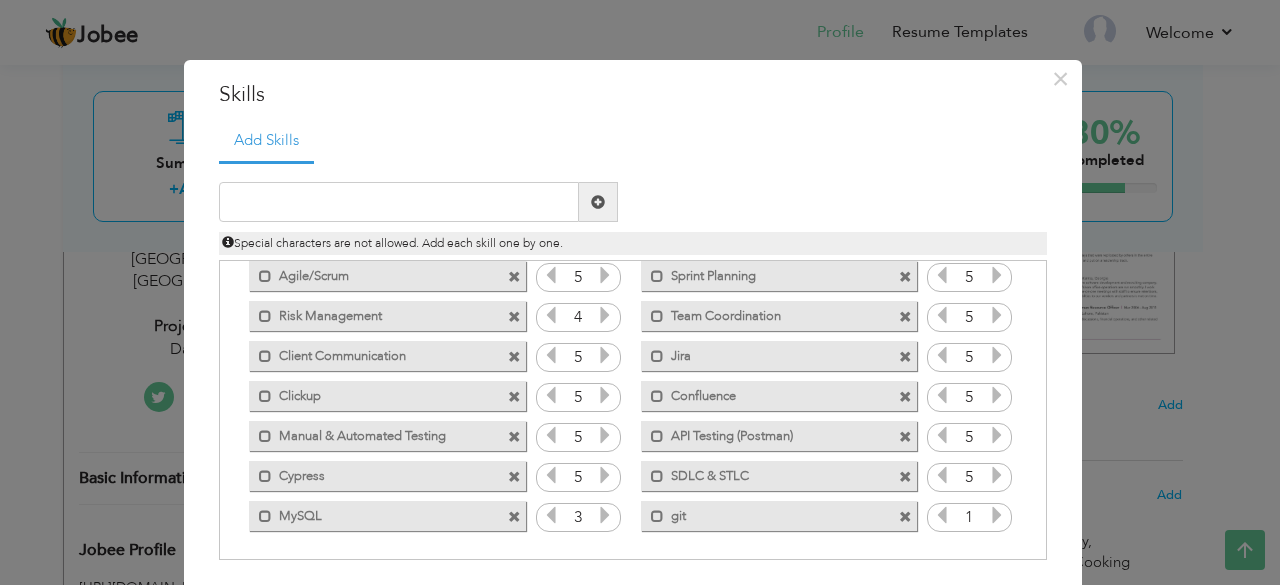 click on "1" at bounding box center (969, 518) 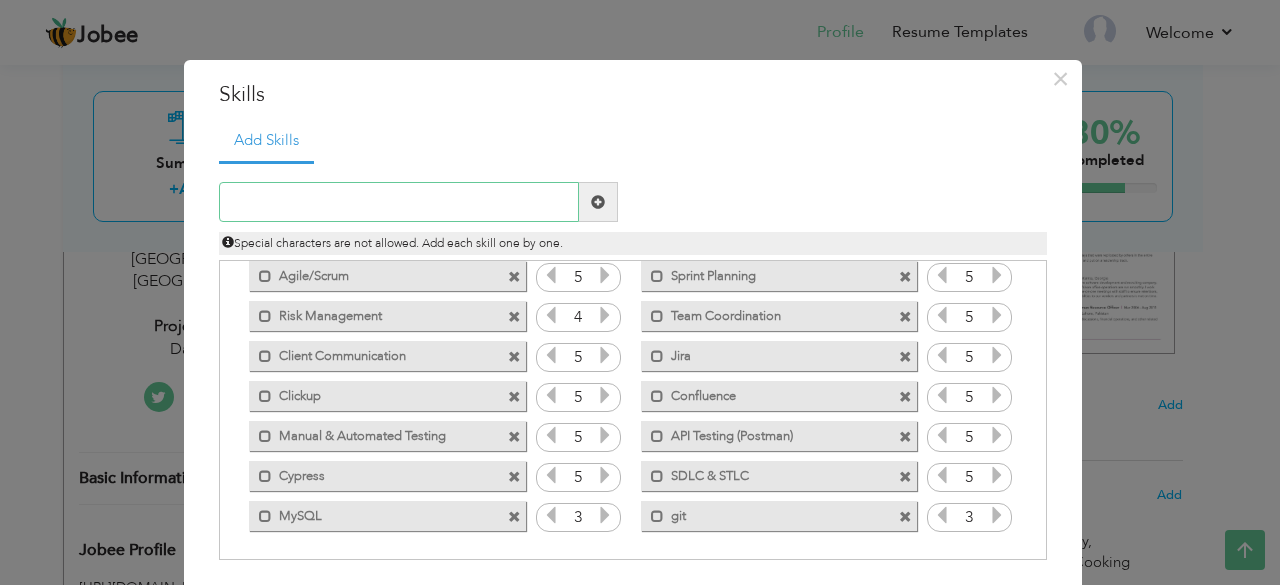 paste on "Communication," 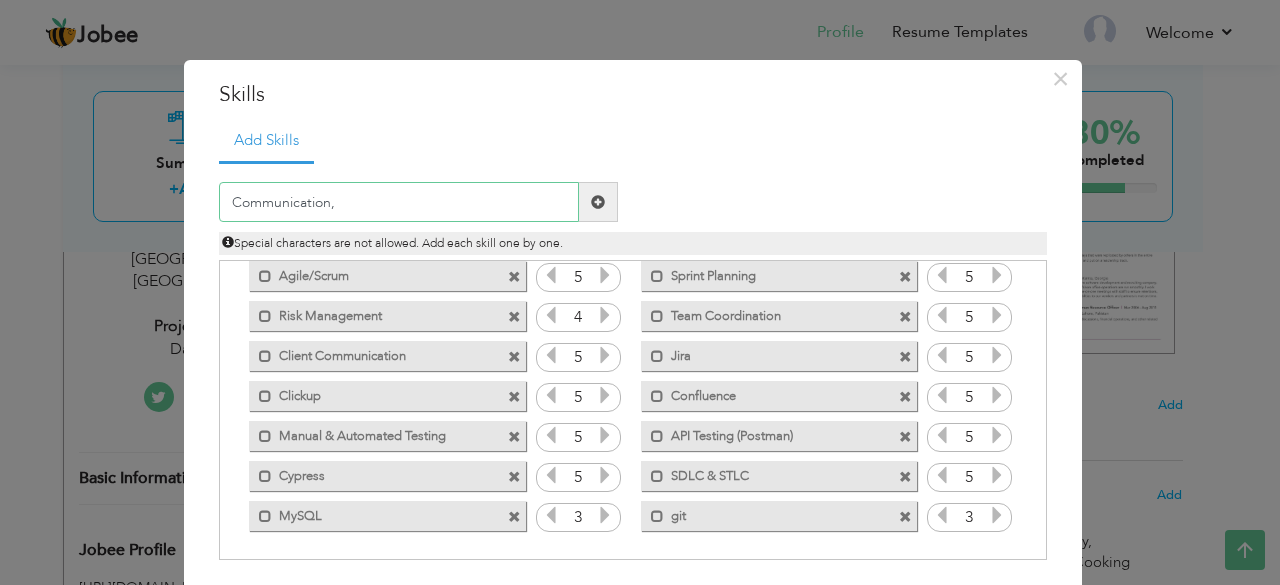 click on "Communication," at bounding box center (399, 202) 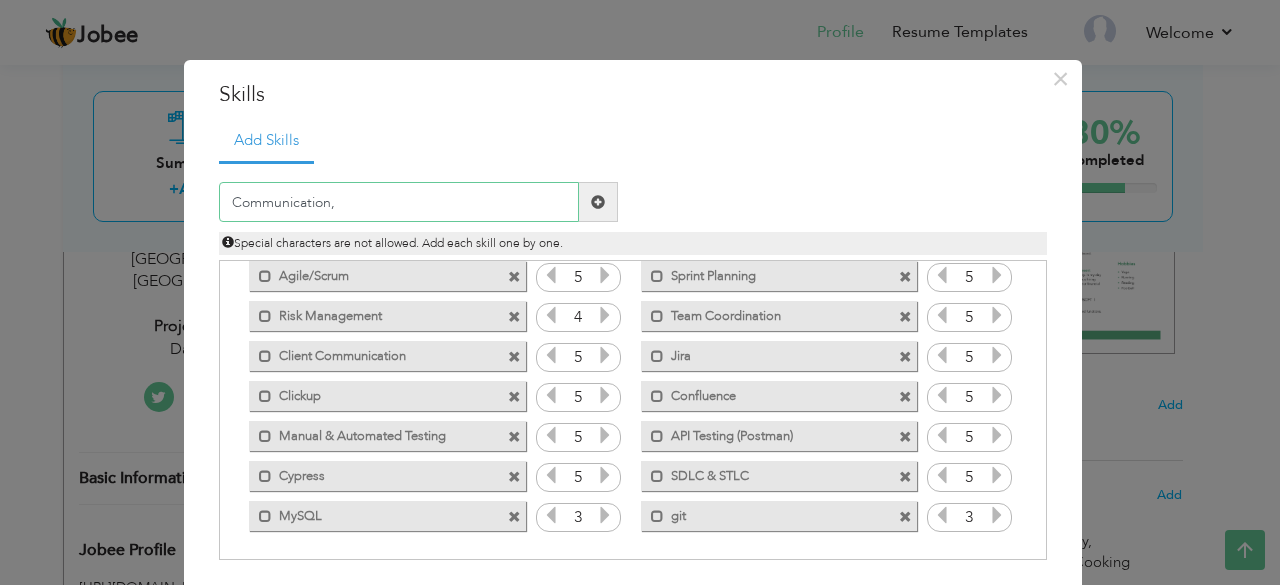 type on "Communication" 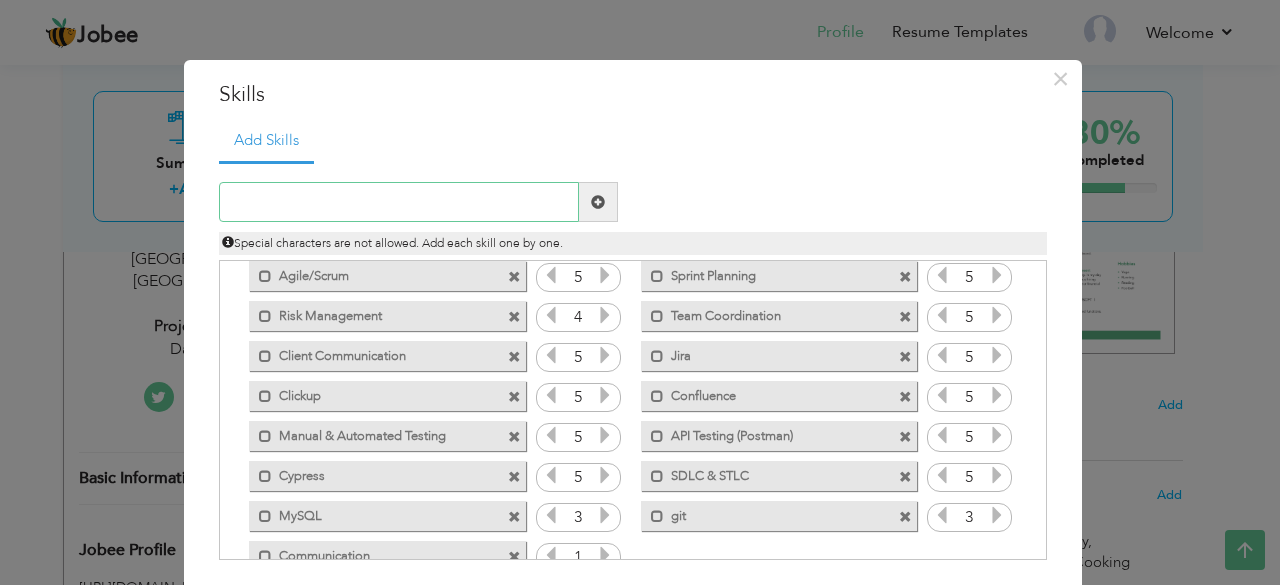 scroll, scrollTop: 84, scrollLeft: 0, axis: vertical 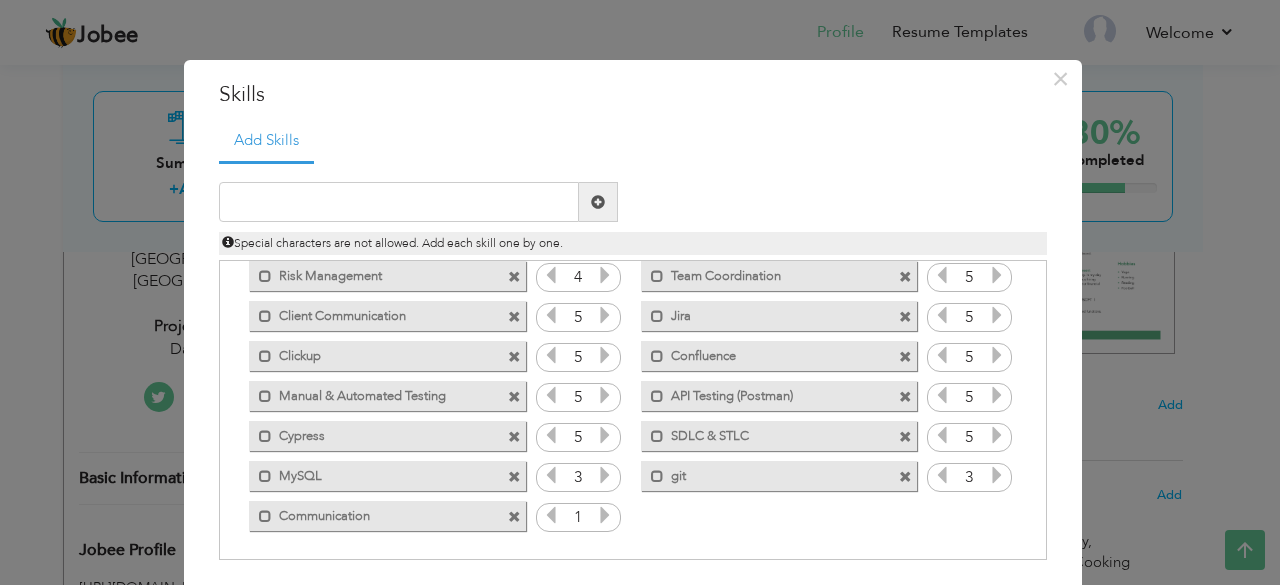click at bounding box center [605, 515] 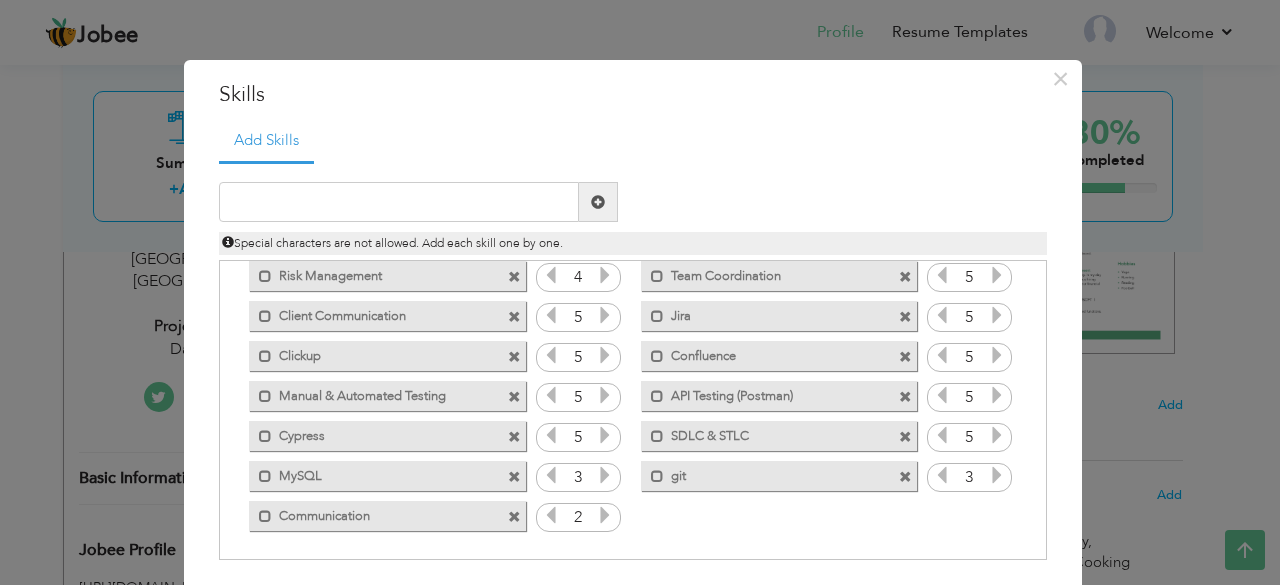 click at bounding box center (605, 515) 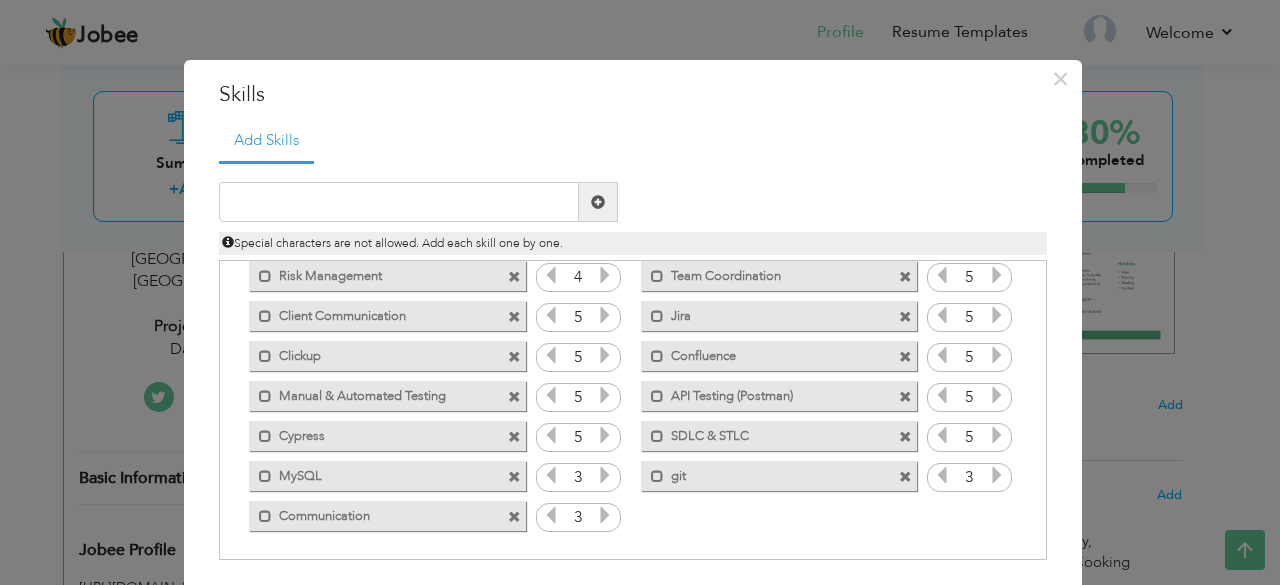 click at bounding box center [605, 515] 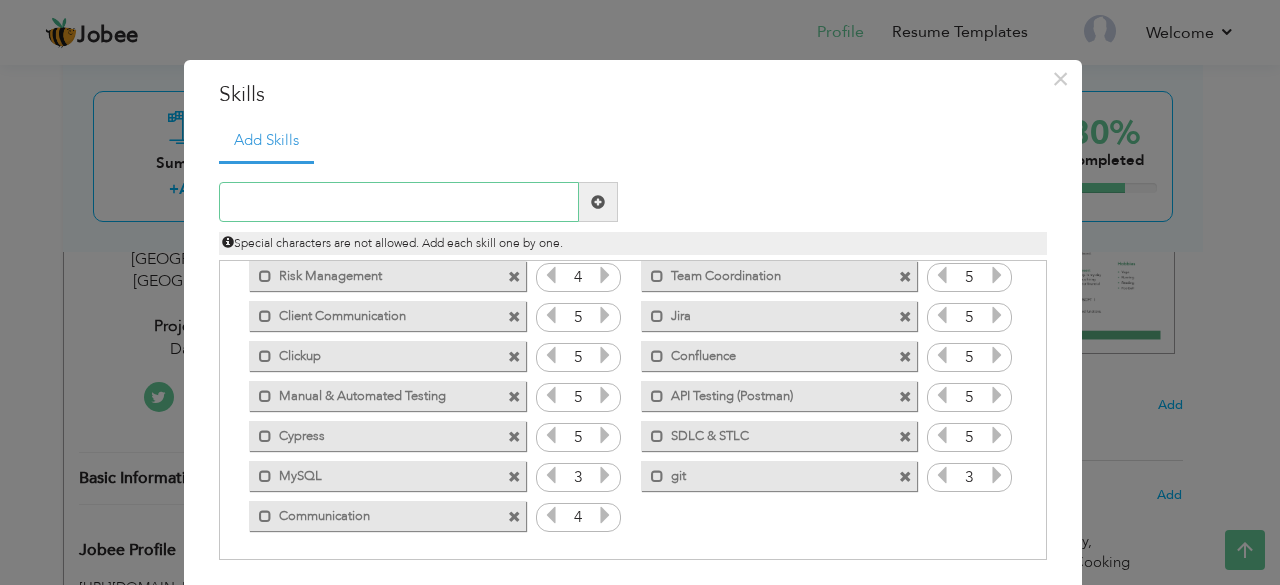 click at bounding box center [399, 202] 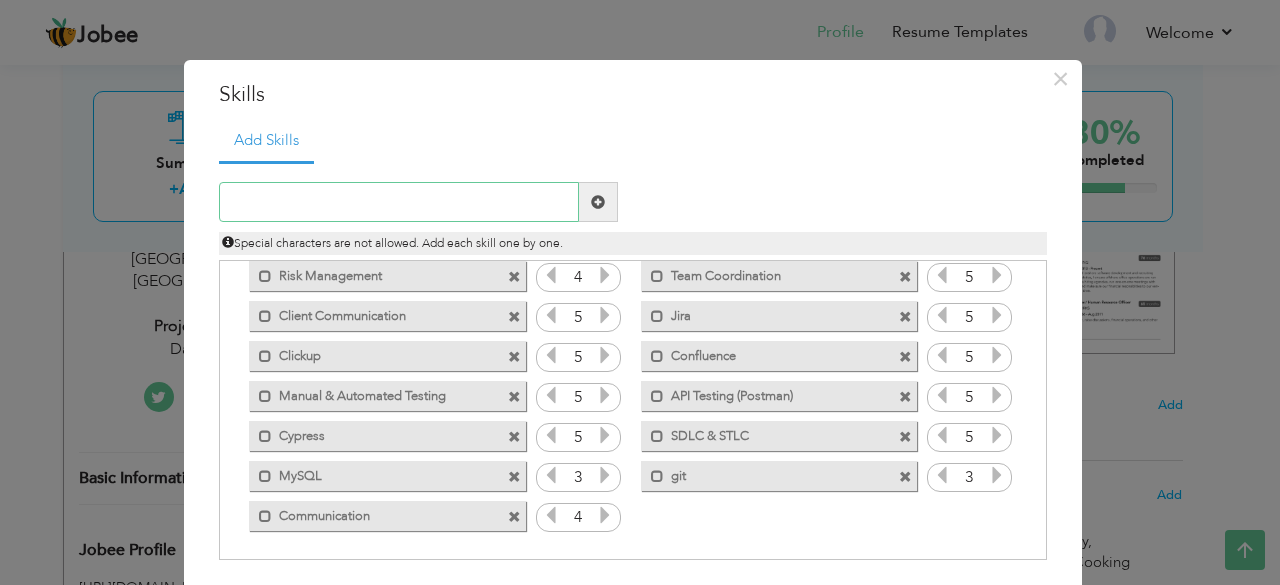 paste on "Problem Solving" 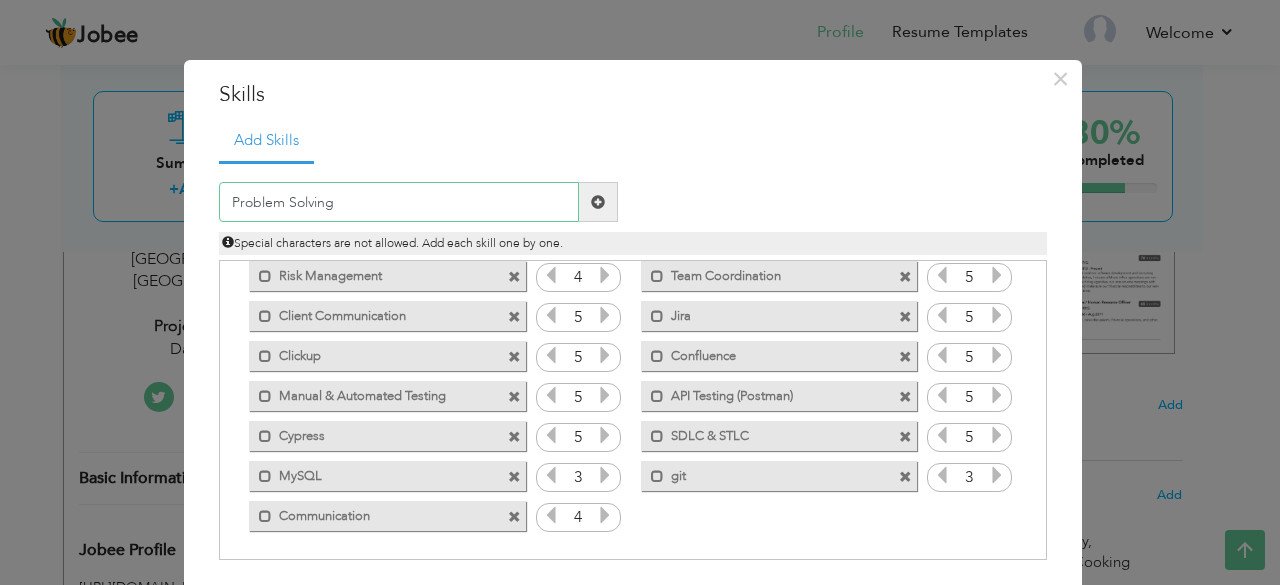 click on "Problem Solving" at bounding box center (399, 202) 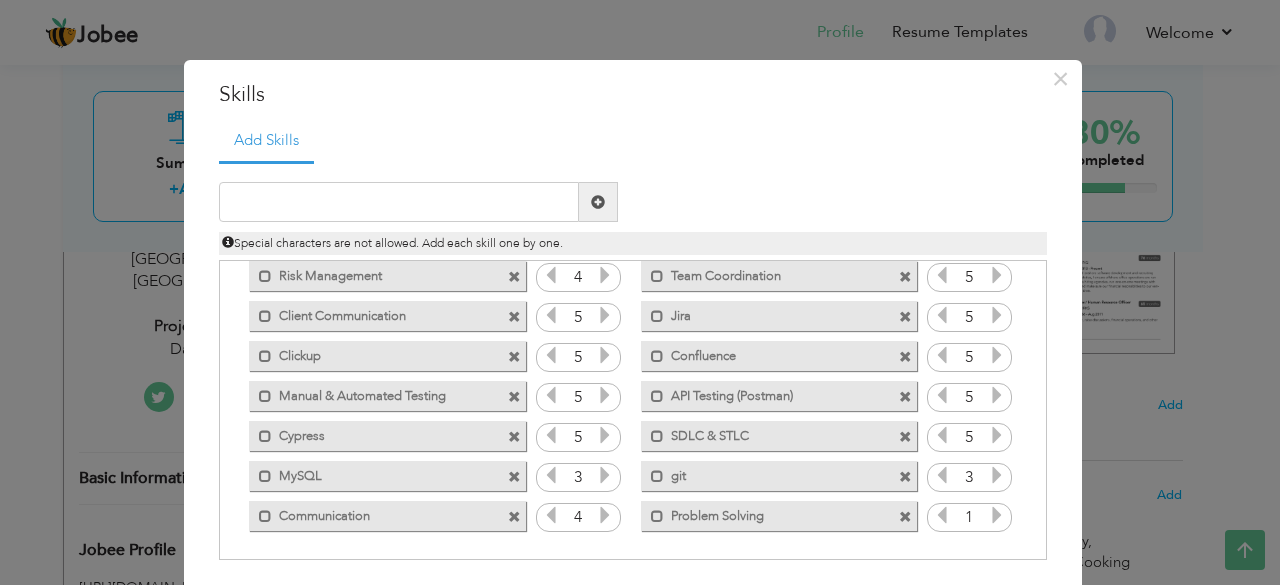 click at bounding box center [997, 515] 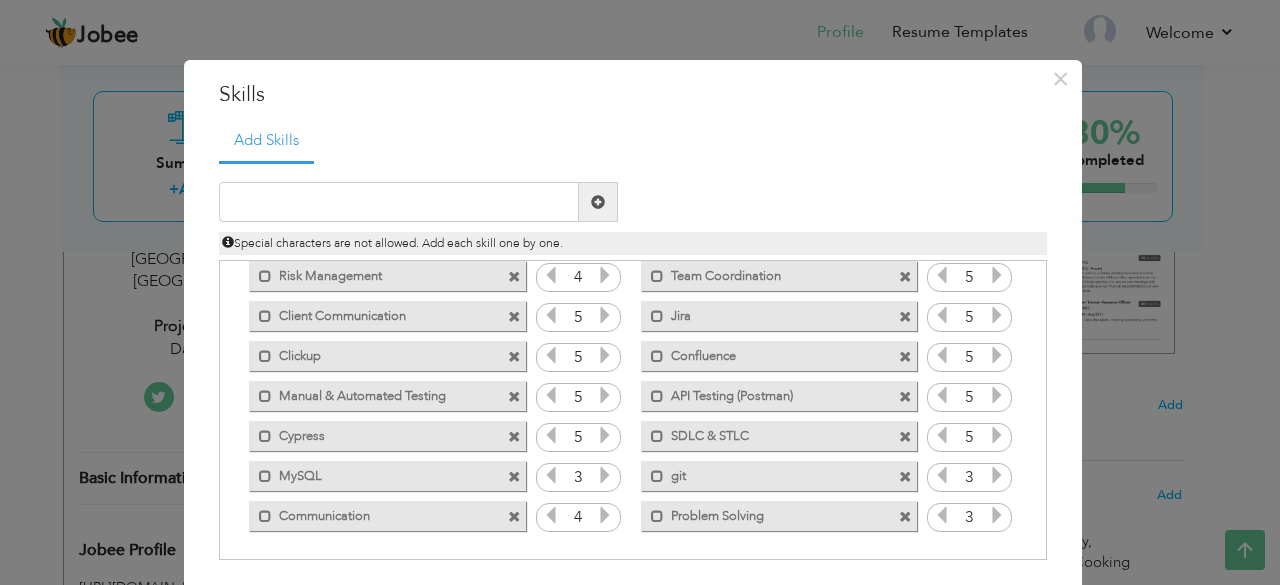 click at bounding box center (997, 515) 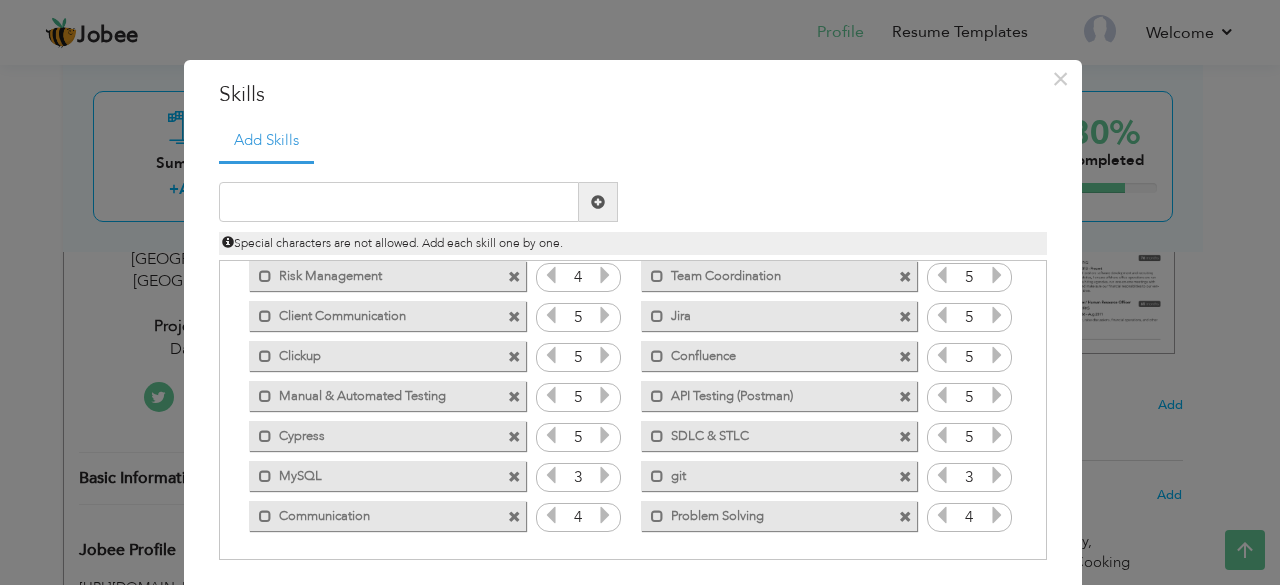 click at bounding box center (997, 515) 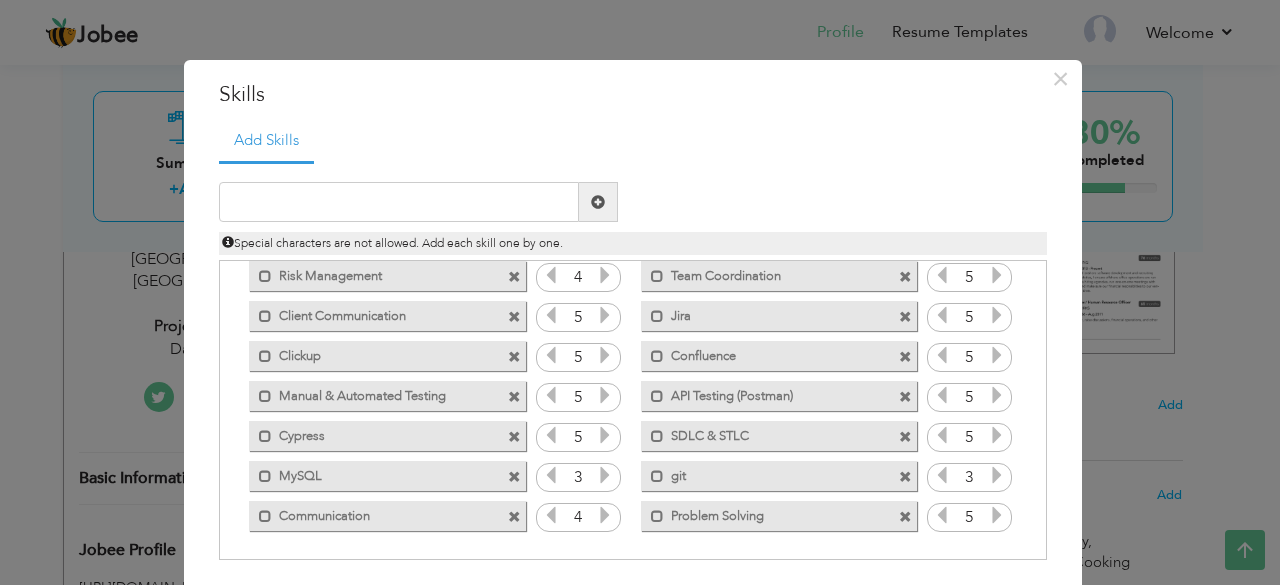 click at bounding box center (942, 515) 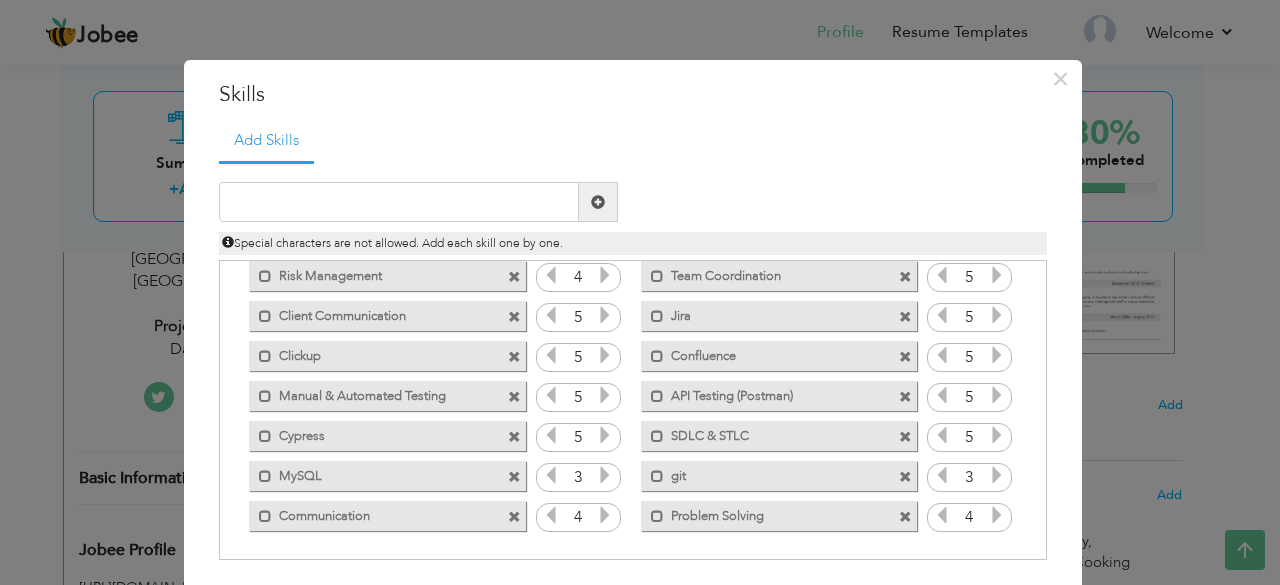 click at bounding box center [942, 515] 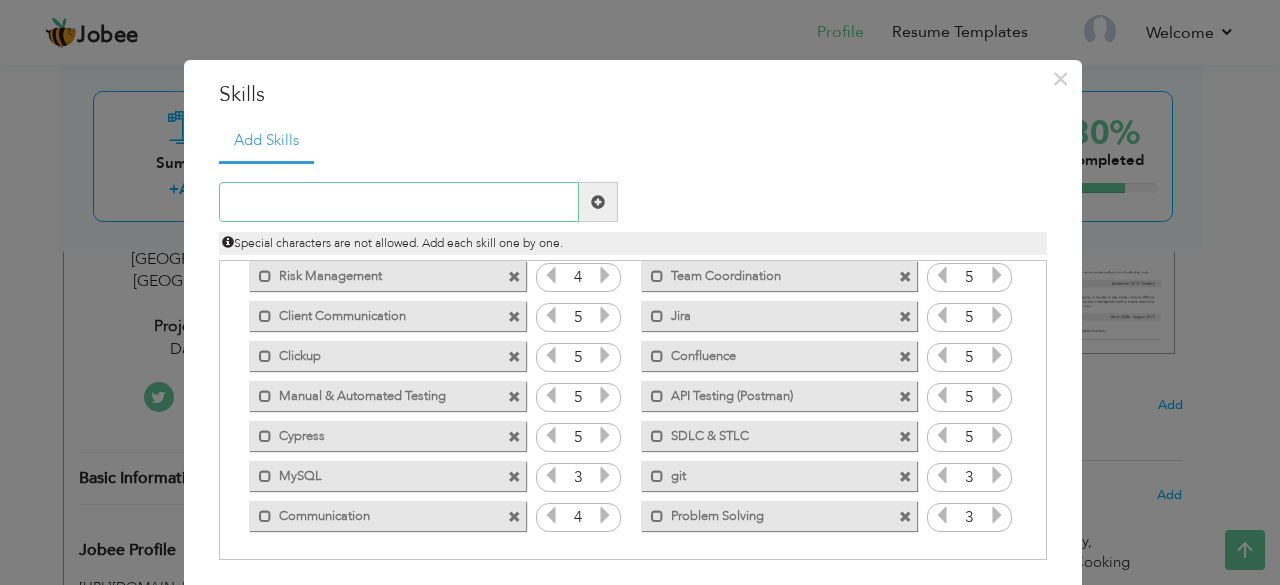 paste on "Attention to Detail" 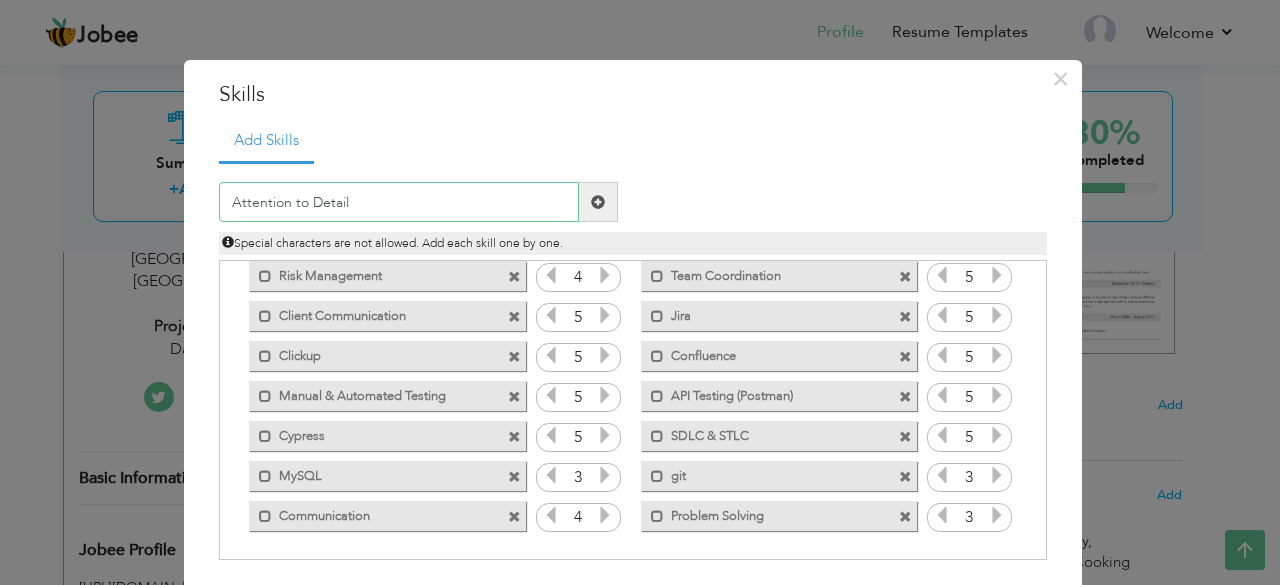 click on "Attention to Detail" at bounding box center [399, 202] 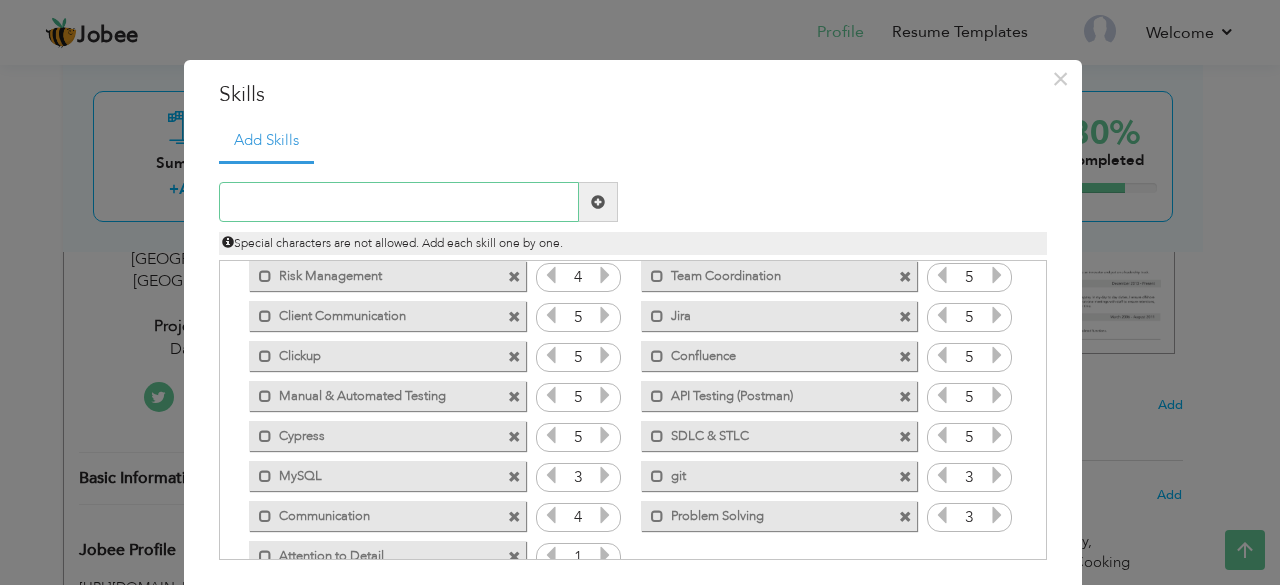 scroll, scrollTop: 124, scrollLeft: 0, axis: vertical 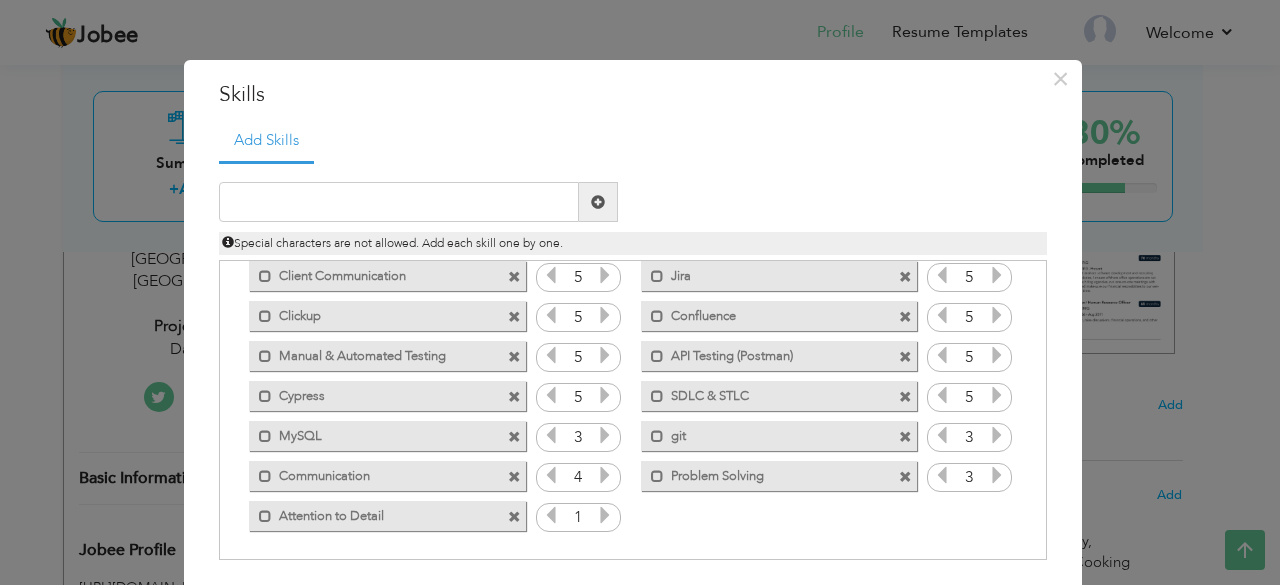 click at bounding box center [605, 515] 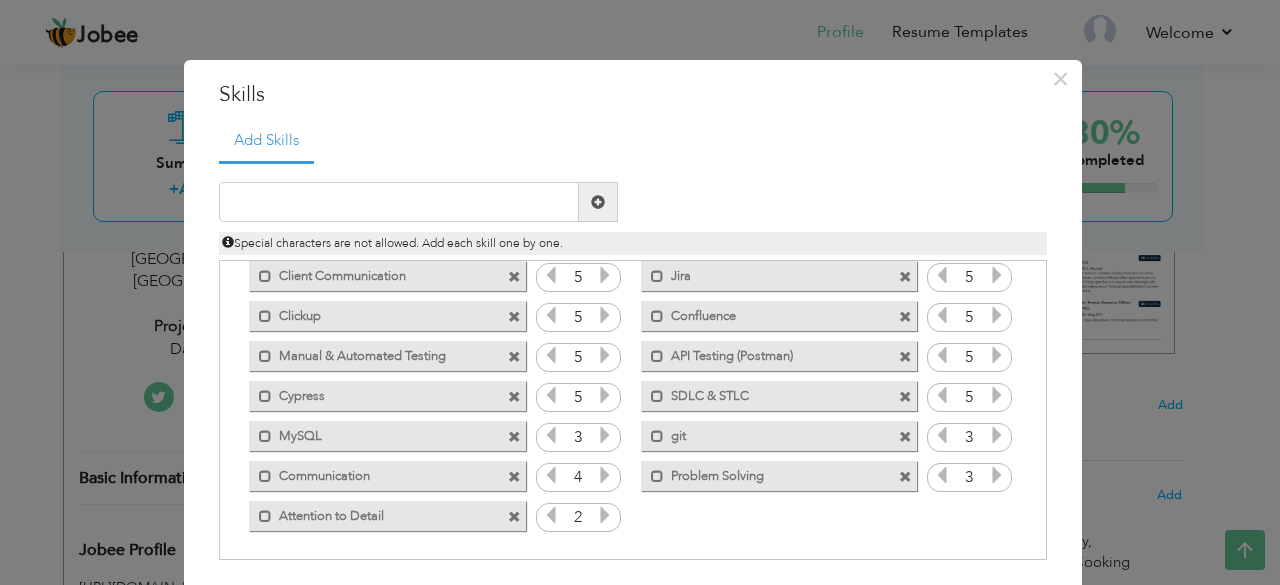 click at bounding box center [605, 515] 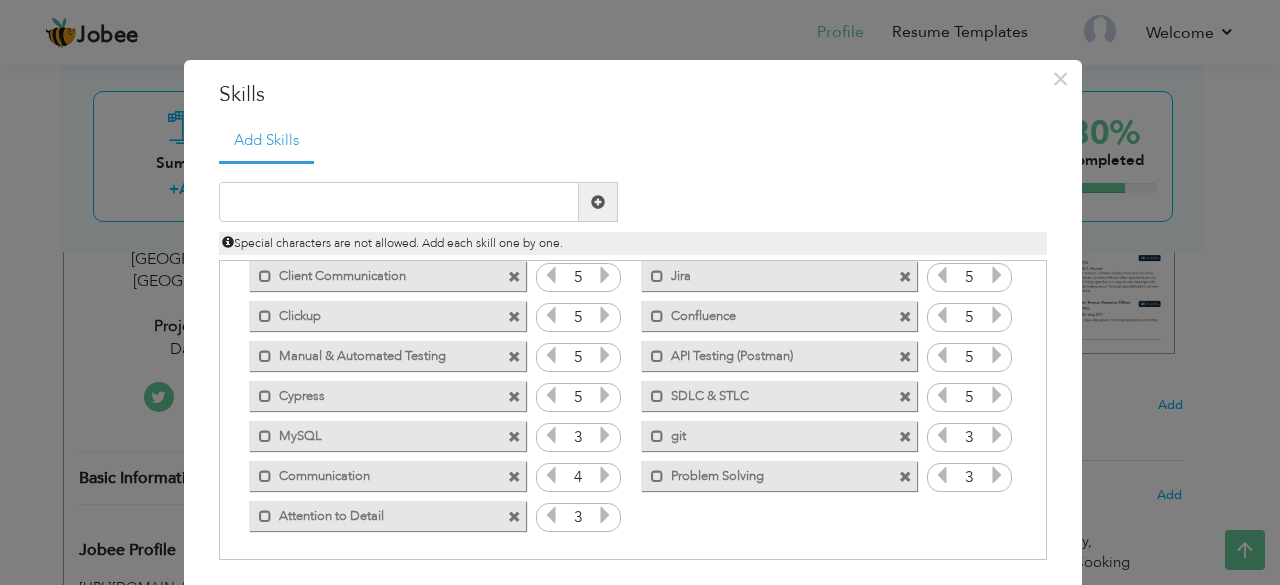 click at bounding box center [605, 515] 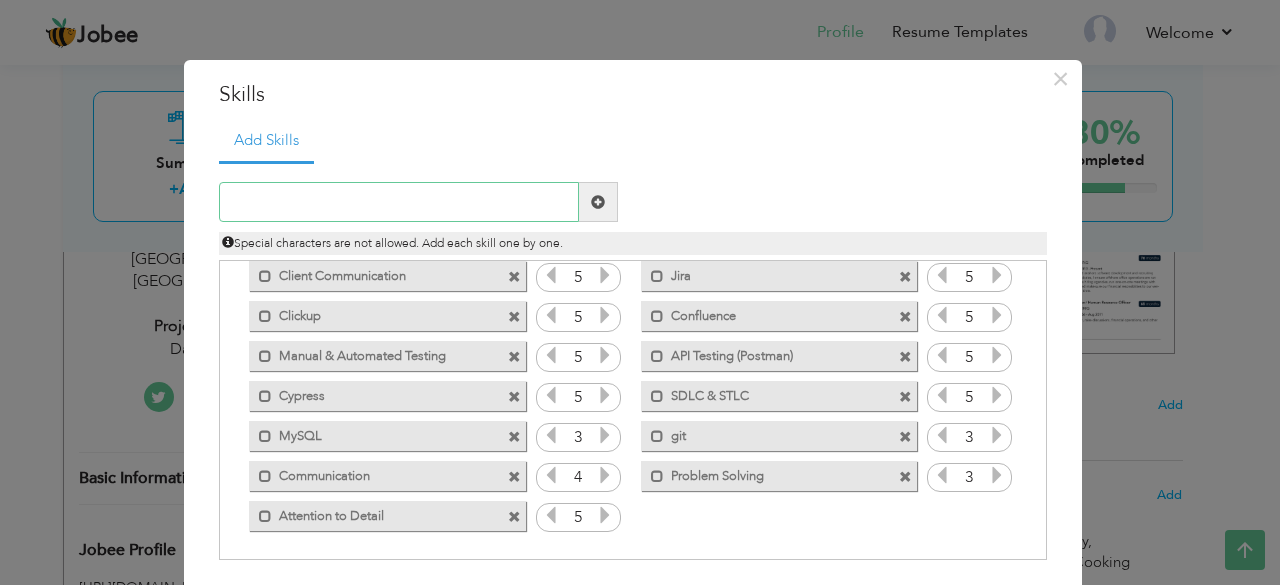 click at bounding box center (399, 202) 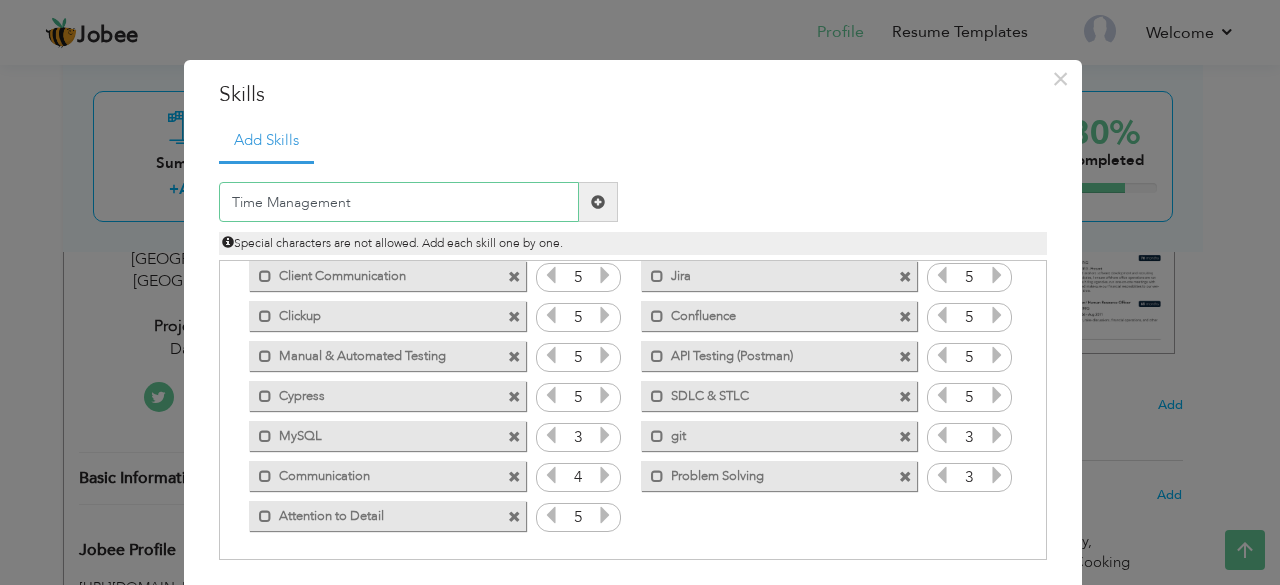 type 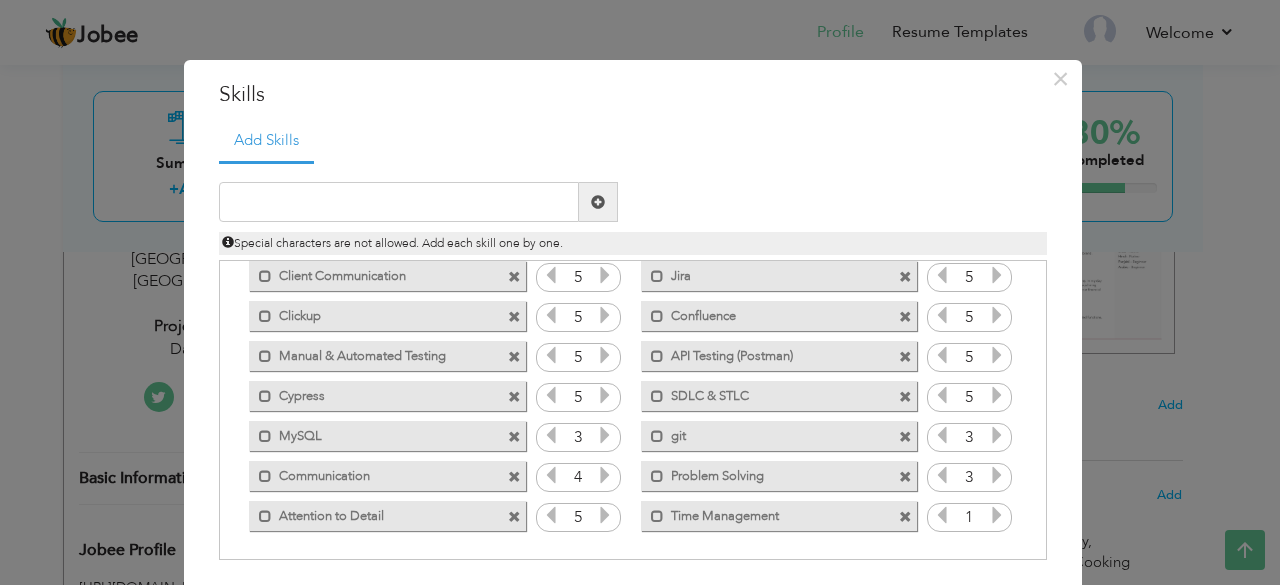 click at bounding box center [997, 515] 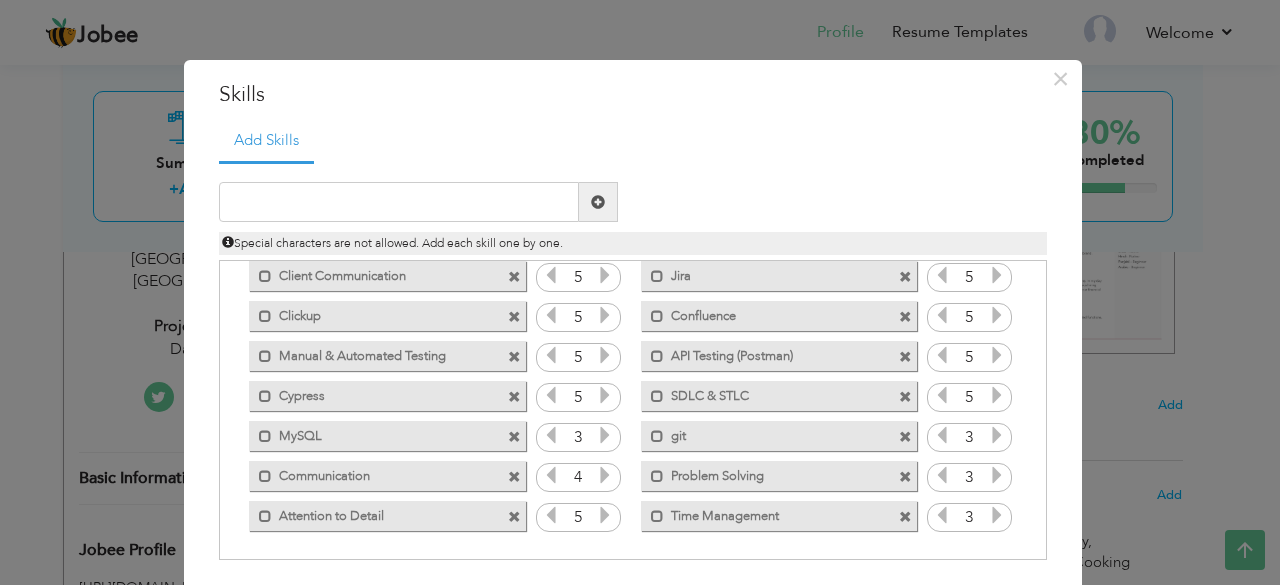 click at bounding box center (997, 515) 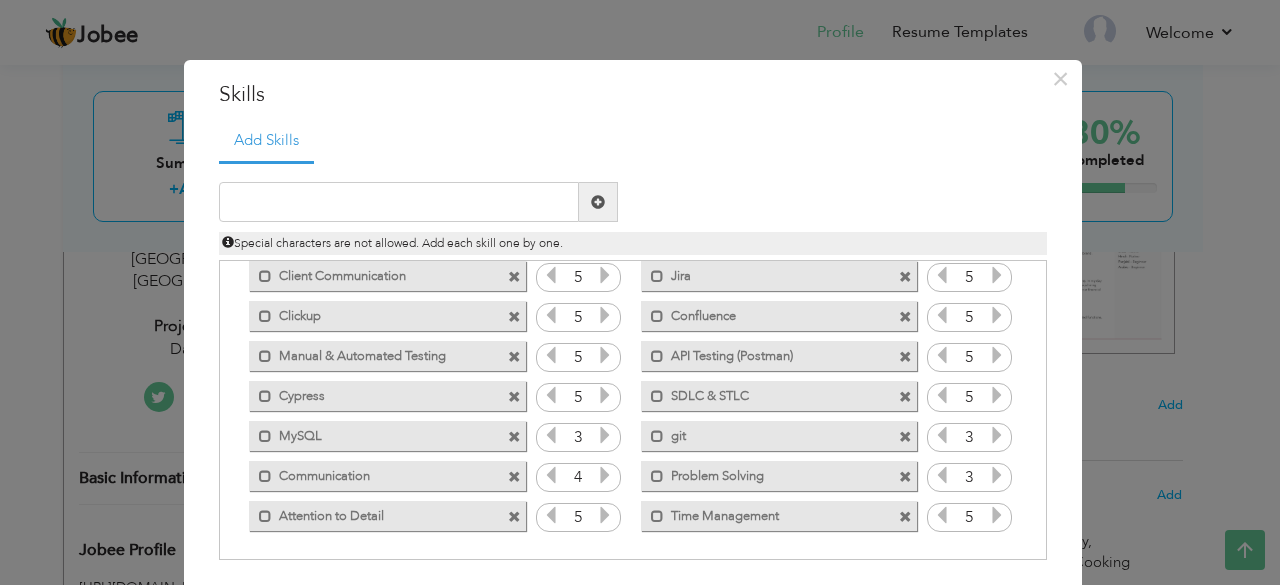 click at bounding box center (997, 515) 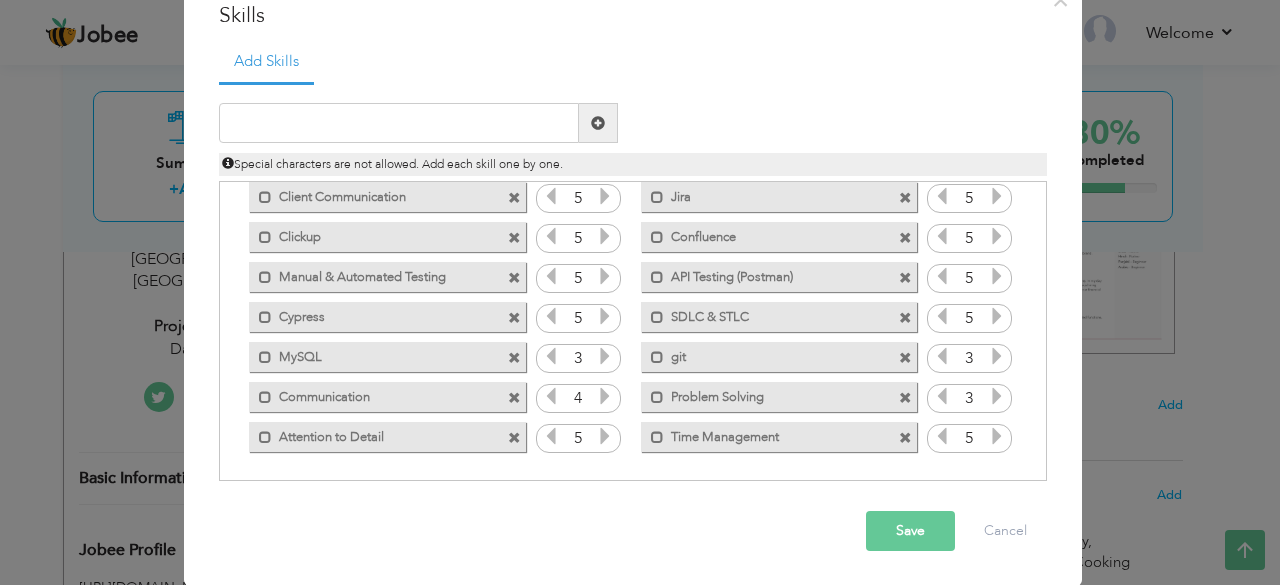 scroll, scrollTop: 76, scrollLeft: 0, axis: vertical 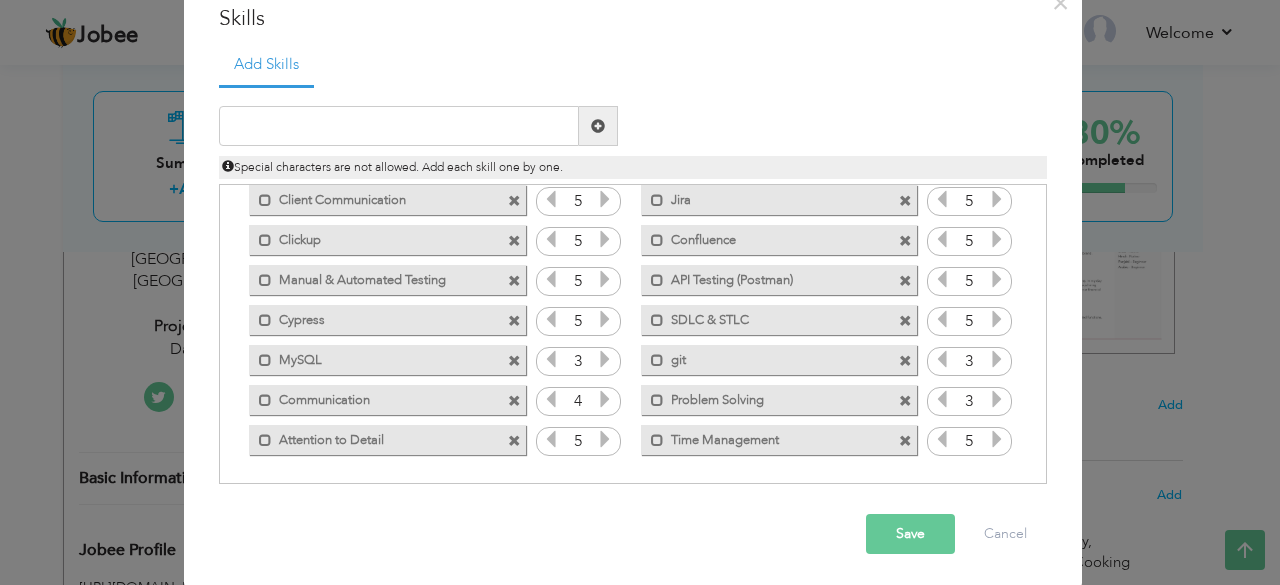 click on "Save" at bounding box center (910, 534) 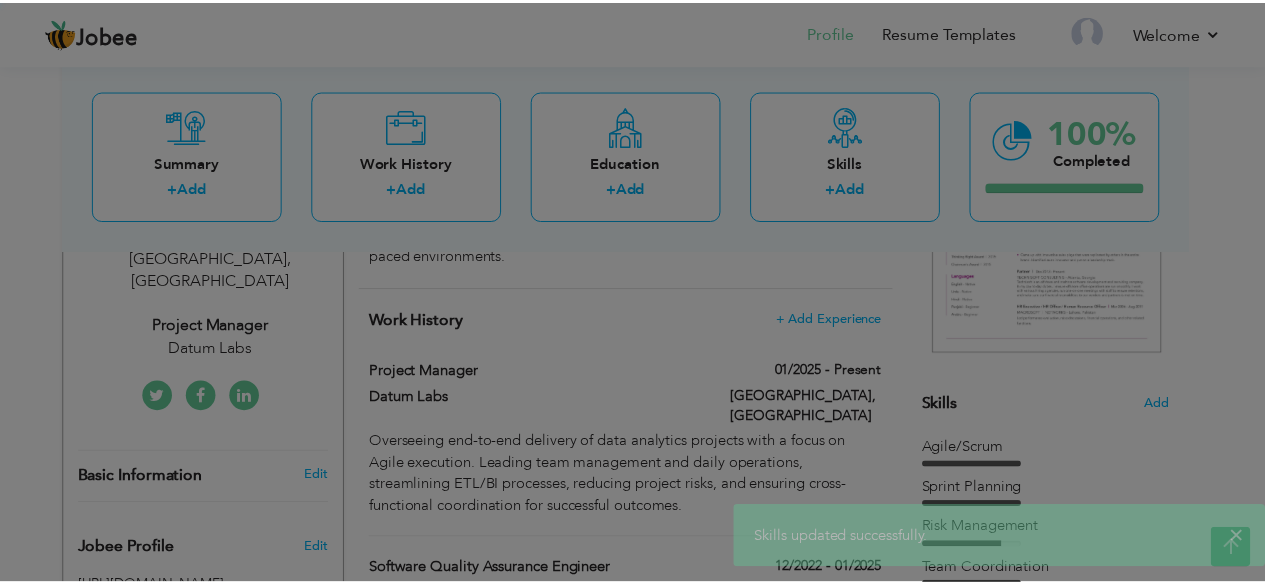scroll, scrollTop: 0, scrollLeft: 0, axis: both 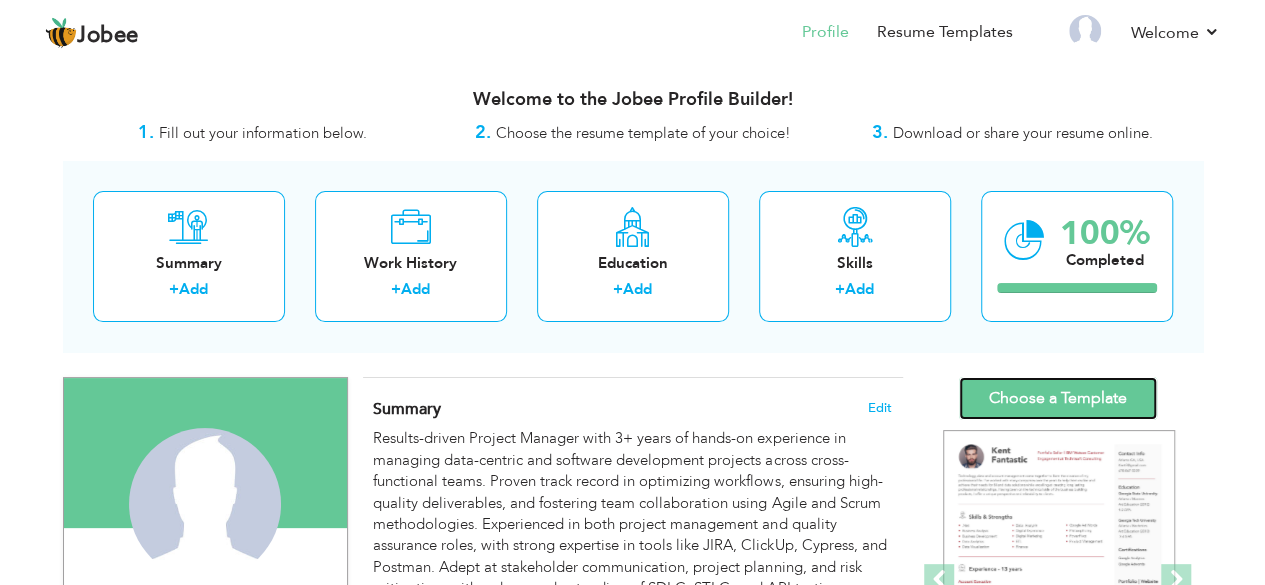 click on "Choose a Template" at bounding box center (1058, 398) 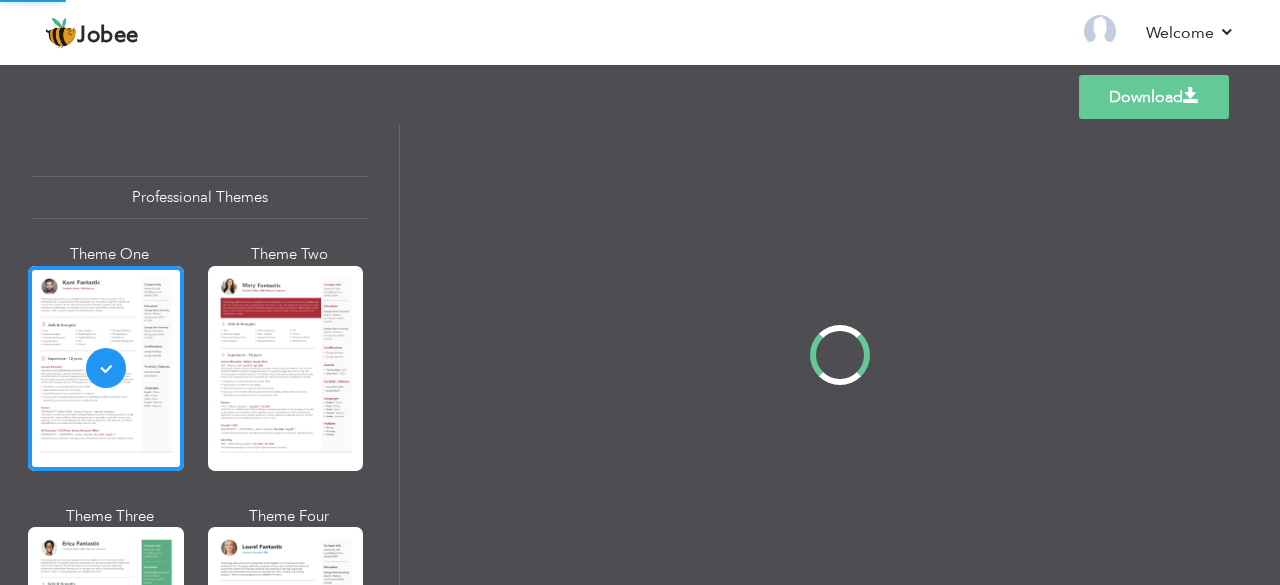 scroll, scrollTop: 0, scrollLeft: 0, axis: both 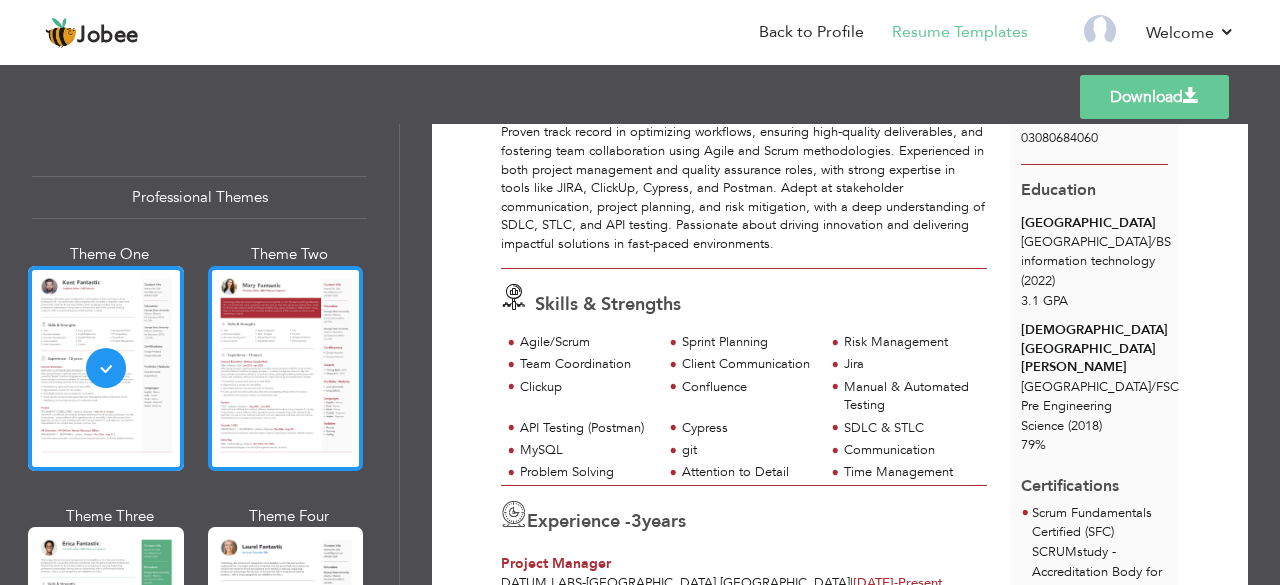 click at bounding box center (286, 368) 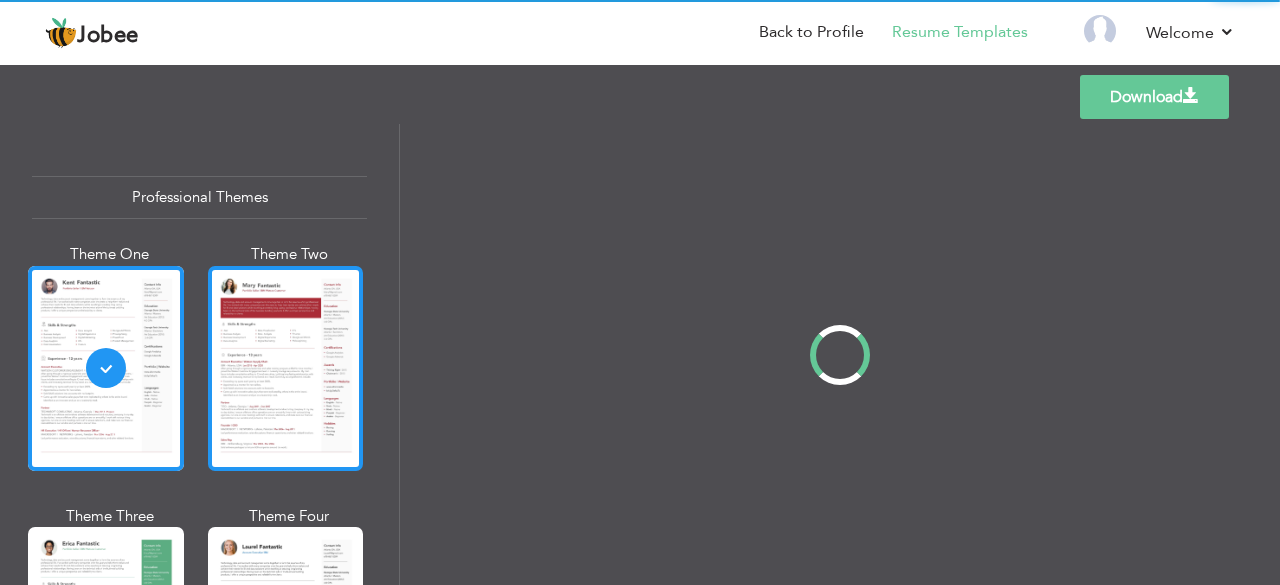 scroll, scrollTop: 0, scrollLeft: 0, axis: both 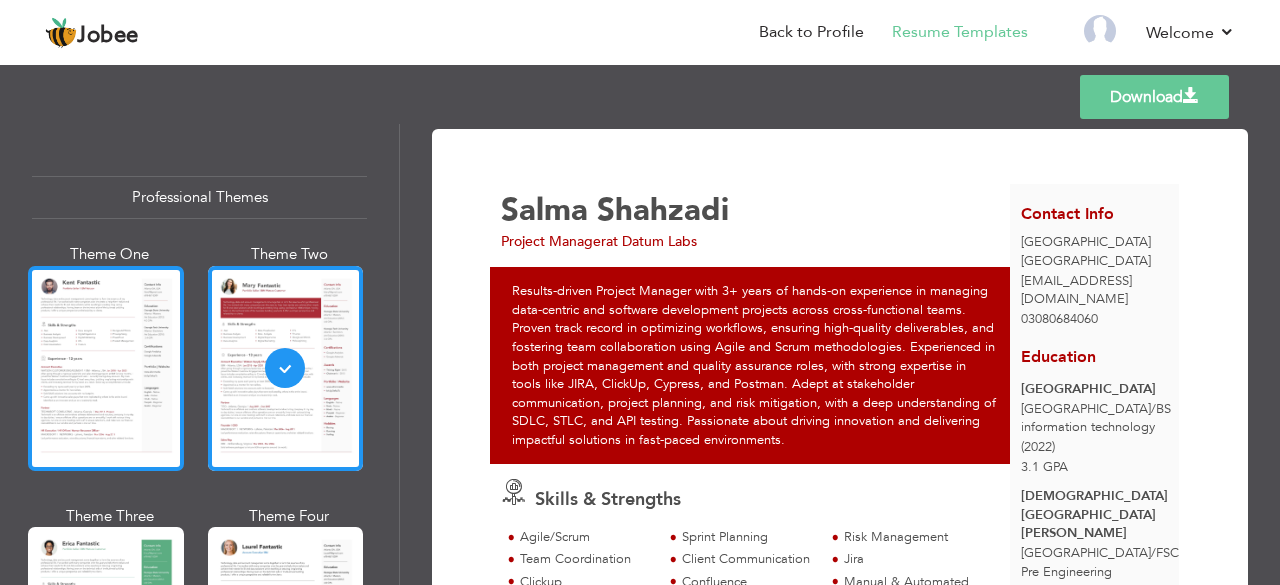 click at bounding box center [106, 368] 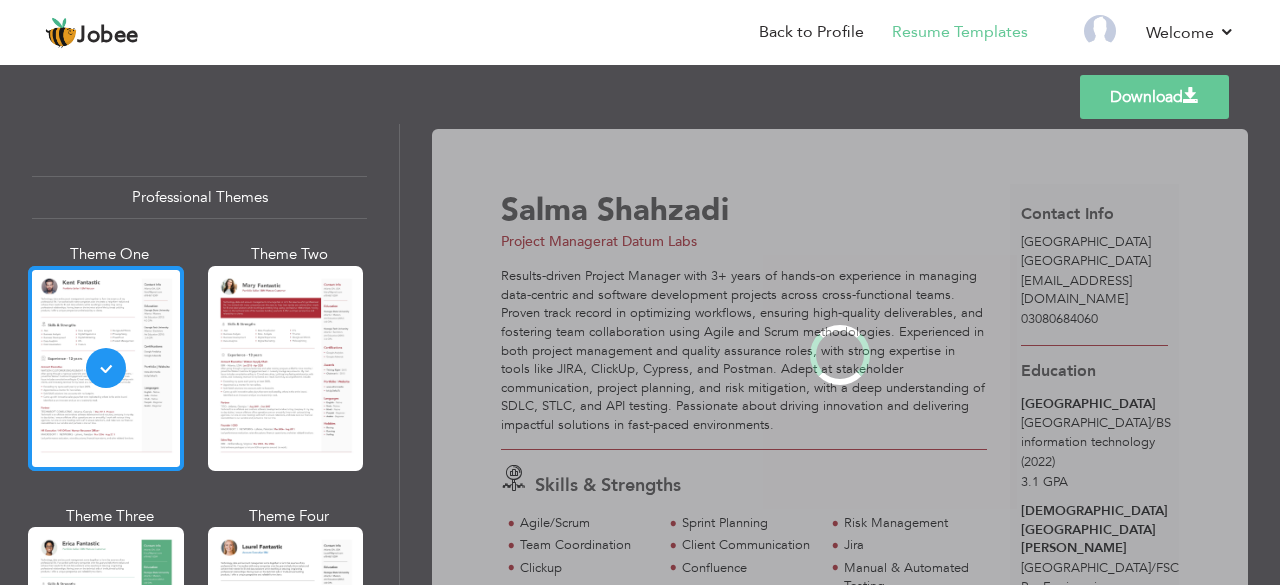 scroll, scrollTop: 0, scrollLeft: 0, axis: both 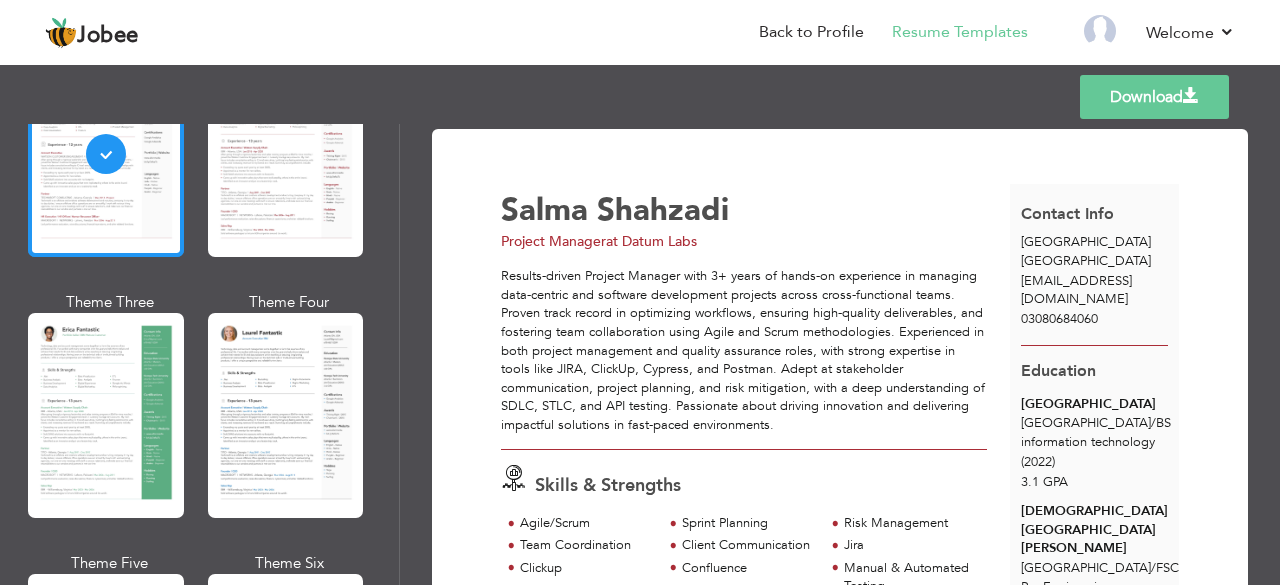 click at bounding box center (106, 415) 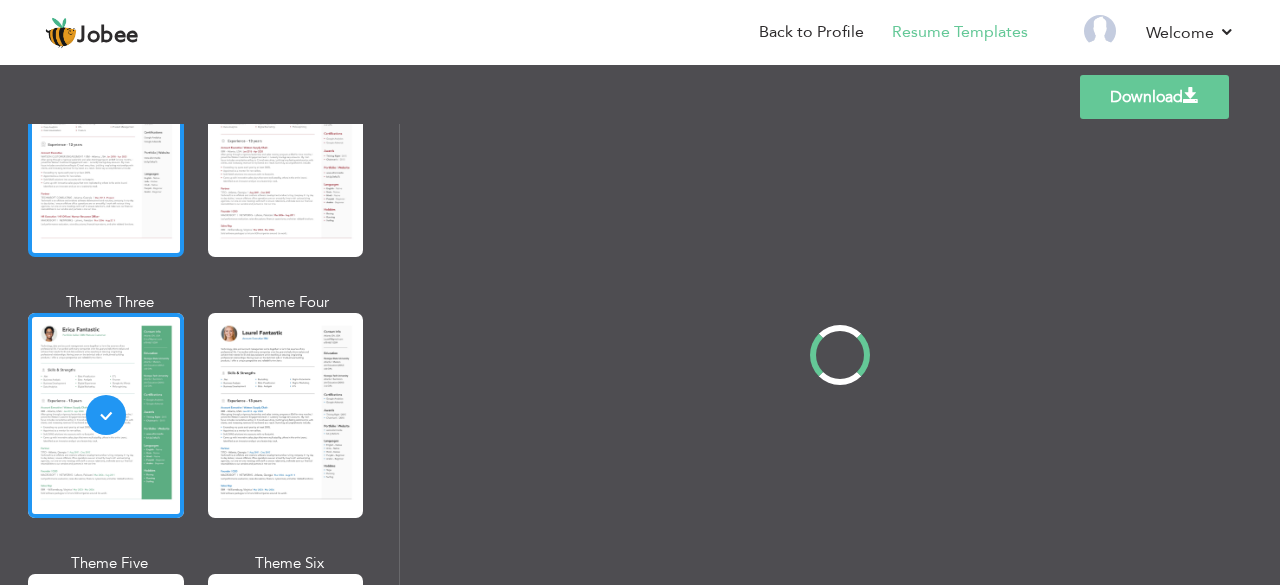 scroll, scrollTop: 0, scrollLeft: 0, axis: both 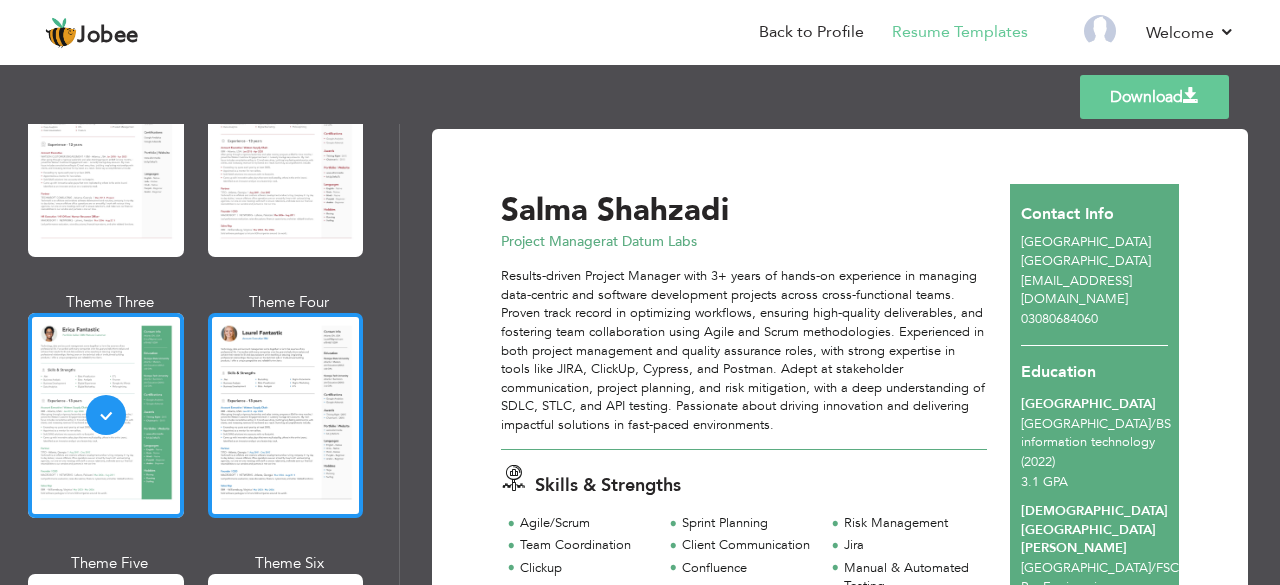 click at bounding box center (286, 415) 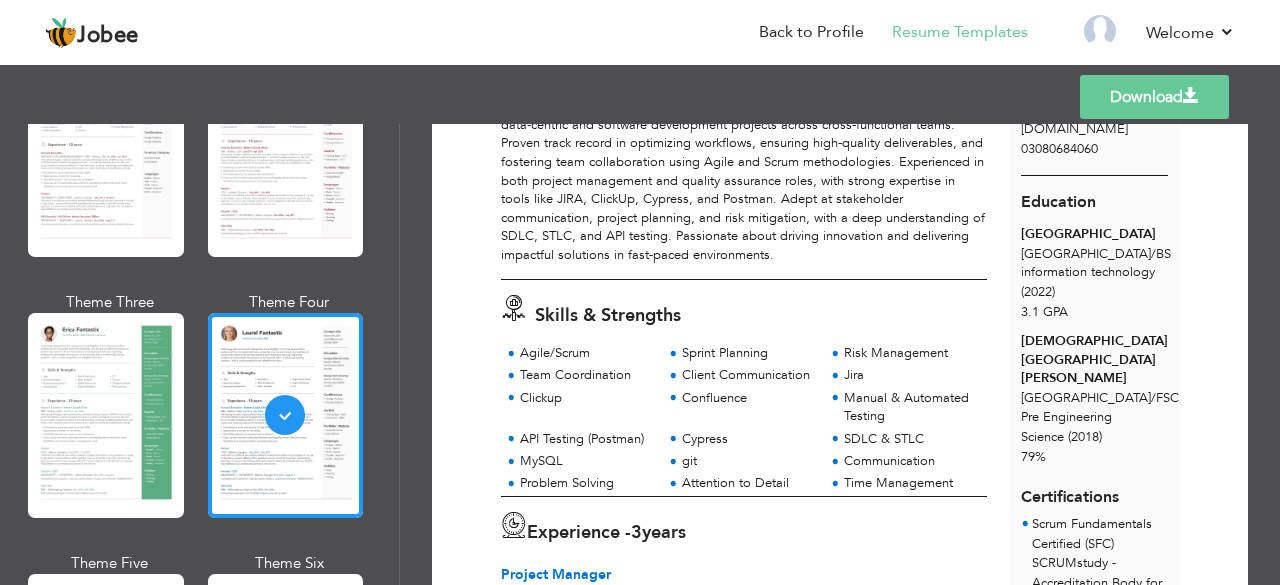 scroll, scrollTop: 168, scrollLeft: 0, axis: vertical 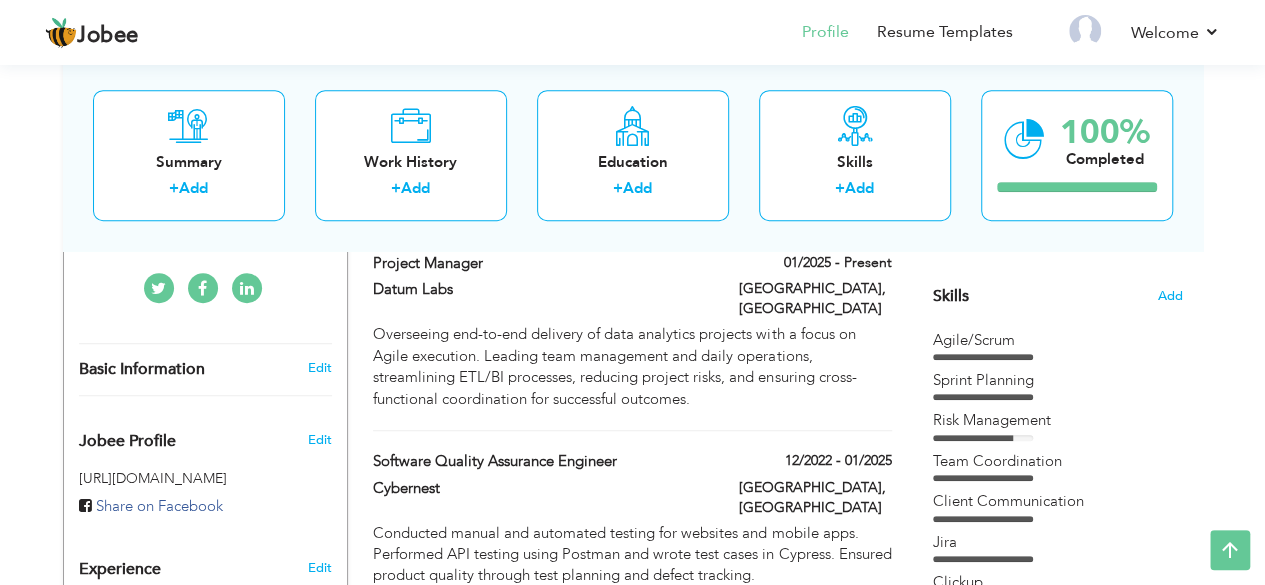 click on "Skills" at bounding box center [951, 296] 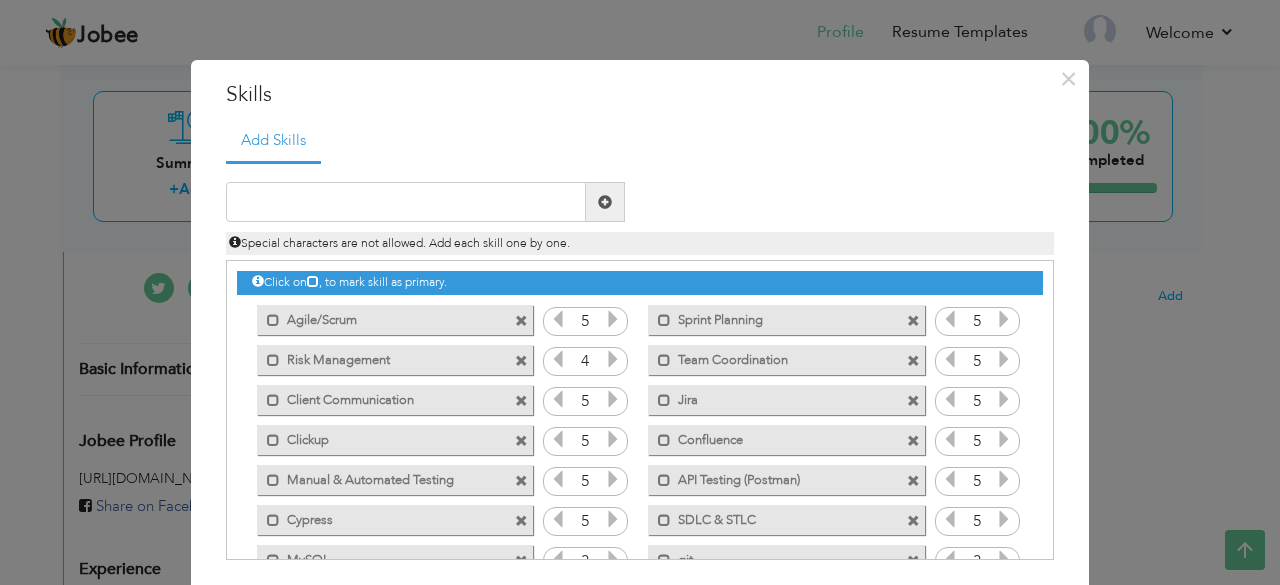 drag, startPoint x: 286, startPoint y: 397, endPoint x: 294, endPoint y: 361, distance: 36.878178 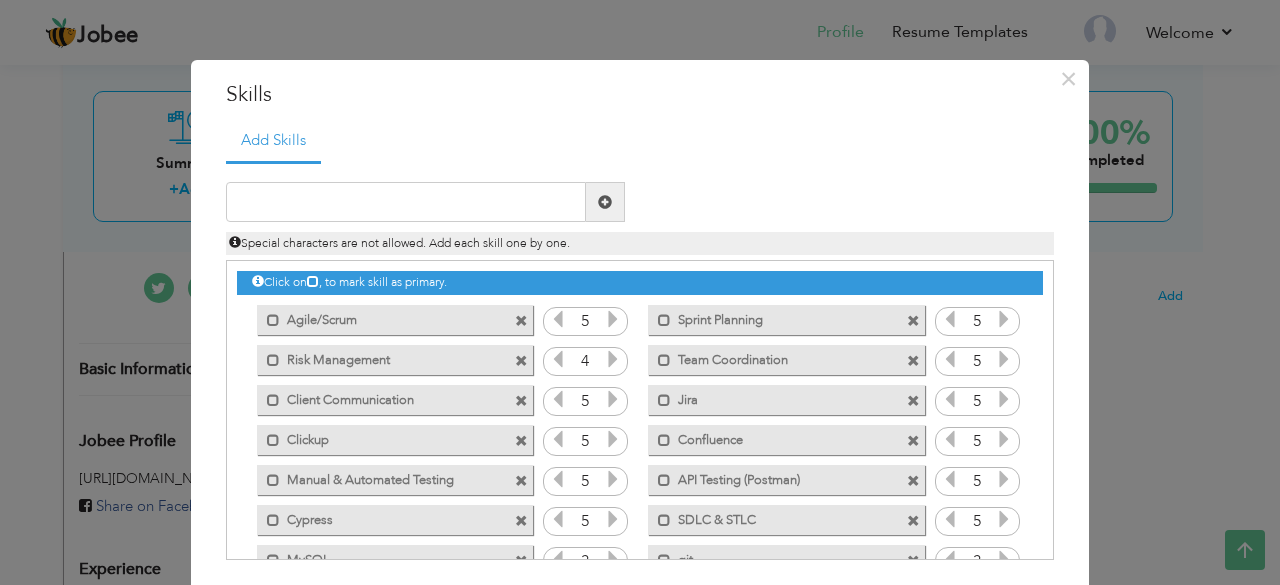 click at bounding box center (521, 401) 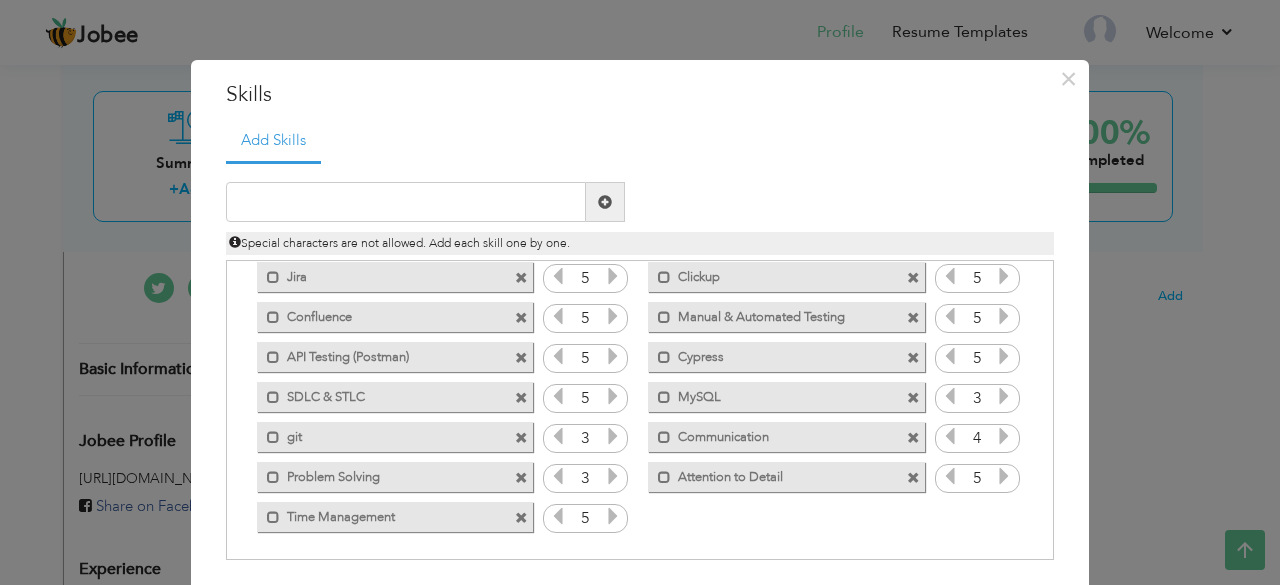 scroll, scrollTop: 124, scrollLeft: 0, axis: vertical 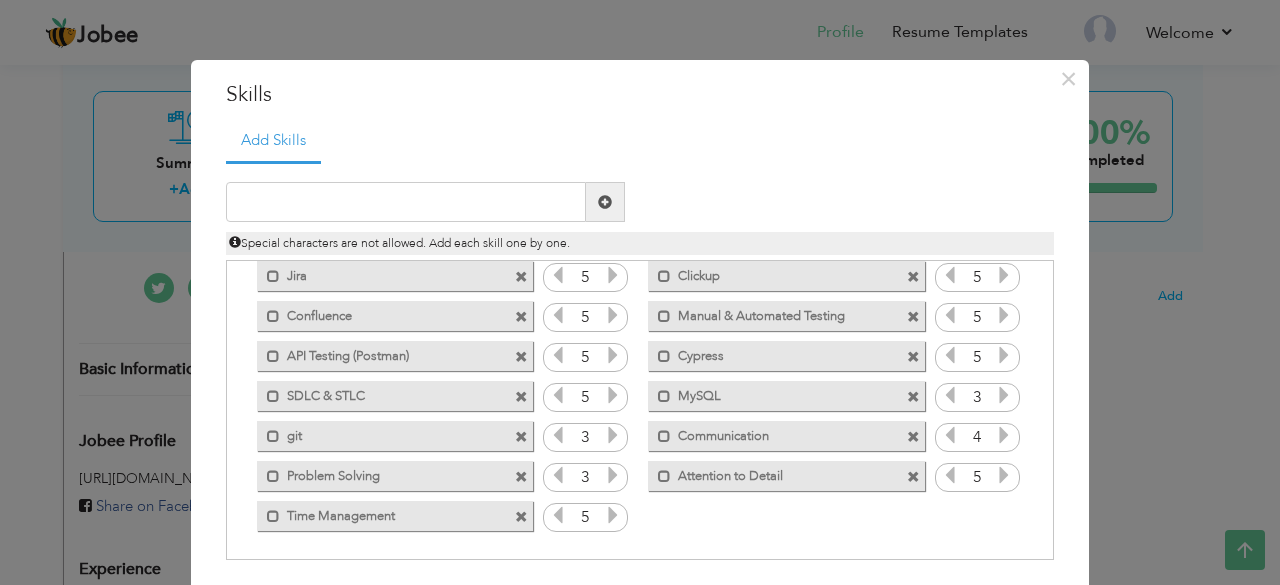 click at bounding box center [913, 317] 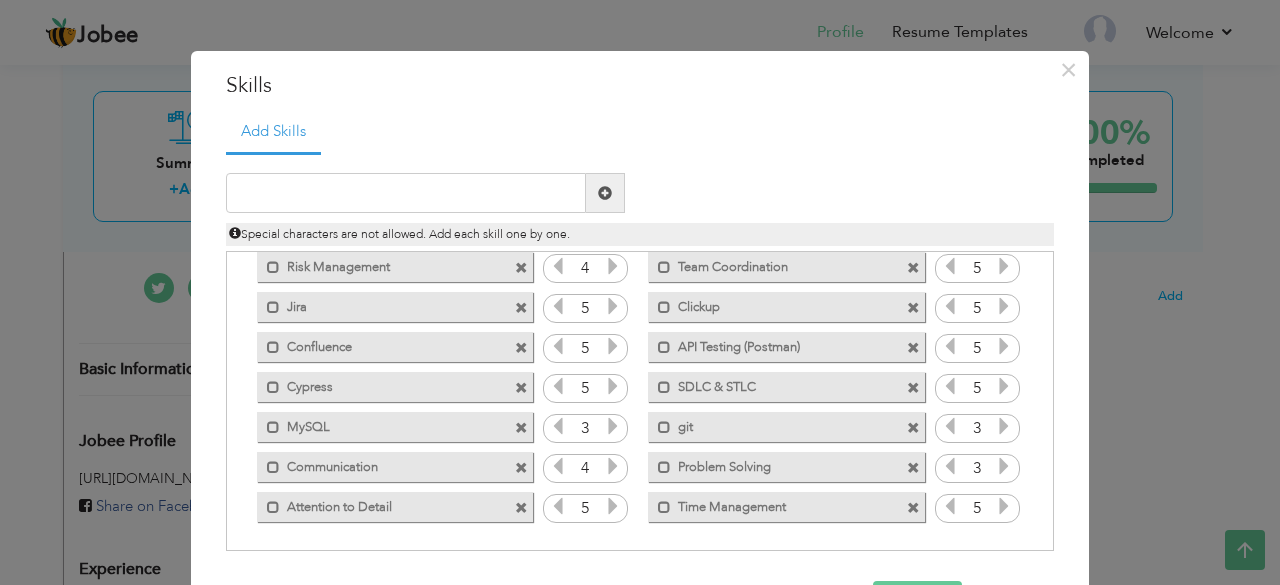scroll, scrollTop: 0, scrollLeft: 0, axis: both 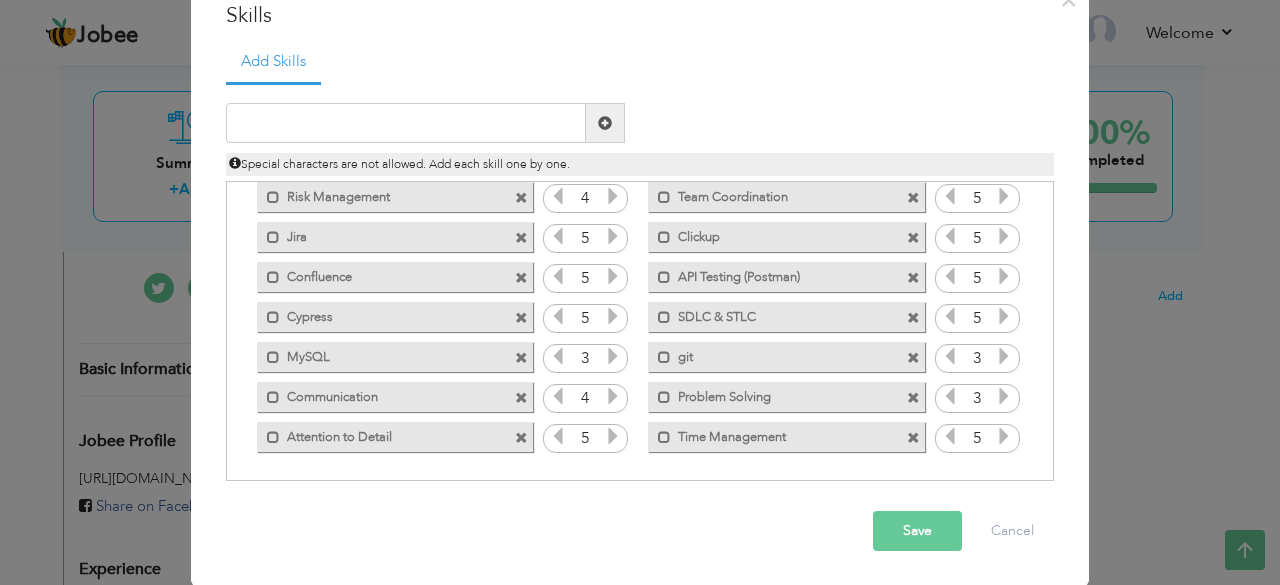 click on "Save" at bounding box center (917, 531) 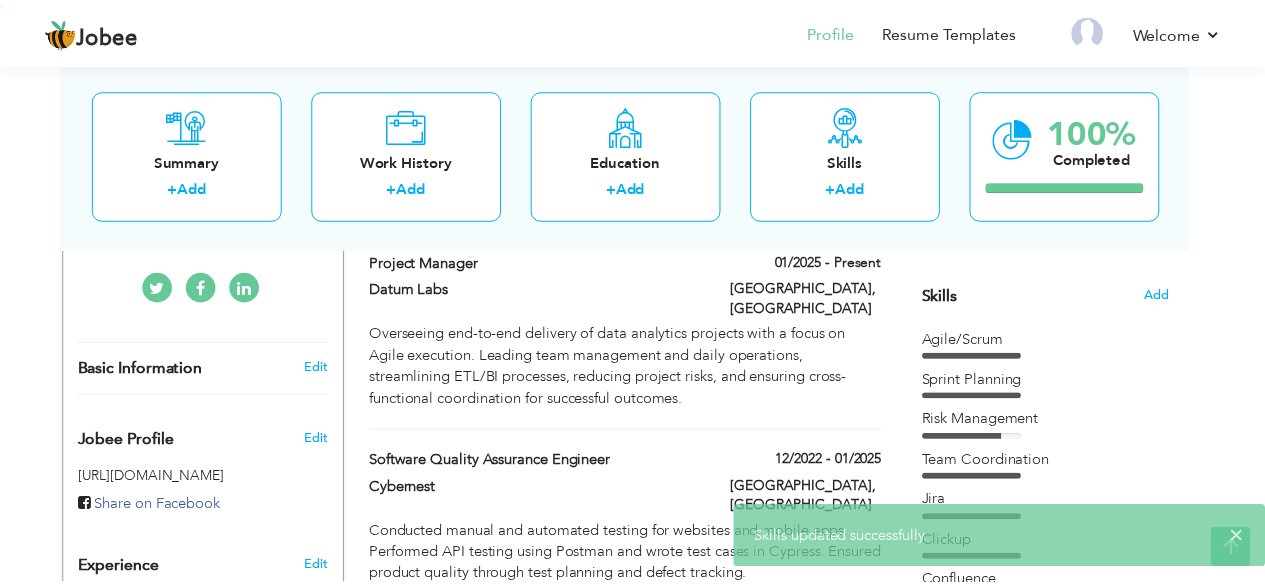 scroll, scrollTop: 0, scrollLeft: 0, axis: both 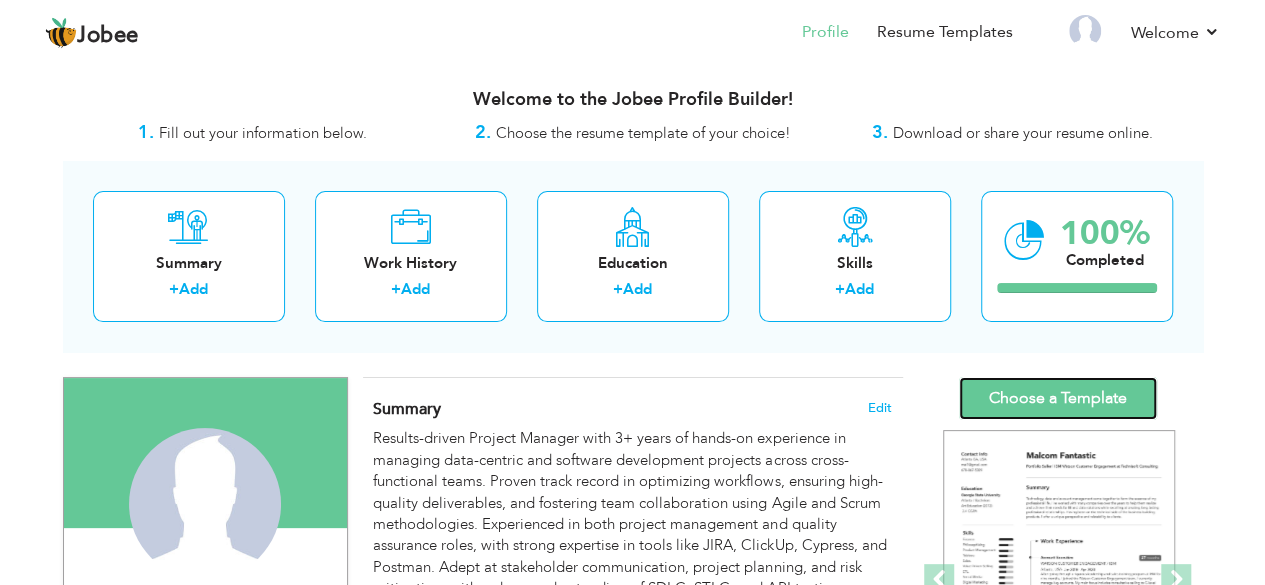 click on "Choose a Template" at bounding box center [1058, 398] 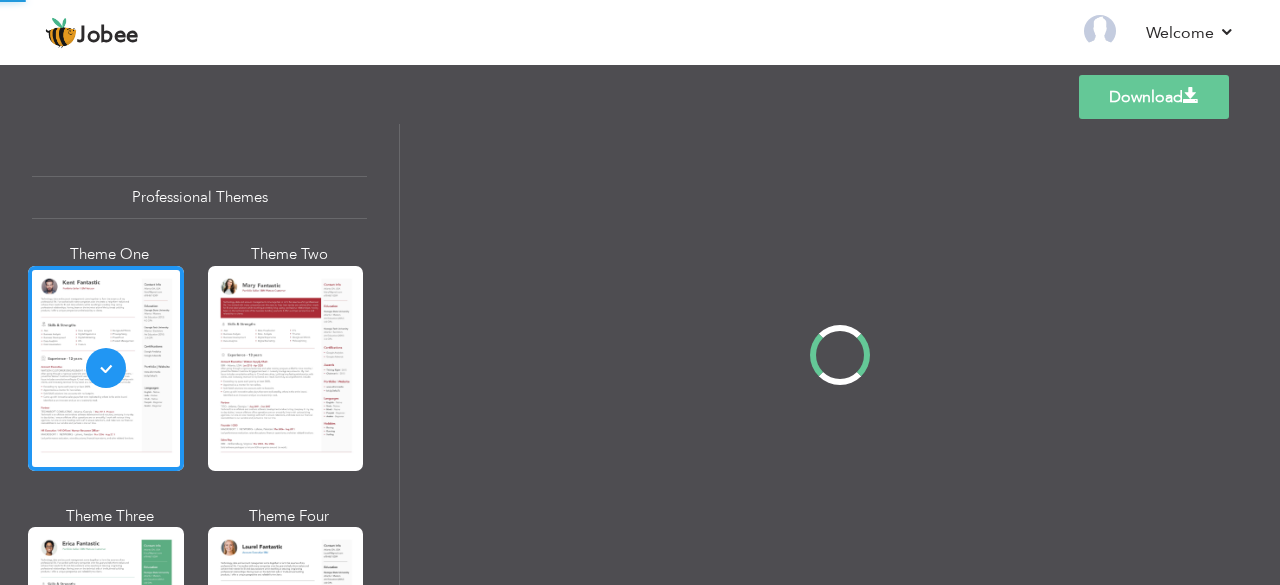 scroll, scrollTop: 0, scrollLeft: 0, axis: both 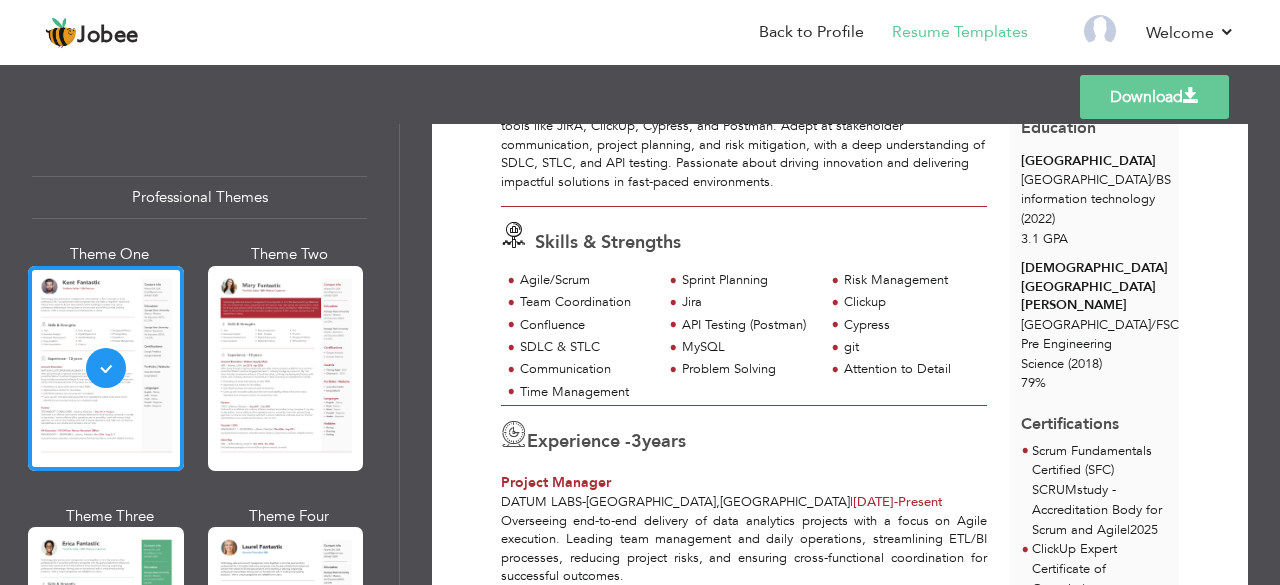 click on "Education
[GEOGRAPHIC_DATA]
[GEOGRAPHIC_DATA]
/
BS information technology
(2022)
3.1 GPA
[GEOGRAPHIC_DATA][PERSON_NAME]
[GEOGRAPHIC_DATA]
/
FSC Pre Engineering
Science
(2018)
79%" at bounding box center [1095, 250] 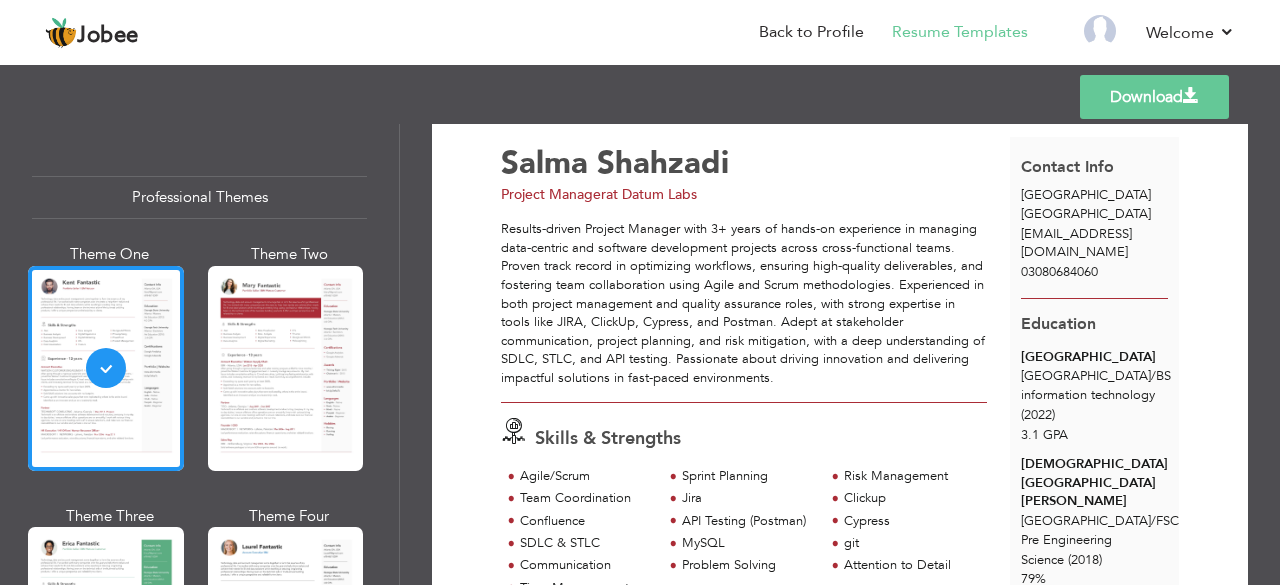 scroll, scrollTop: 37, scrollLeft: 0, axis: vertical 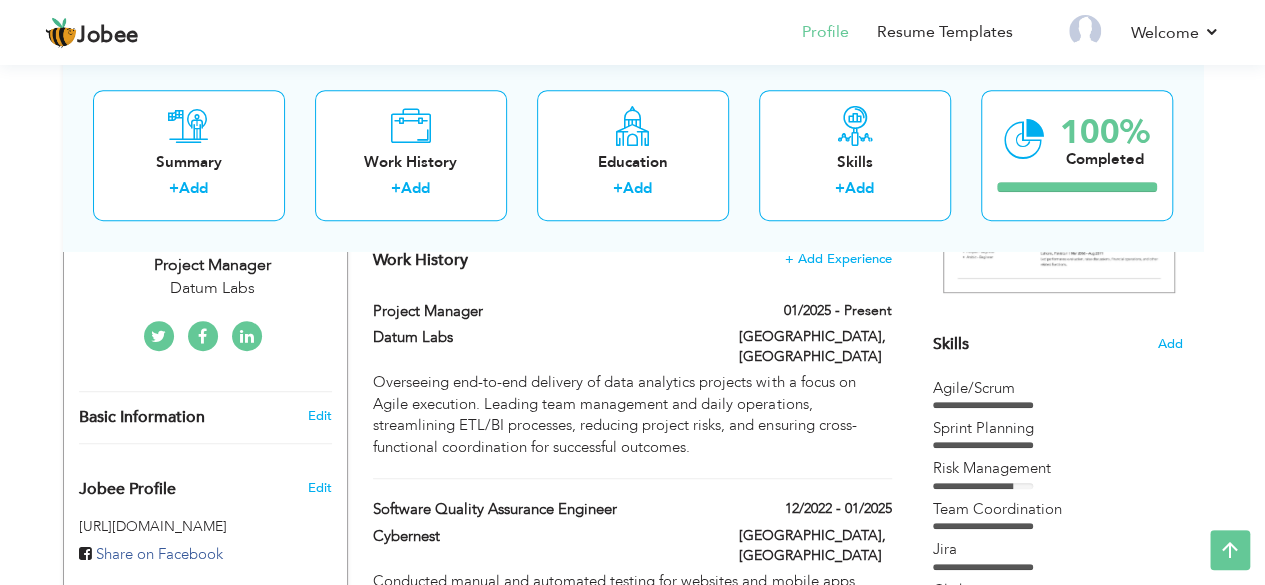click on "Skills" at bounding box center (951, 344) 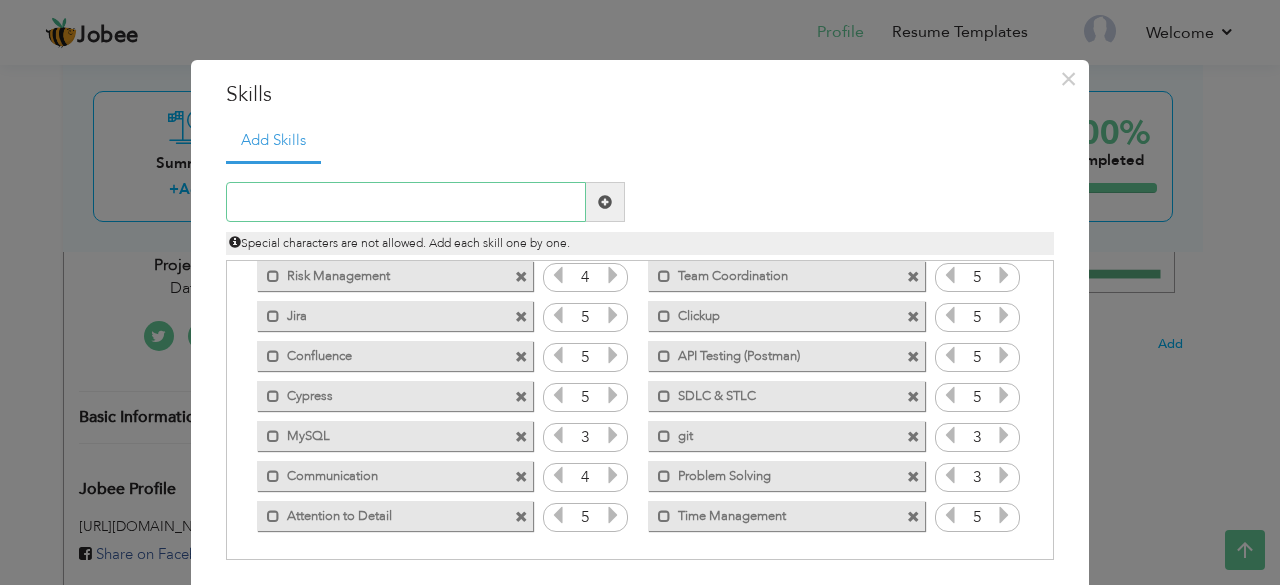 scroll, scrollTop: 0, scrollLeft: 0, axis: both 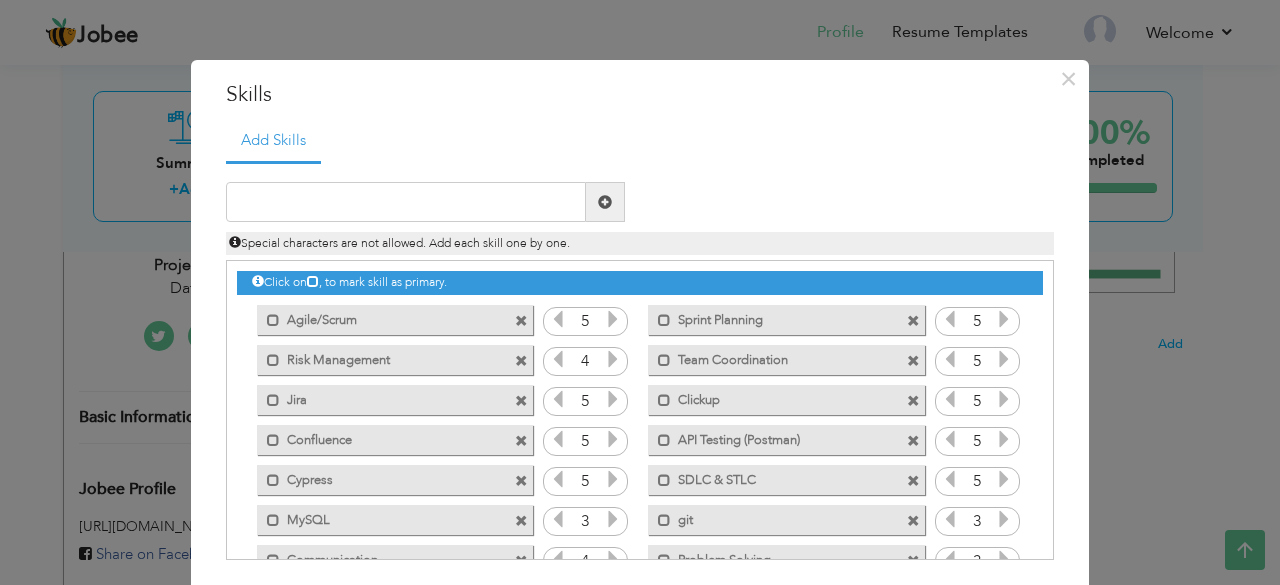 click at bounding box center (521, 361) 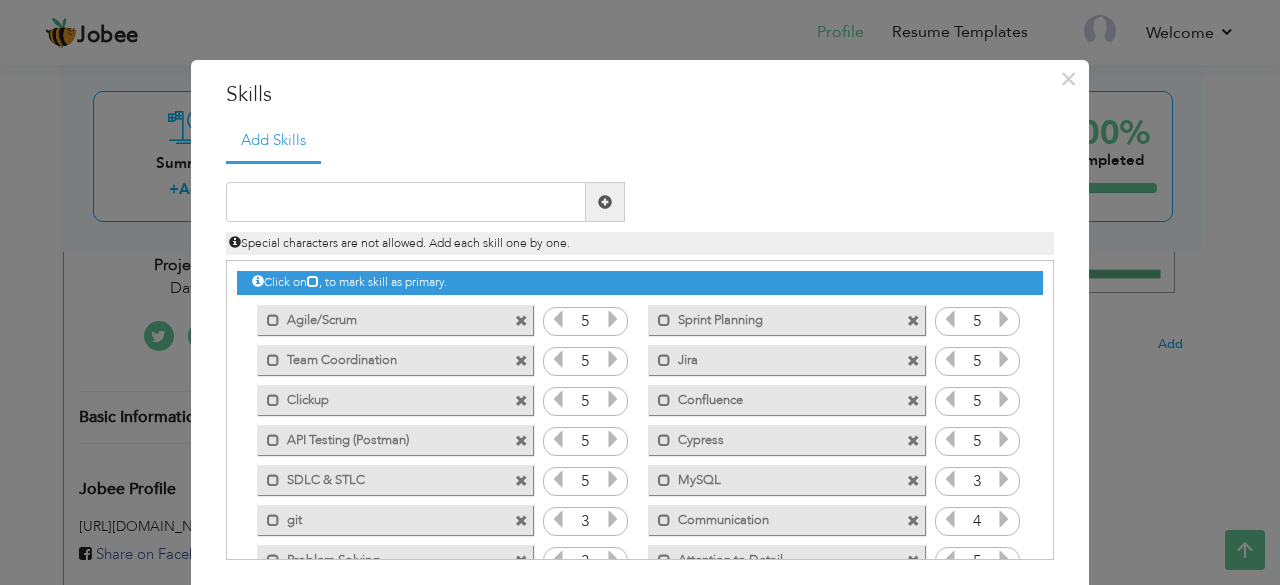 scroll, scrollTop: 84, scrollLeft: 0, axis: vertical 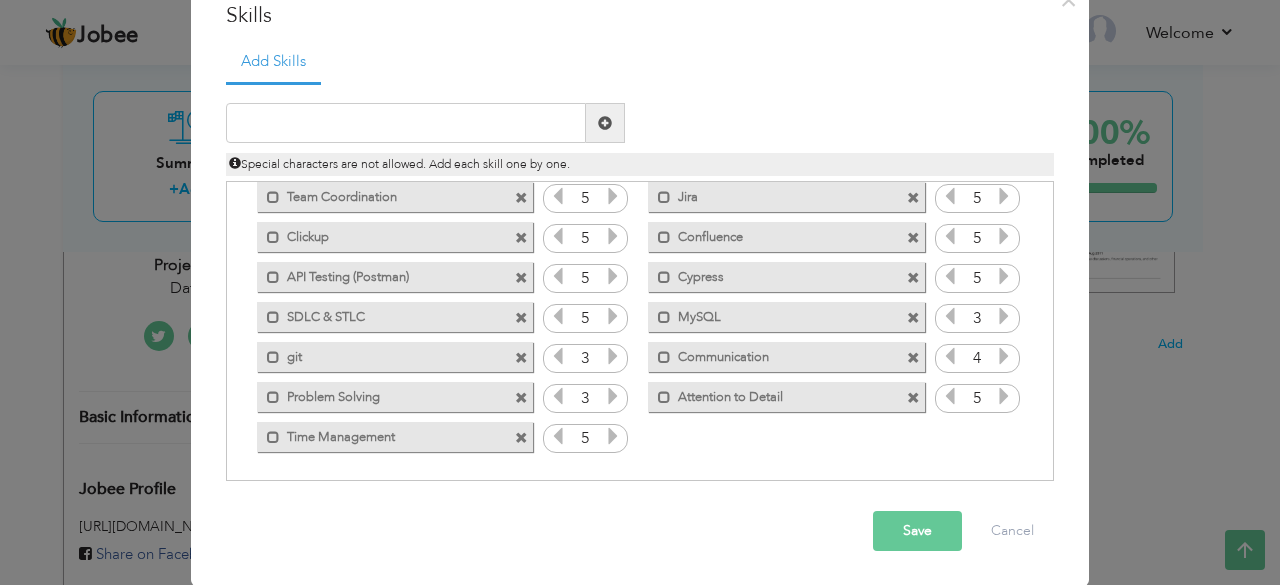 click on "Save" at bounding box center [917, 531] 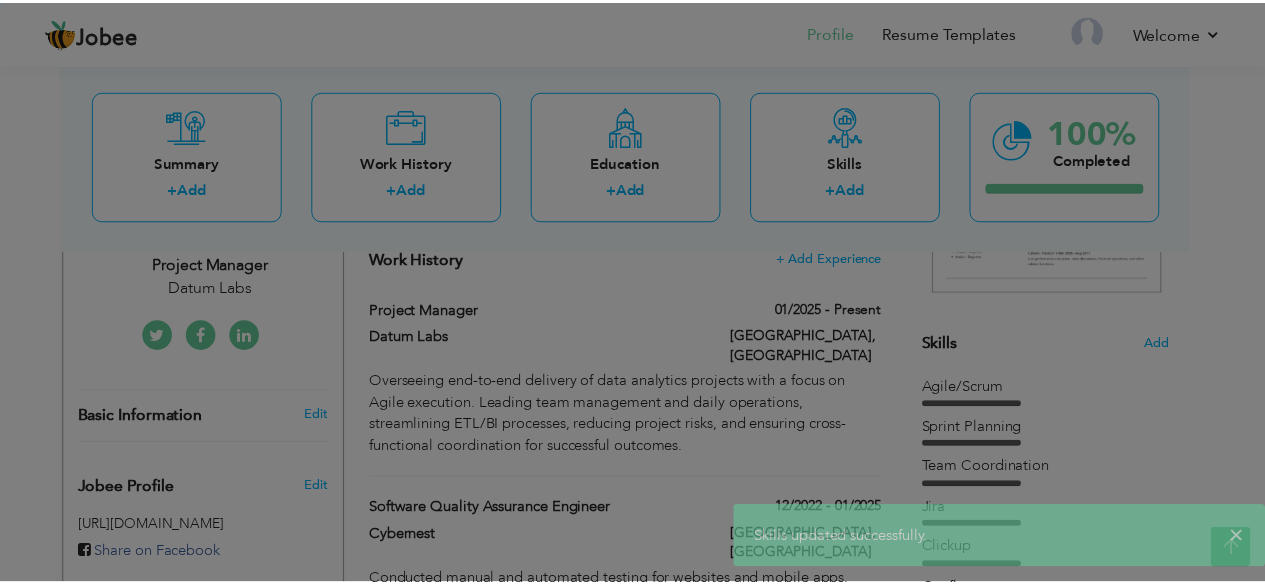 scroll, scrollTop: 0, scrollLeft: 0, axis: both 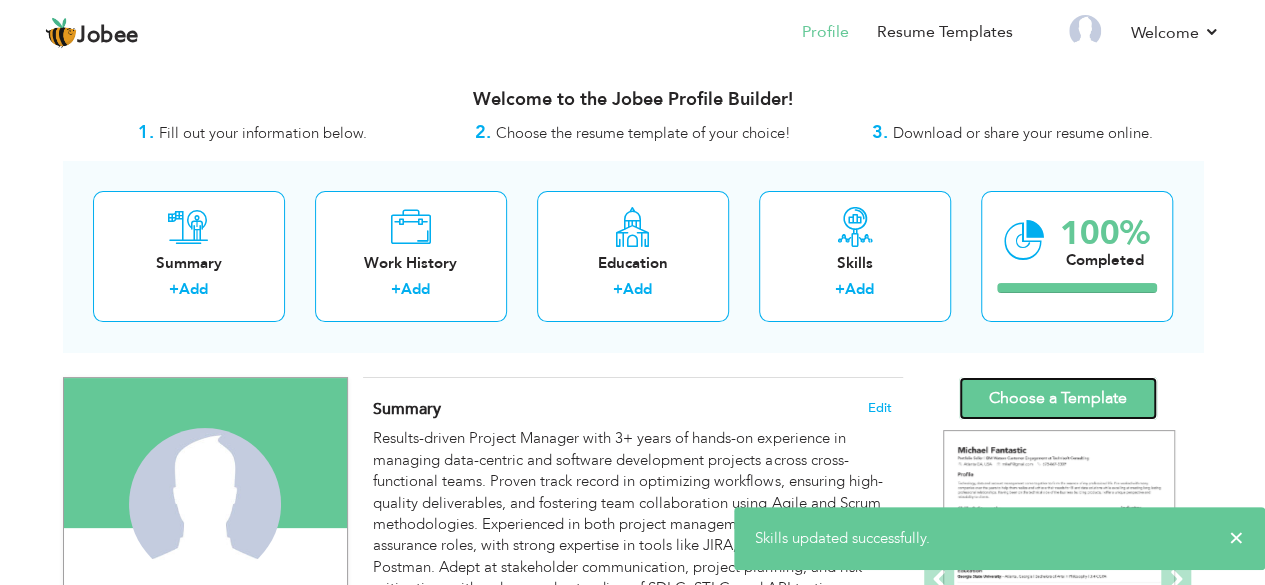 click on "Choose a Template" at bounding box center [1058, 398] 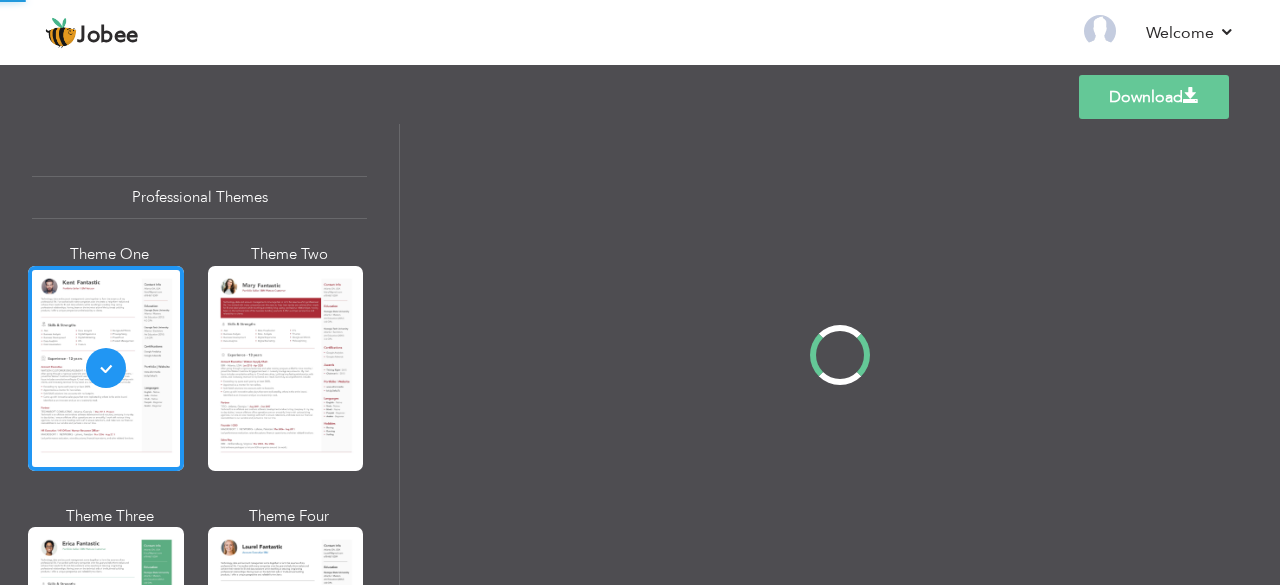 scroll, scrollTop: 0, scrollLeft: 0, axis: both 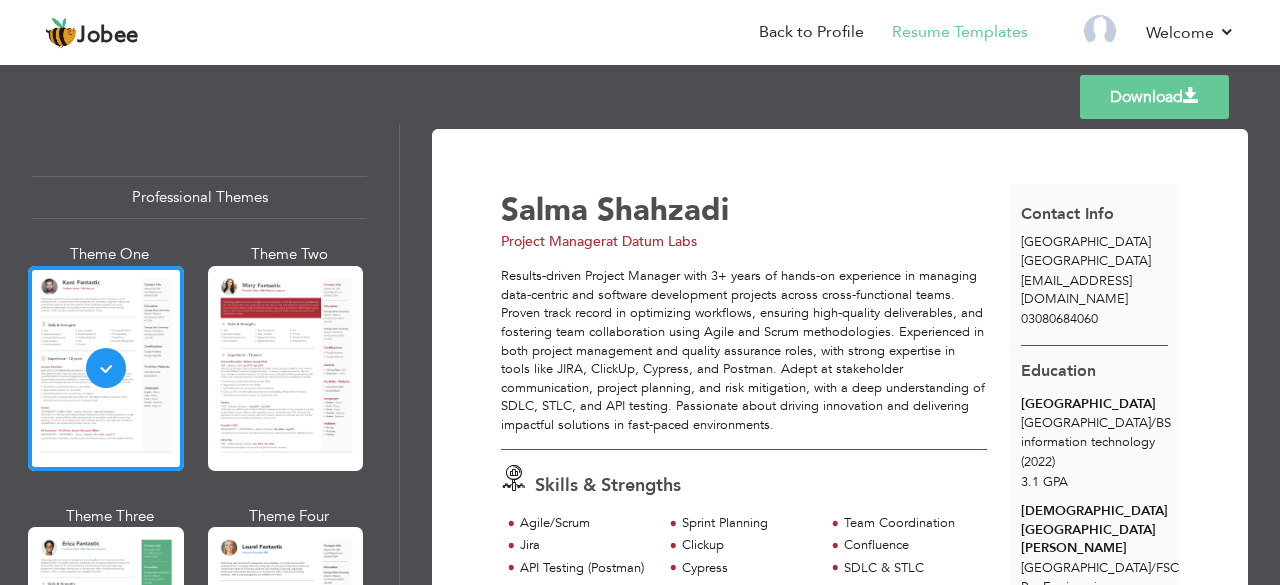 click on "Download" at bounding box center (1154, 97) 